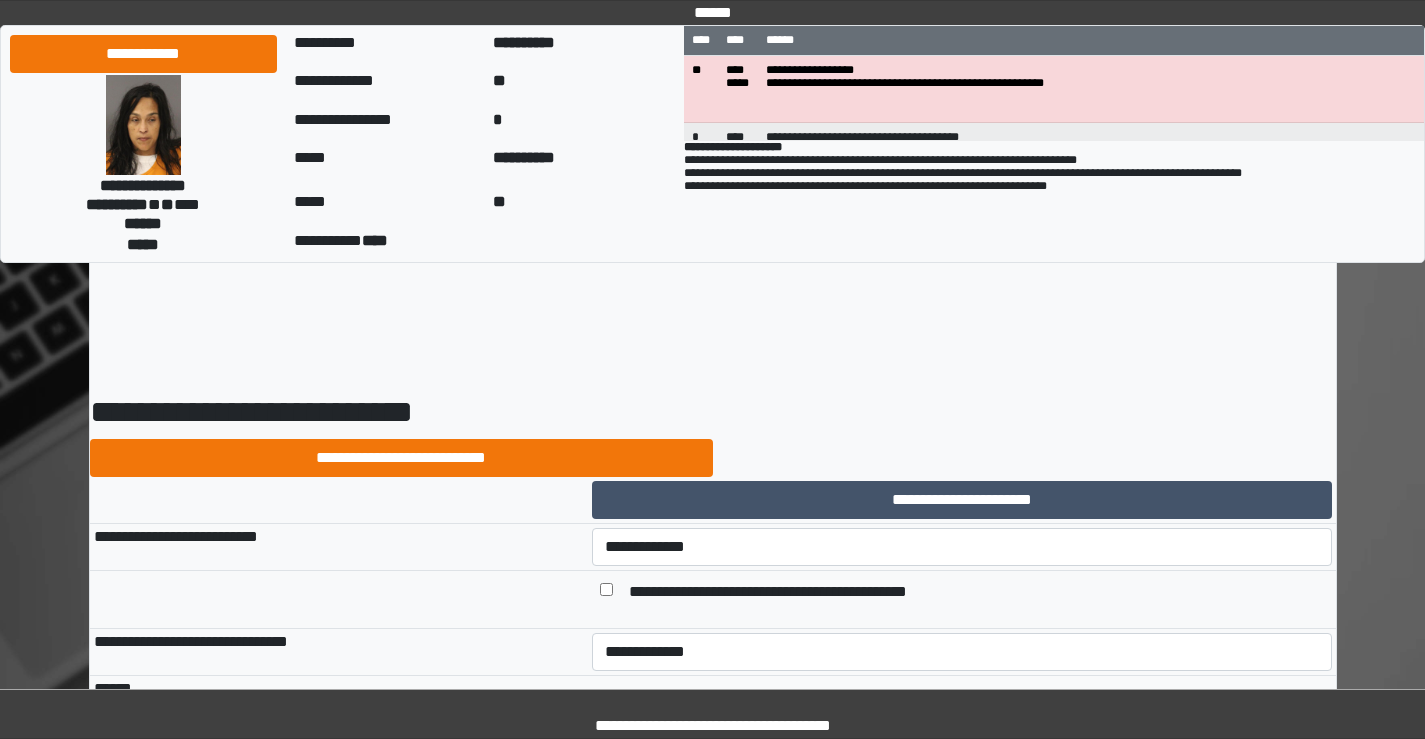 select on "***" 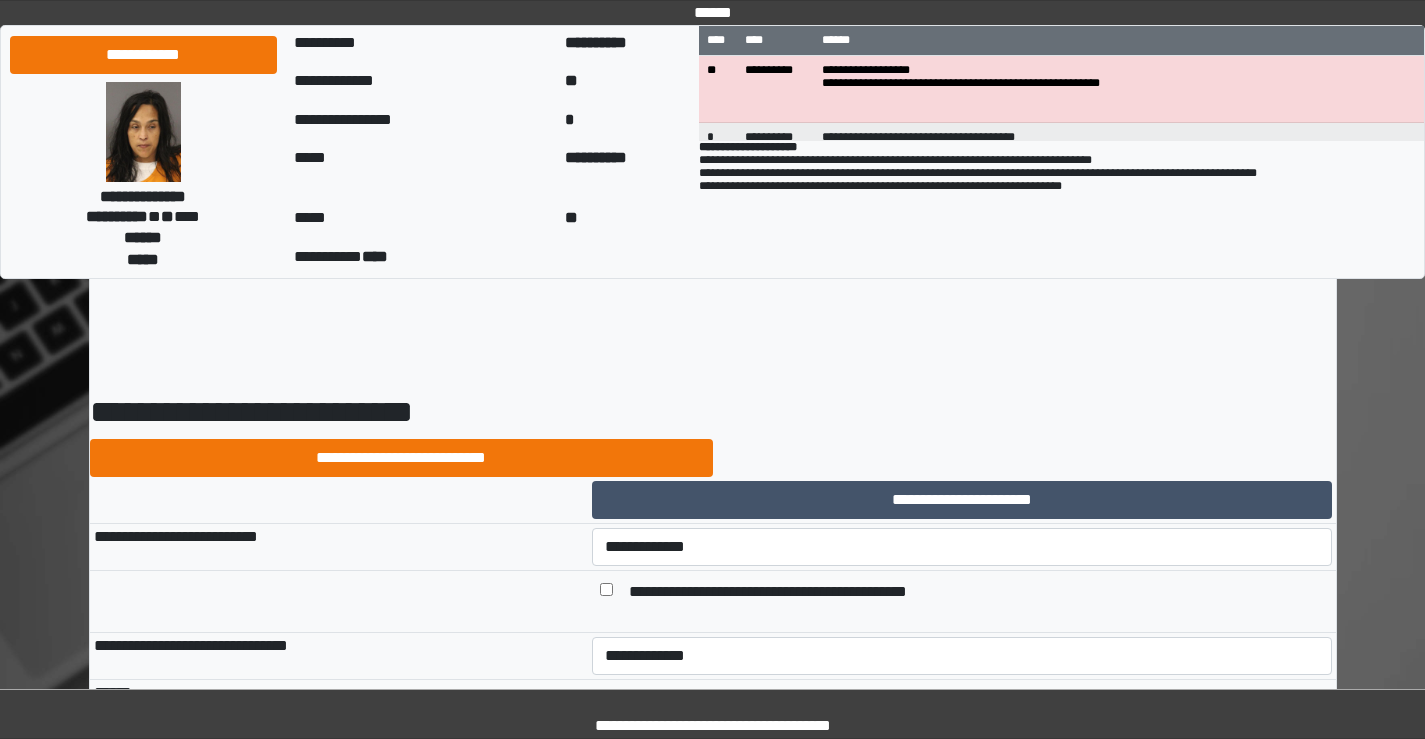 scroll, scrollTop: 9007, scrollLeft: 0, axis: vertical 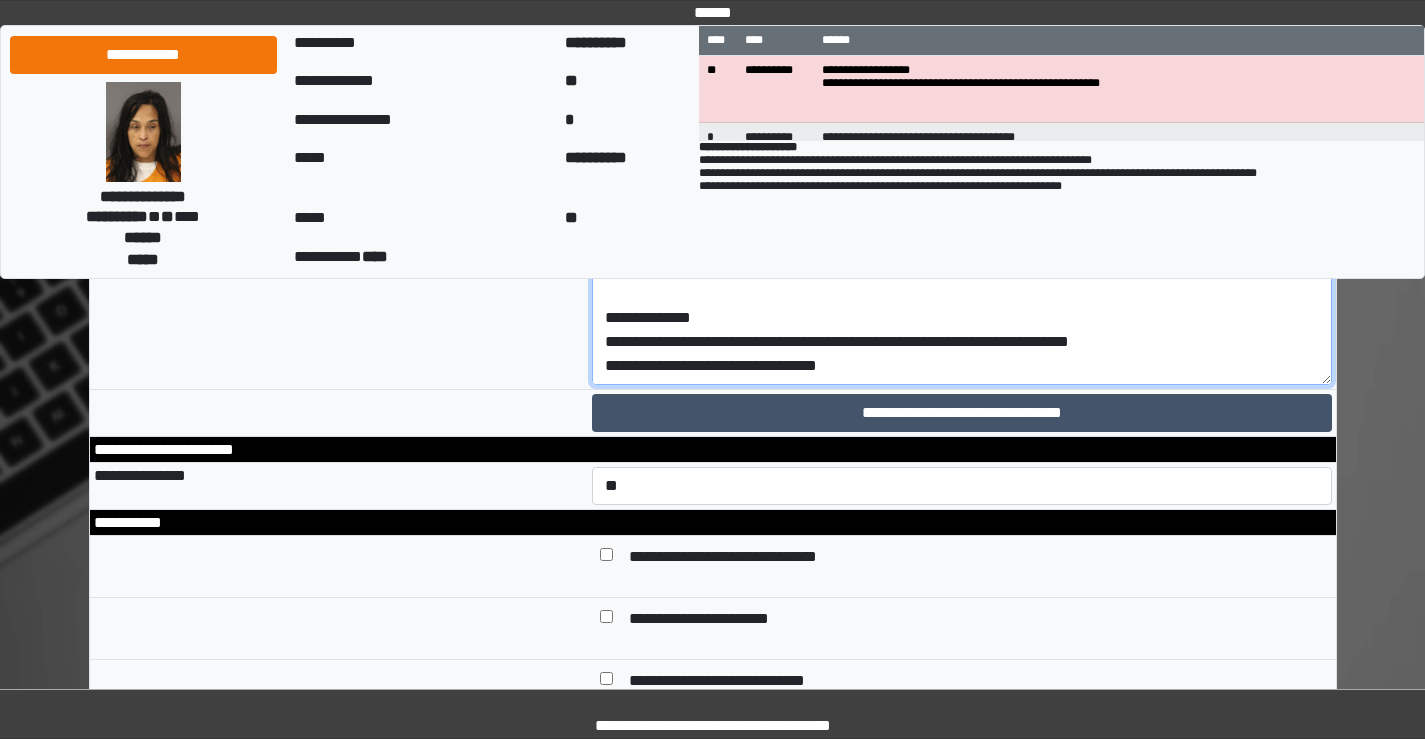 click on "**********" at bounding box center (962, 231) 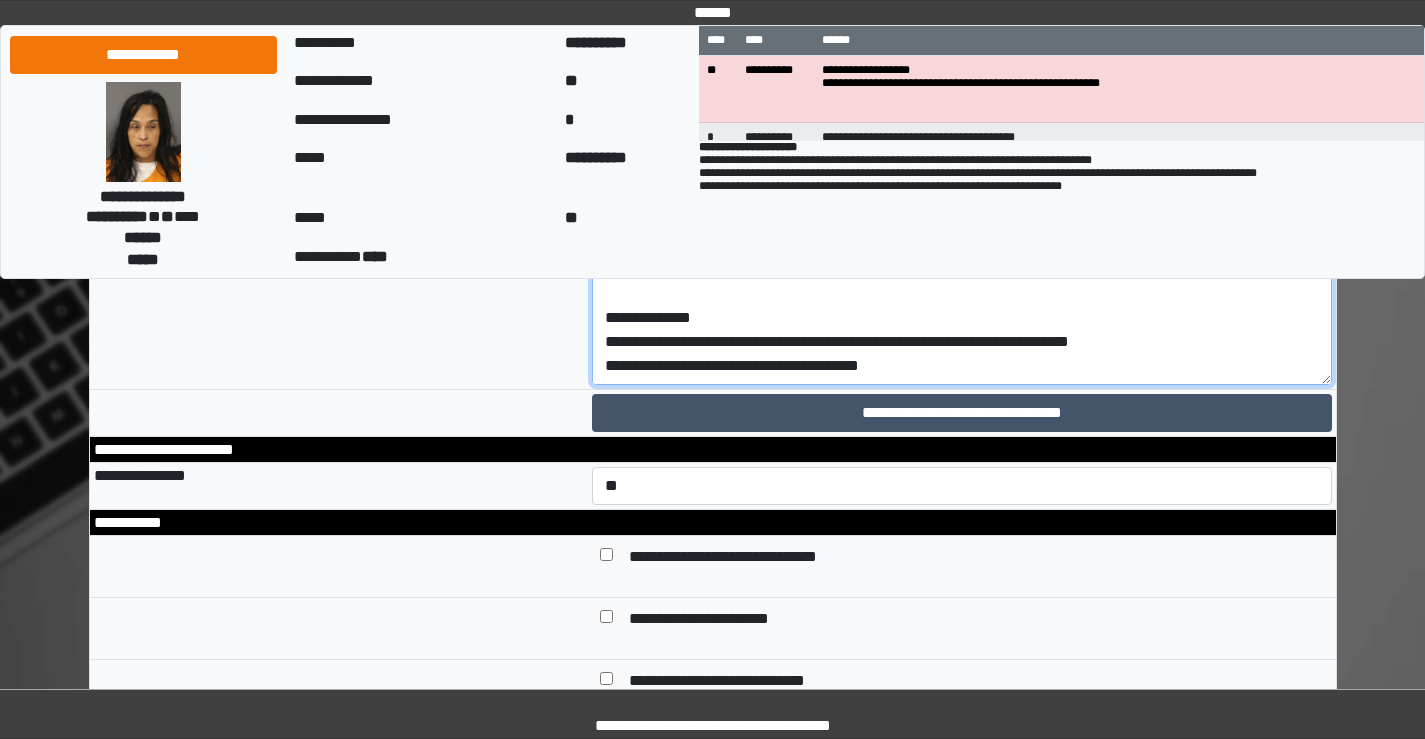 scroll, scrollTop: 450, scrollLeft: 0, axis: vertical 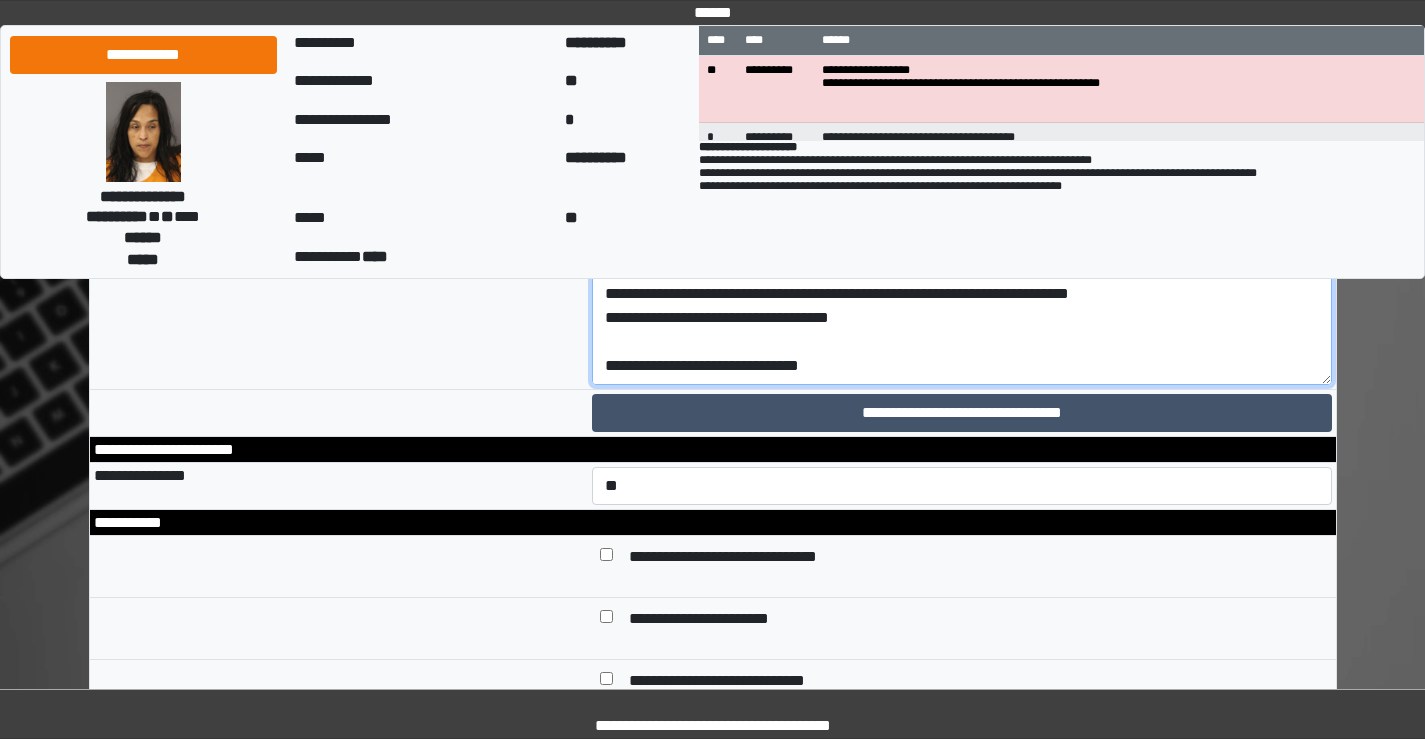 click on "**********" at bounding box center [962, 231] 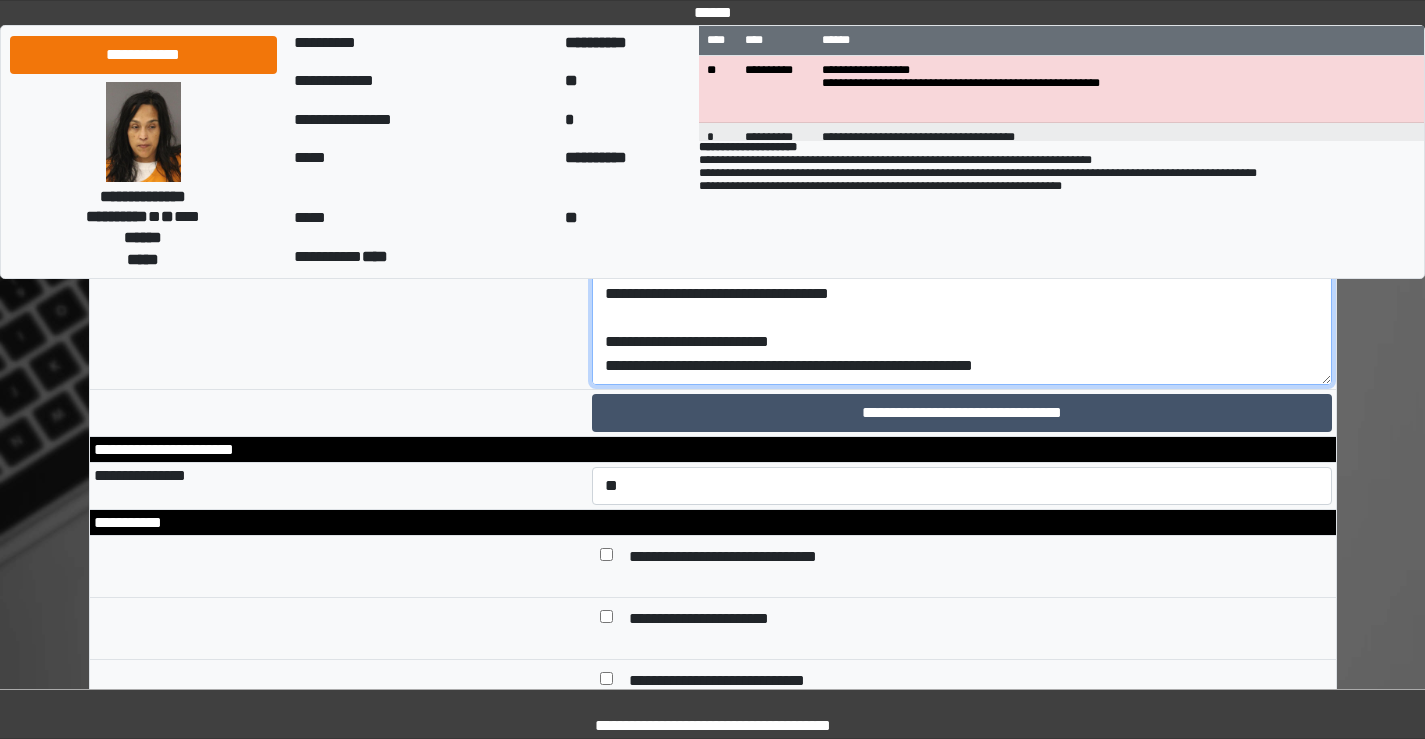 scroll, scrollTop: 522, scrollLeft: 0, axis: vertical 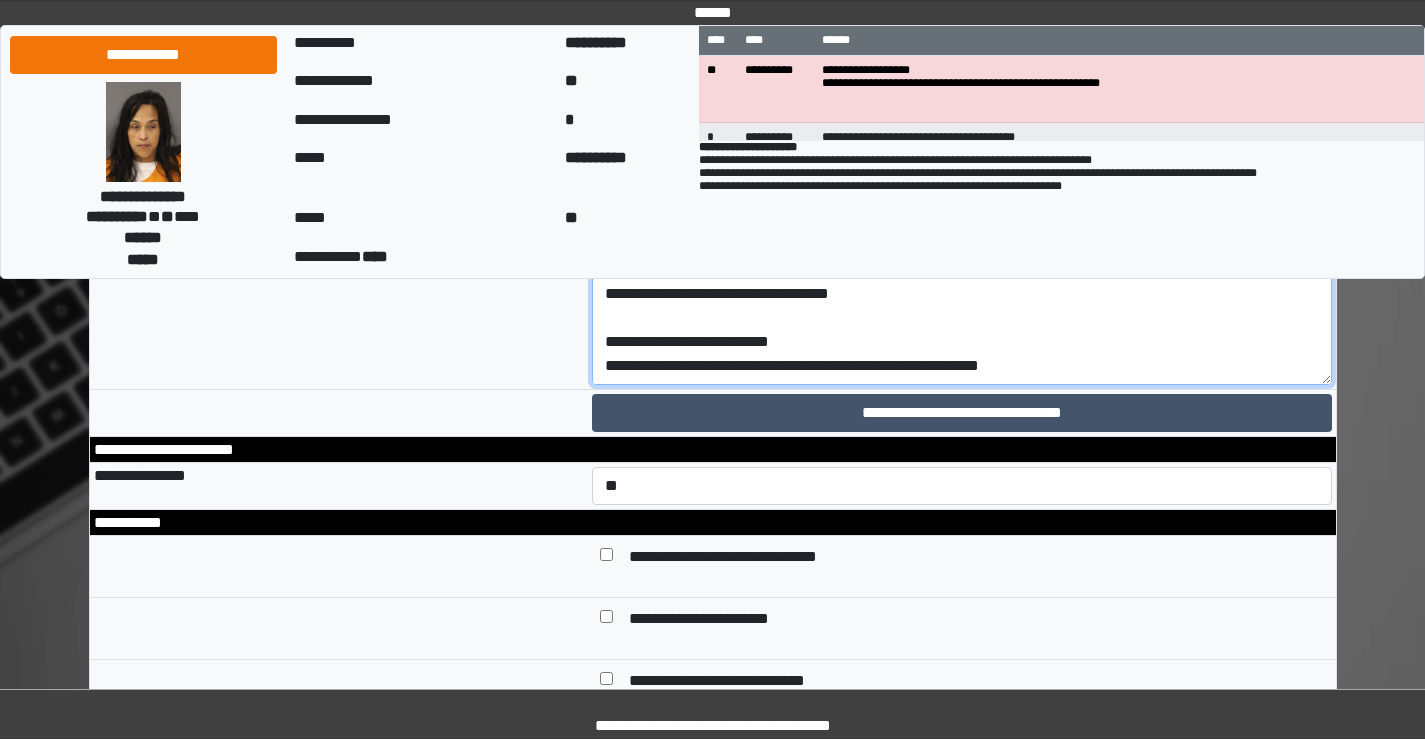 click on "**********" at bounding box center (962, 231) 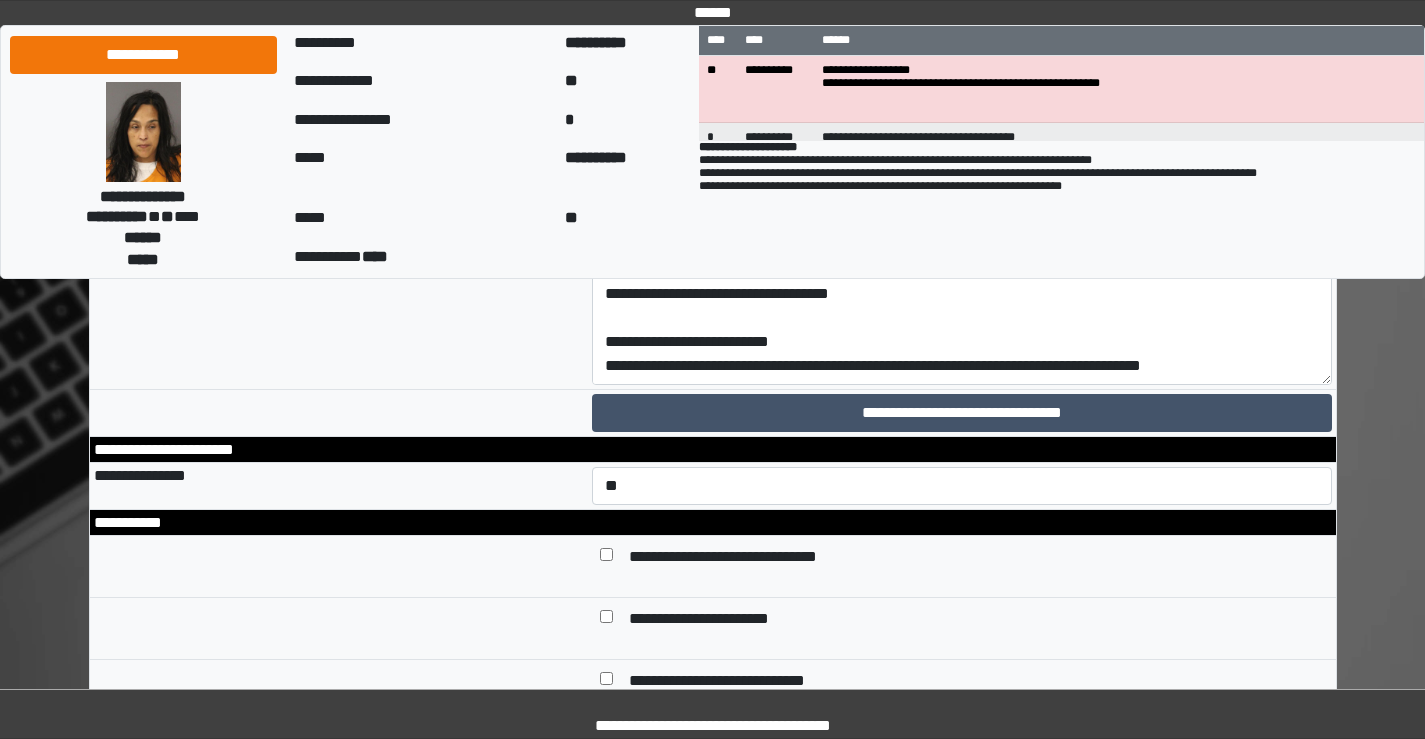 scroll, scrollTop: 546, scrollLeft: 0, axis: vertical 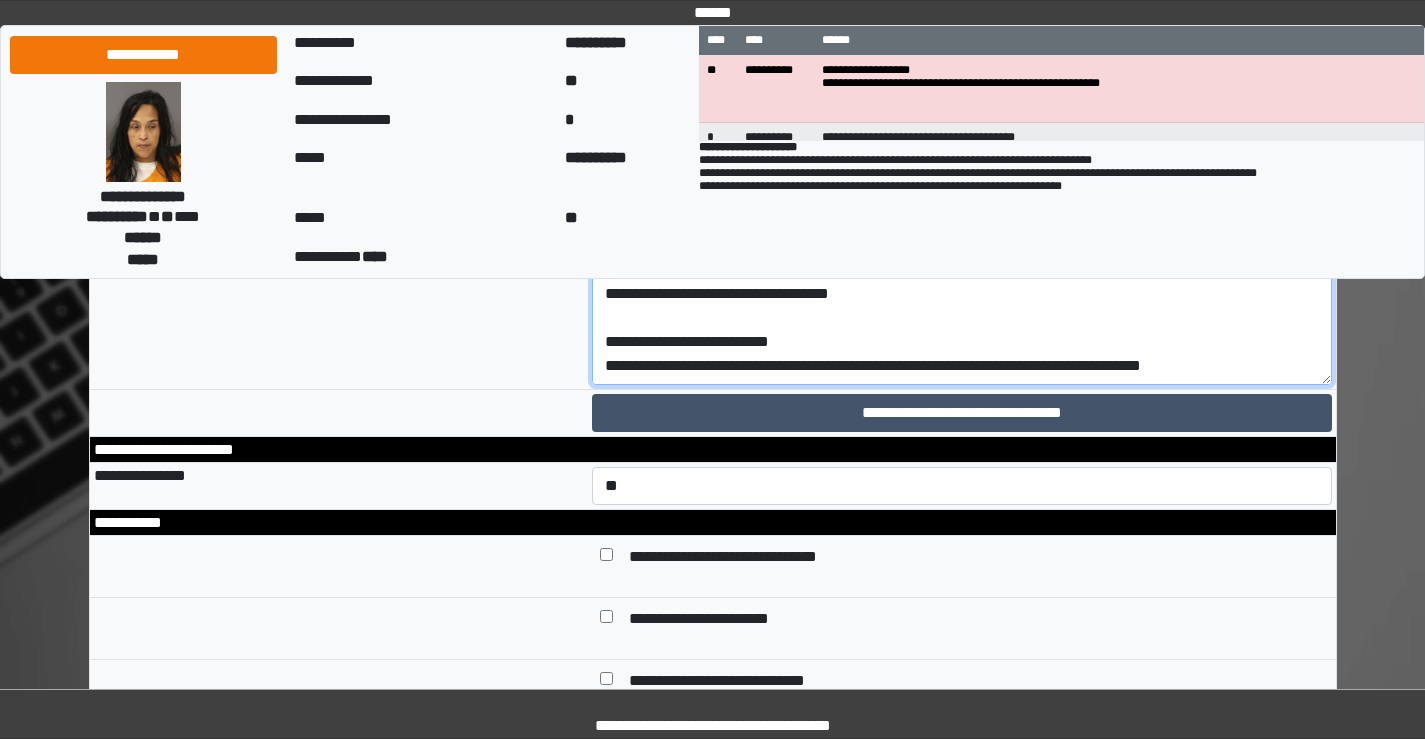 click on "**********" at bounding box center (962, 231) 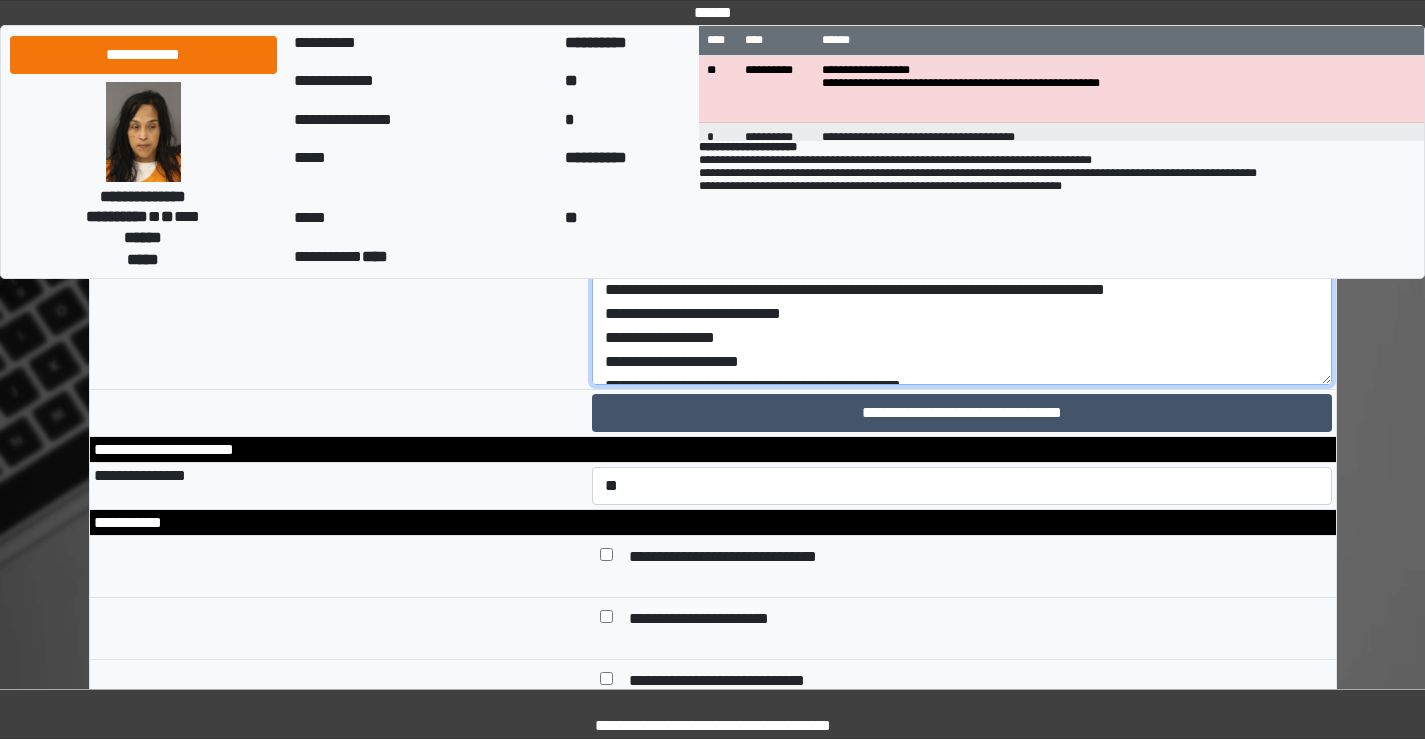 scroll, scrollTop: 0, scrollLeft: 0, axis: both 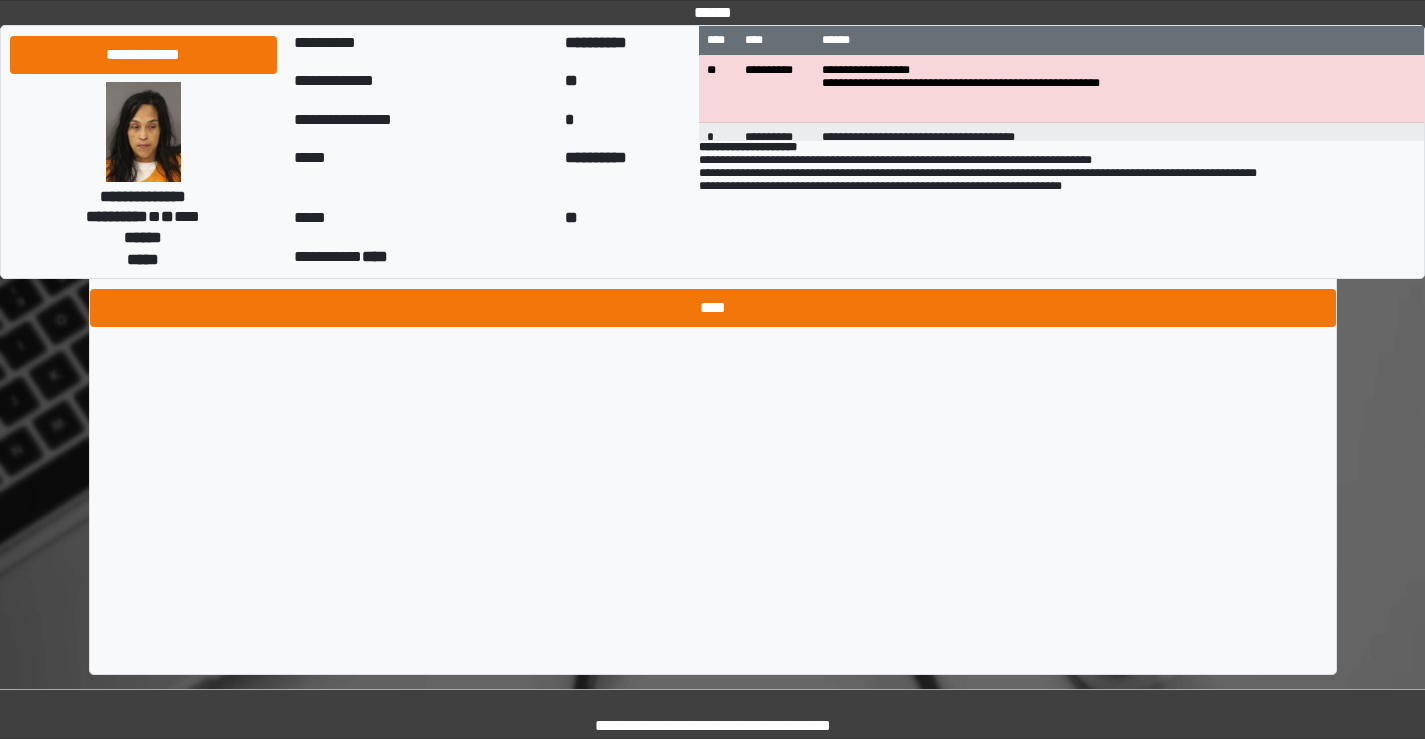 type on "**********" 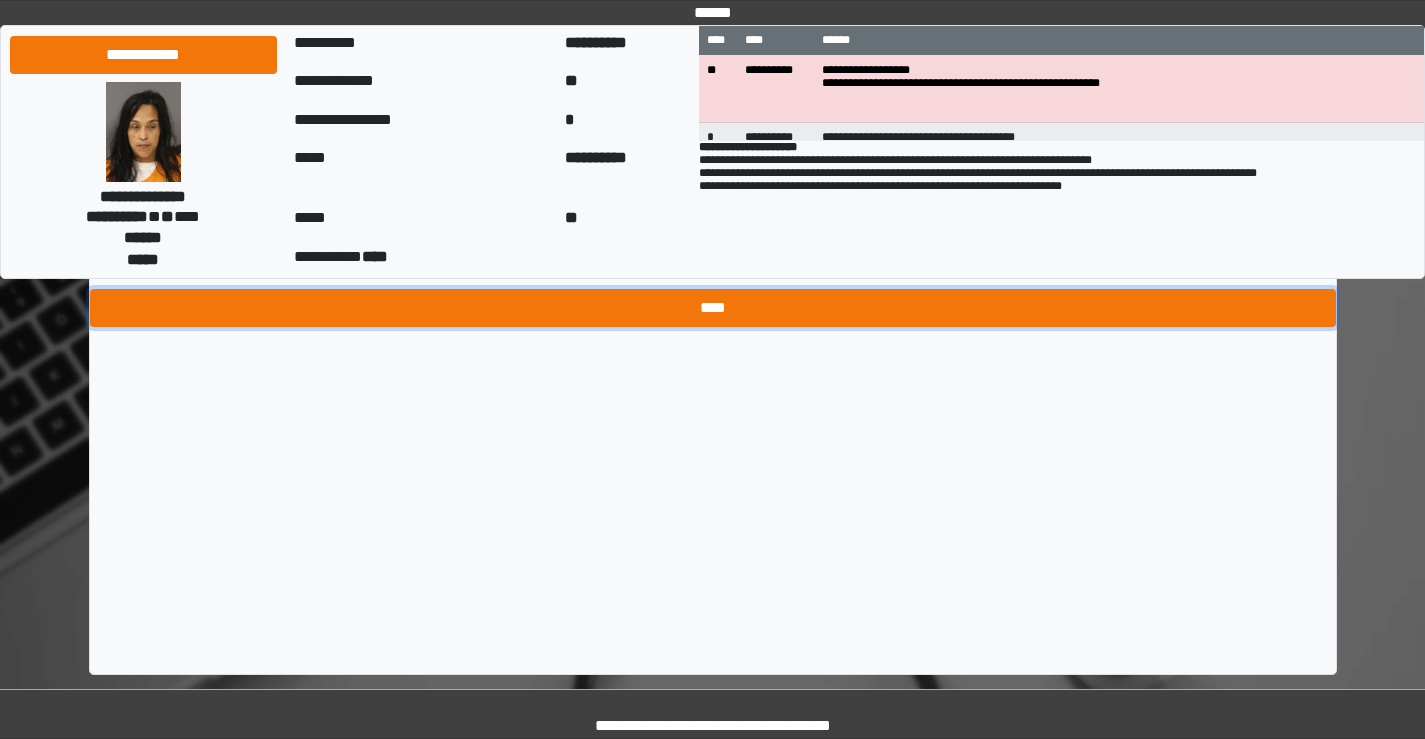 click on "****" at bounding box center (713, 308) 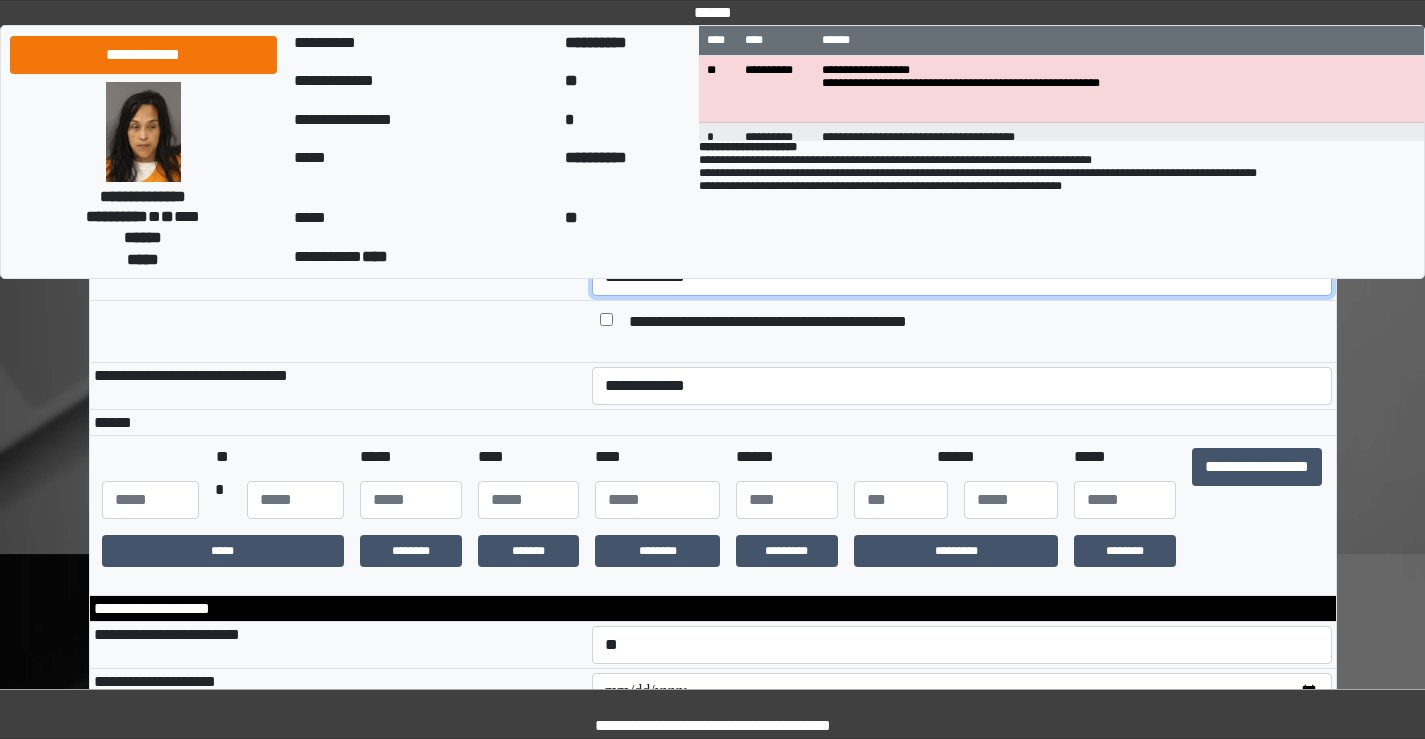 scroll, scrollTop: 178, scrollLeft: 0, axis: vertical 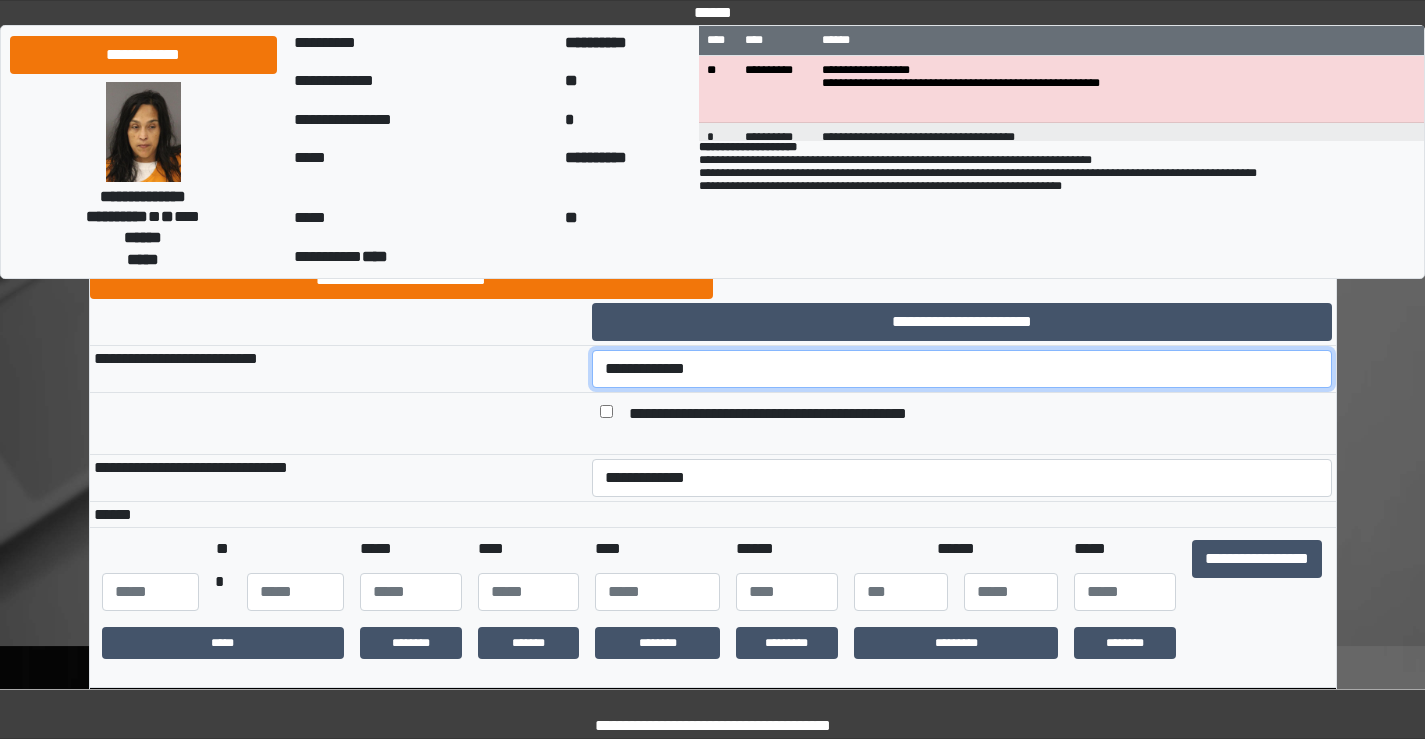 click on "**********" at bounding box center [962, 369] 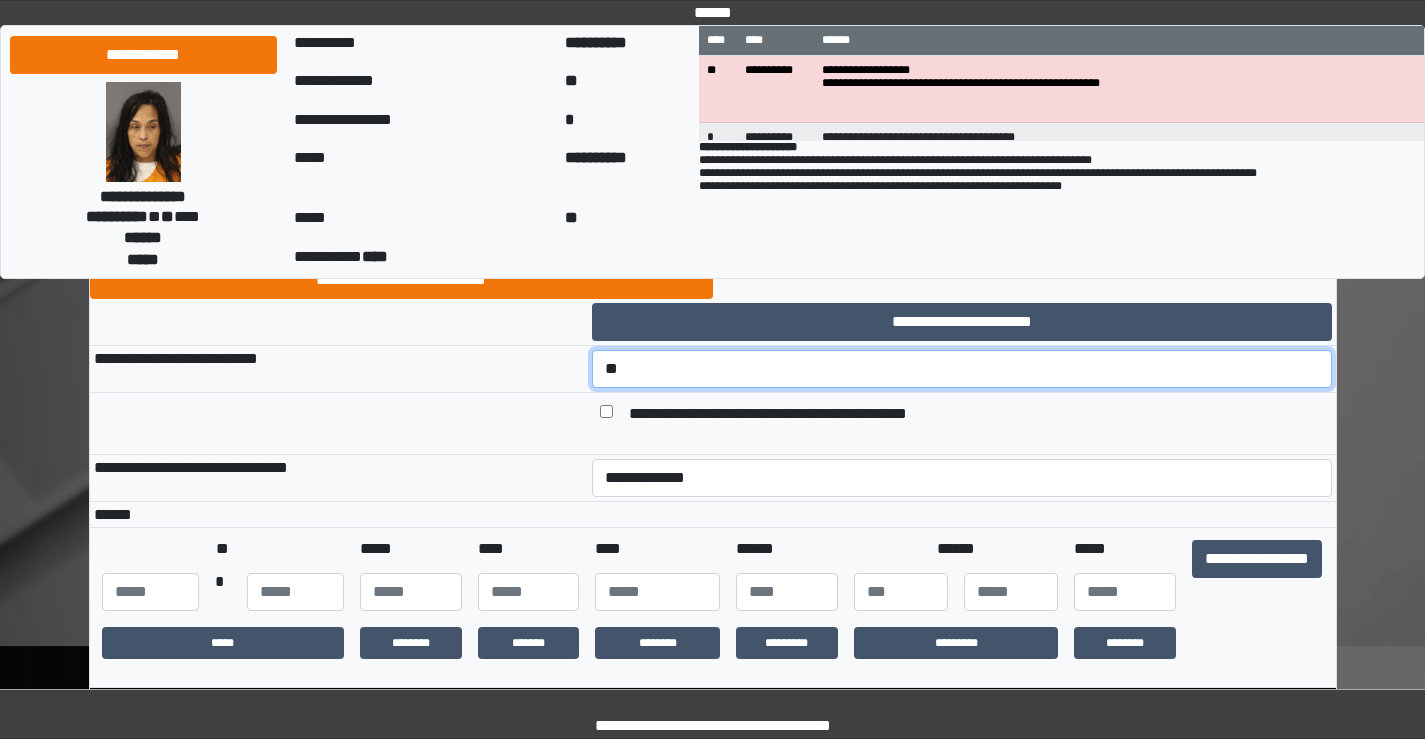 click on "**********" at bounding box center [962, 369] 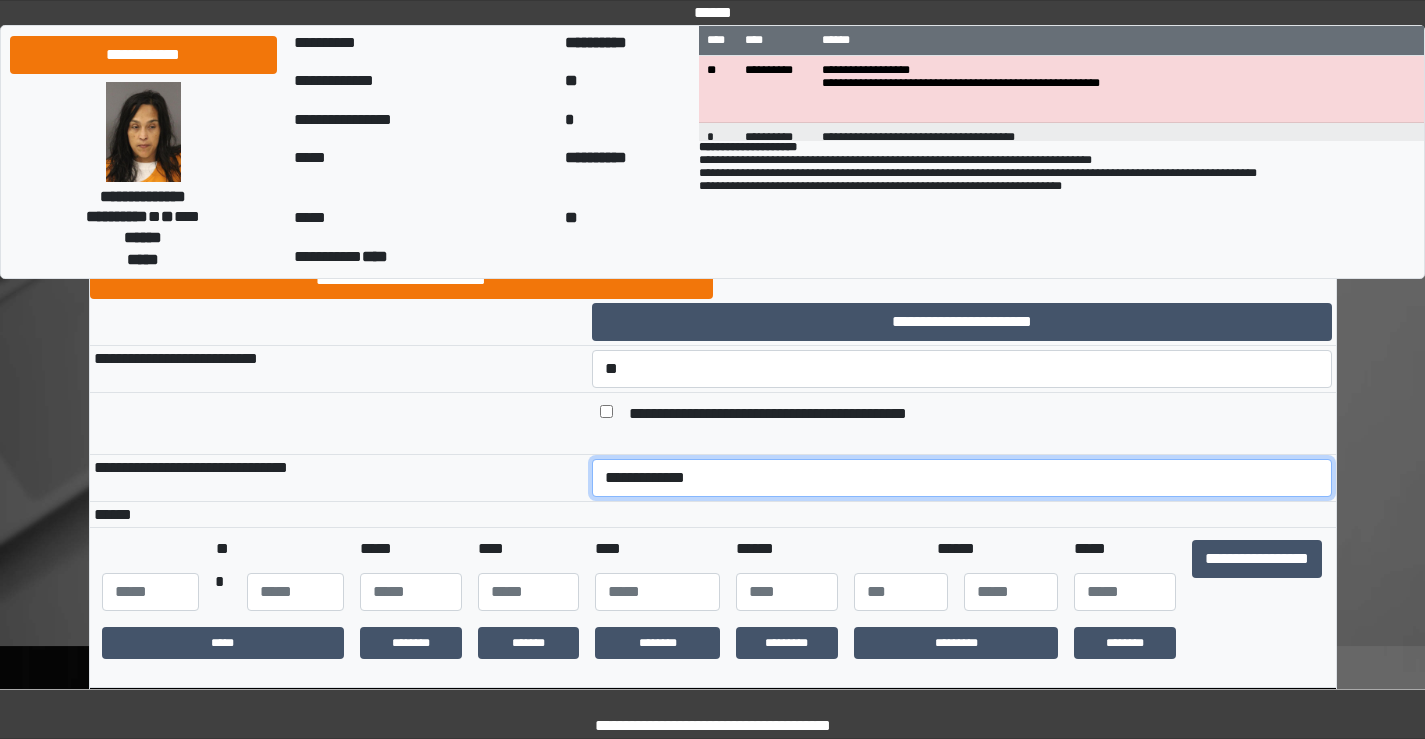 click on "**********" at bounding box center (962, 478) 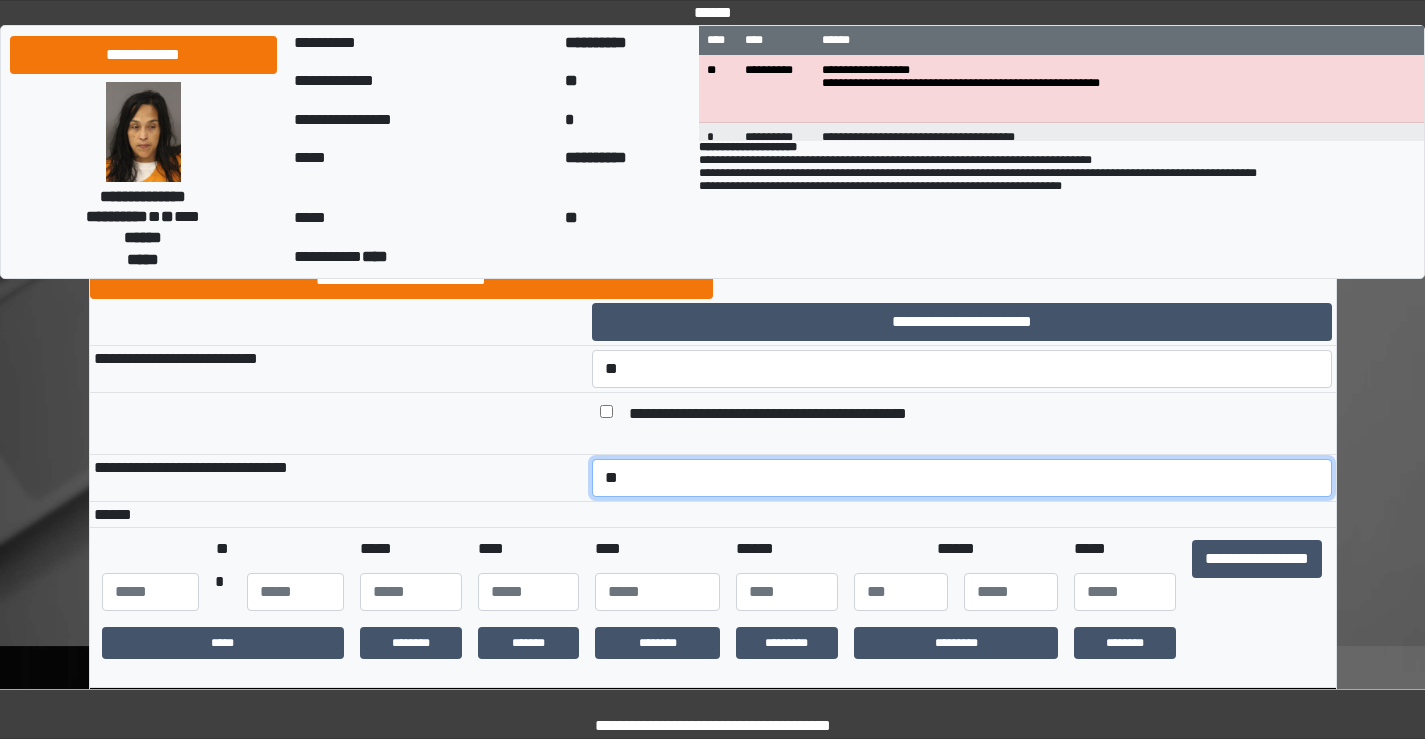 click on "**********" at bounding box center [962, 478] 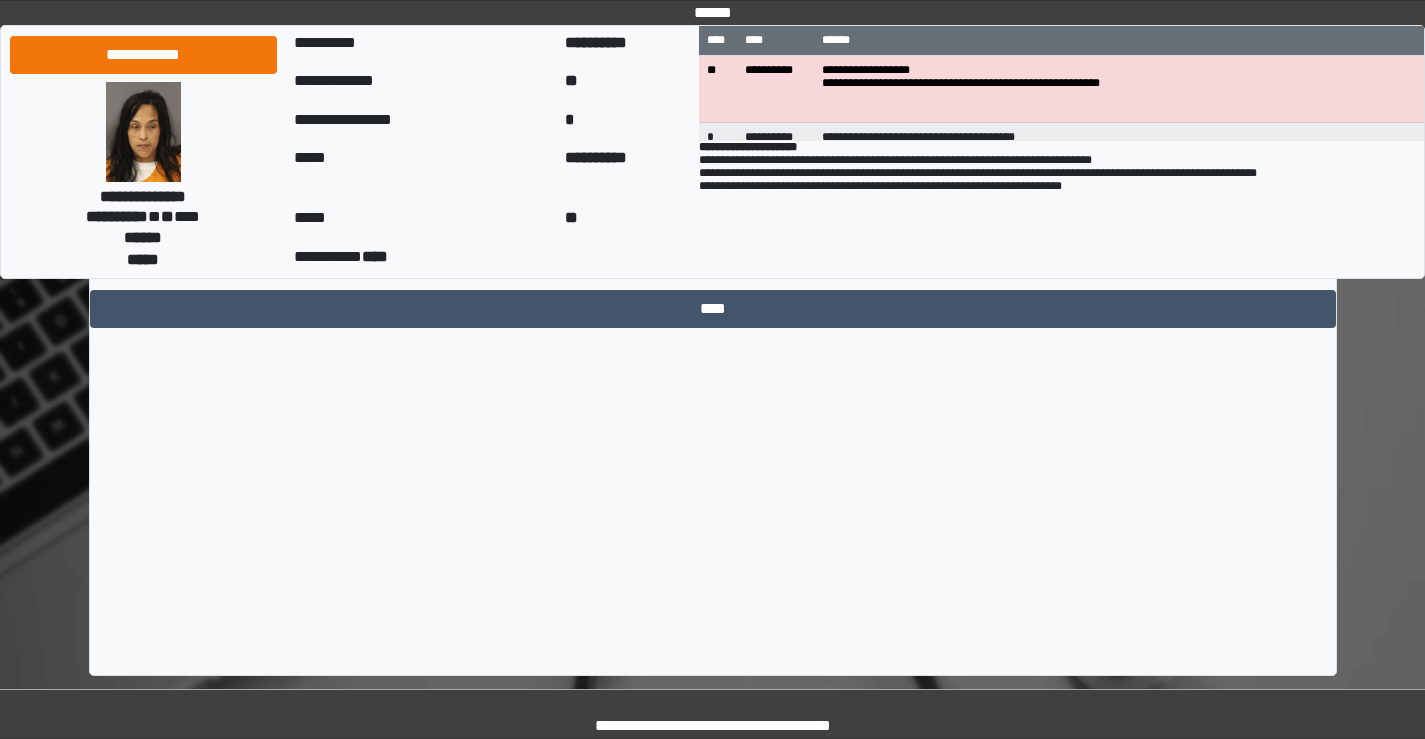 scroll, scrollTop: 9907, scrollLeft: 0, axis: vertical 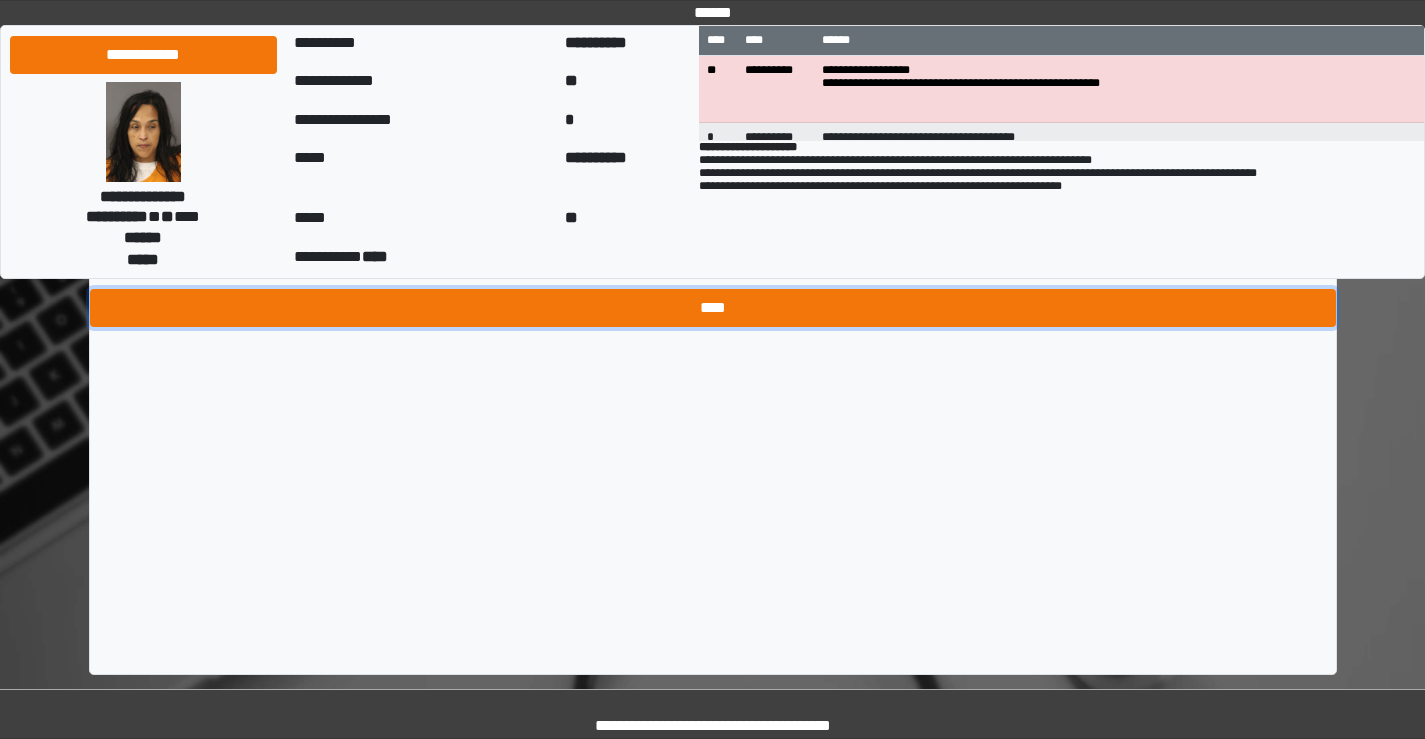 click on "****" at bounding box center [713, 308] 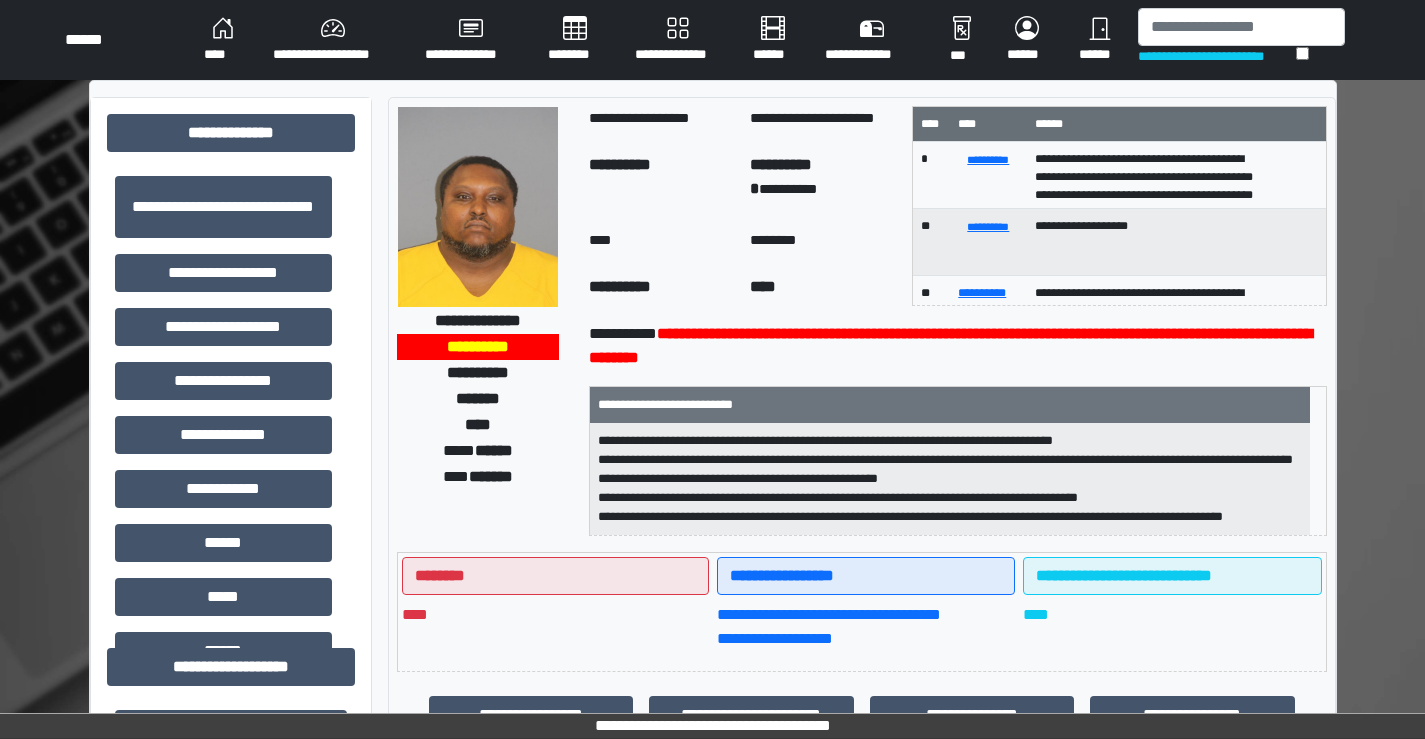 scroll, scrollTop: 700, scrollLeft: 0, axis: vertical 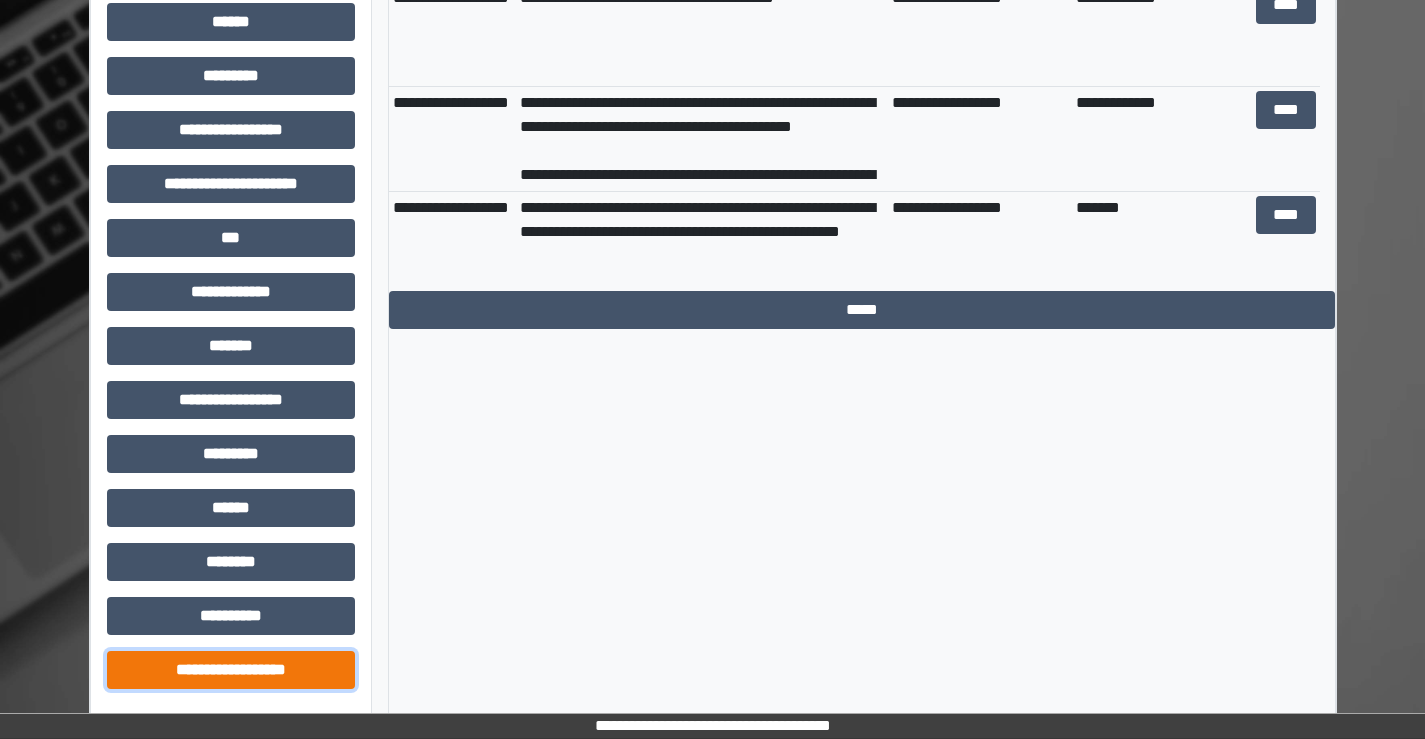 click on "**********" at bounding box center (231, 670) 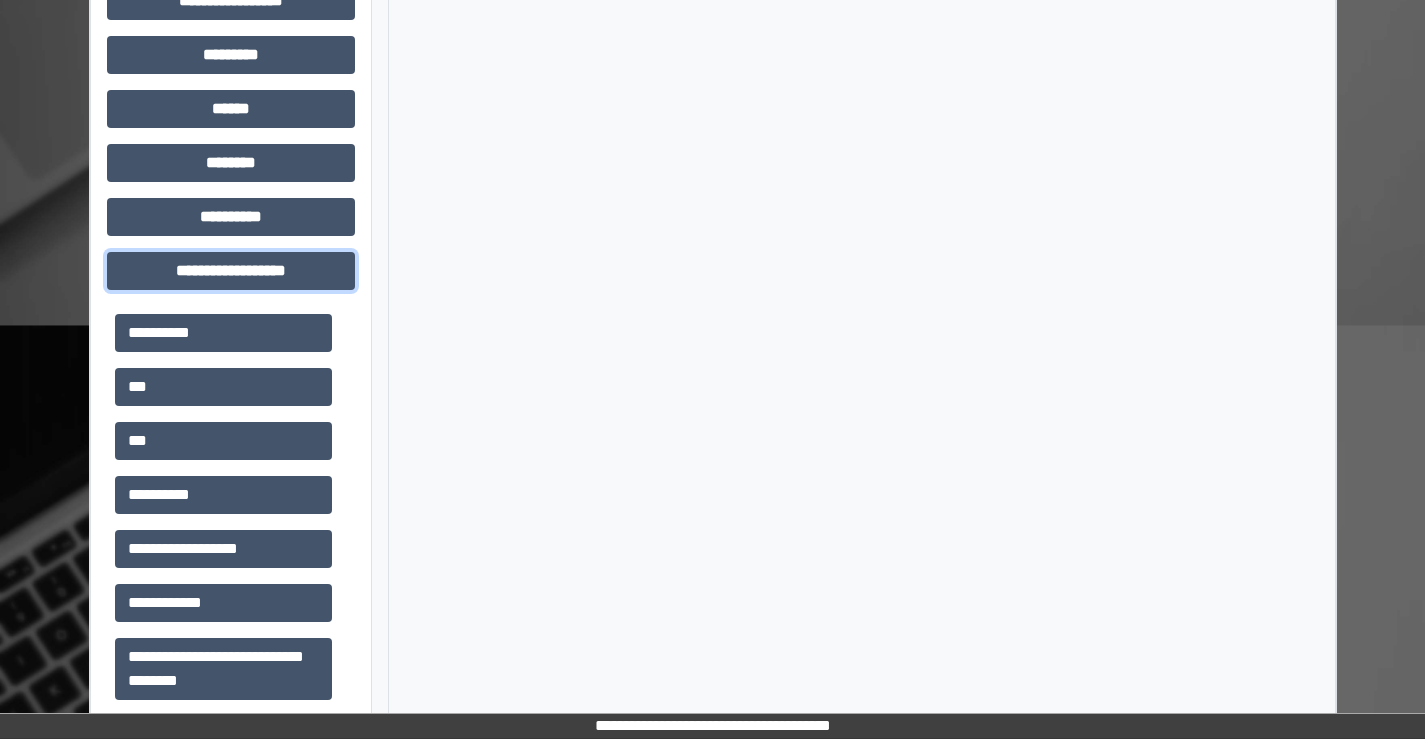 scroll, scrollTop: 1409, scrollLeft: 0, axis: vertical 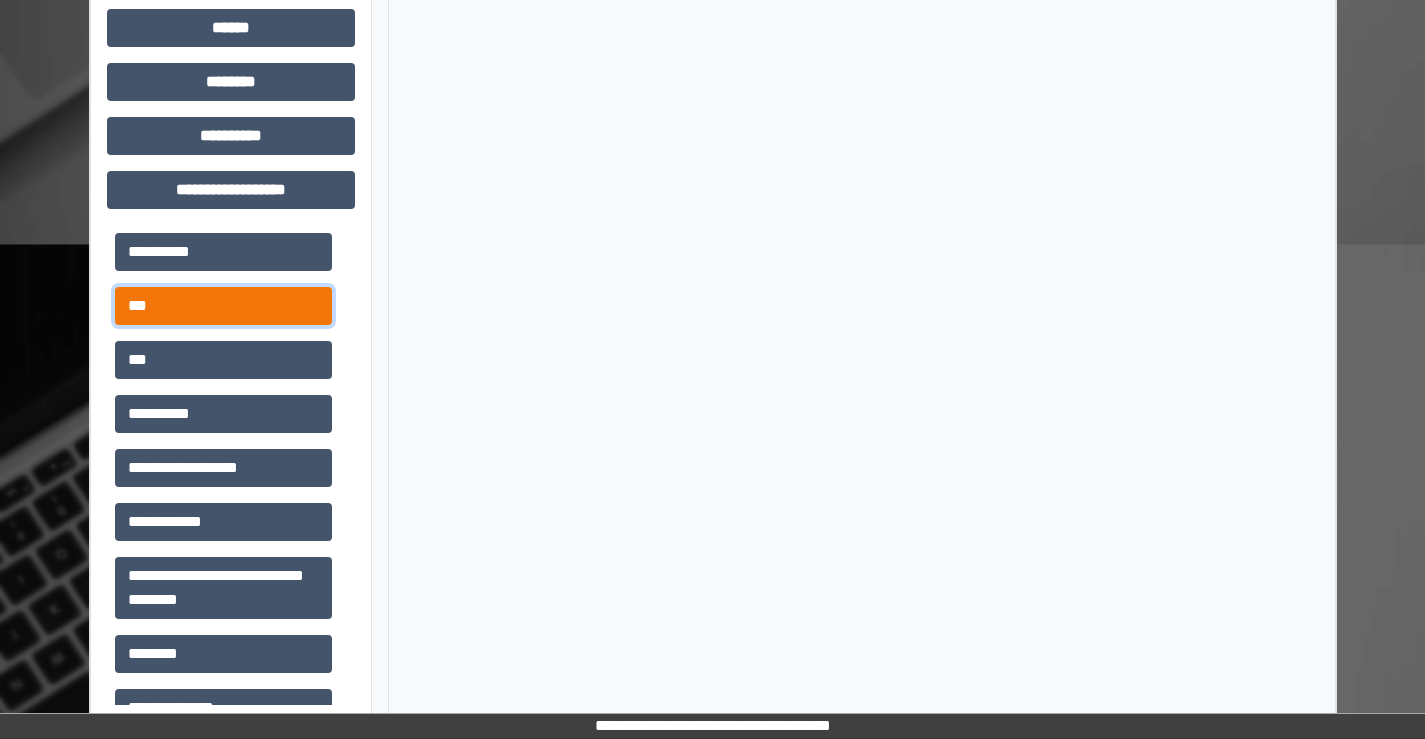 click on "***" at bounding box center [223, 306] 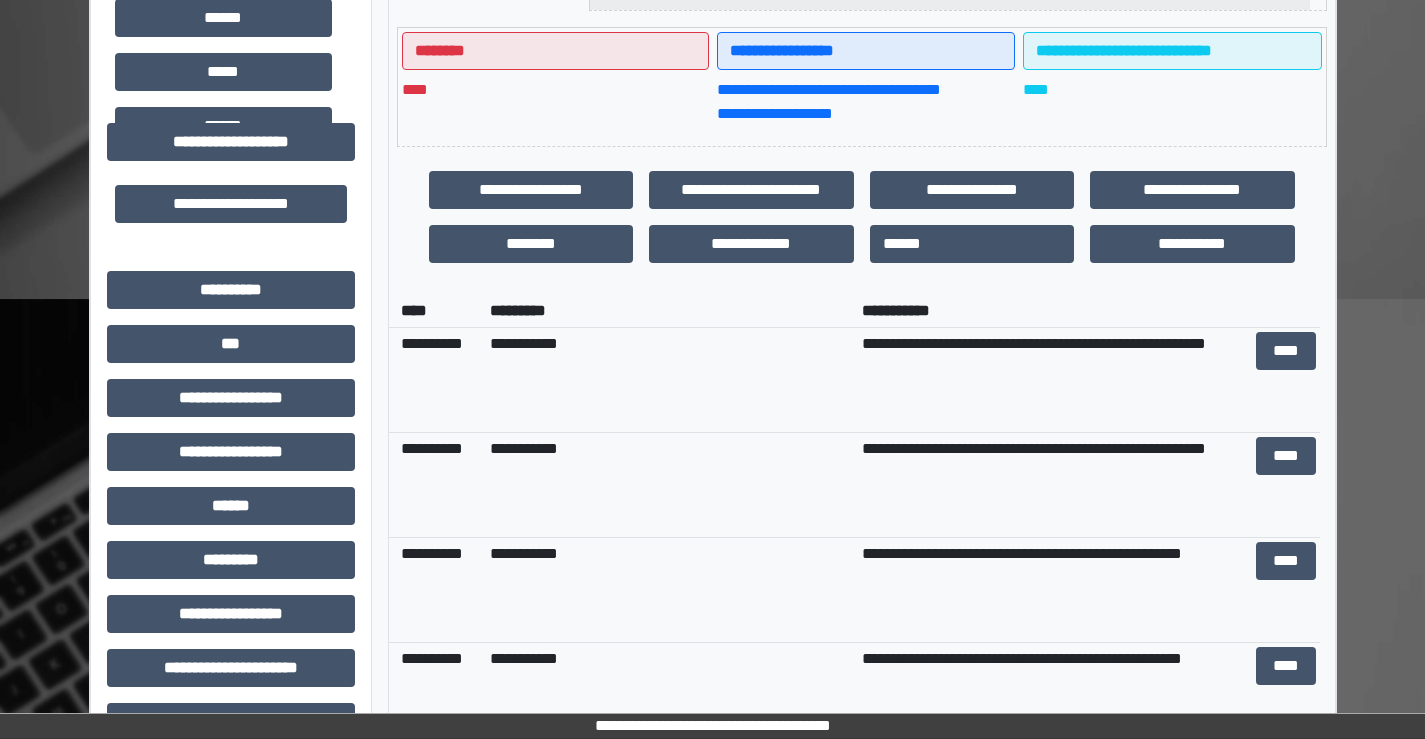 scroll, scrollTop: 489, scrollLeft: 0, axis: vertical 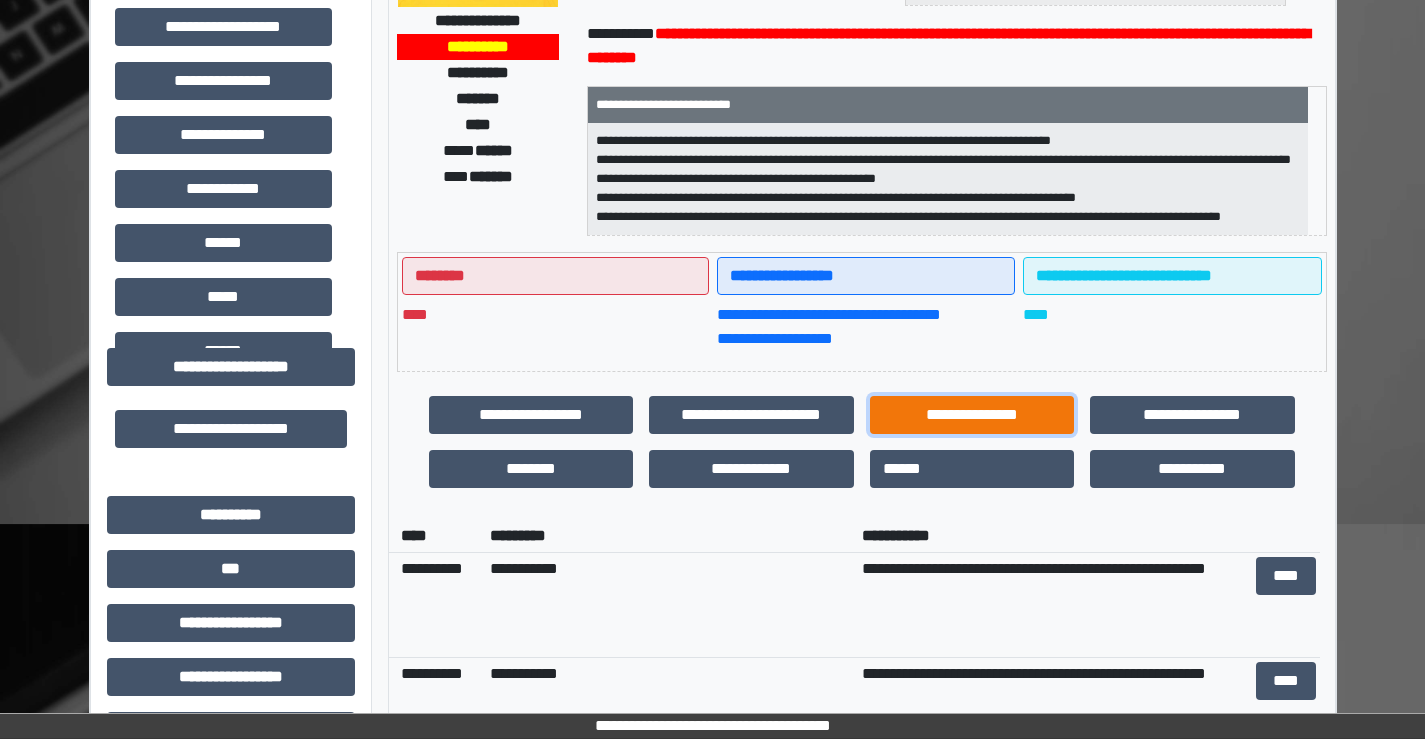 click on "**********" at bounding box center [972, 415] 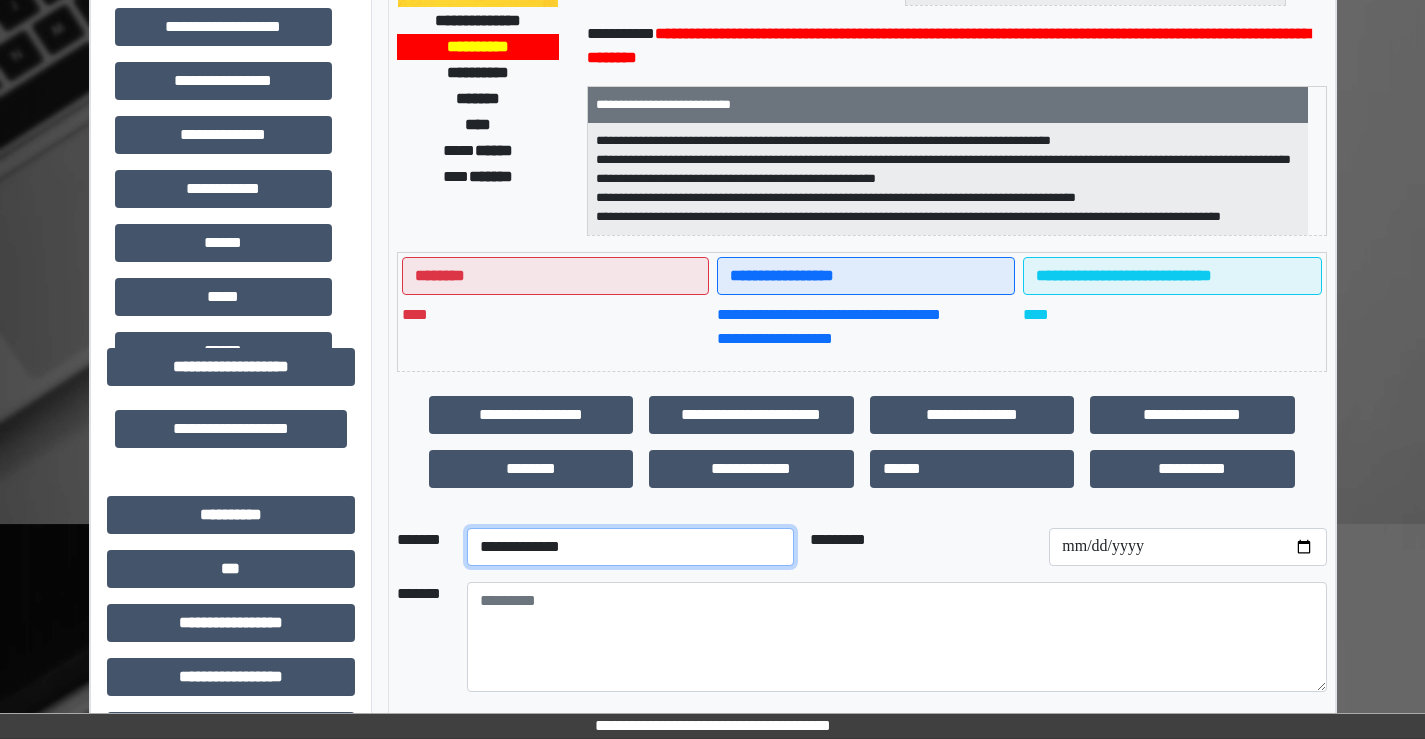 click on "**********" at bounding box center [630, 547] 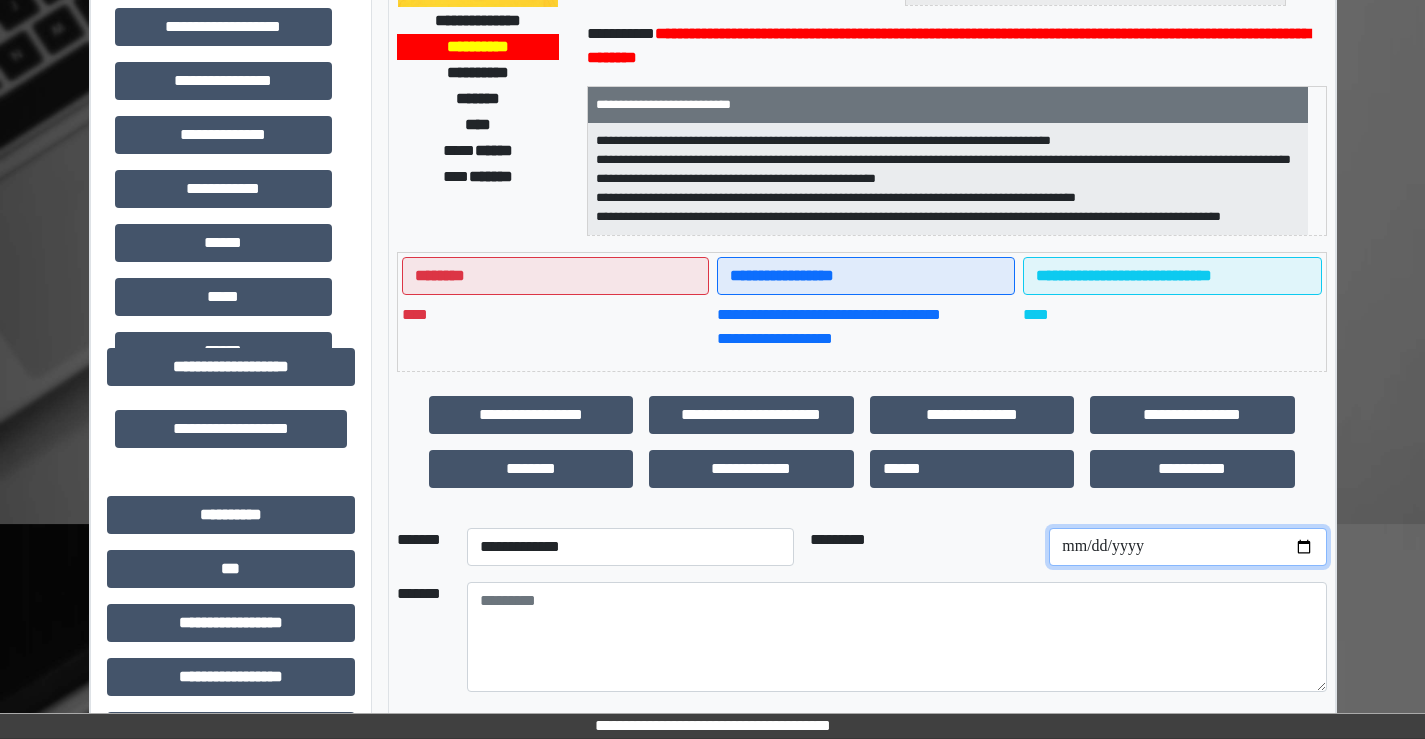drag, startPoint x: 1308, startPoint y: 546, endPoint x: 1255, endPoint y: 528, distance: 55.97321 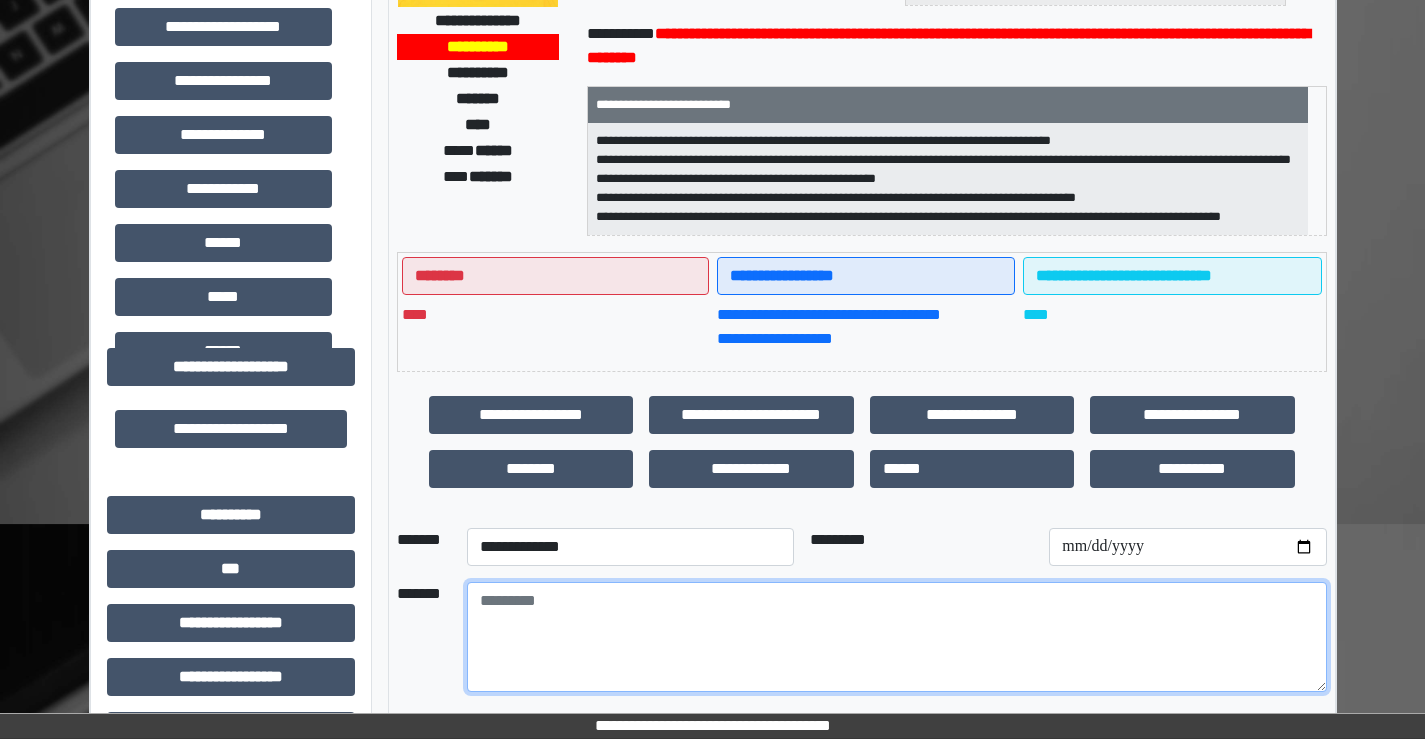 click at bounding box center [897, 637] 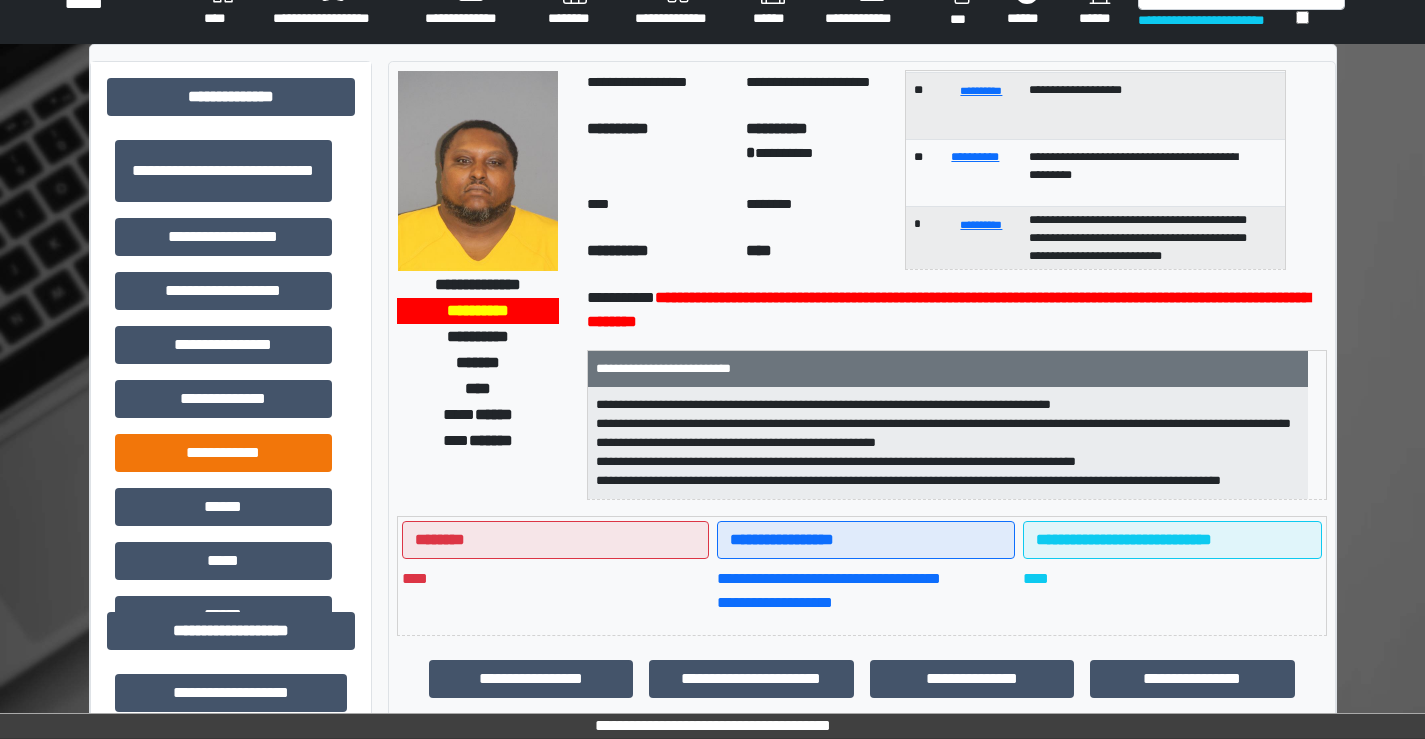 scroll, scrollTop: 0, scrollLeft: 0, axis: both 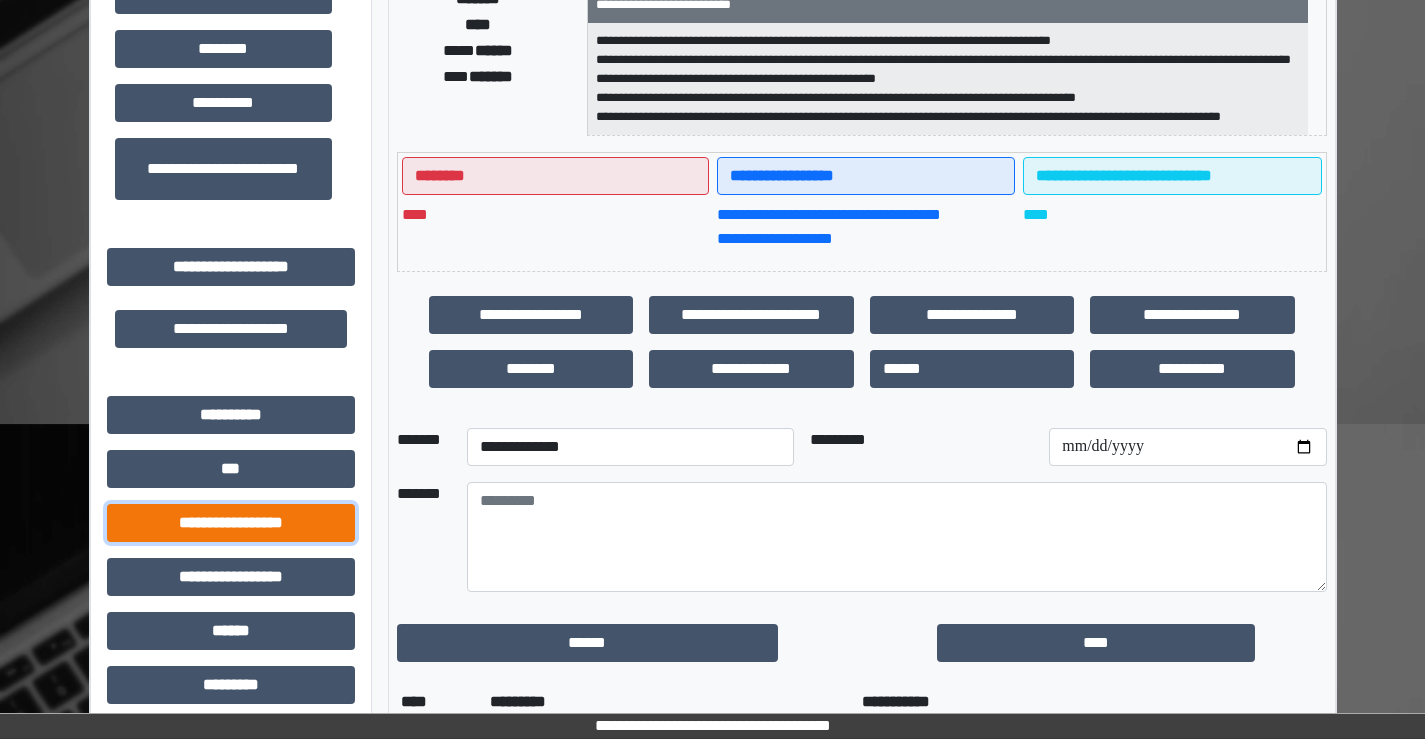 click on "**********" at bounding box center (231, 523) 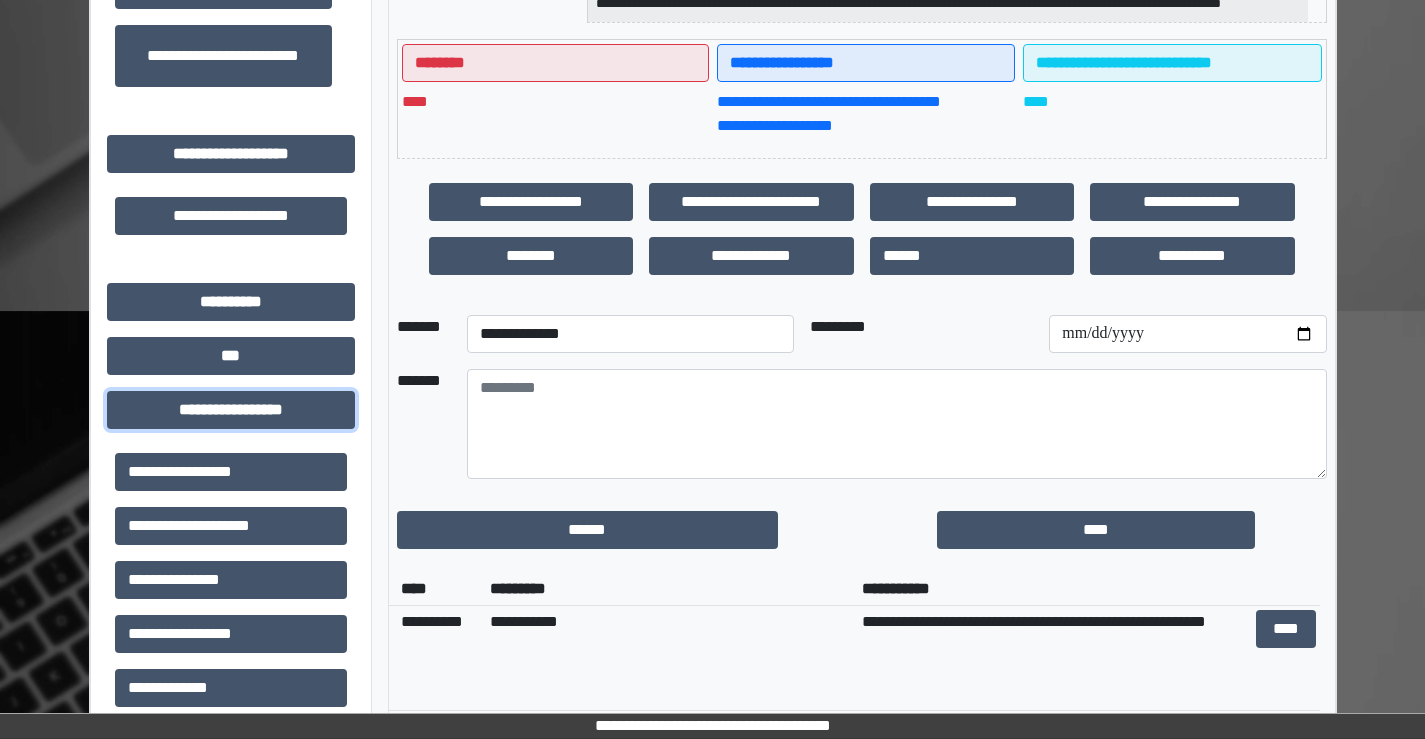 scroll, scrollTop: 700, scrollLeft: 0, axis: vertical 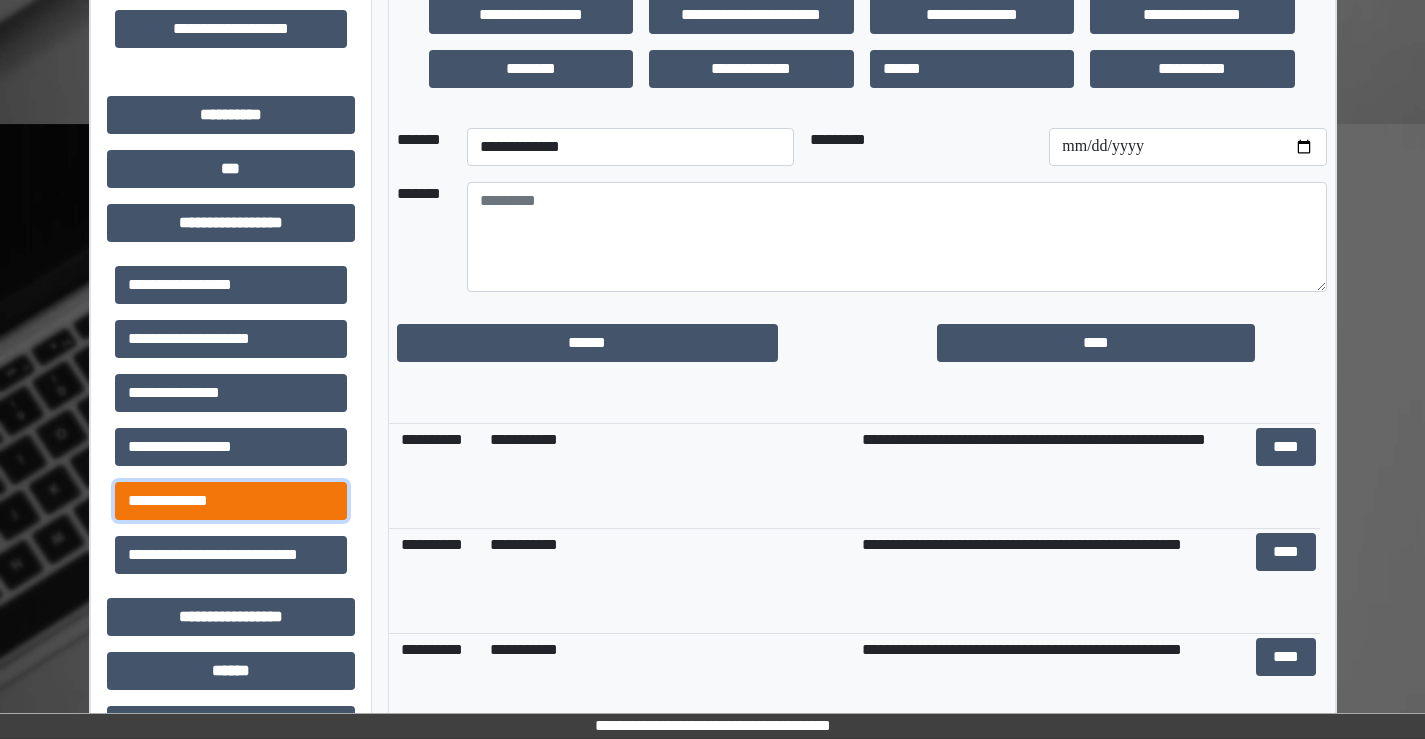 click on "**********" at bounding box center (231, 501) 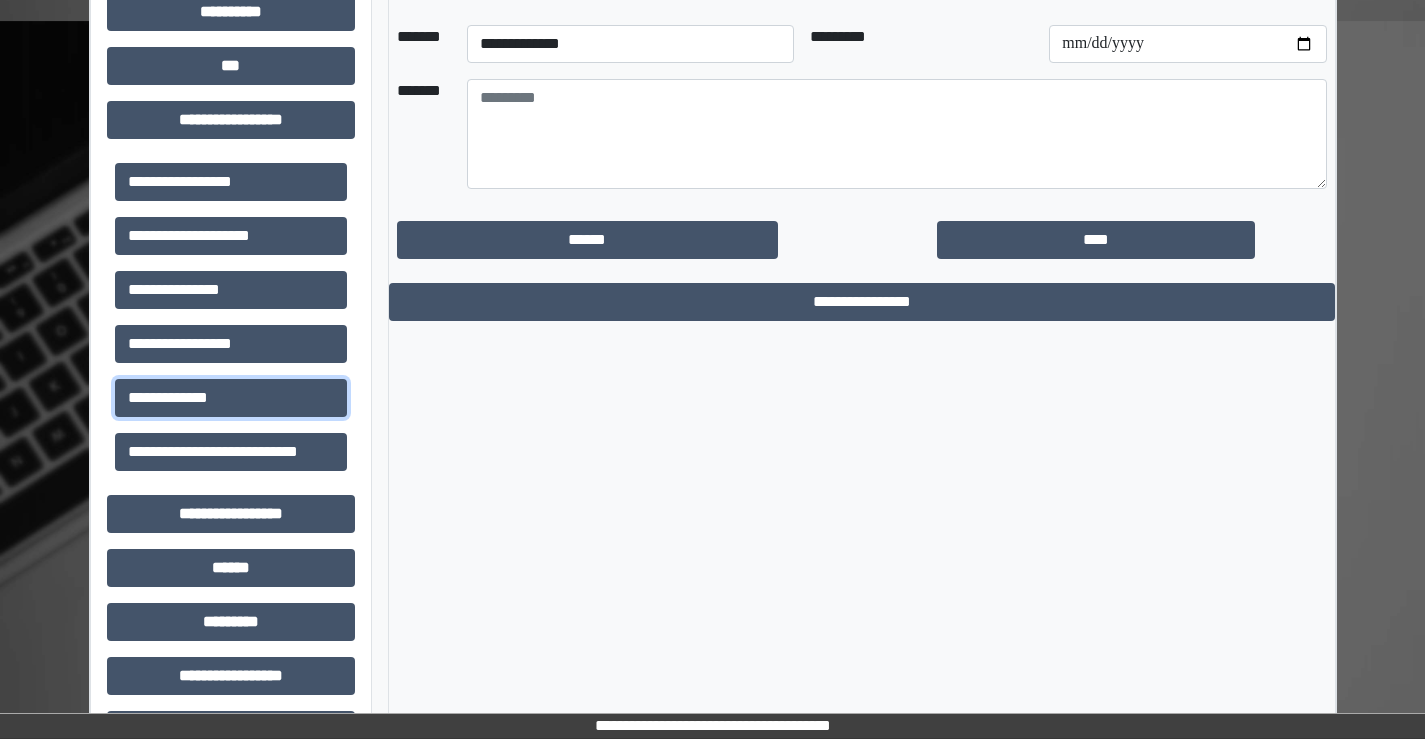 scroll, scrollTop: 700, scrollLeft: 0, axis: vertical 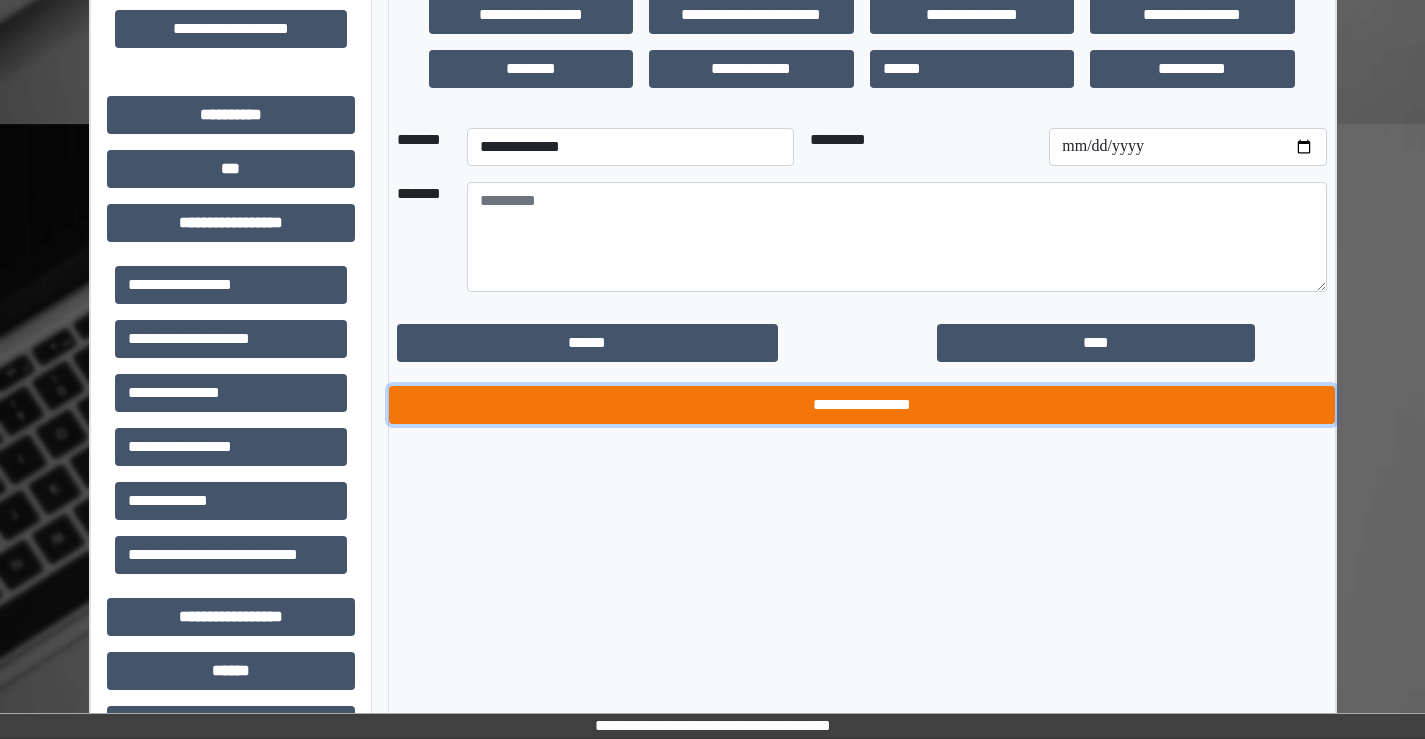 click on "**********" at bounding box center (862, 405) 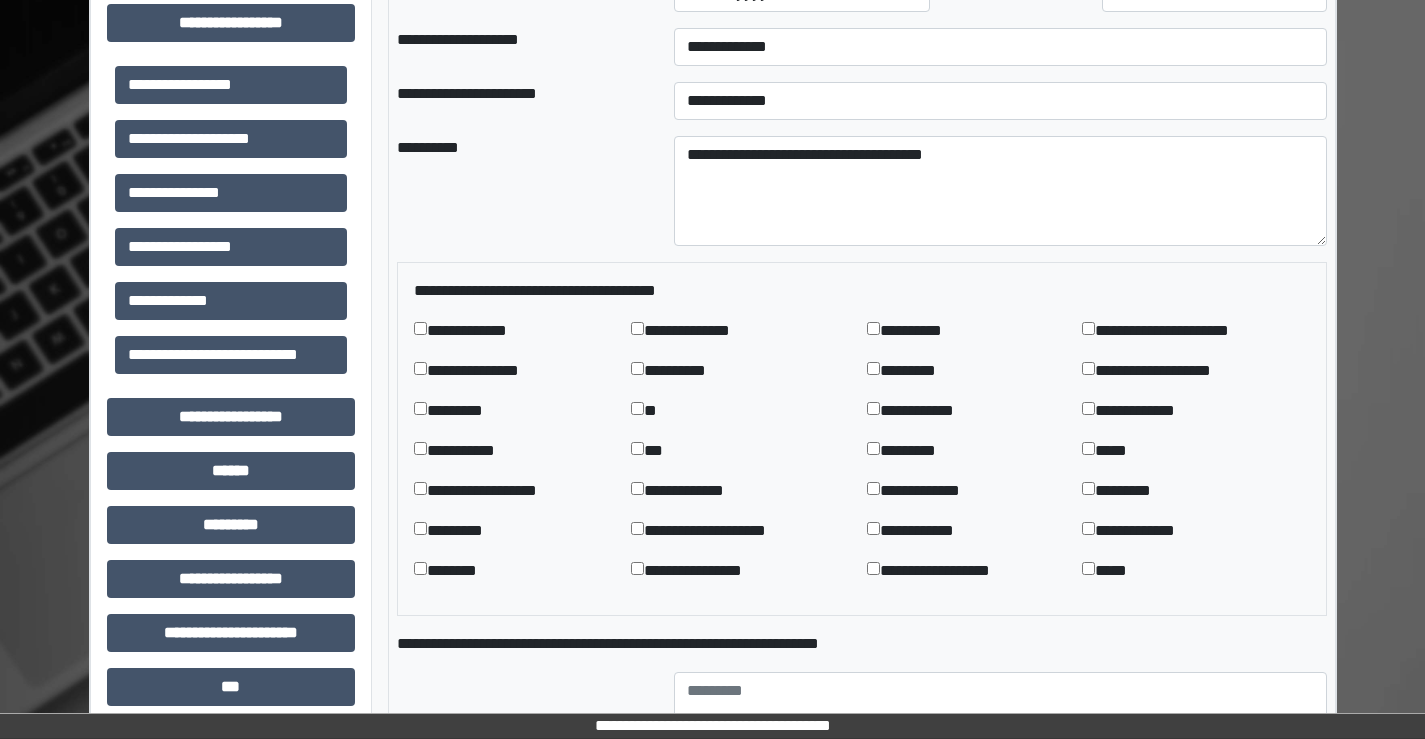 scroll, scrollTop: 1000, scrollLeft: 0, axis: vertical 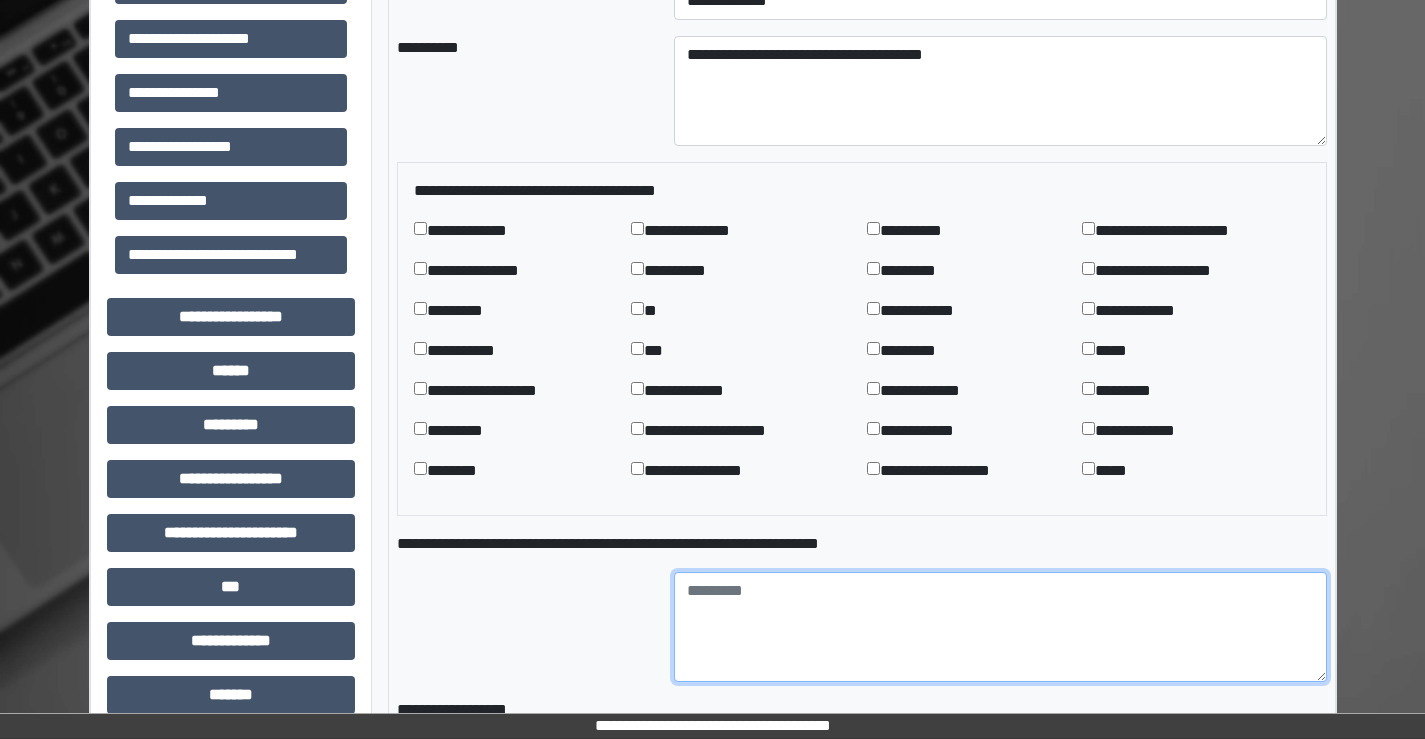 click at bounding box center [1000, 627] 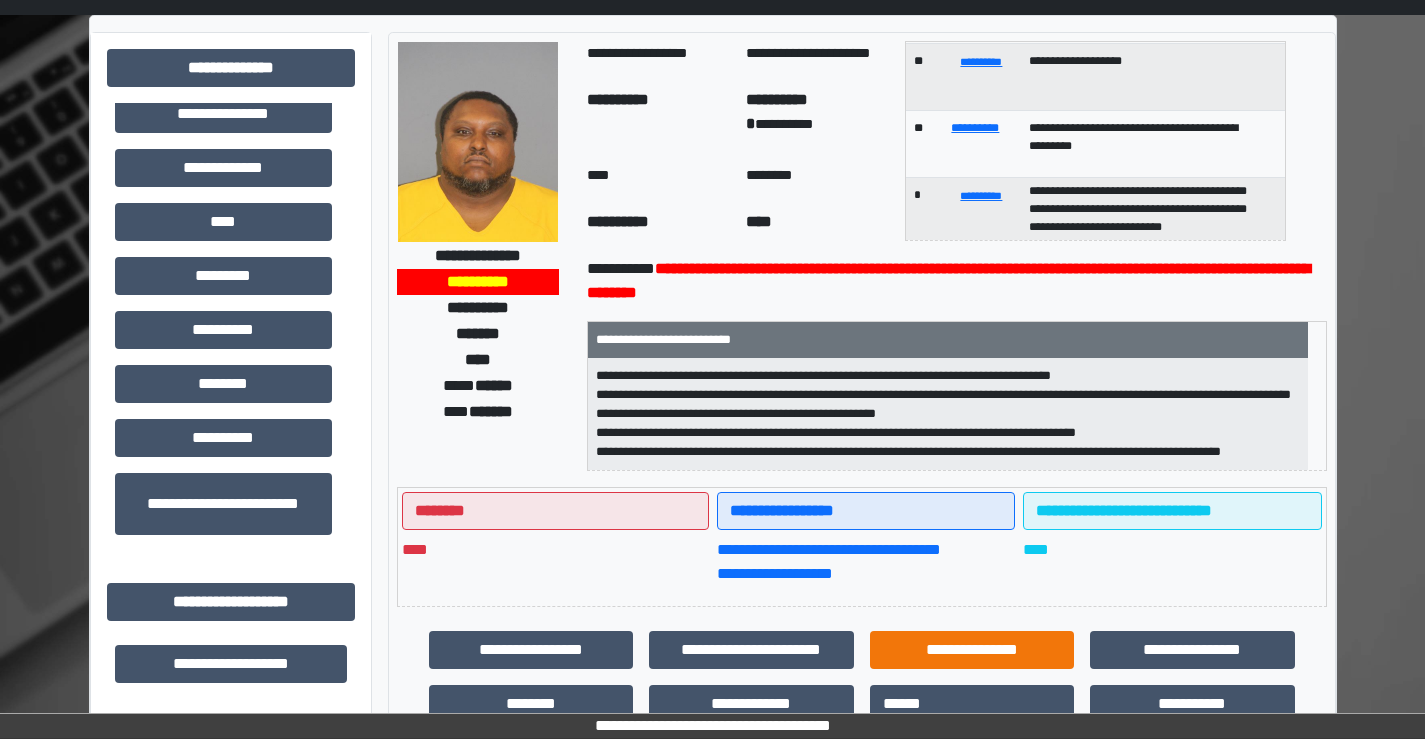 scroll, scrollTop: 300, scrollLeft: 0, axis: vertical 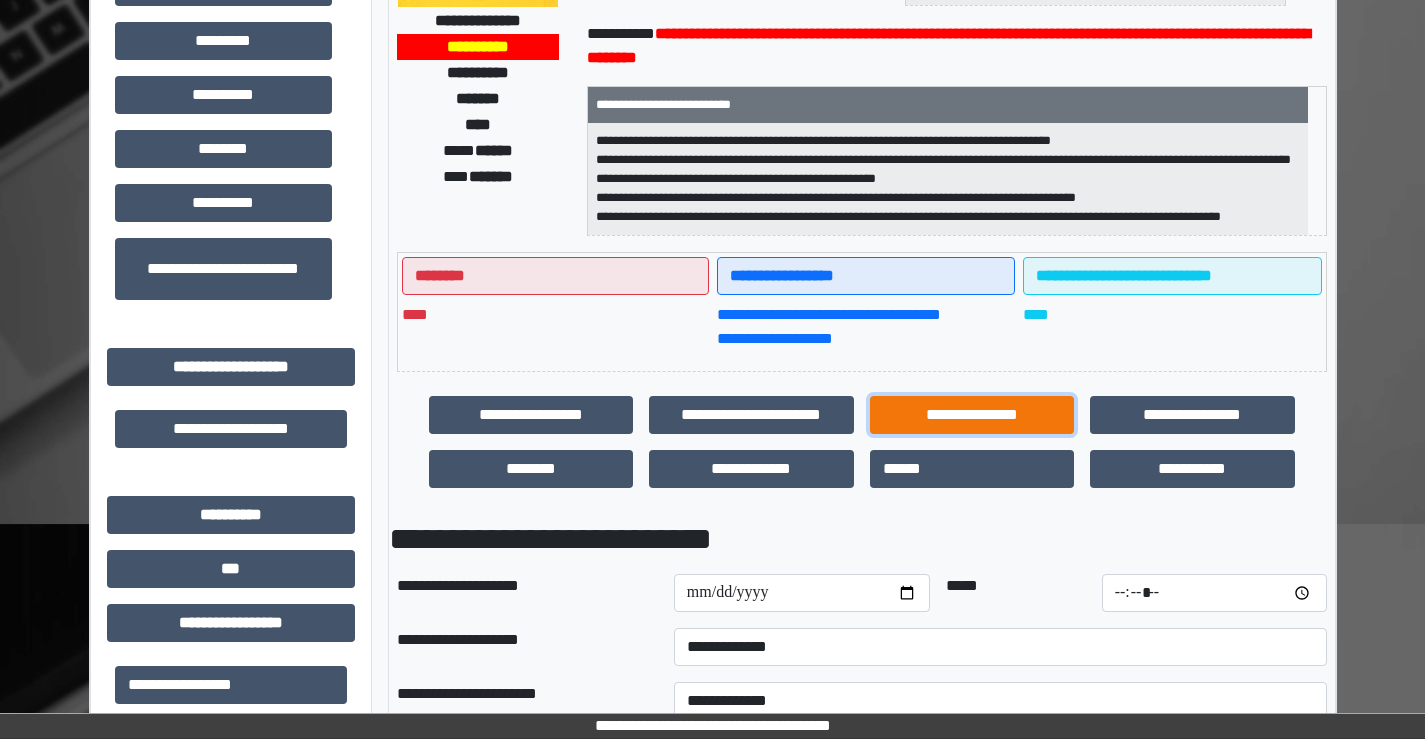 click on "**********" at bounding box center (972, 415) 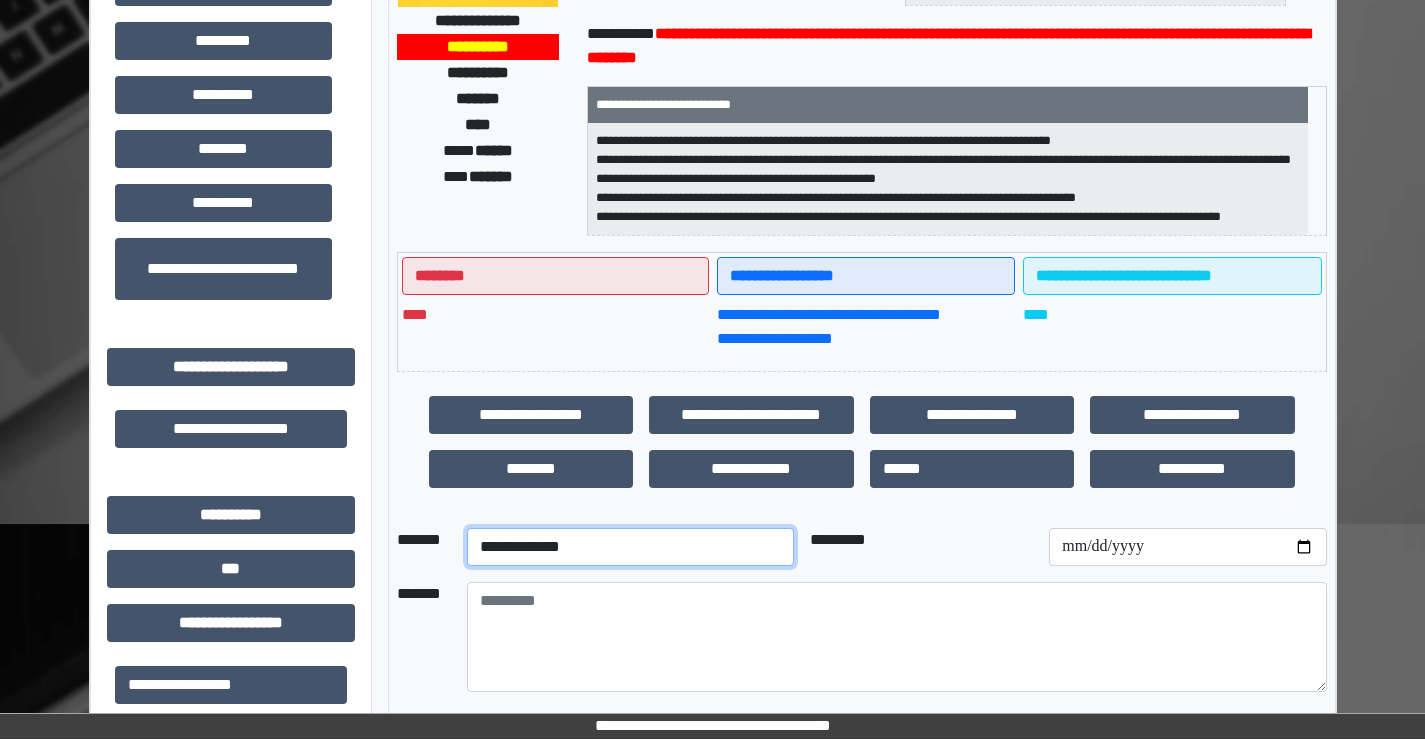 click on "**********" at bounding box center [630, 547] 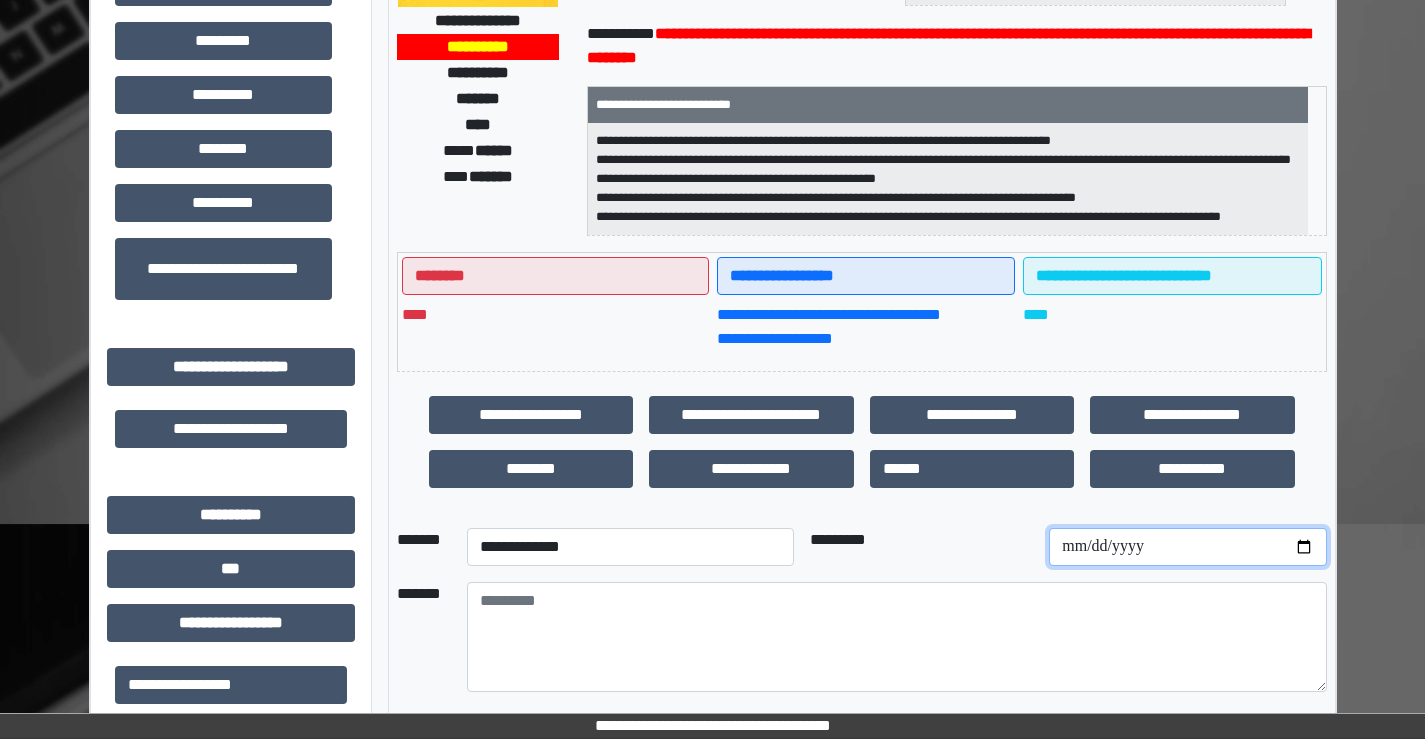 click at bounding box center [1187, 547] 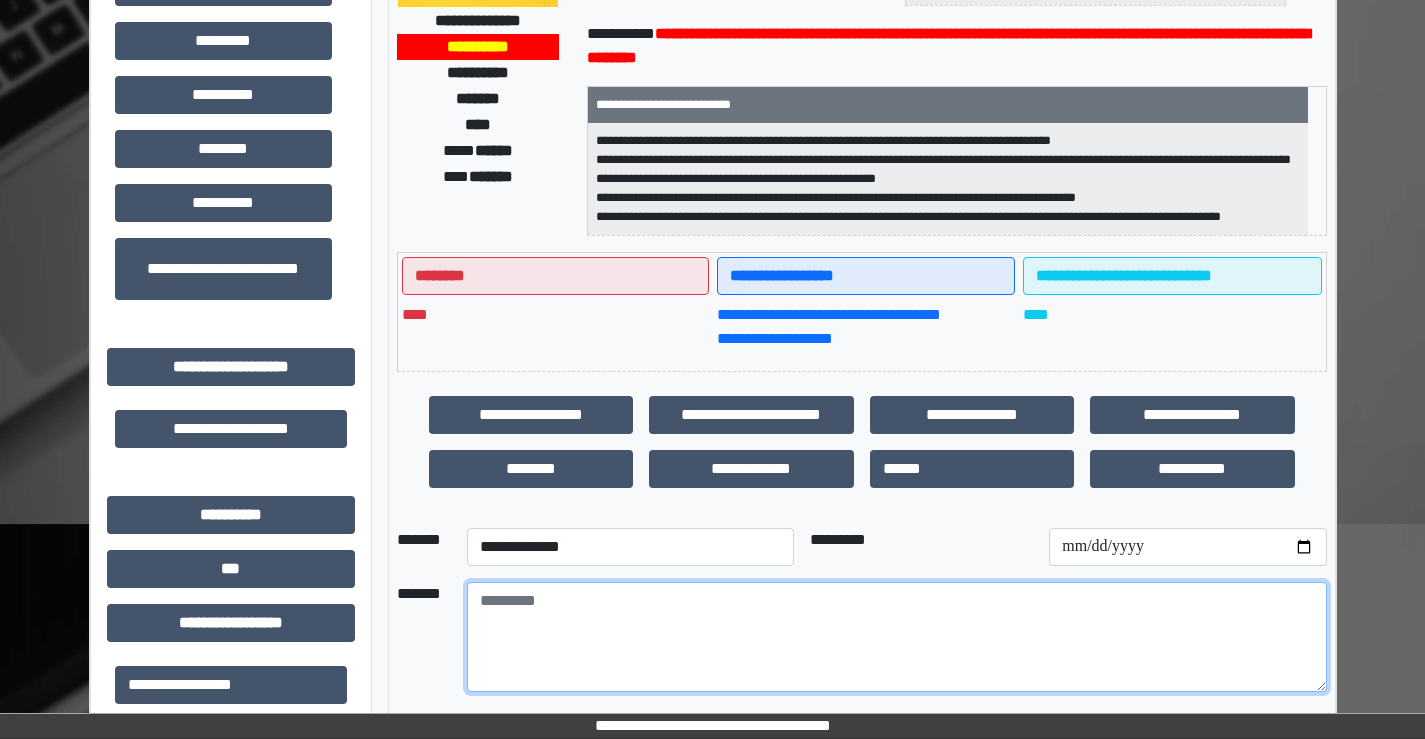 click at bounding box center [897, 637] 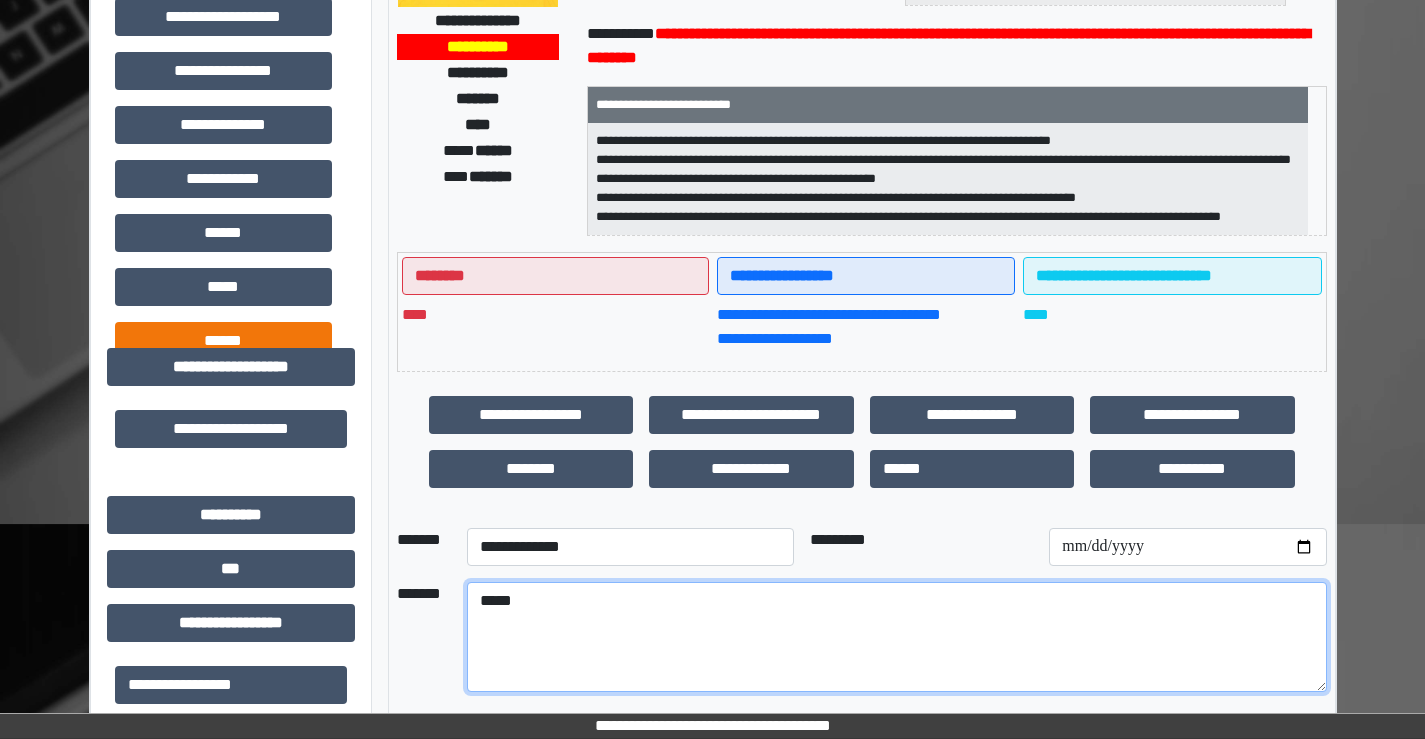 scroll, scrollTop: 0, scrollLeft: 0, axis: both 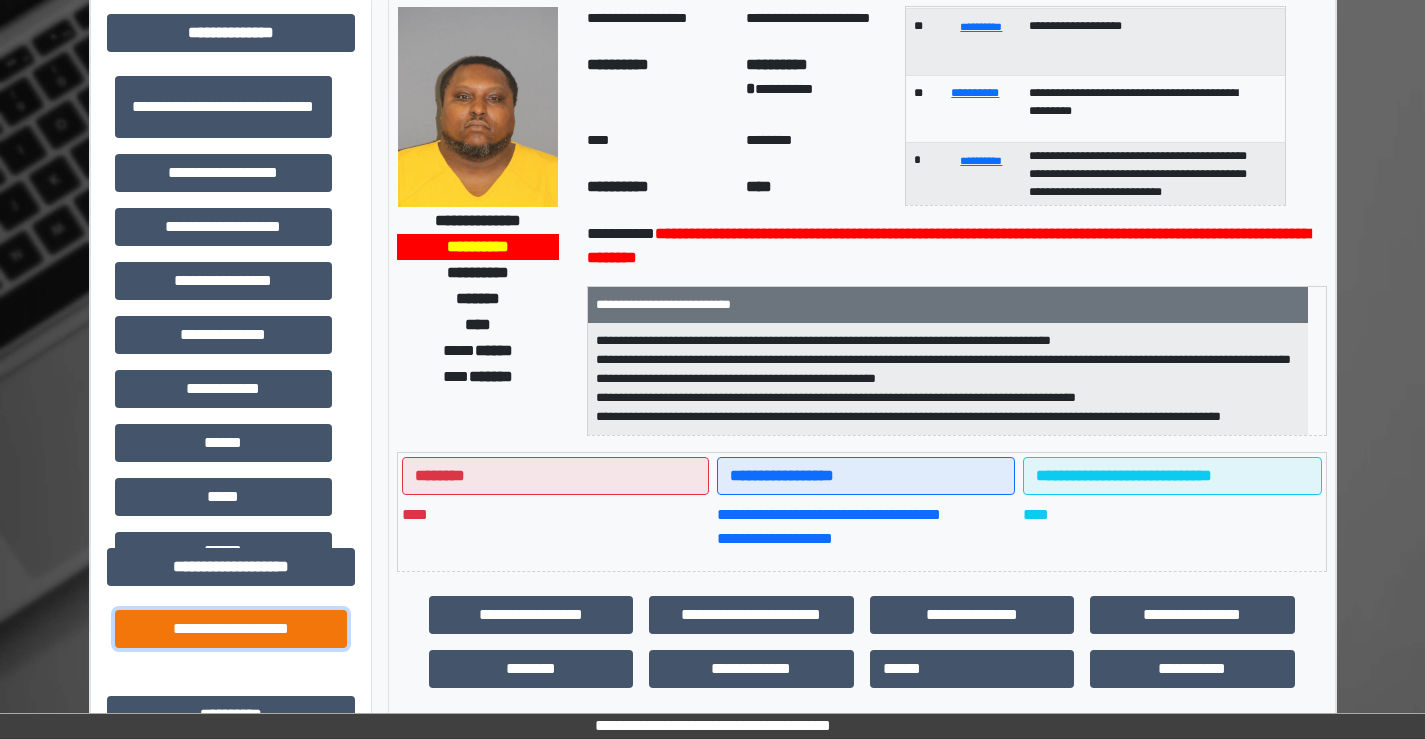 click on "**********" at bounding box center (231, 629) 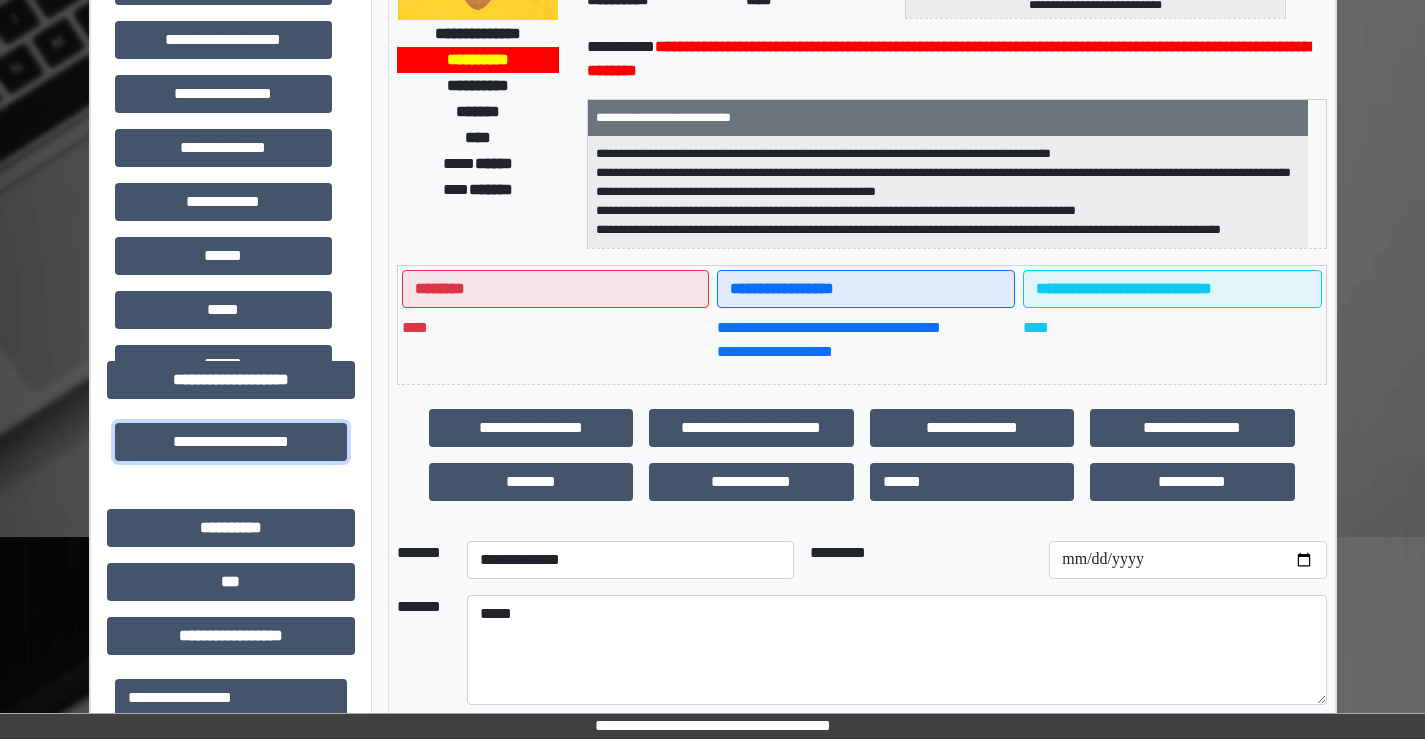 scroll, scrollTop: 600, scrollLeft: 0, axis: vertical 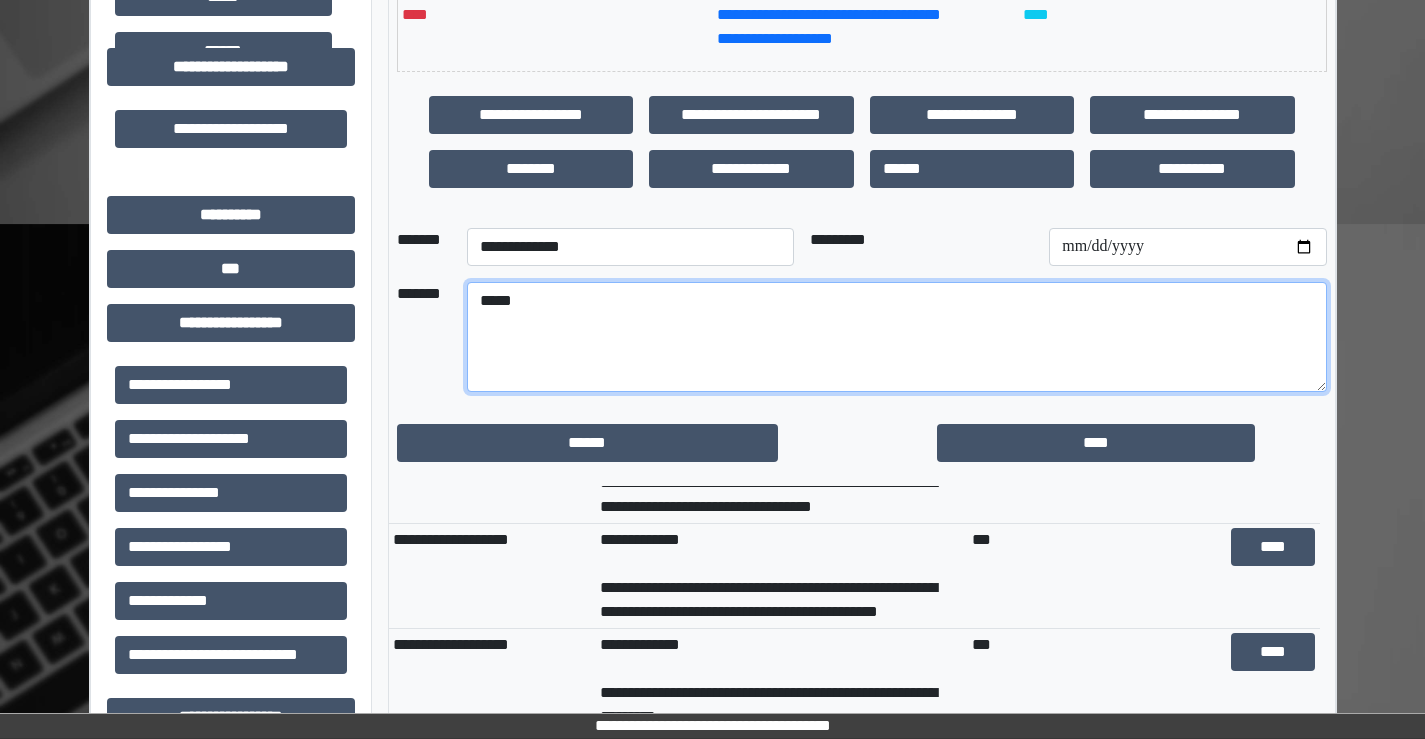 click on "****" at bounding box center (897, 337) 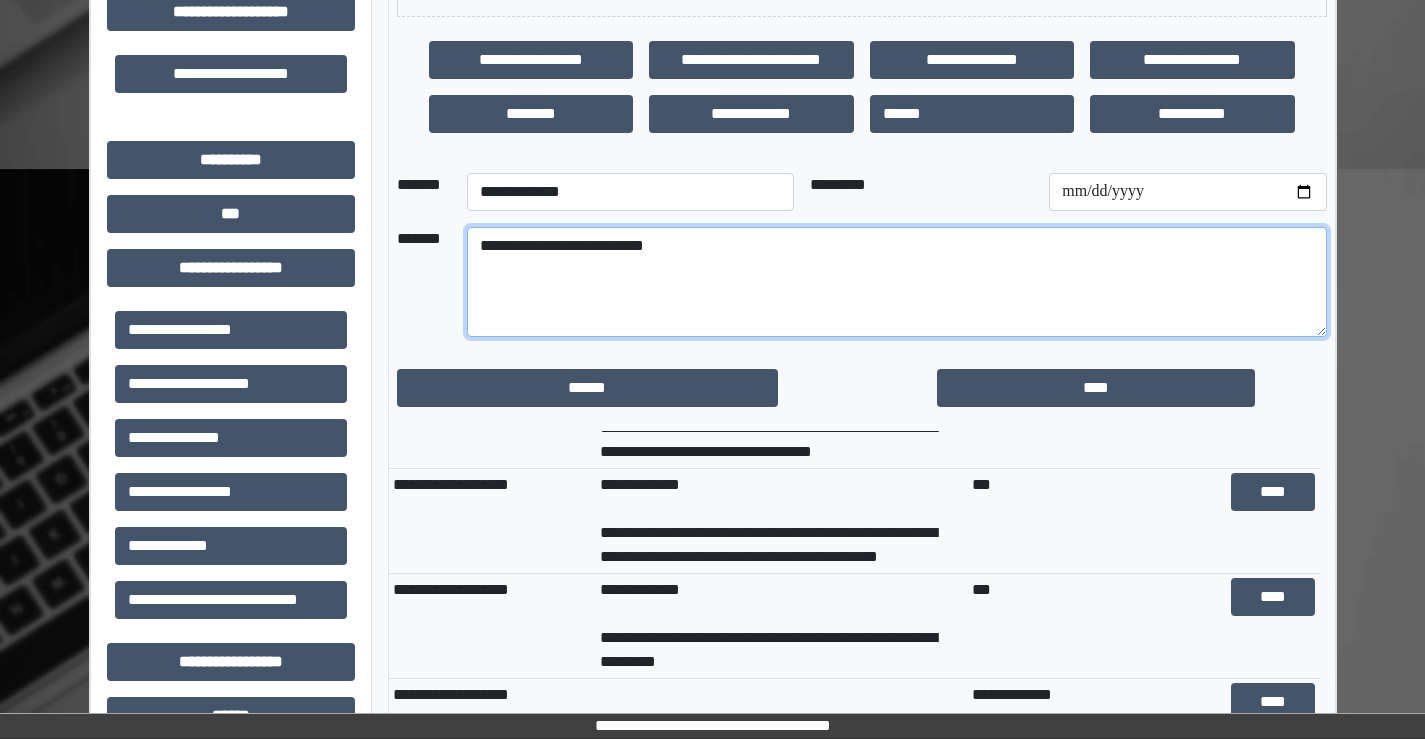 scroll, scrollTop: 700, scrollLeft: 0, axis: vertical 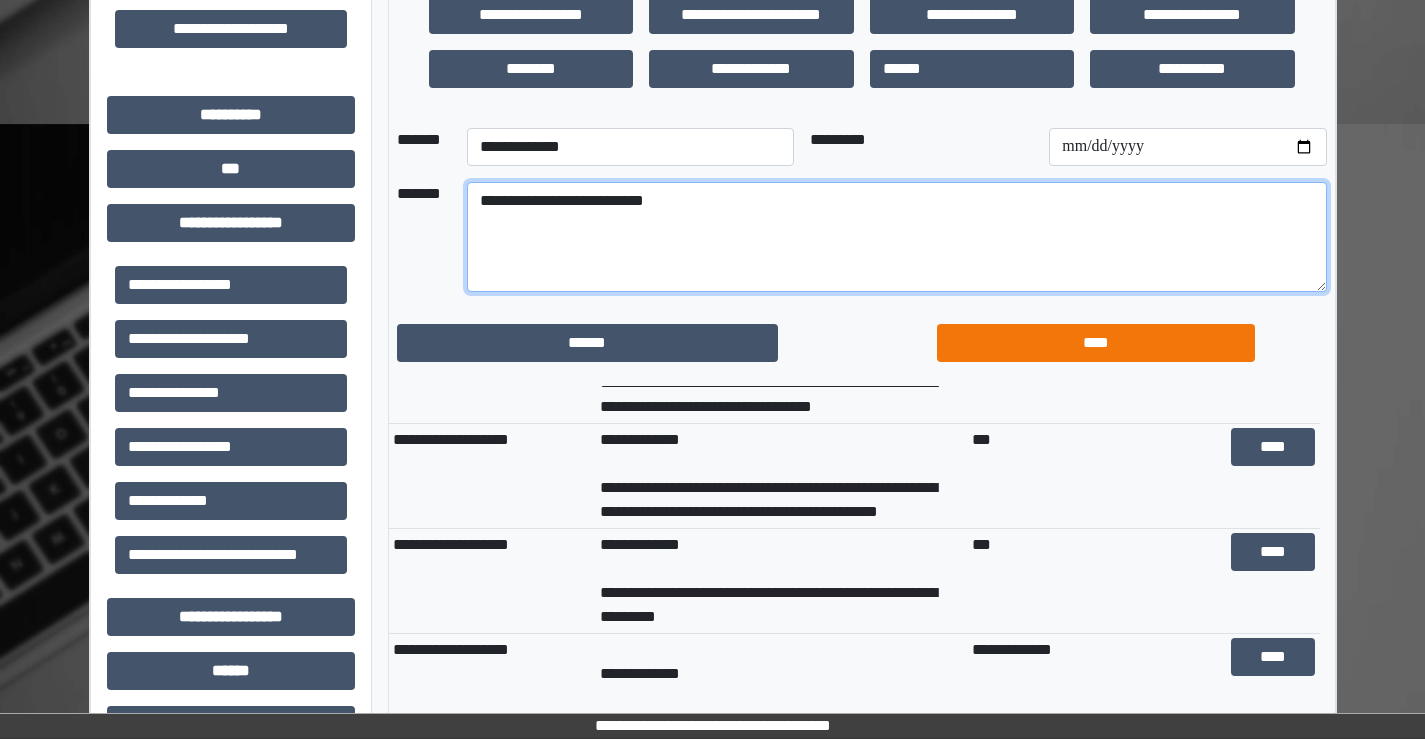 type on "**********" 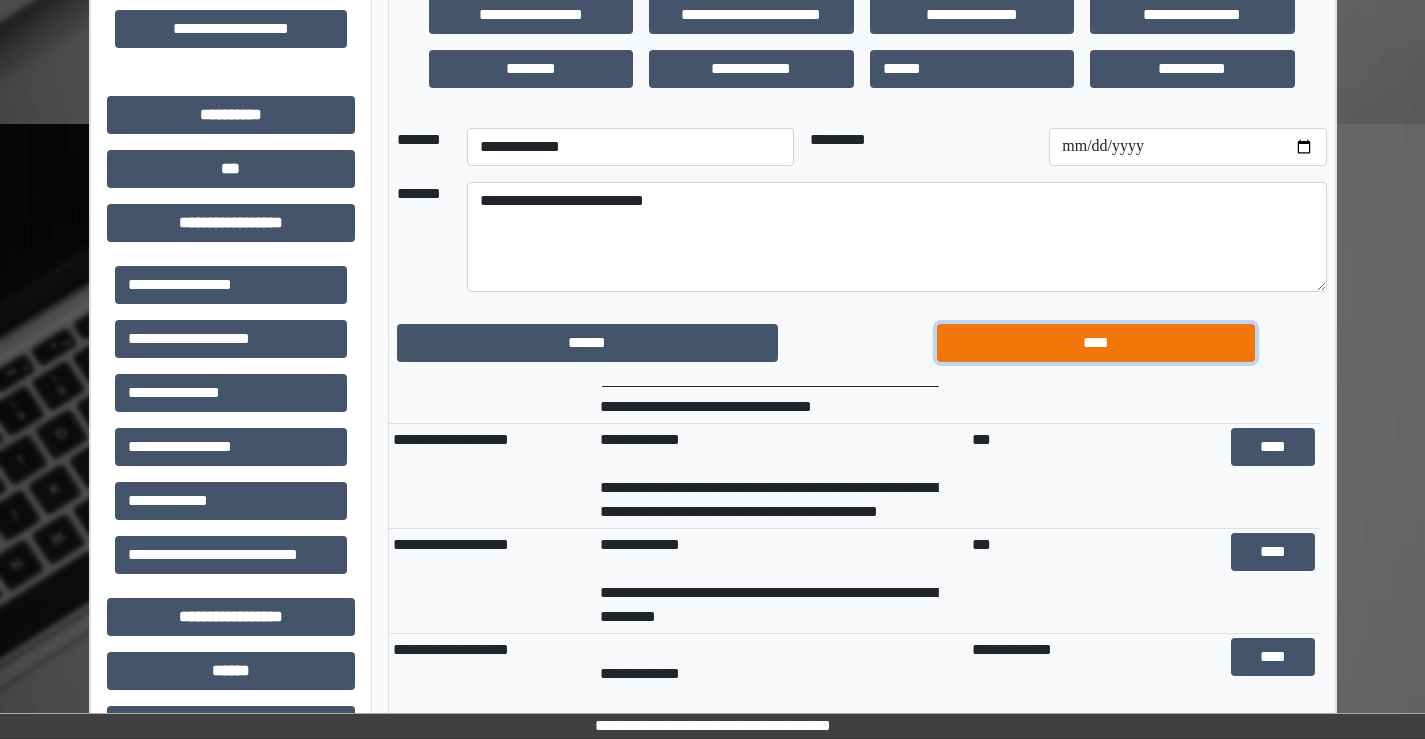 click on "****" at bounding box center (1096, 343) 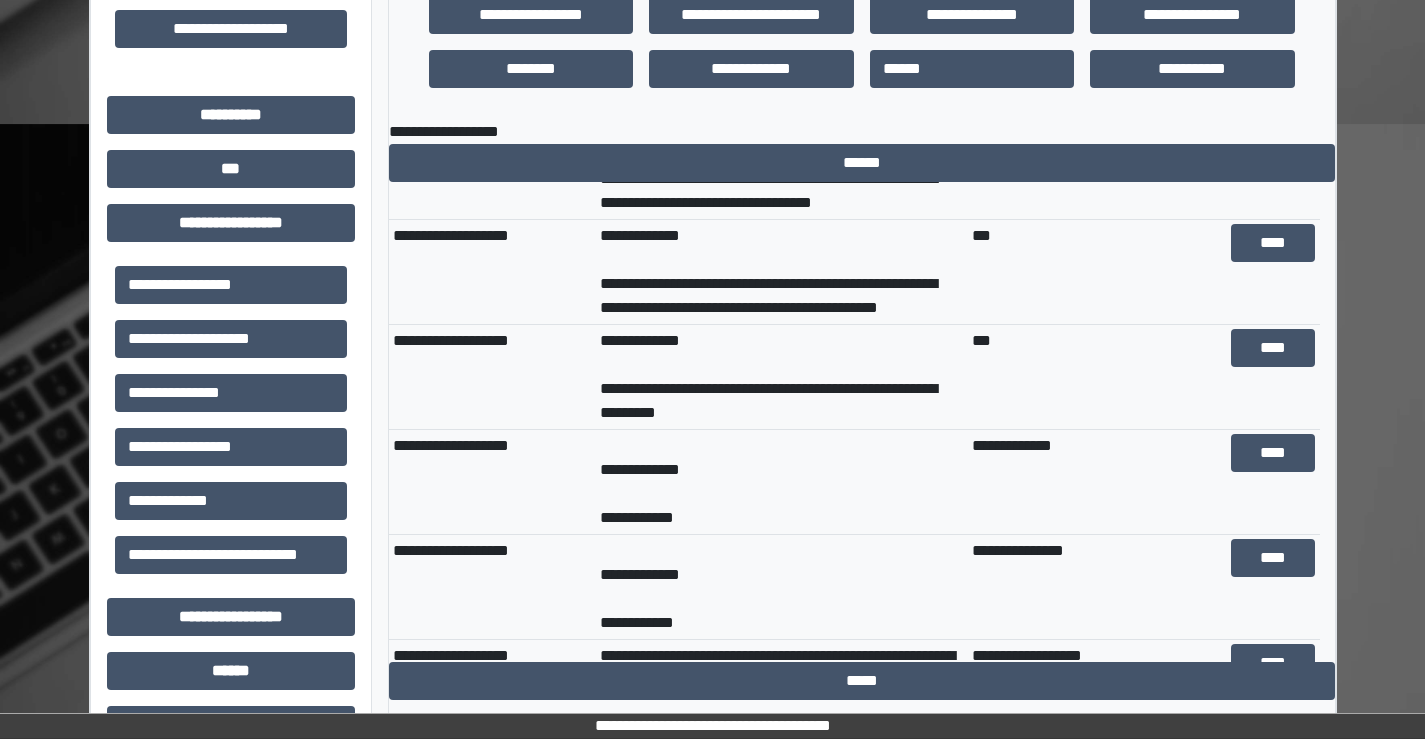 scroll, scrollTop: 0, scrollLeft: 0, axis: both 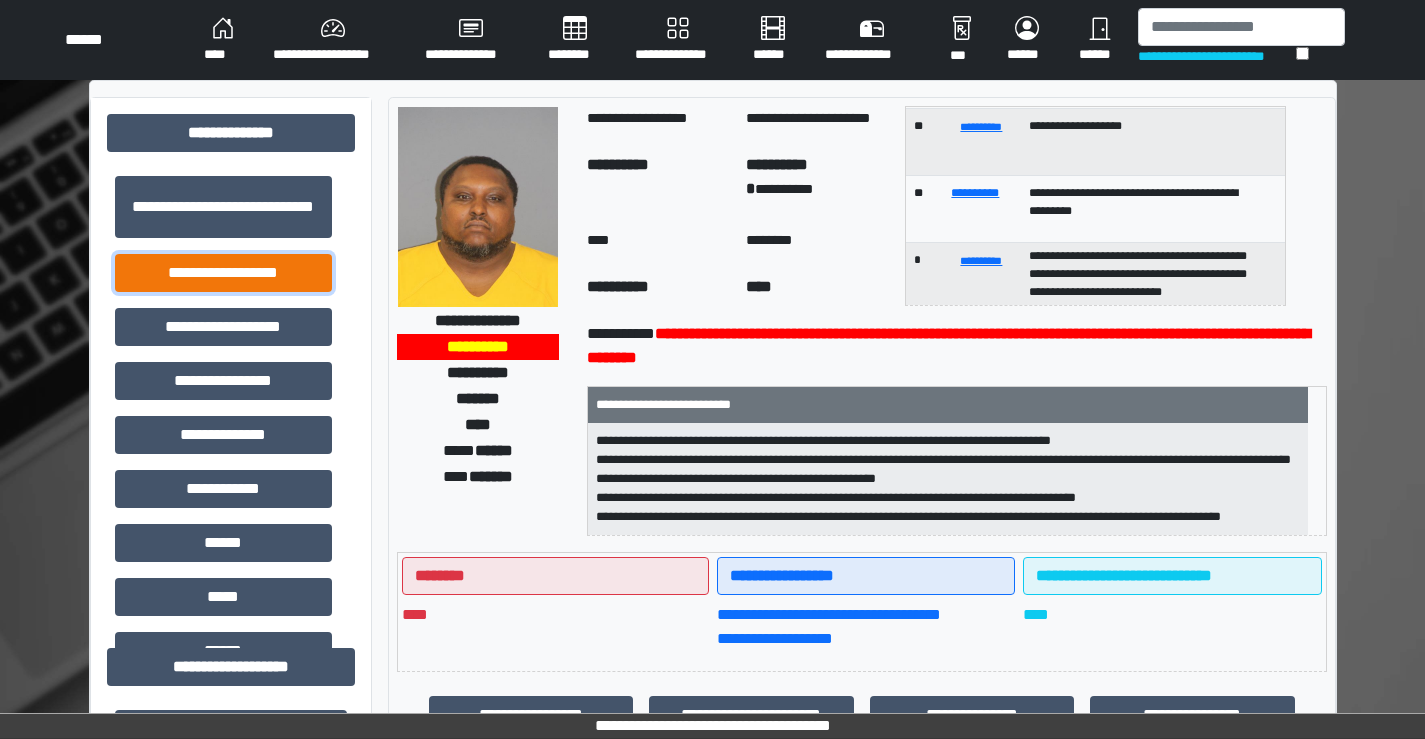click on "**********" at bounding box center (223, 273) 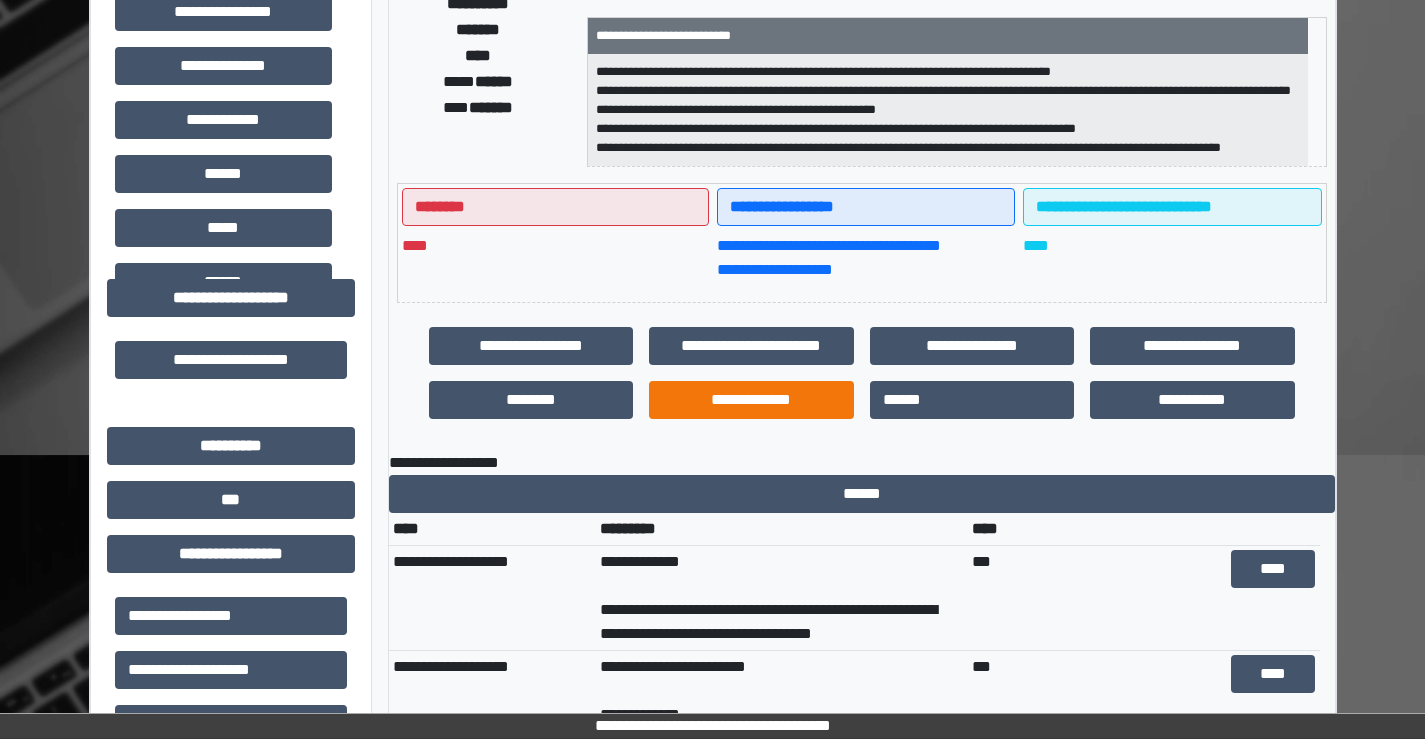 scroll, scrollTop: 500, scrollLeft: 0, axis: vertical 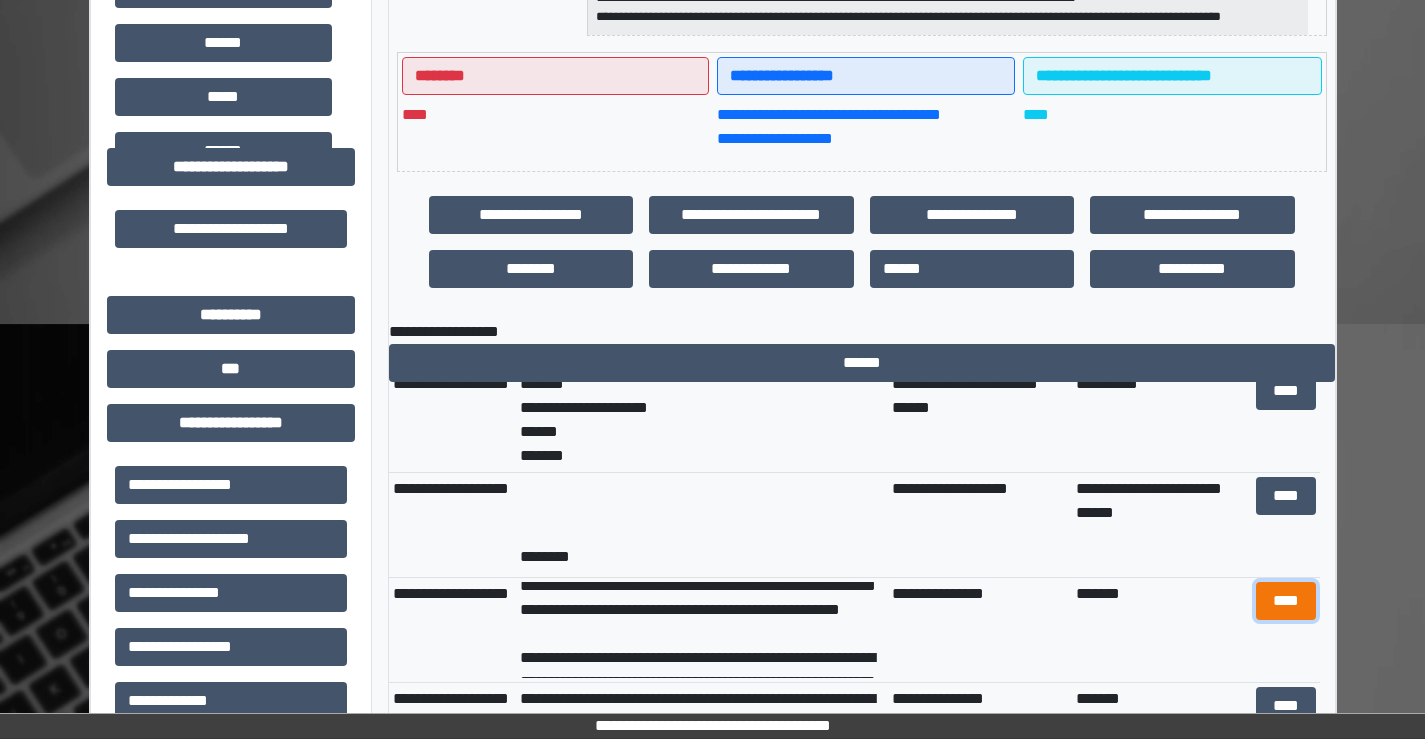 click on "****" at bounding box center (1286, 601) 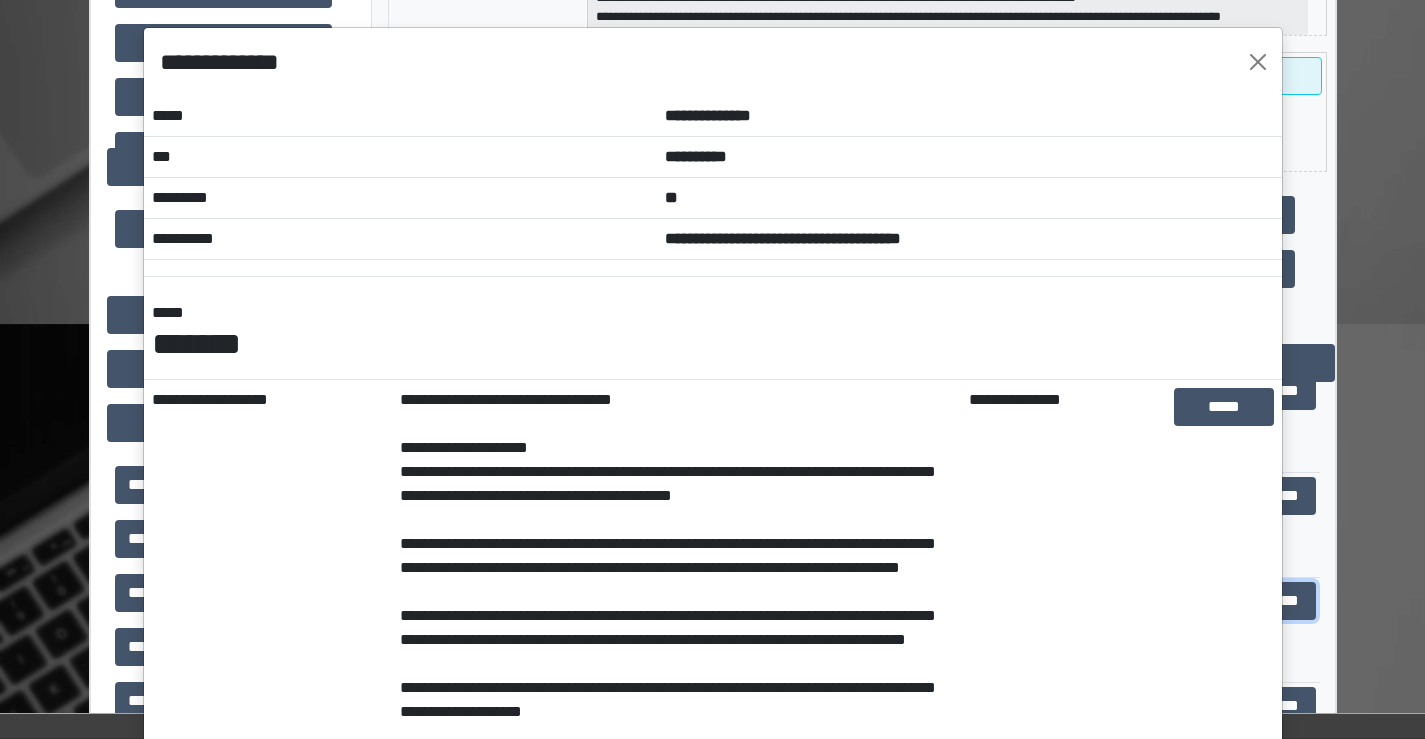 scroll, scrollTop: 0, scrollLeft: 0, axis: both 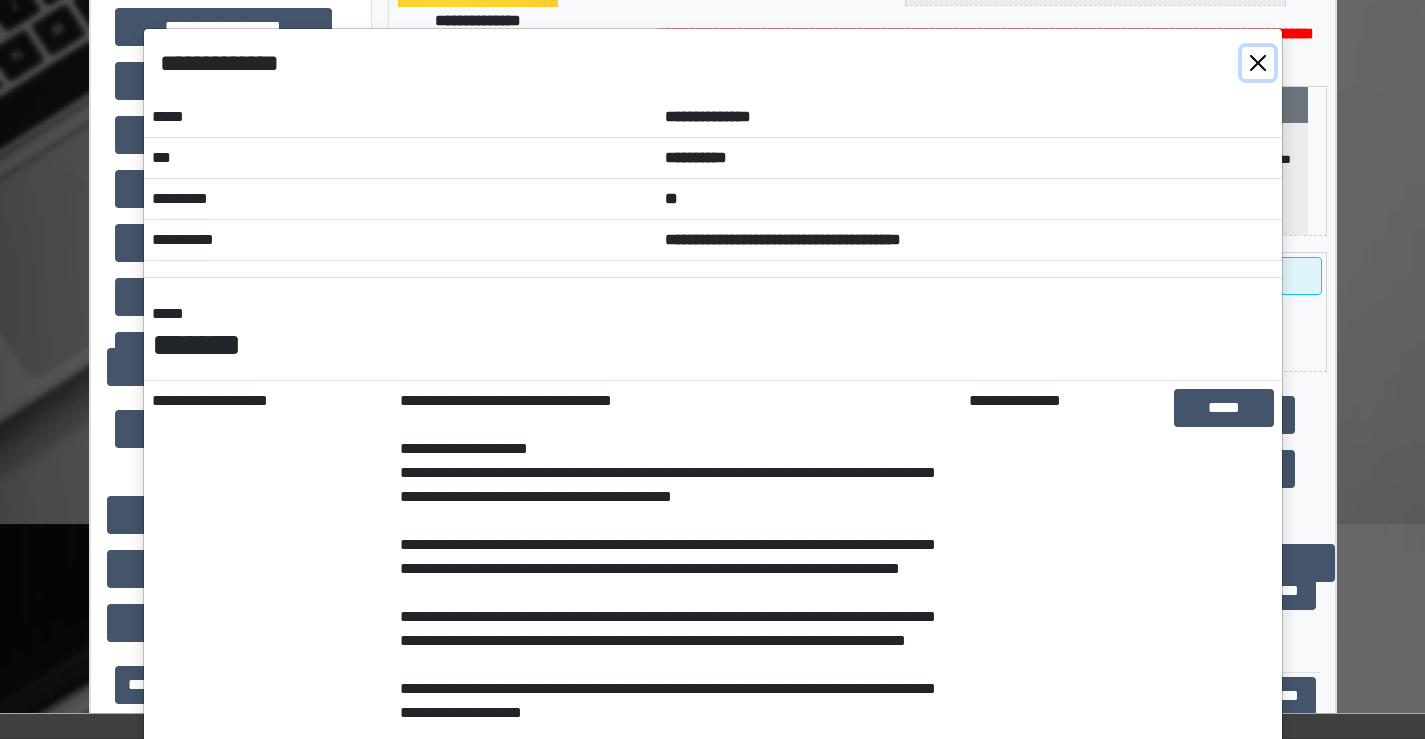 click at bounding box center (1258, 63) 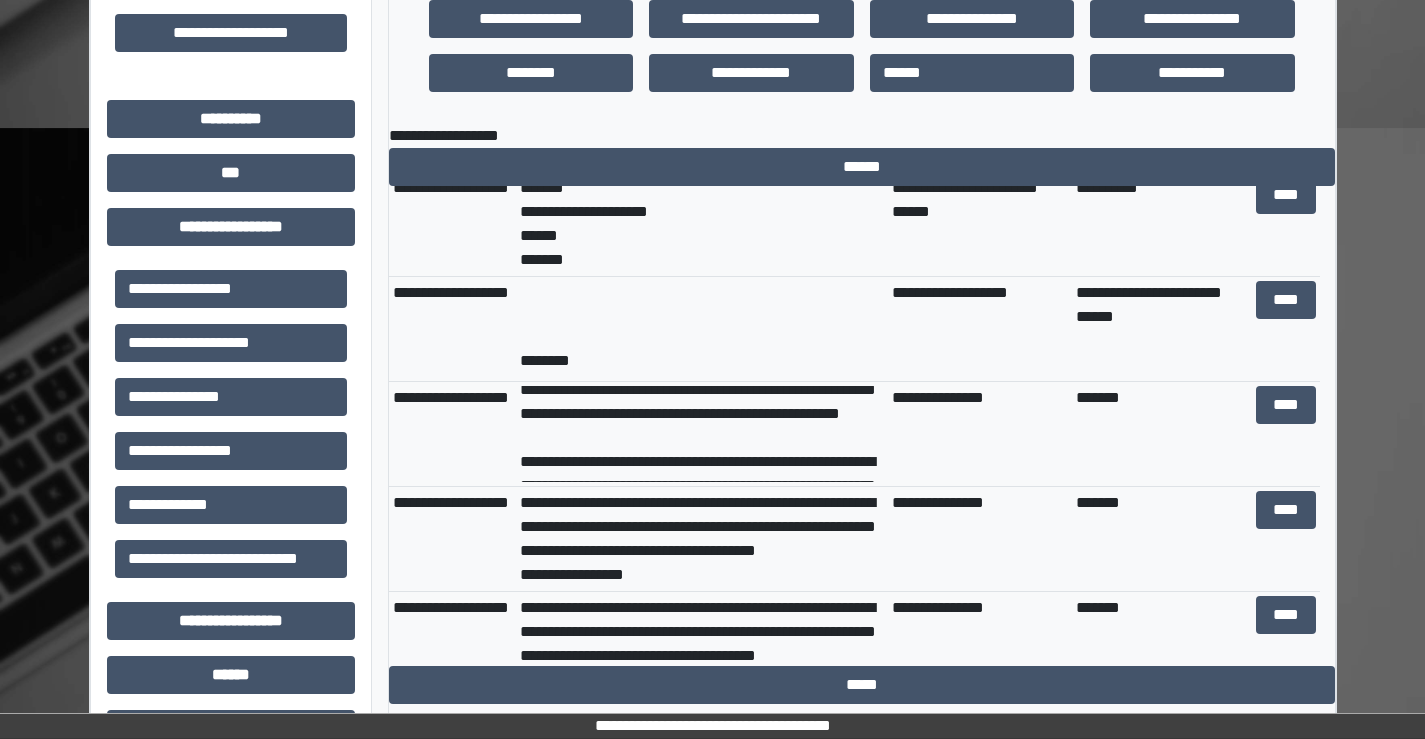 scroll, scrollTop: 700, scrollLeft: 0, axis: vertical 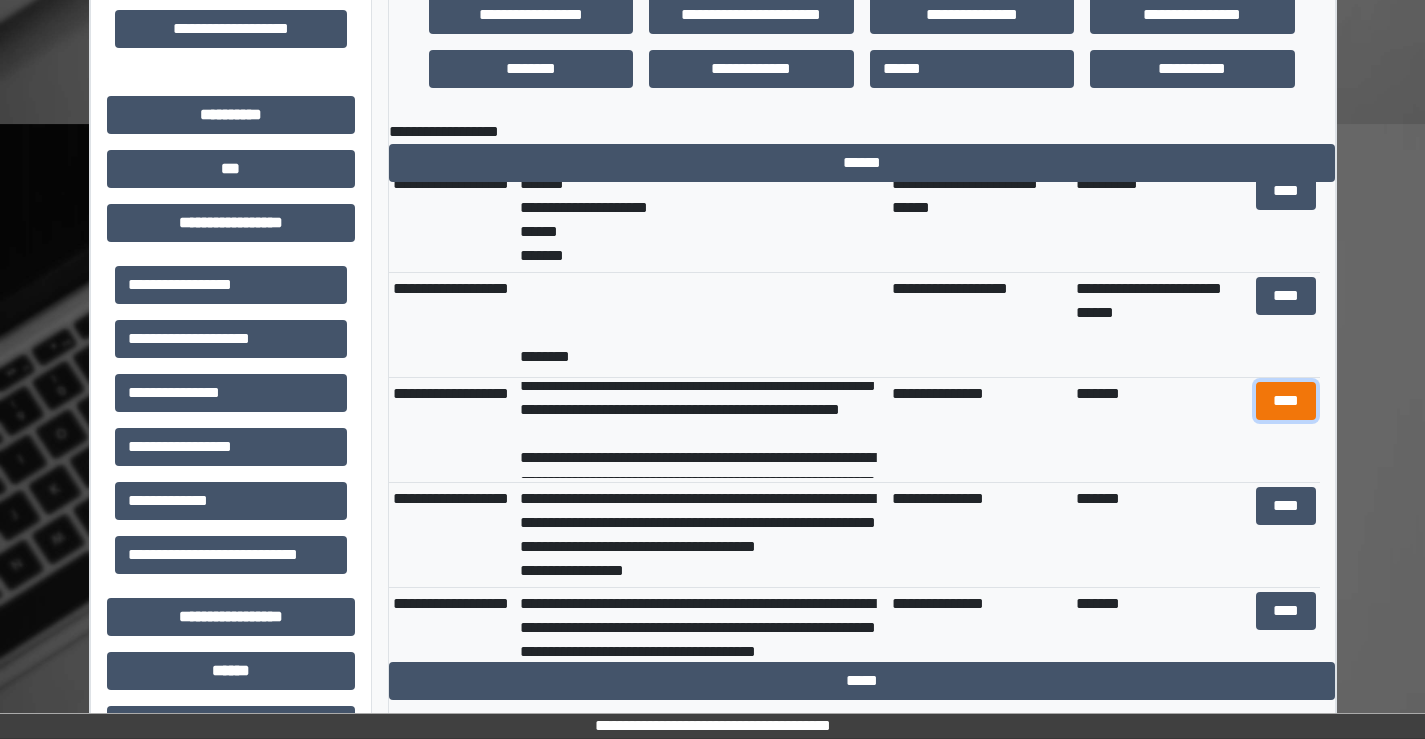 click on "****" at bounding box center (1286, 401) 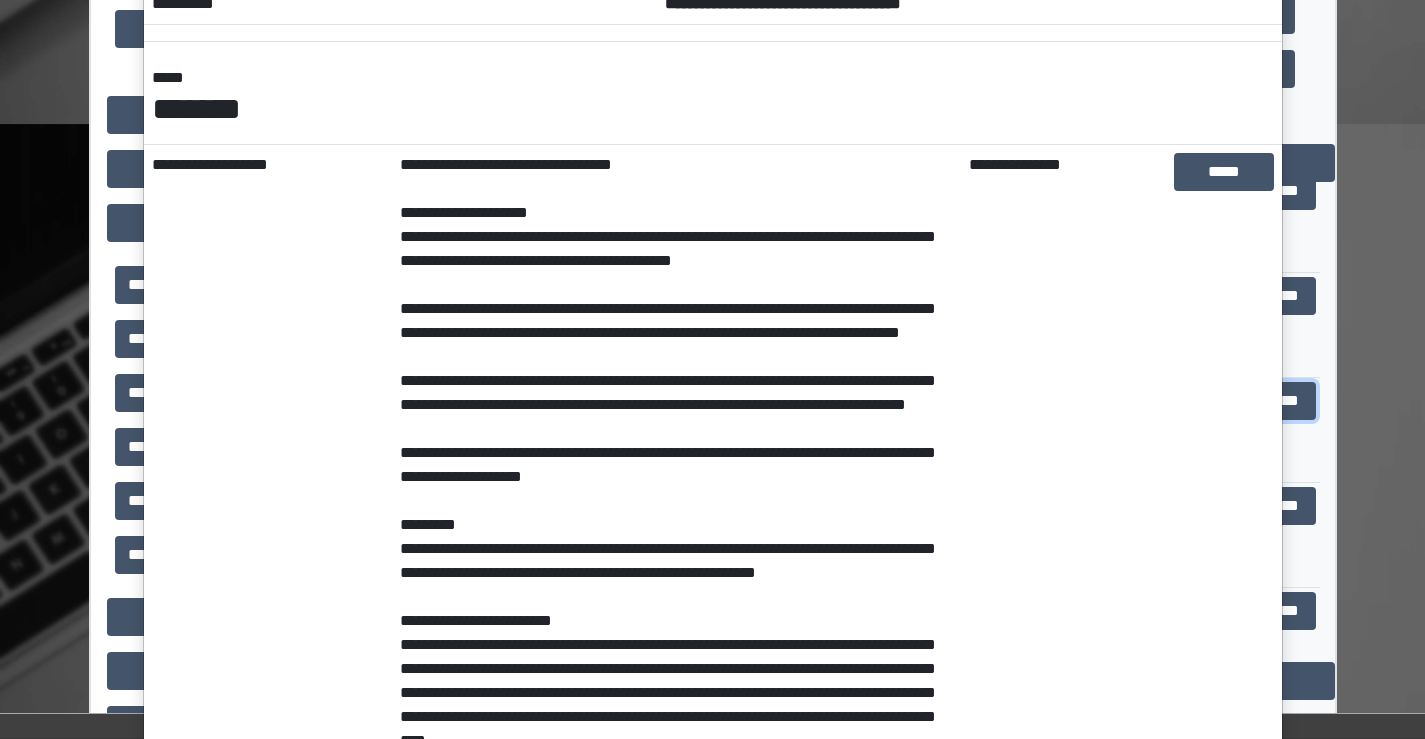 scroll, scrollTop: 200, scrollLeft: 0, axis: vertical 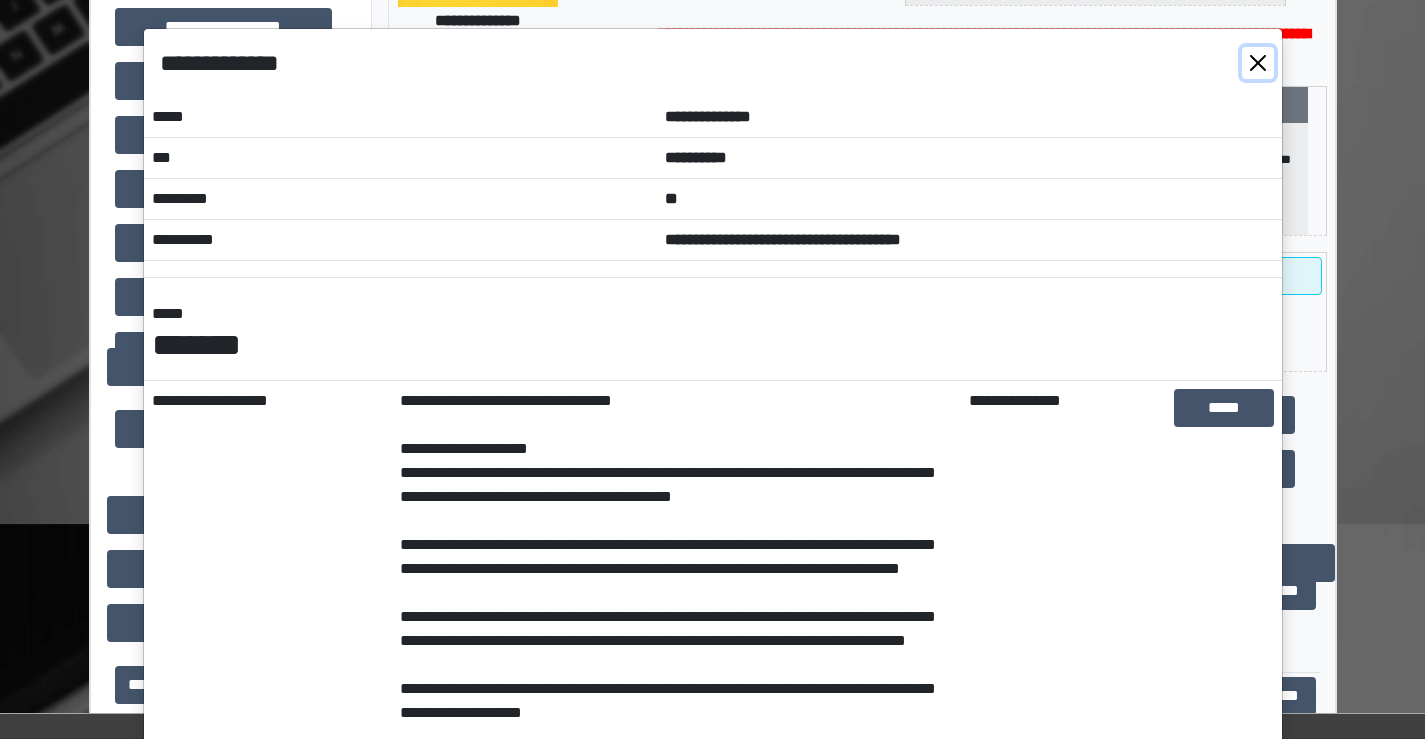 click at bounding box center [1258, 63] 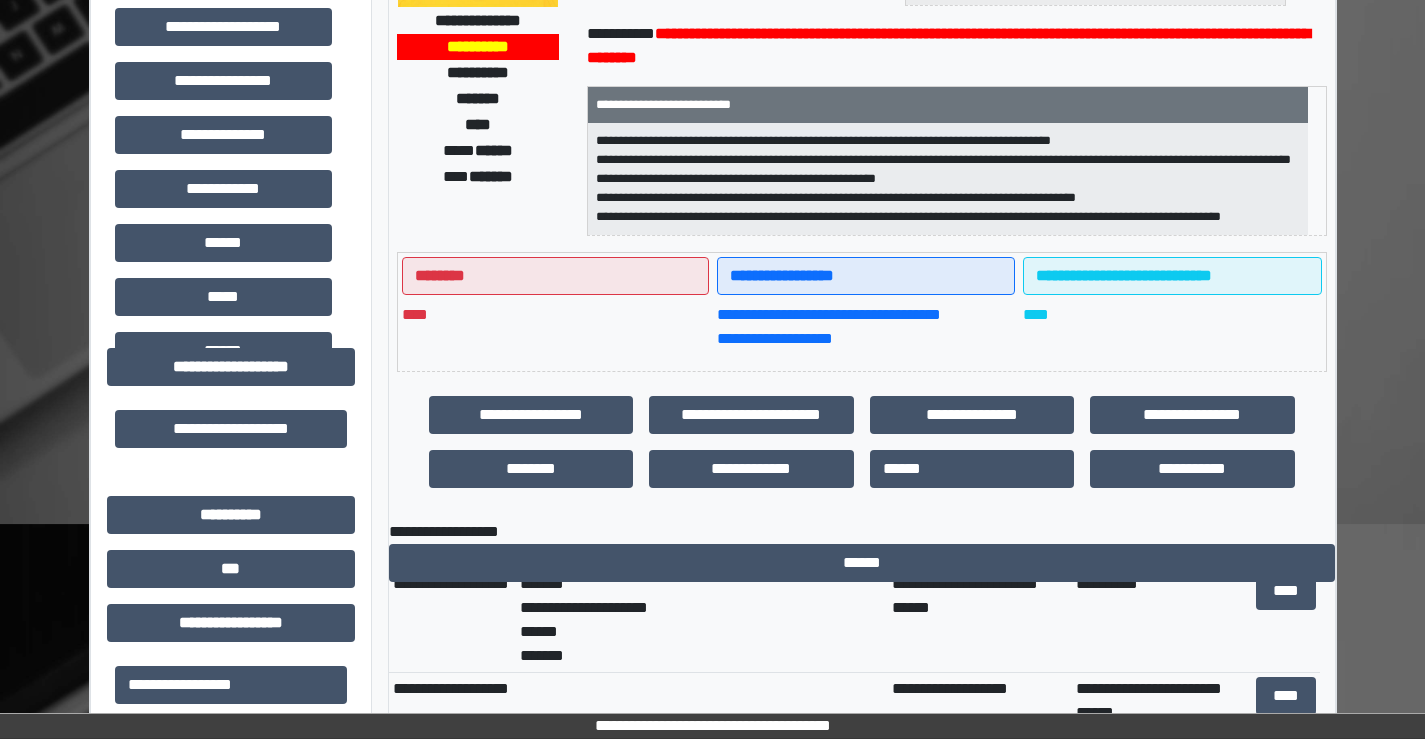 scroll, scrollTop: 200, scrollLeft: 0, axis: vertical 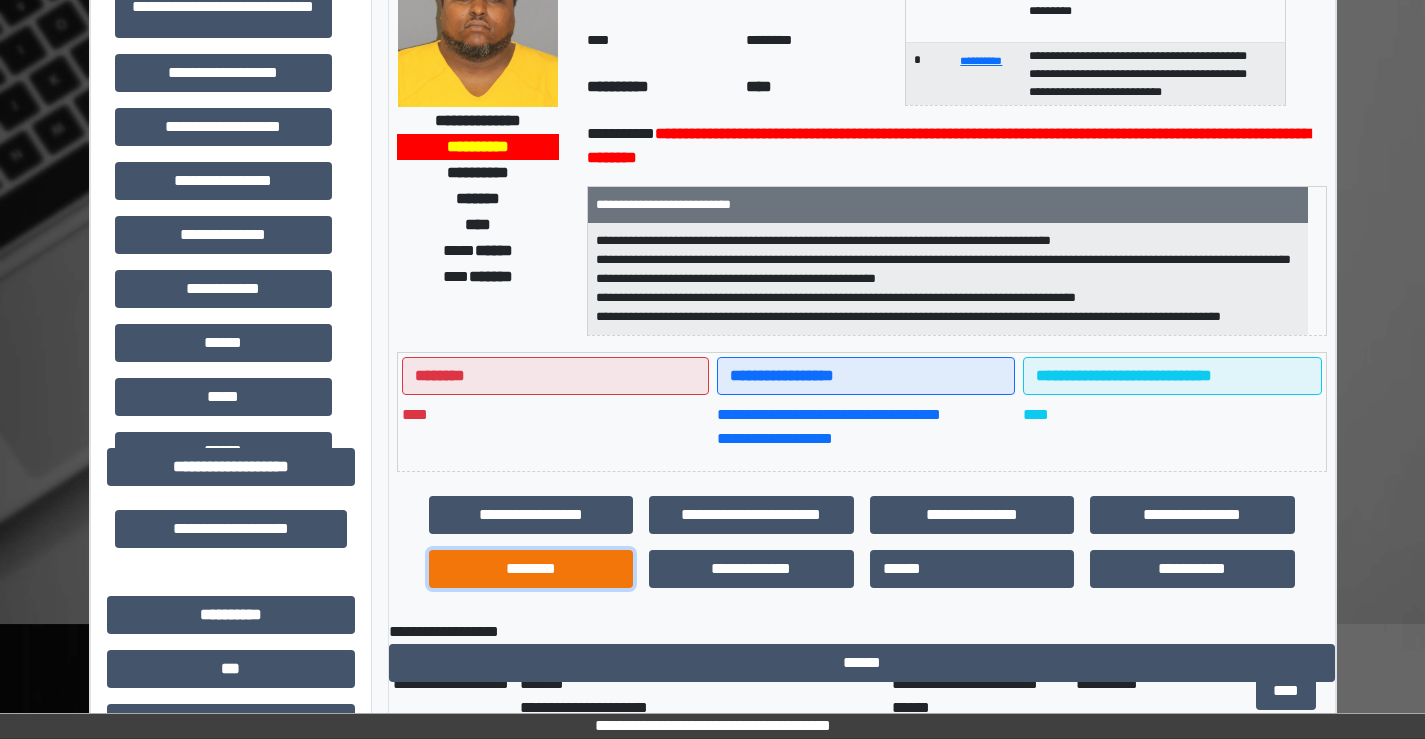 click on "********" at bounding box center [531, 569] 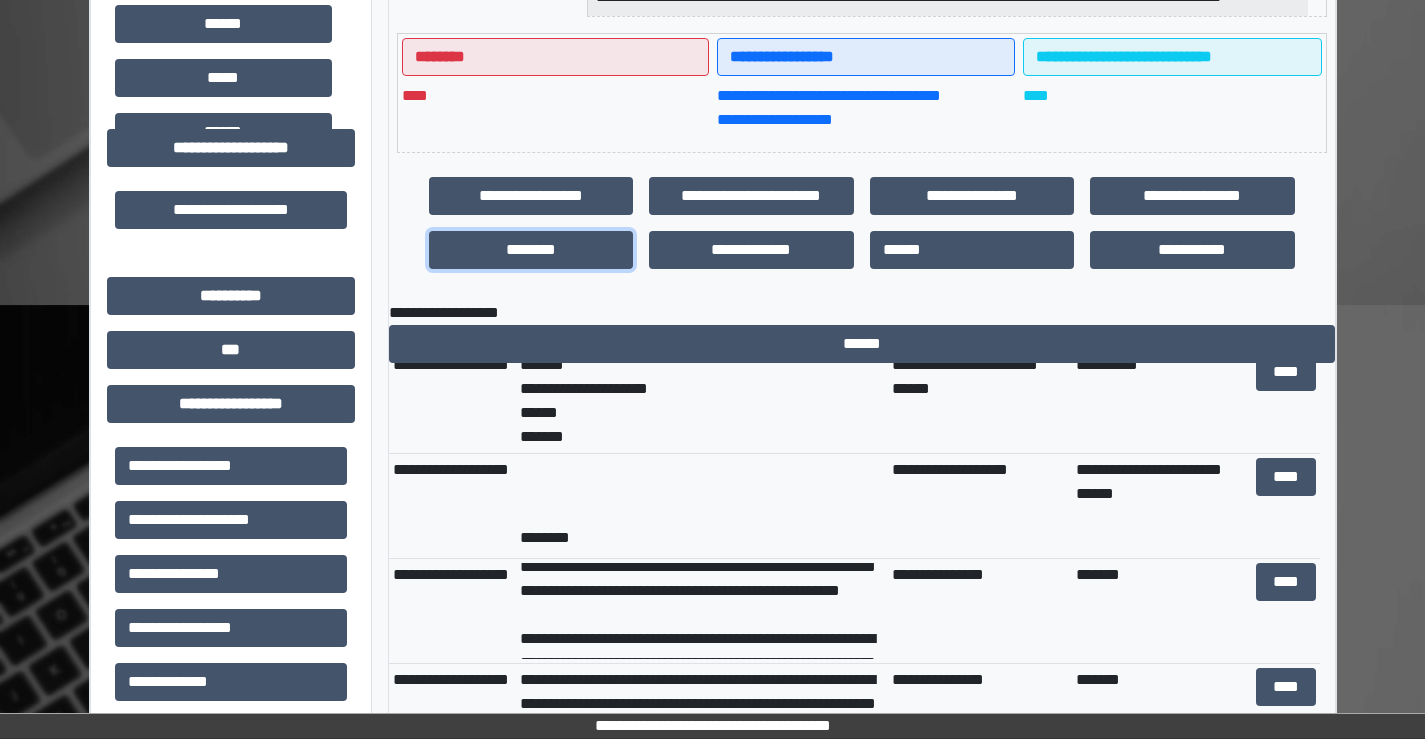 scroll, scrollTop: 600, scrollLeft: 0, axis: vertical 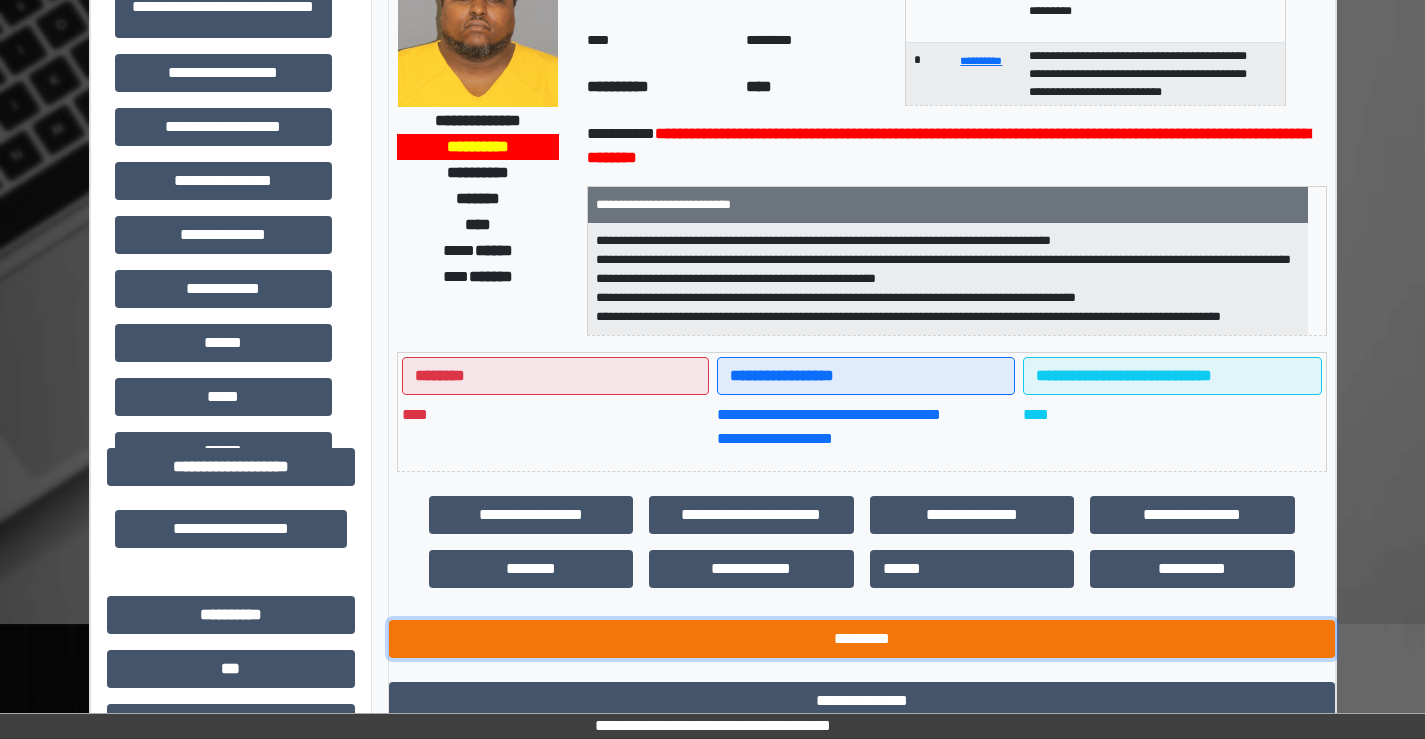 click on "*********" at bounding box center (862, 639) 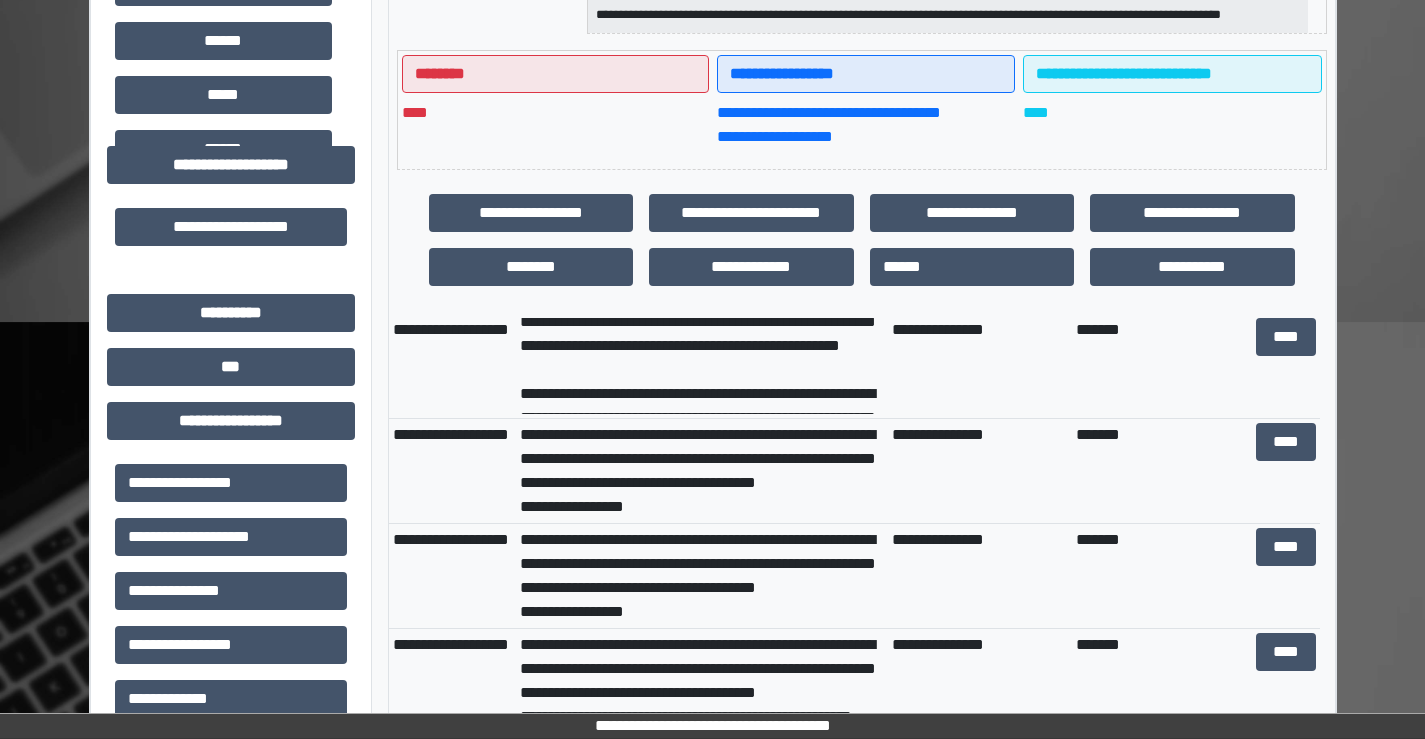 scroll, scrollTop: 600, scrollLeft: 0, axis: vertical 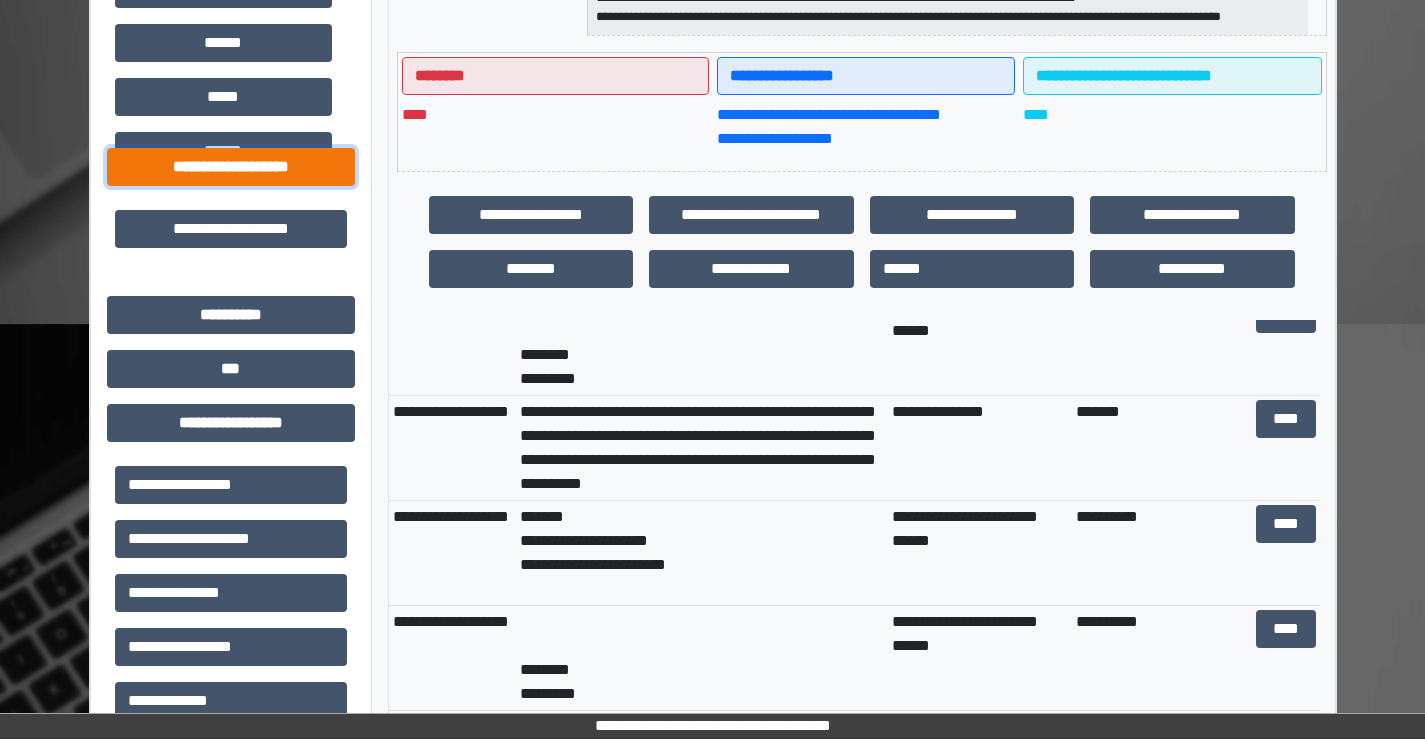 click on "**********" at bounding box center [231, 167] 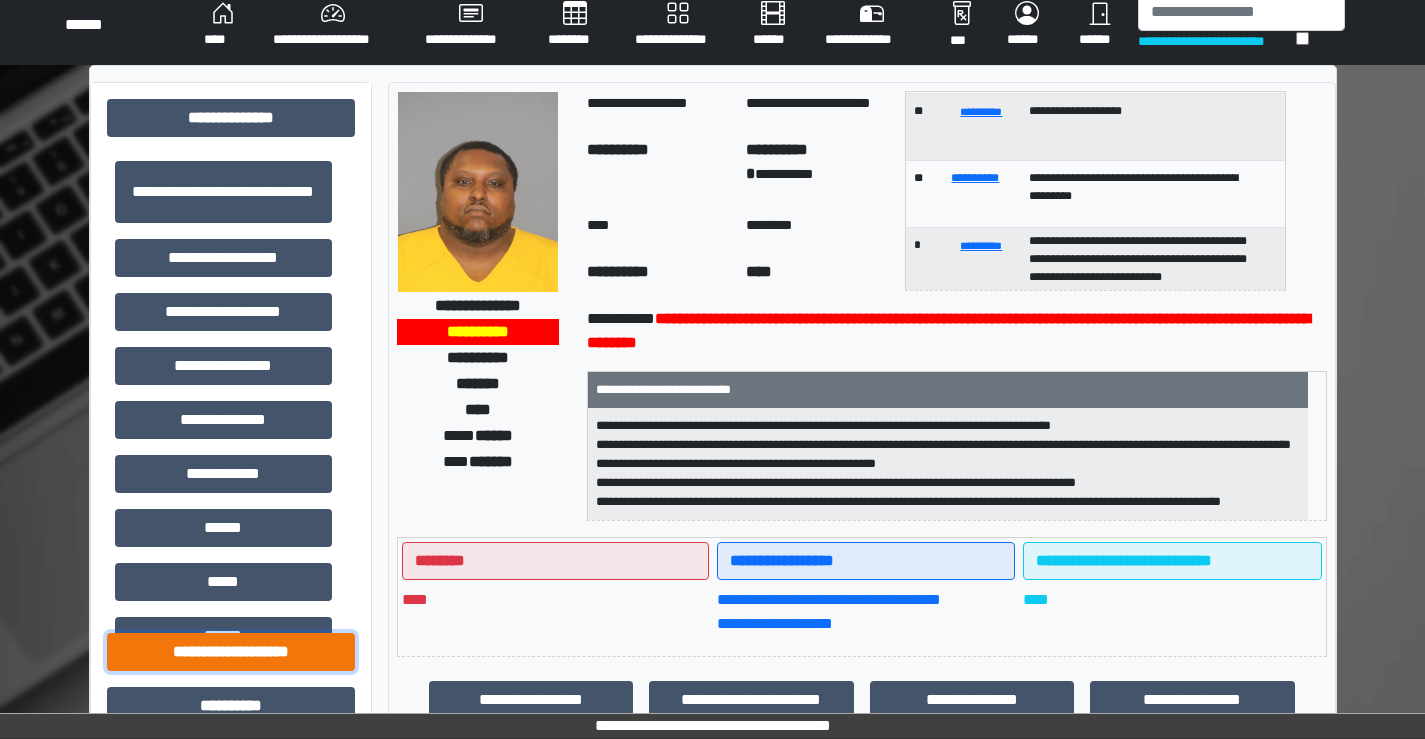 scroll, scrollTop: 0, scrollLeft: 0, axis: both 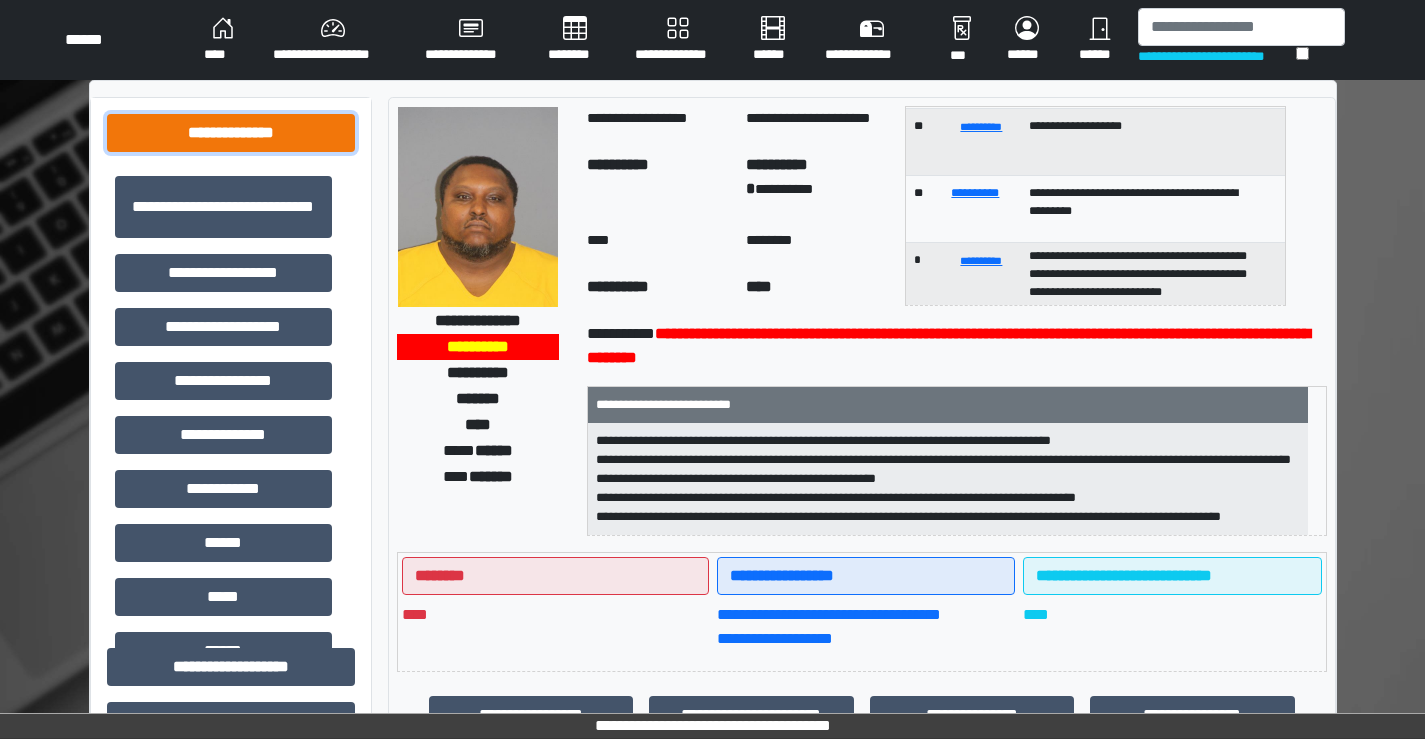 click on "**********" at bounding box center [231, 133] 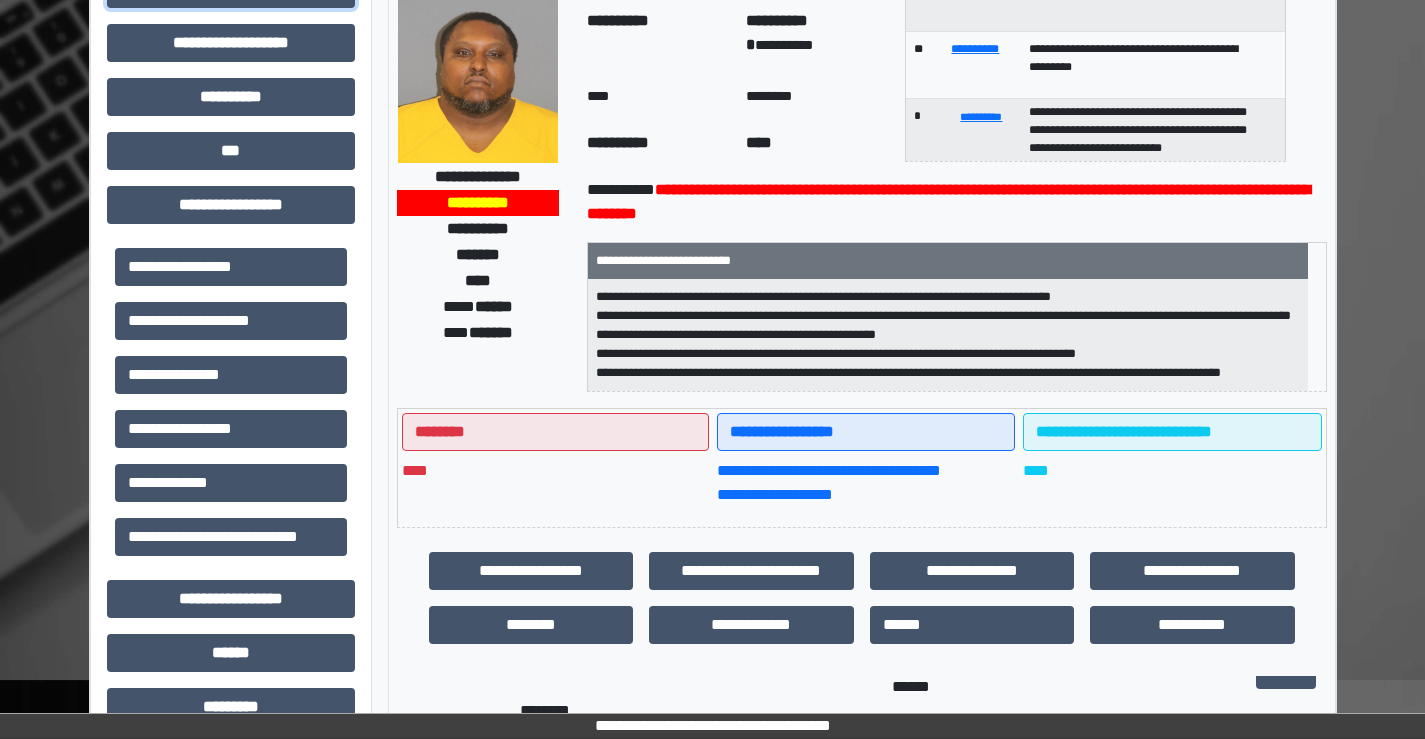 scroll, scrollTop: 400, scrollLeft: 0, axis: vertical 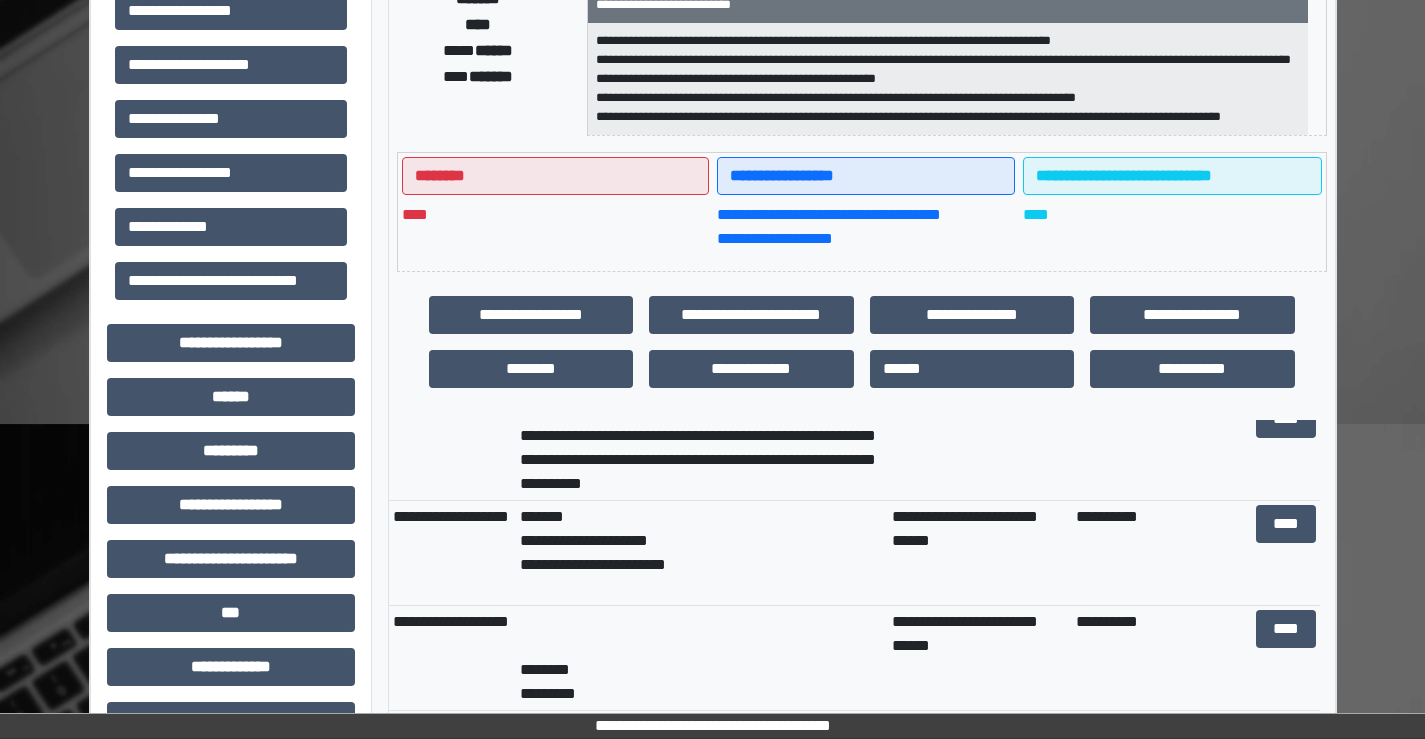 type 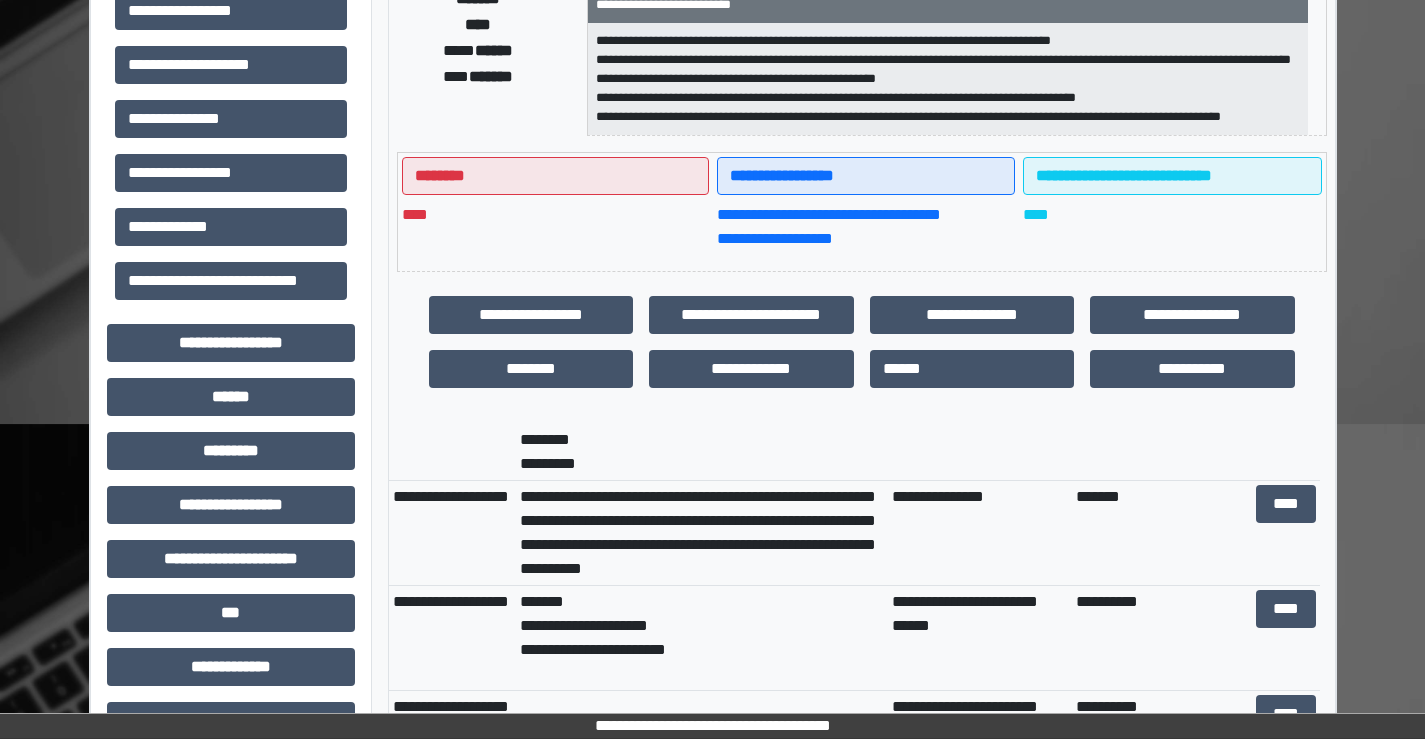 scroll, scrollTop: 0, scrollLeft: 0, axis: both 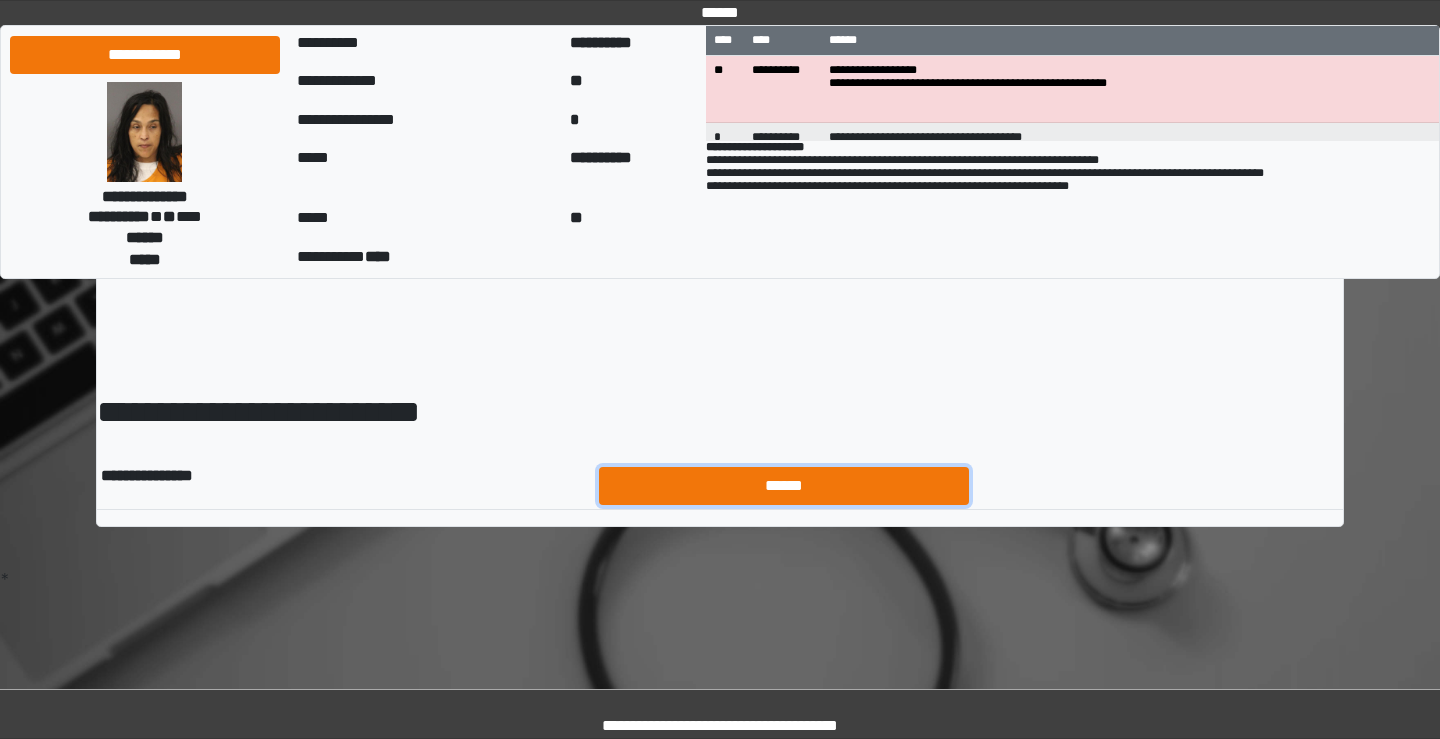 click on "******" at bounding box center (784, 486) 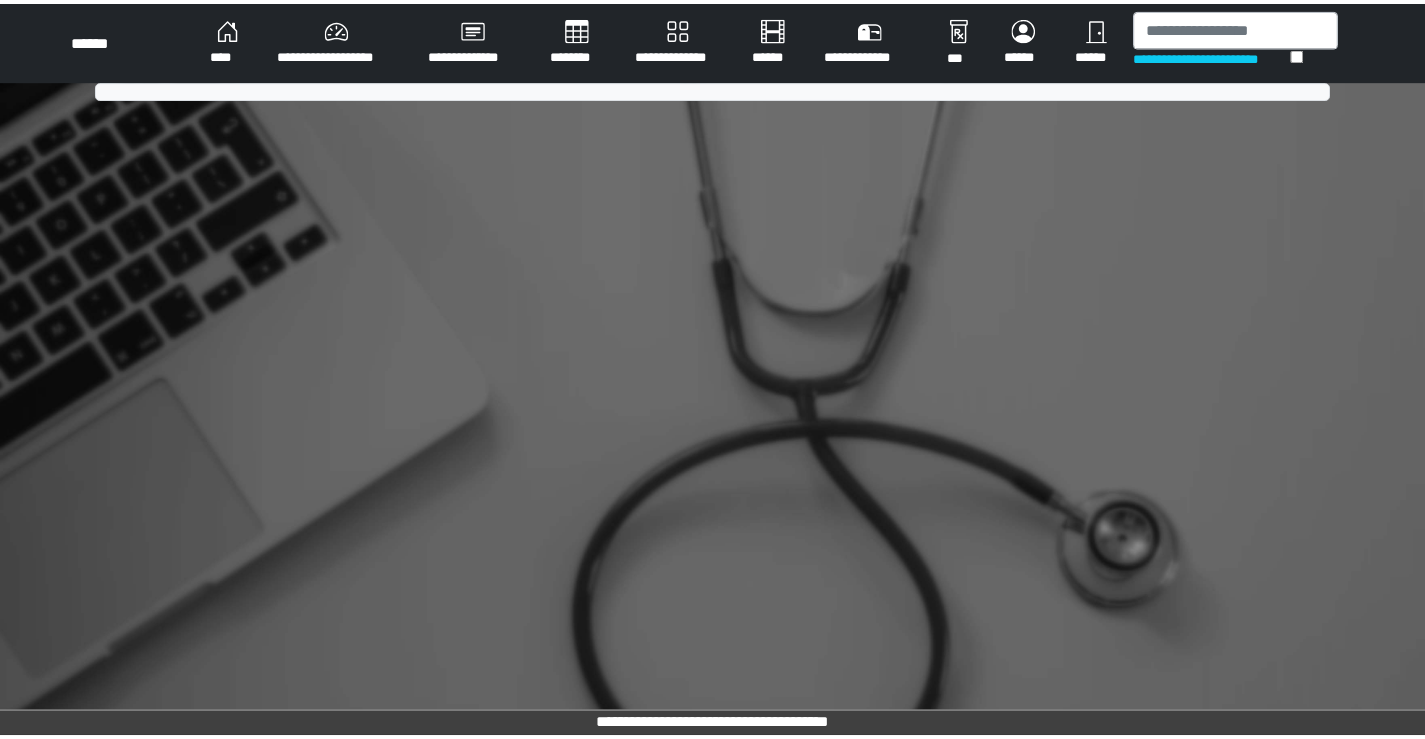 scroll, scrollTop: 0, scrollLeft: 0, axis: both 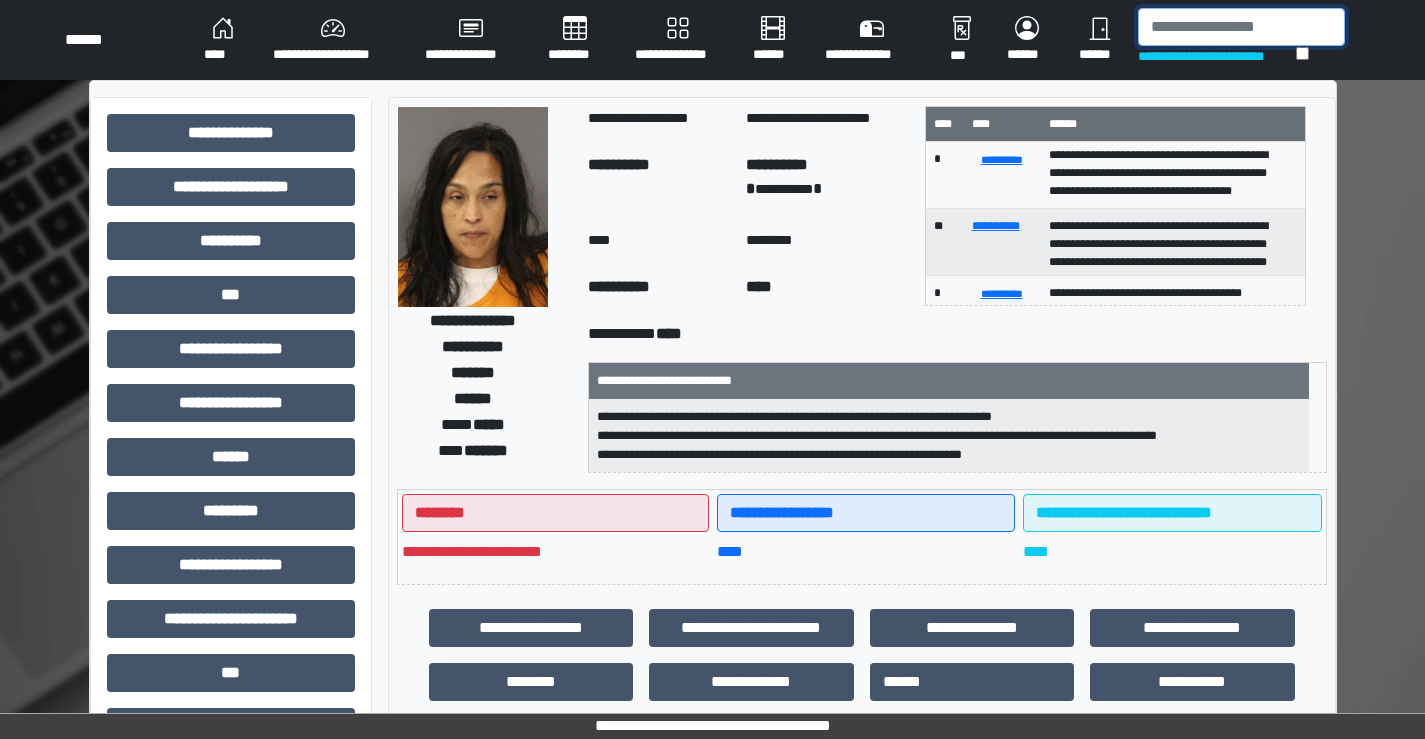 click at bounding box center [1241, 27] 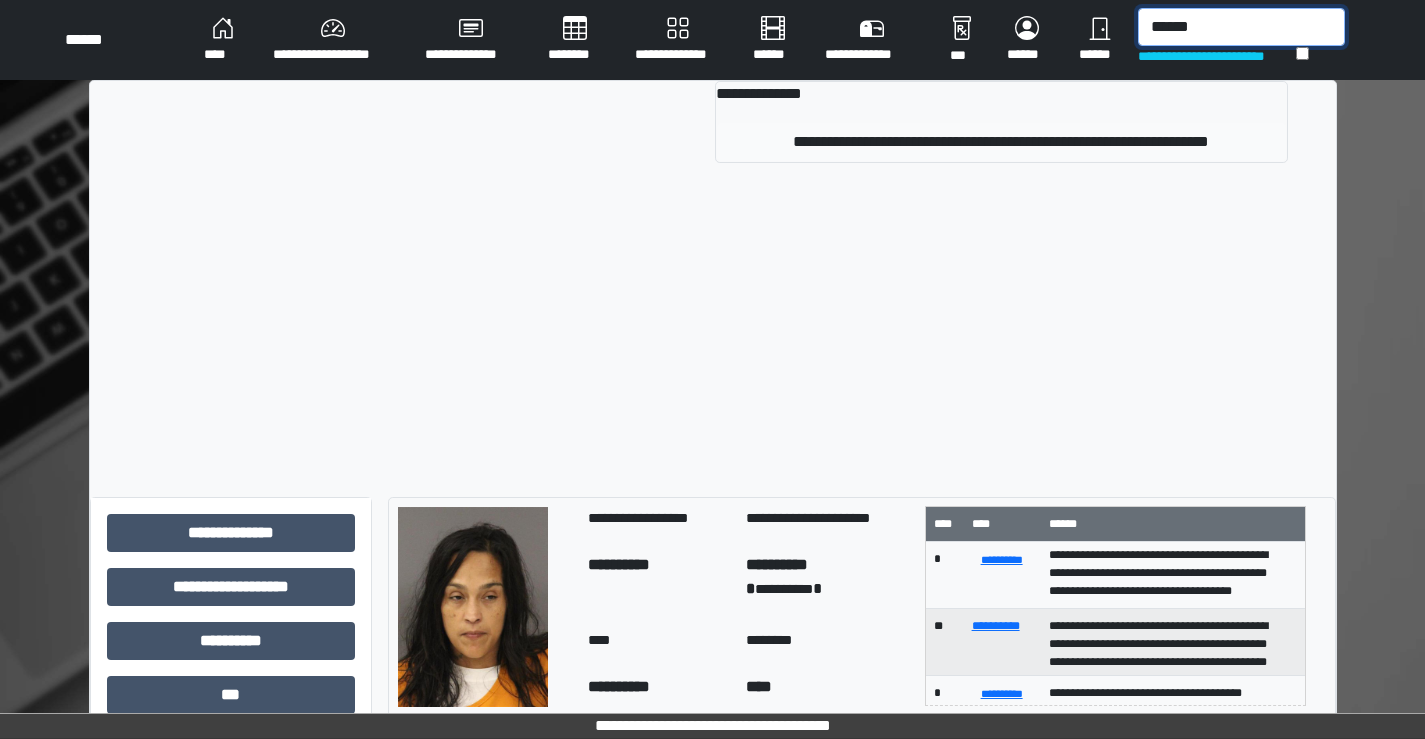 type on "******" 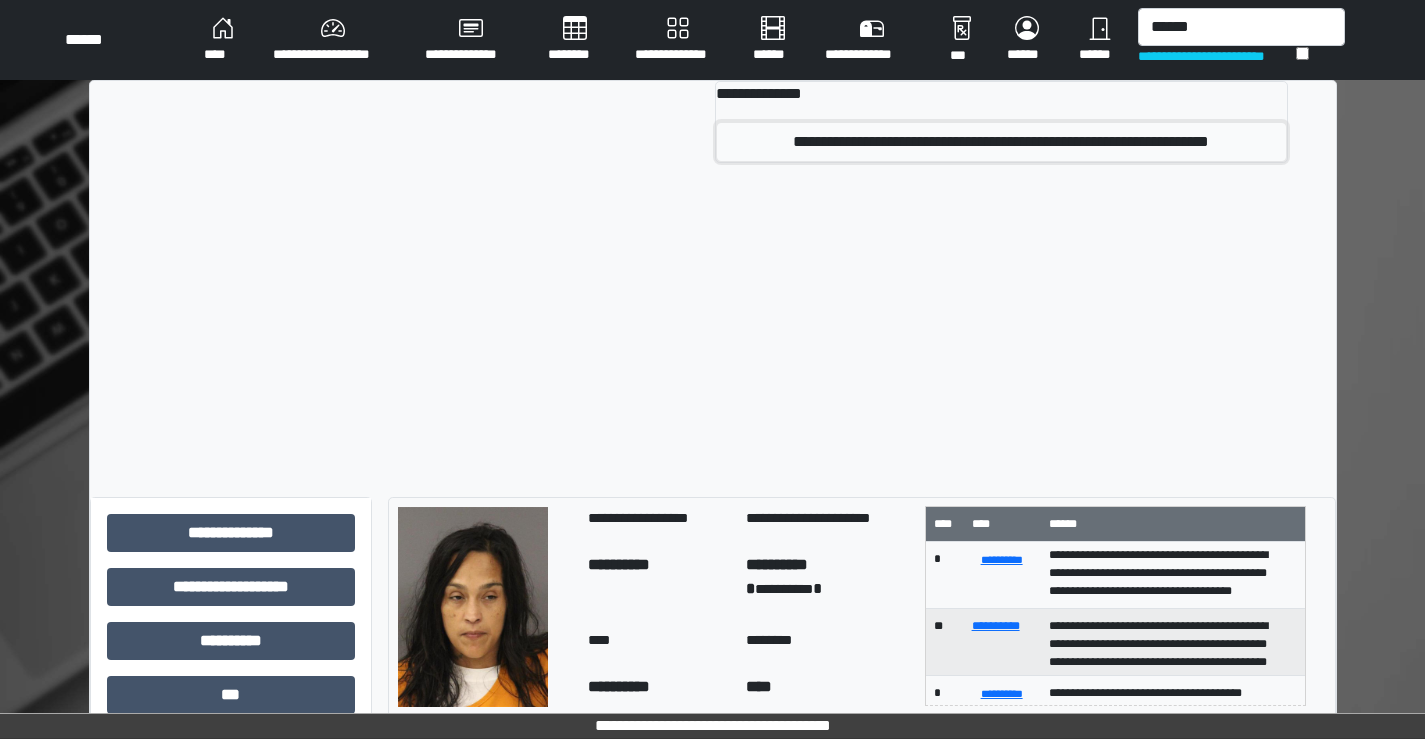 click on "**********" at bounding box center (1001, 142) 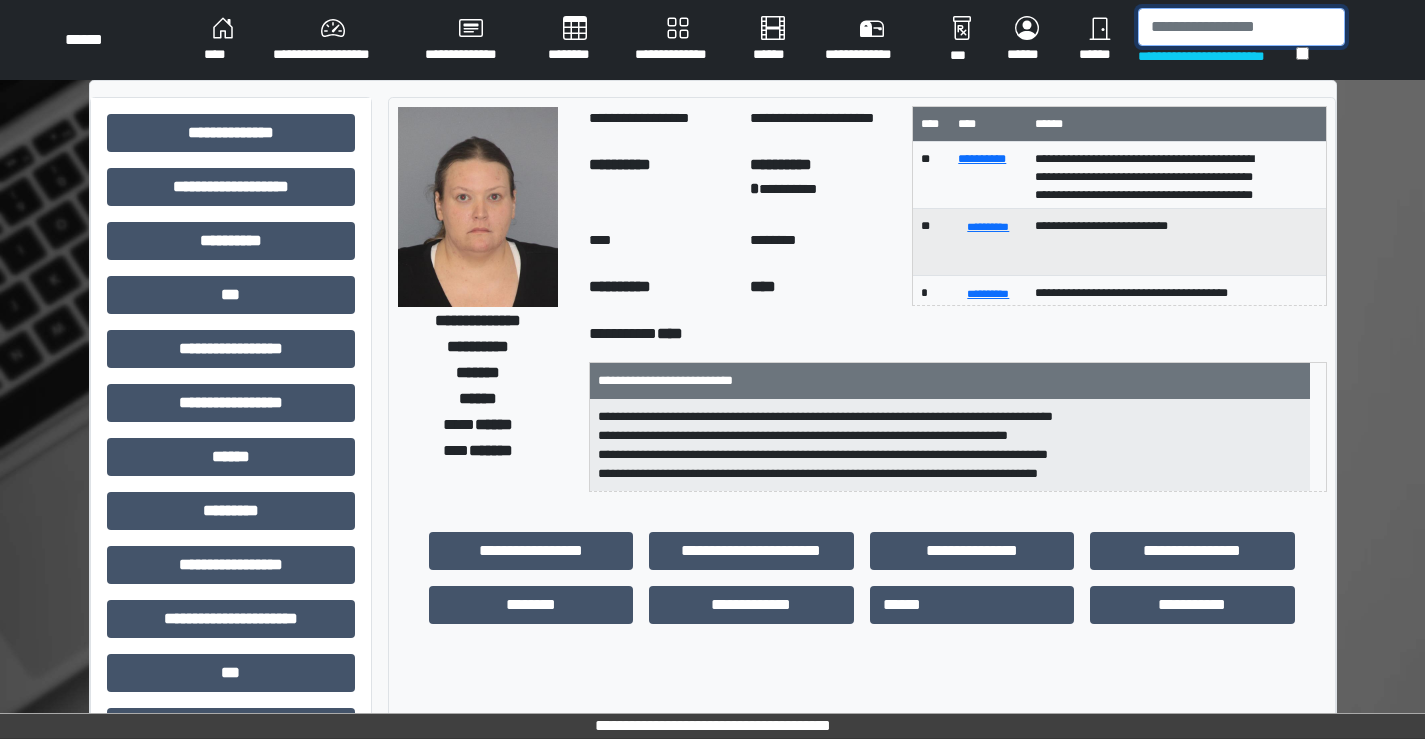 click at bounding box center [1241, 27] 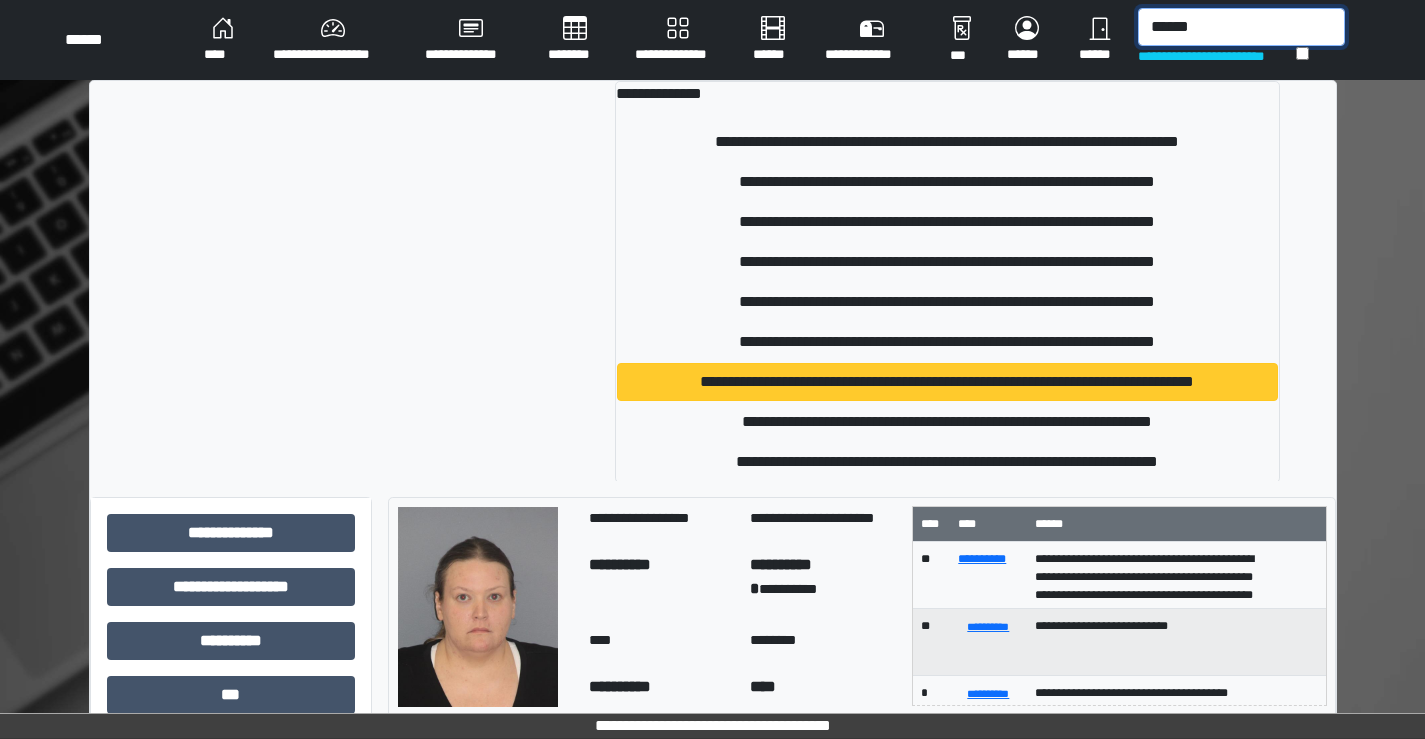 type on "******" 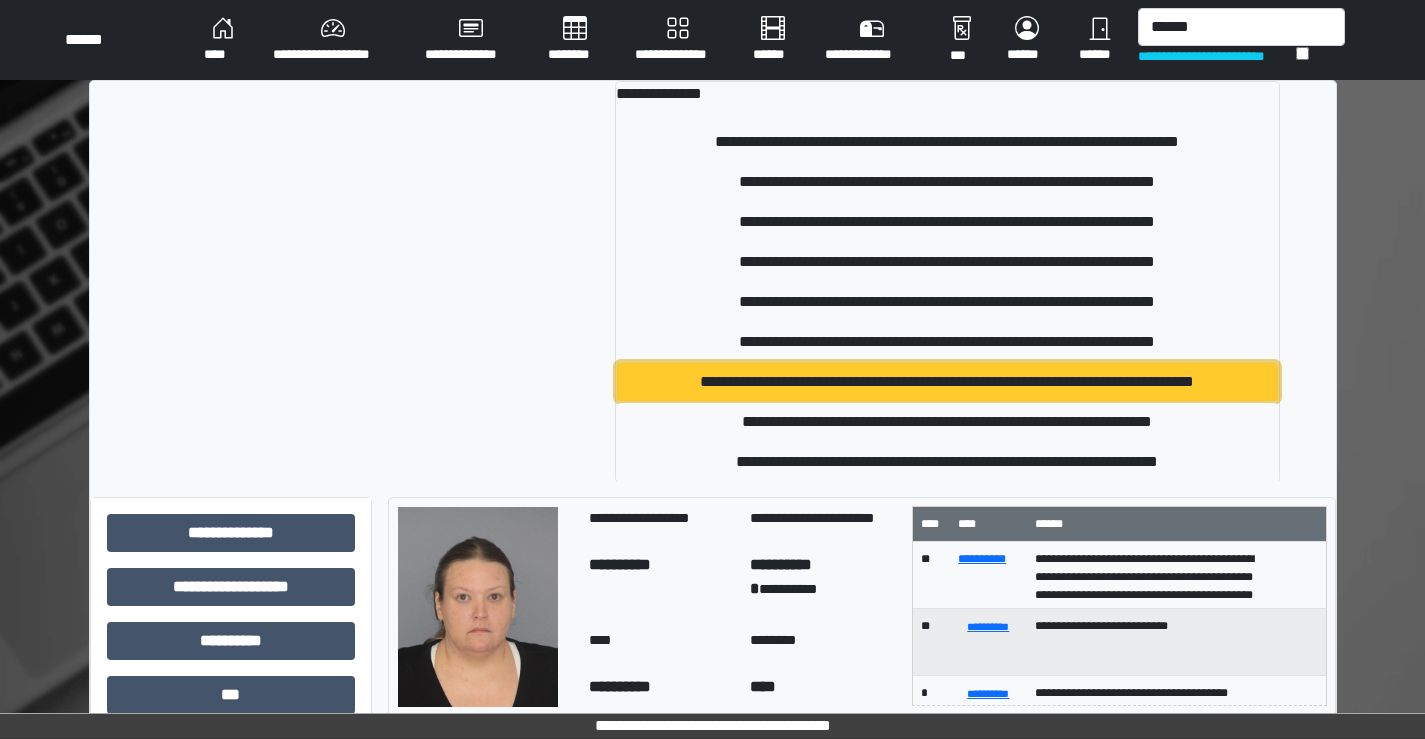 click on "**********" at bounding box center (947, 382) 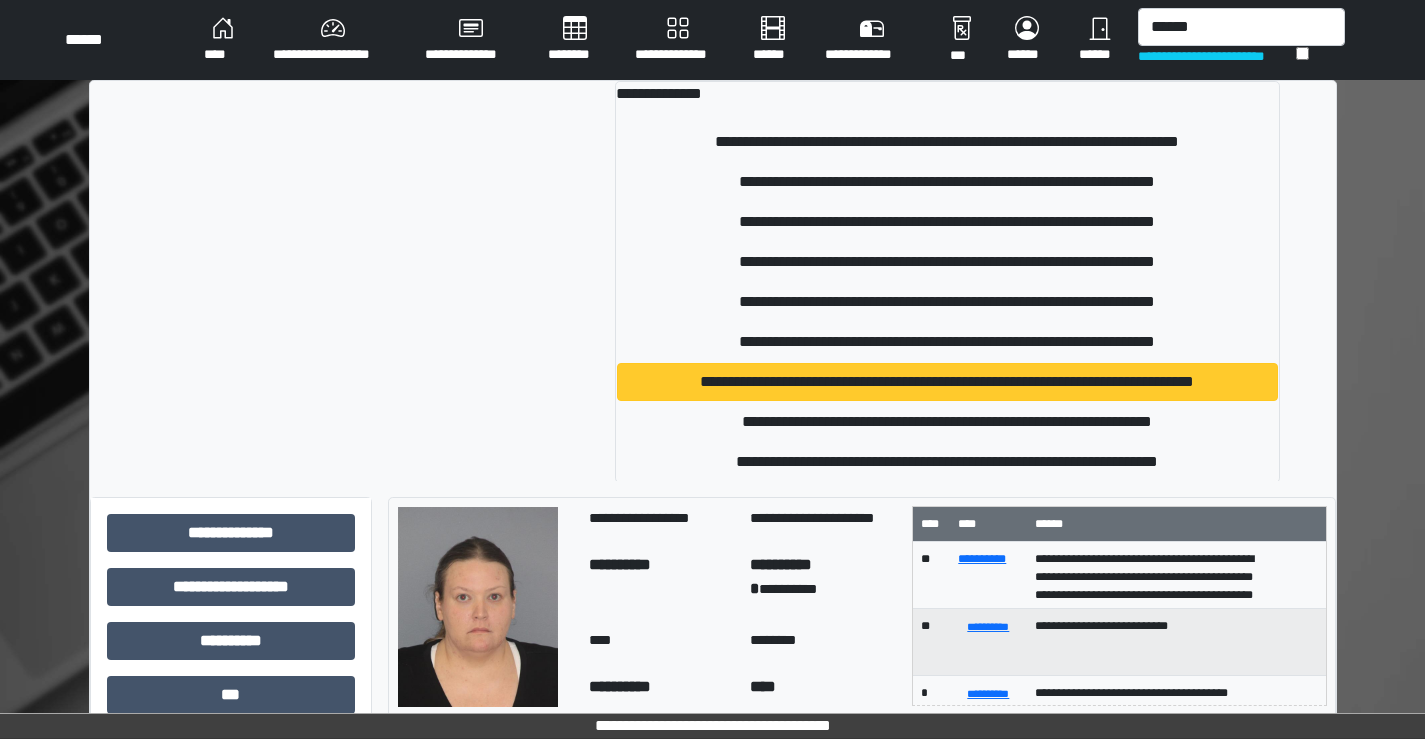 type 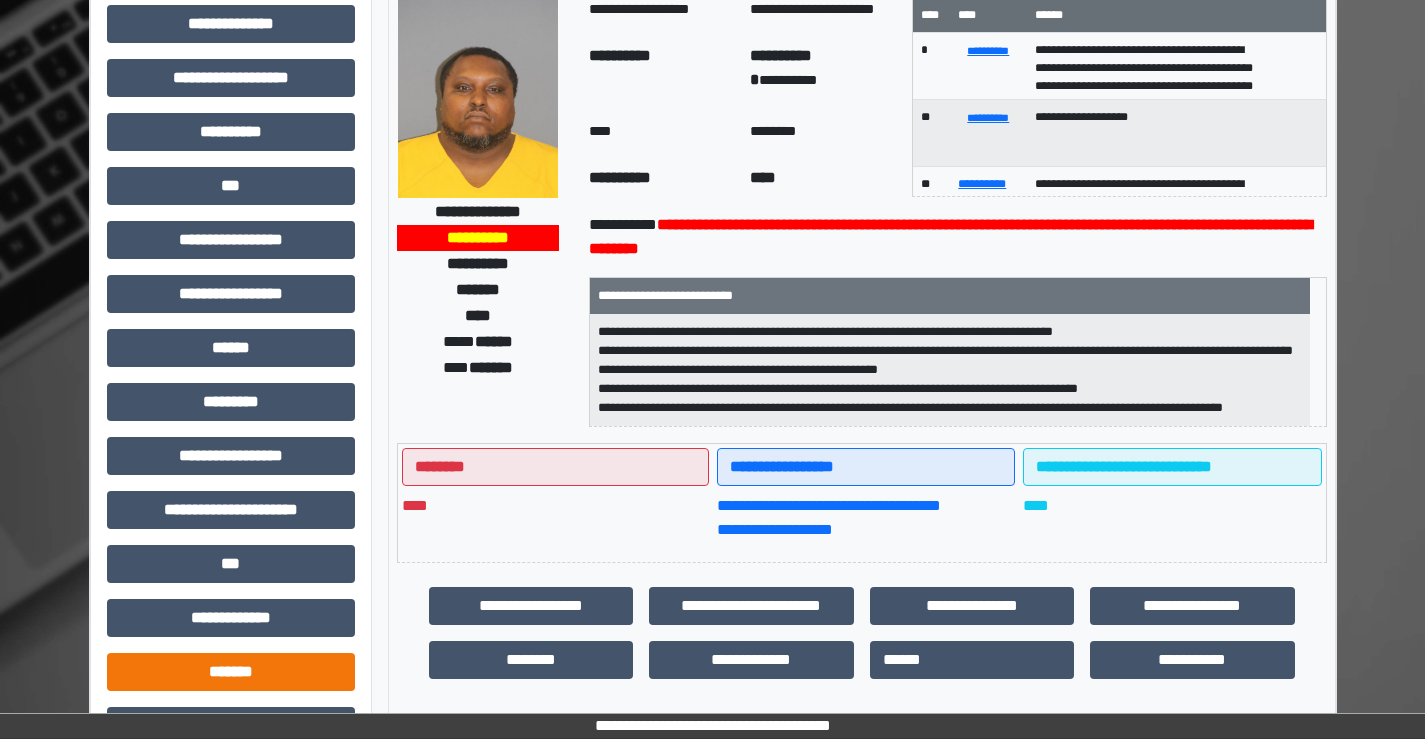 scroll, scrollTop: 0, scrollLeft: 0, axis: both 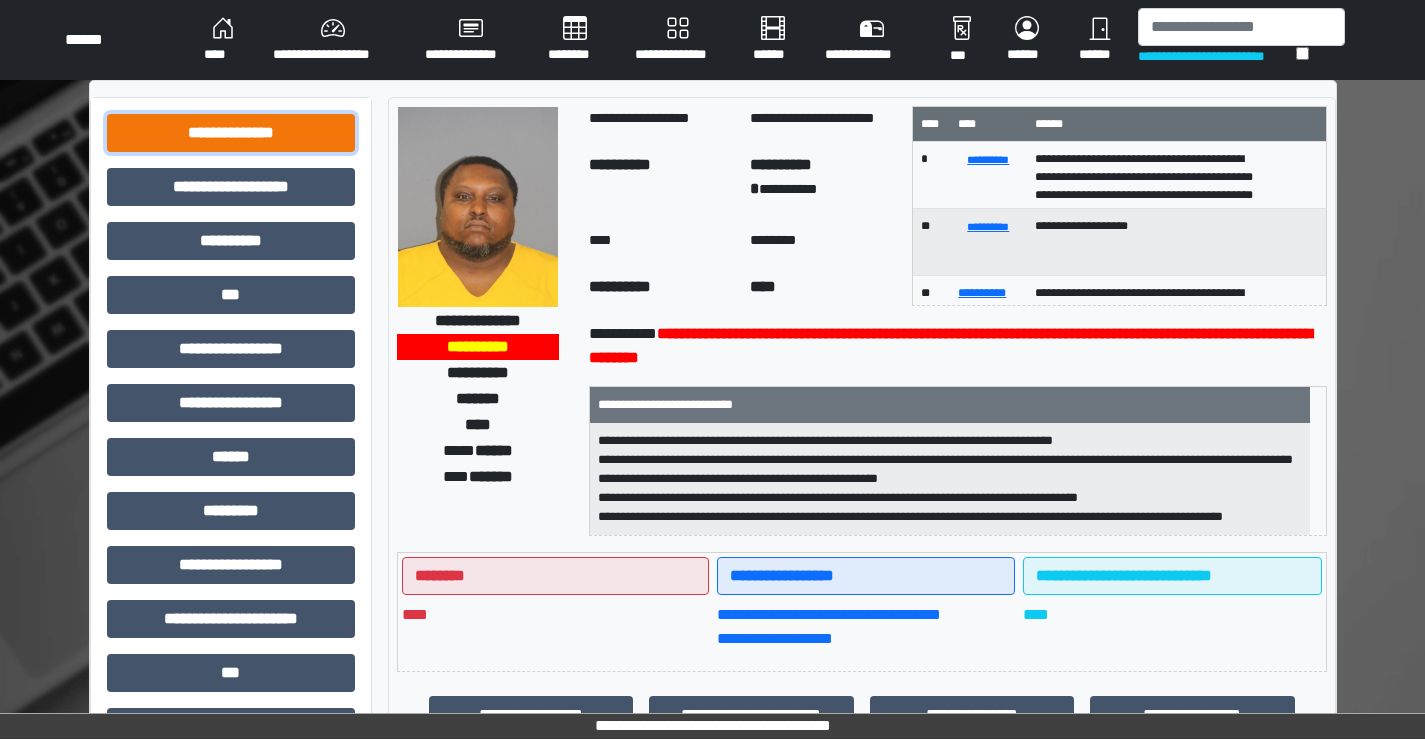 click on "**********" at bounding box center (231, 133) 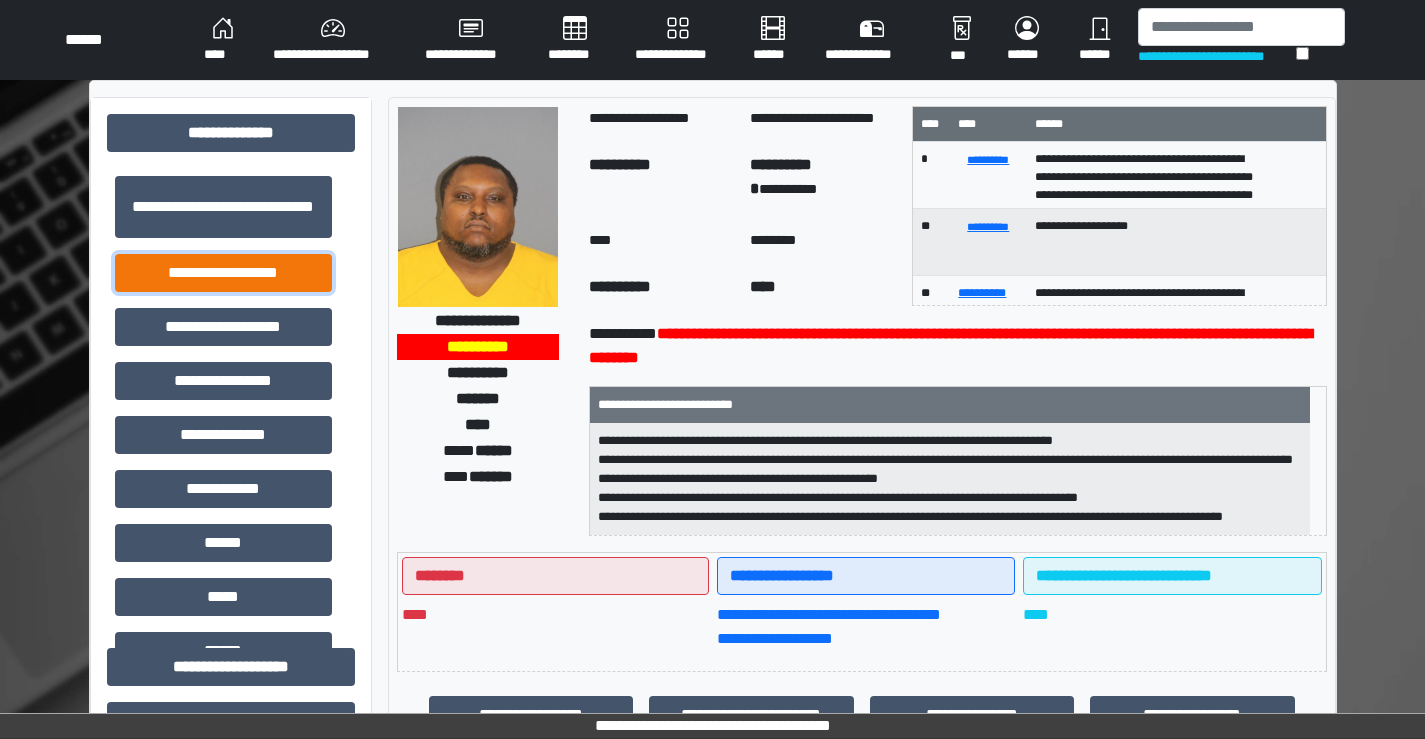click on "**********" at bounding box center [223, 273] 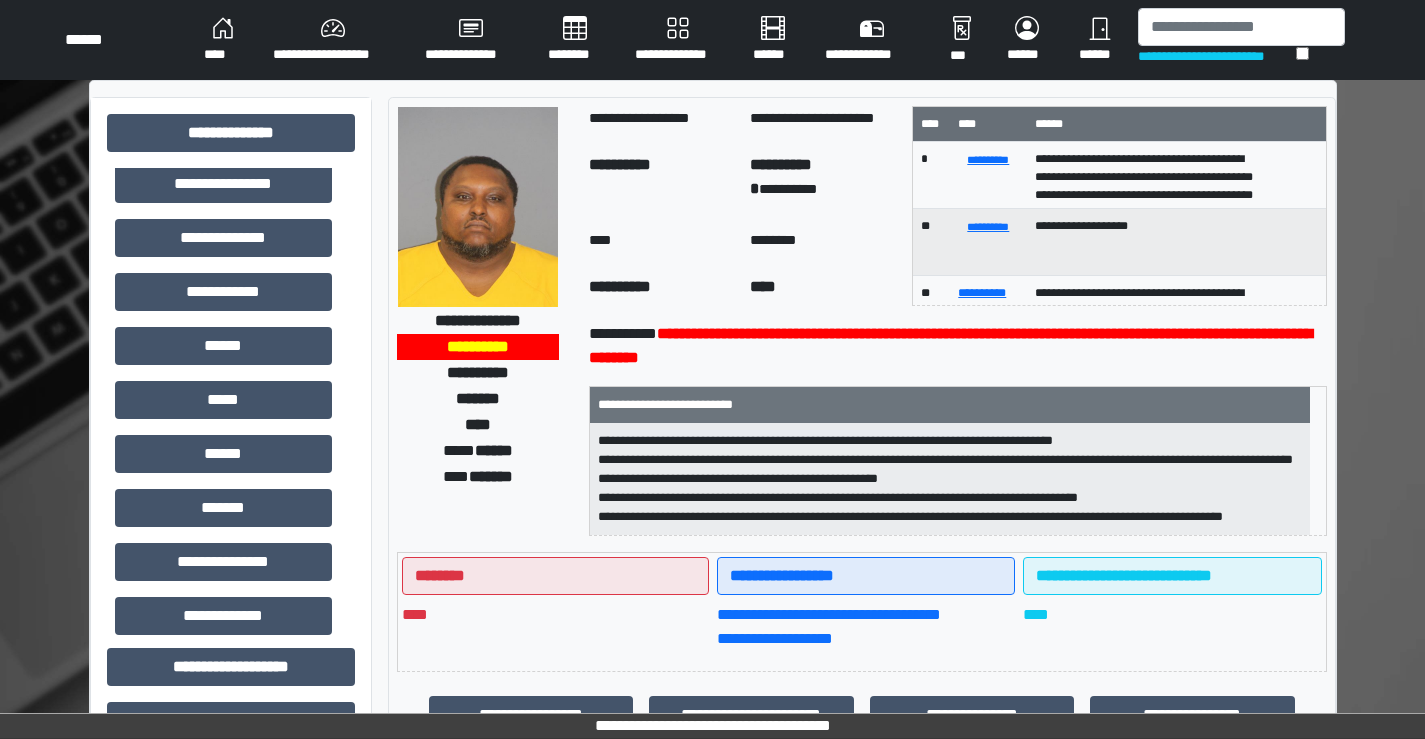 scroll, scrollTop: 300, scrollLeft: 0, axis: vertical 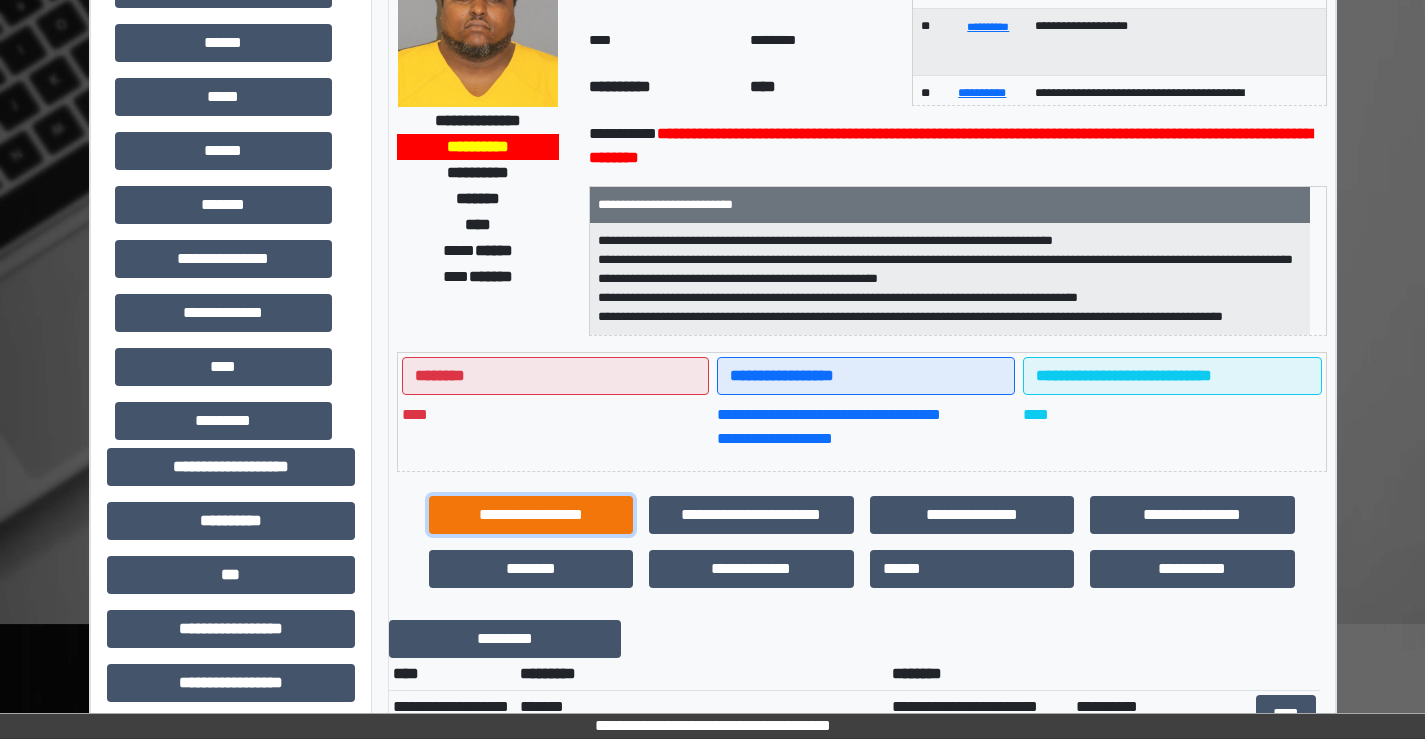 click on "**********" at bounding box center [531, 515] 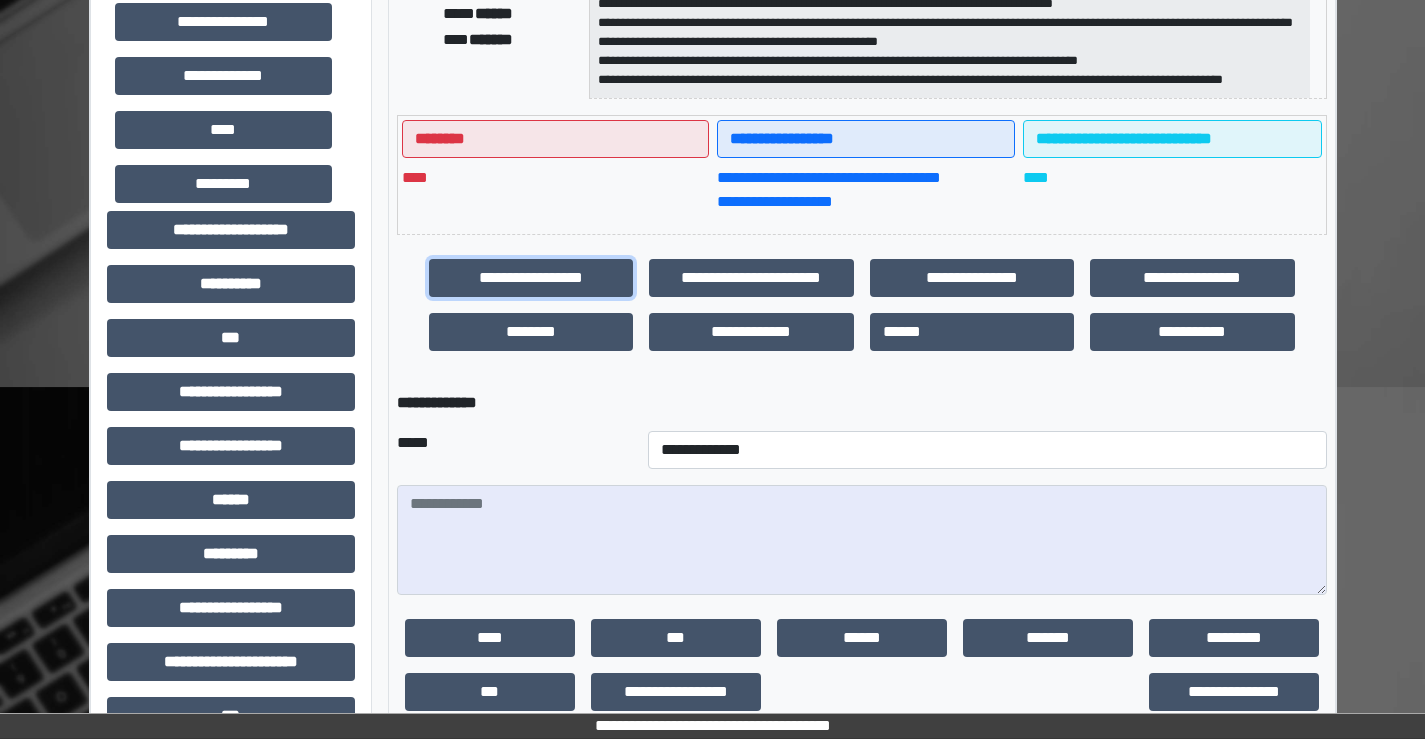 scroll, scrollTop: 500, scrollLeft: 0, axis: vertical 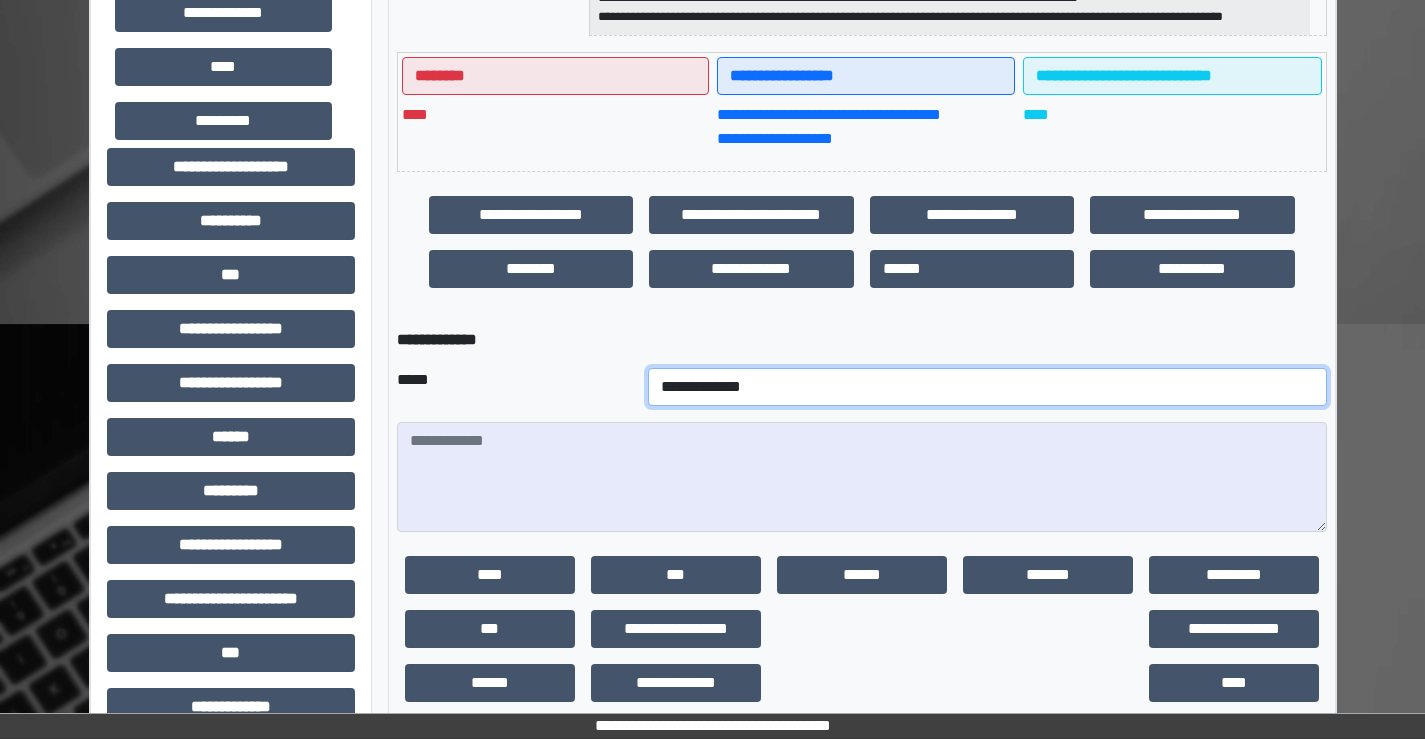 click on "**********" at bounding box center [987, 387] 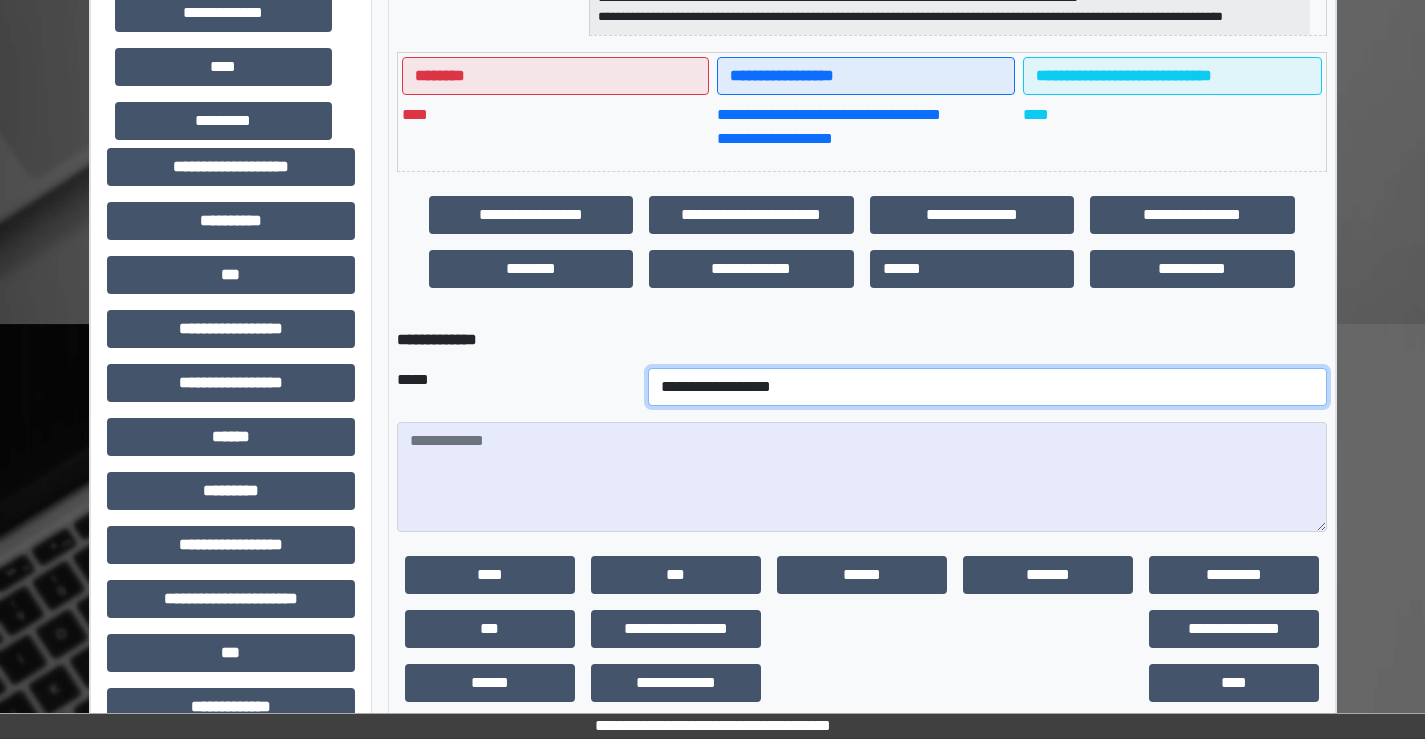 click on "**********" at bounding box center (987, 387) 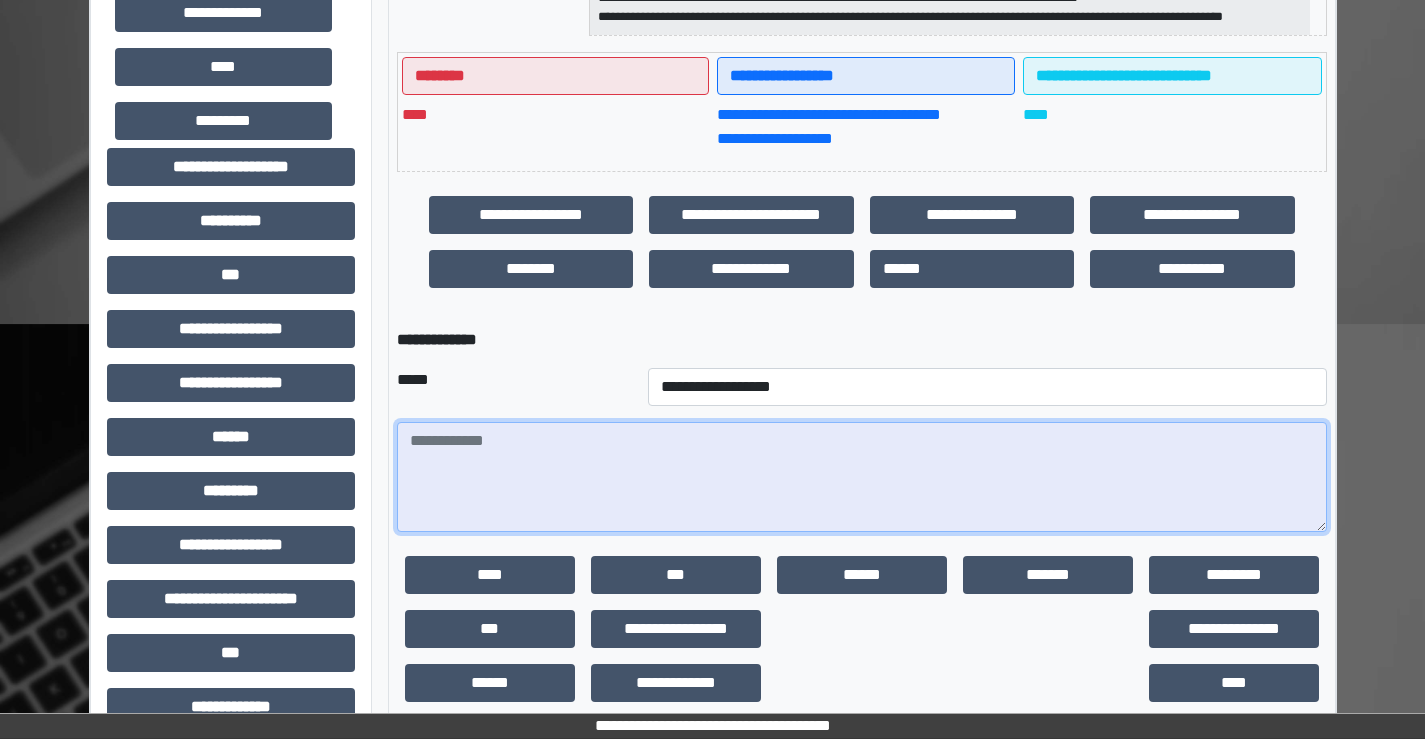 click at bounding box center (862, 477) 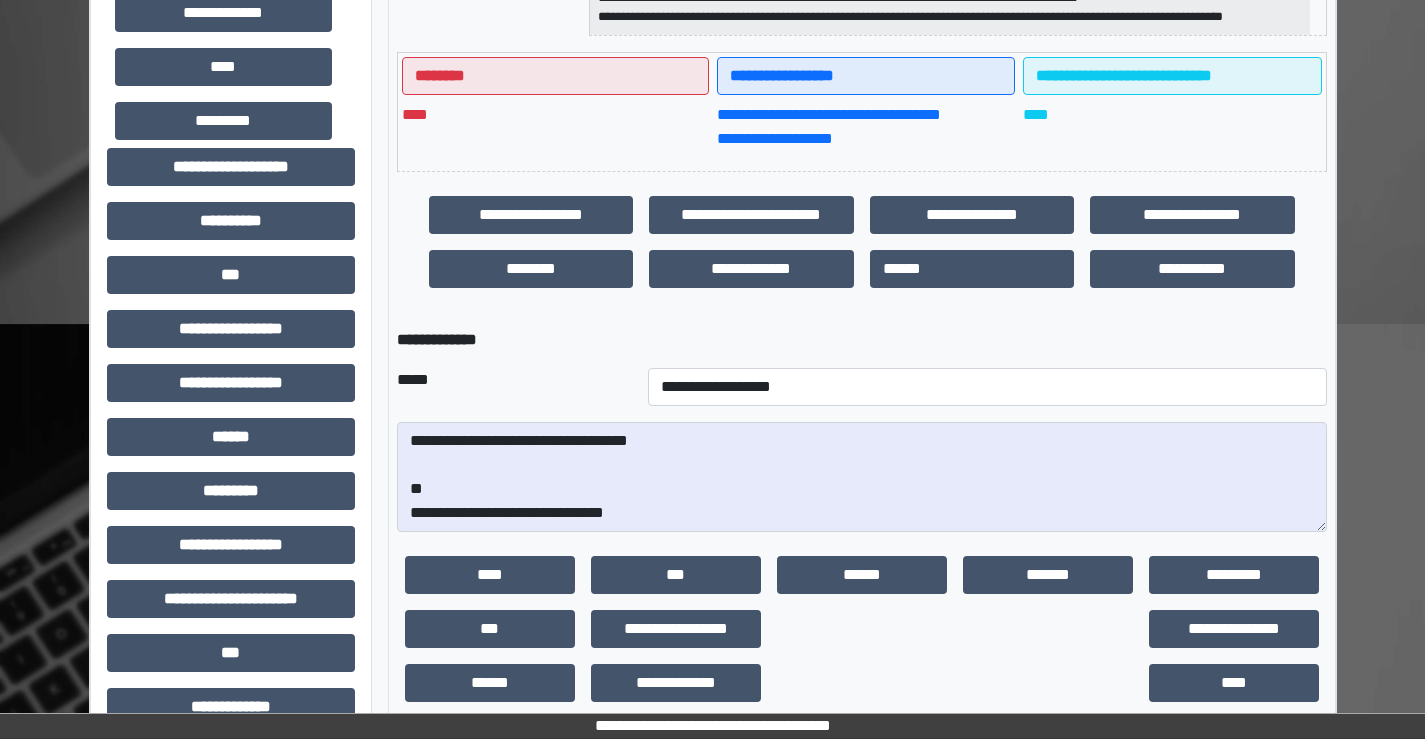 click on "**********" at bounding box center [862, 477] 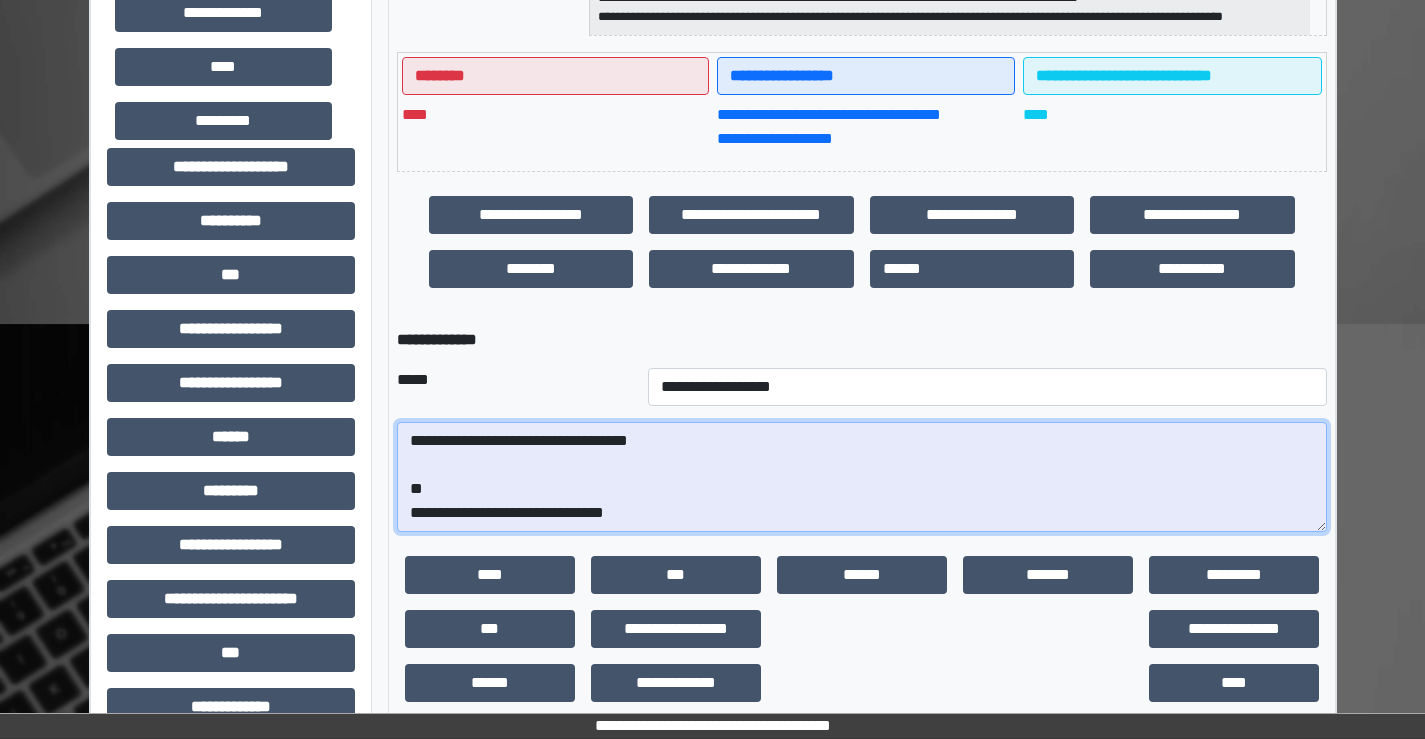 click on "**********" at bounding box center [862, 477] 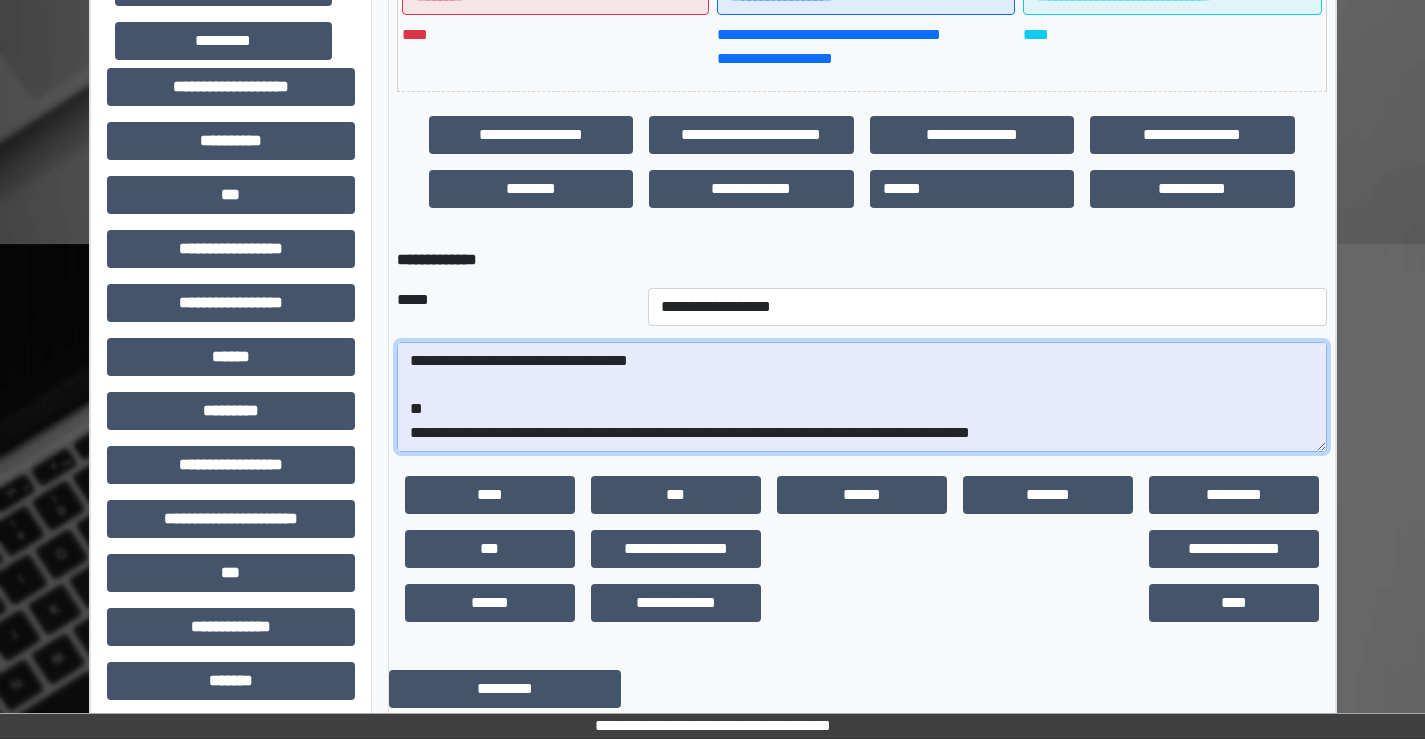 scroll, scrollTop: 600, scrollLeft: 0, axis: vertical 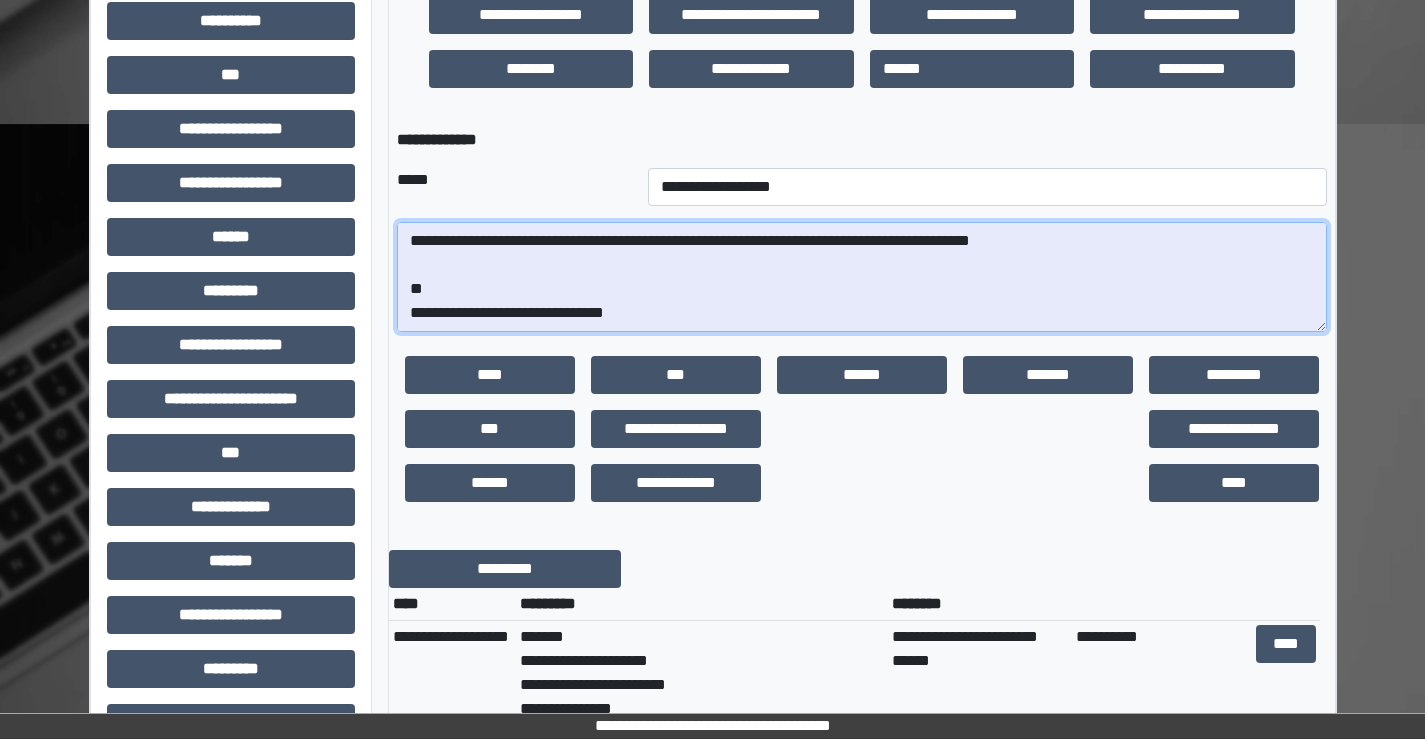 click on "**********" at bounding box center [862, 277] 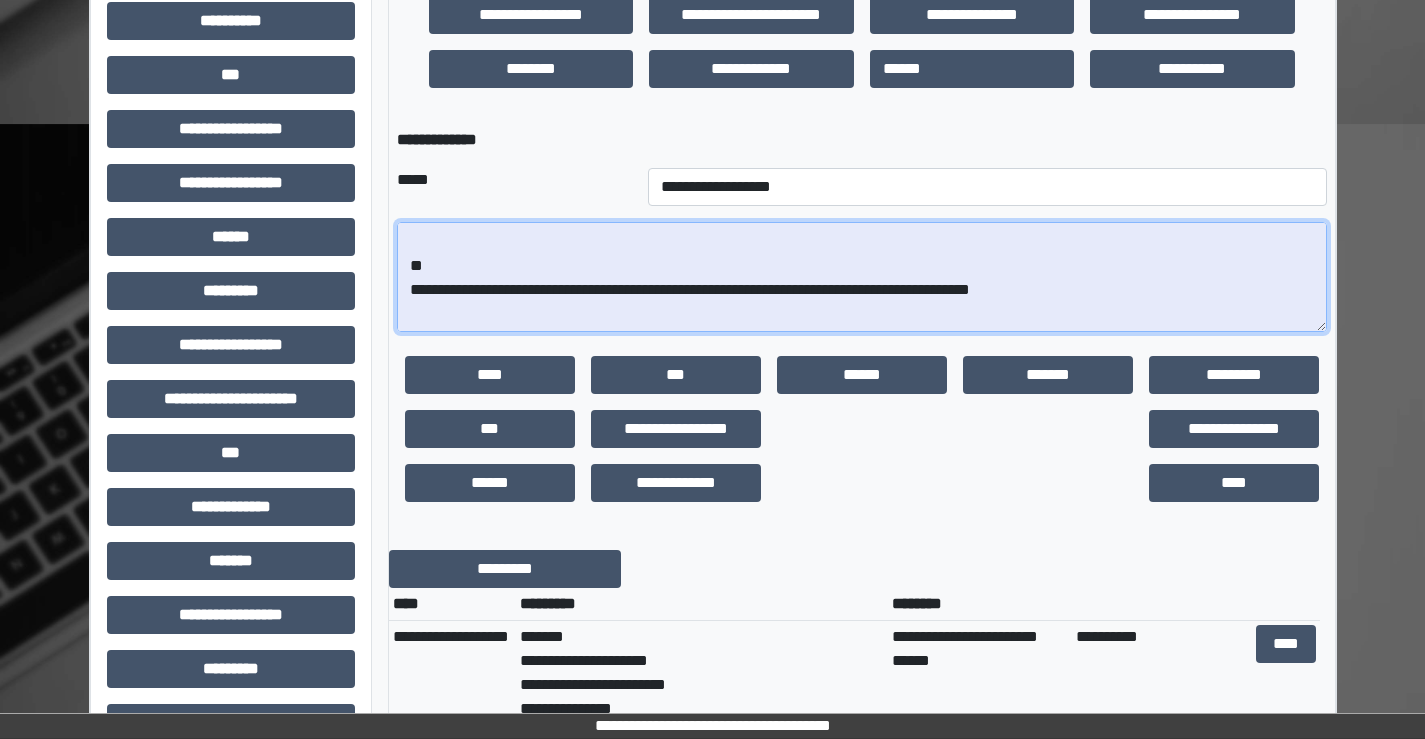 scroll, scrollTop: 0, scrollLeft: 0, axis: both 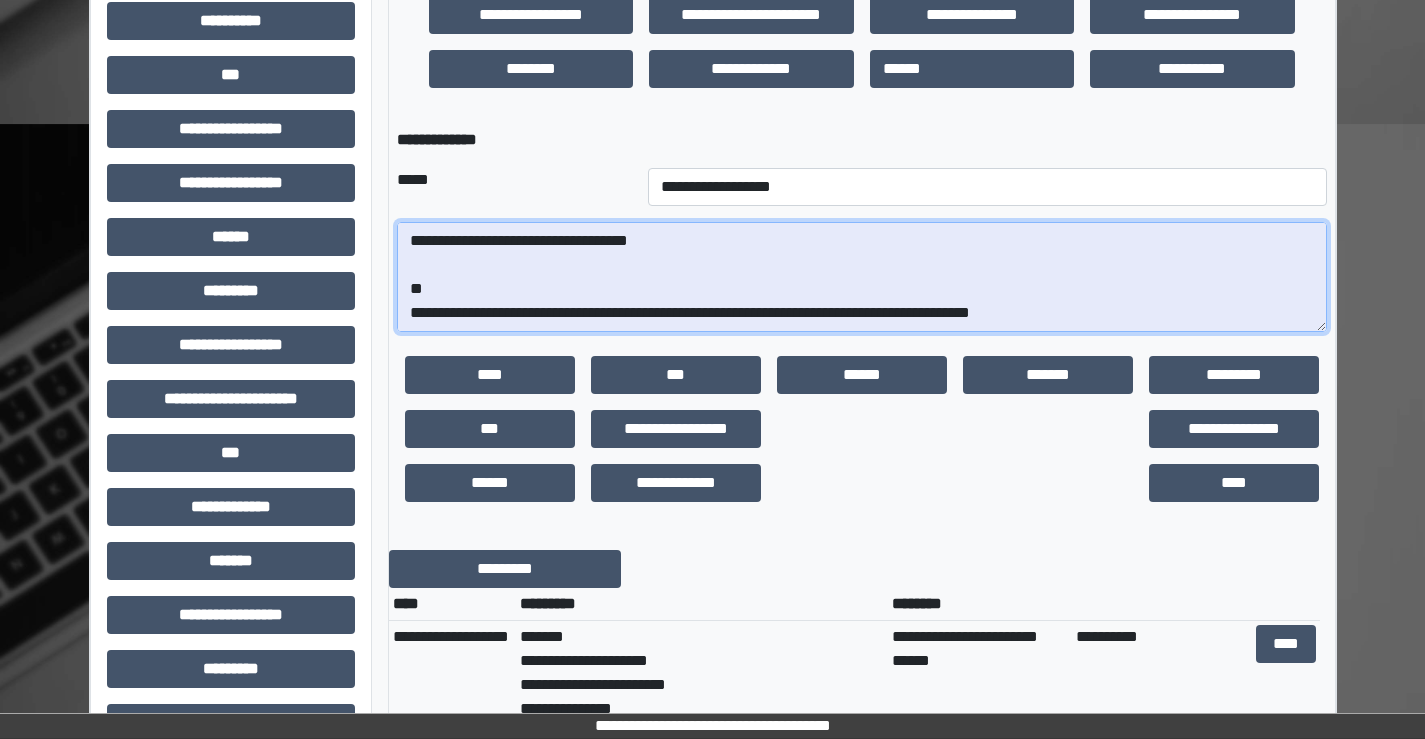 click on "**********" at bounding box center [862, 277] 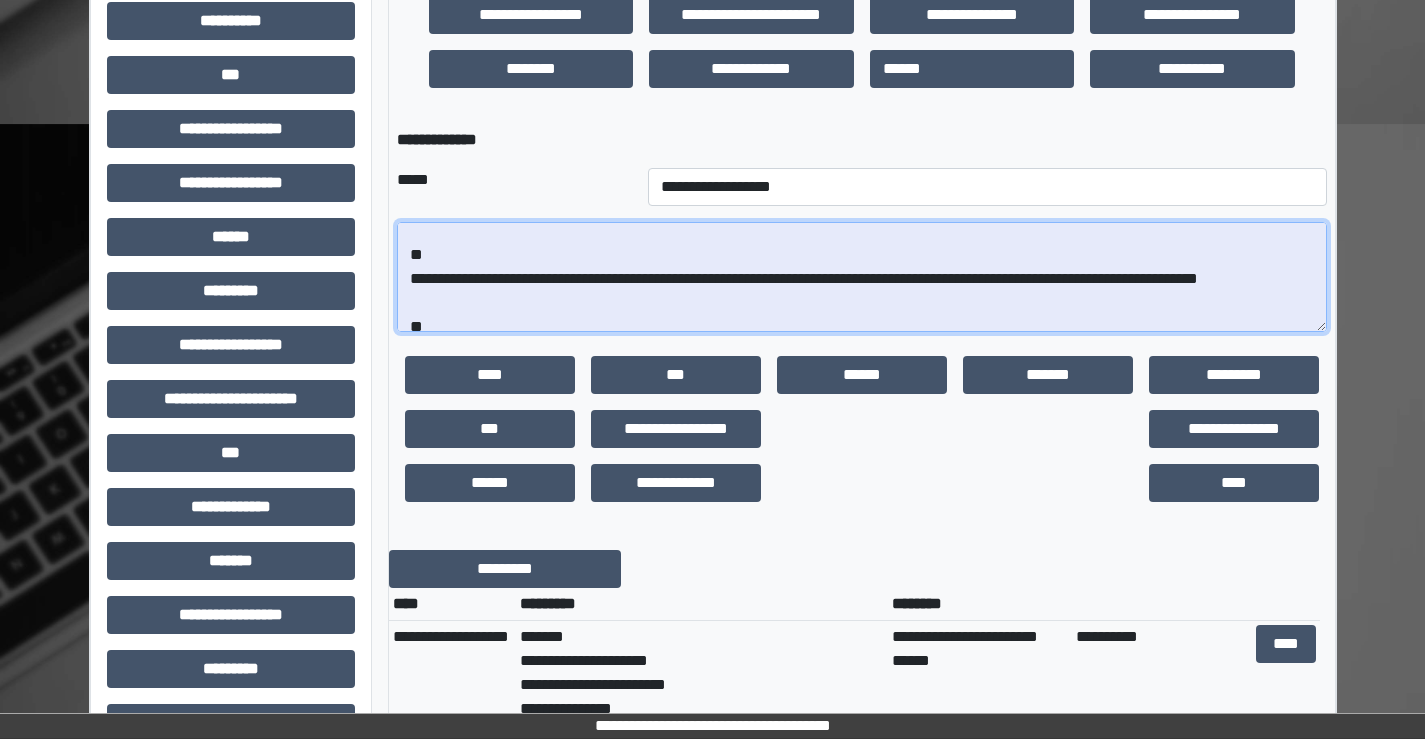 scroll, scrollTop: 0, scrollLeft: 0, axis: both 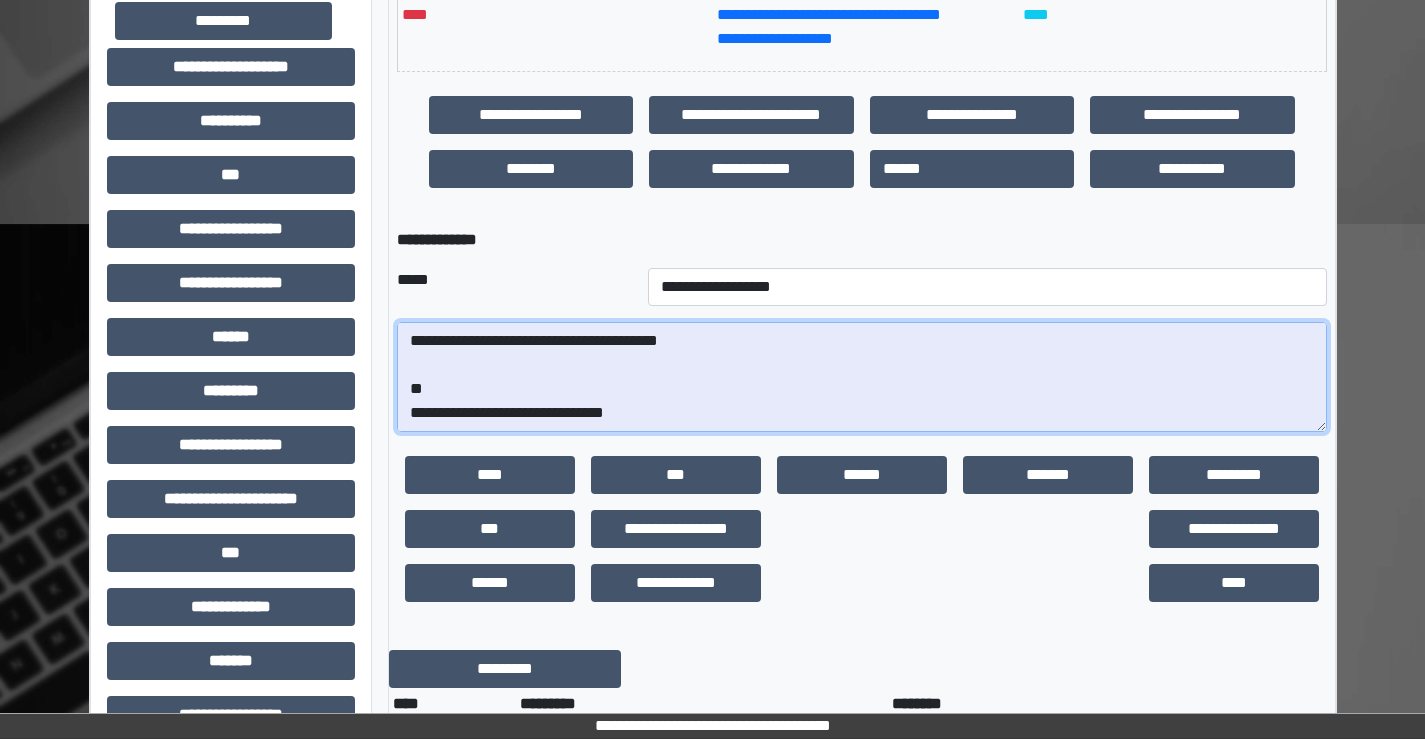 drag, startPoint x: 917, startPoint y: 397, endPoint x: 469, endPoint y: 342, distance: 451.3635 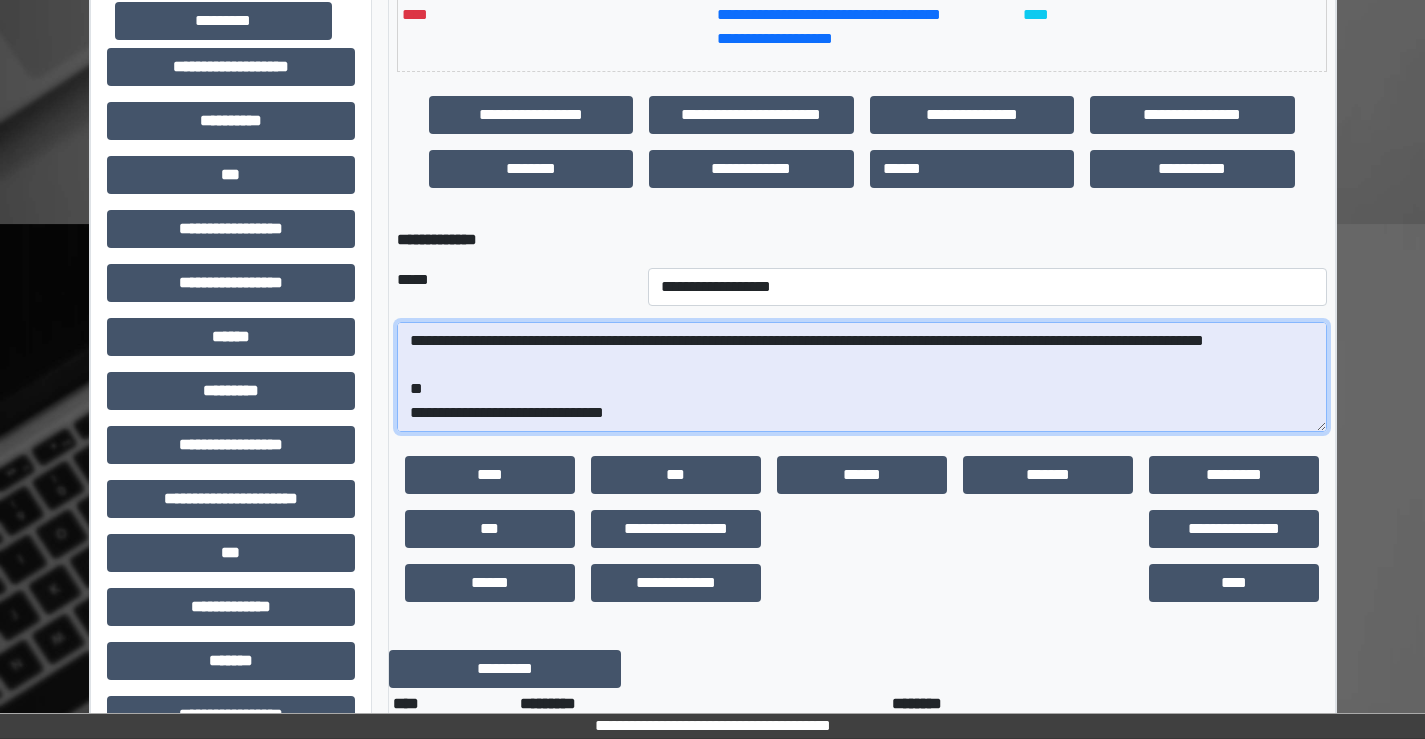 scroll, scrollTop: 78, scrollLeft: 0, axis: vertical 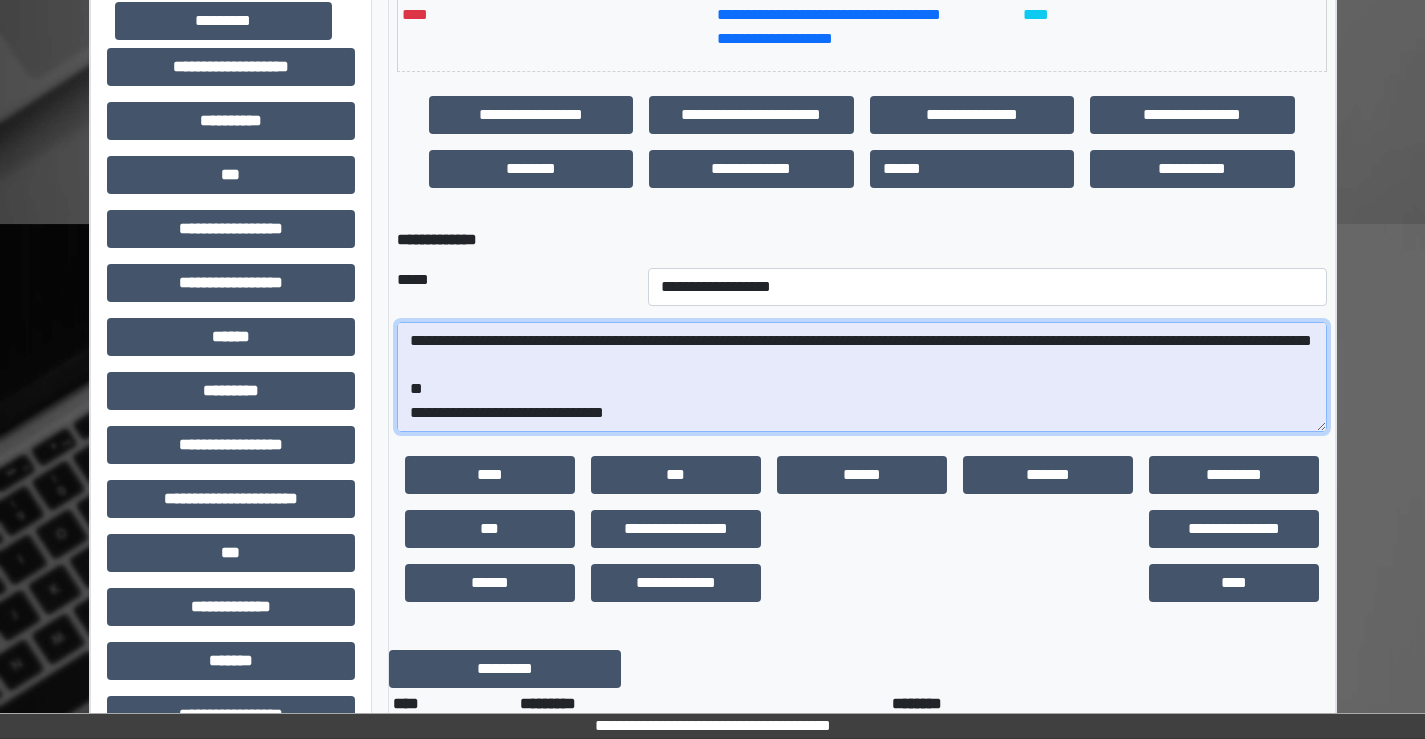 click on "**********" at bounding box center [862, 377] 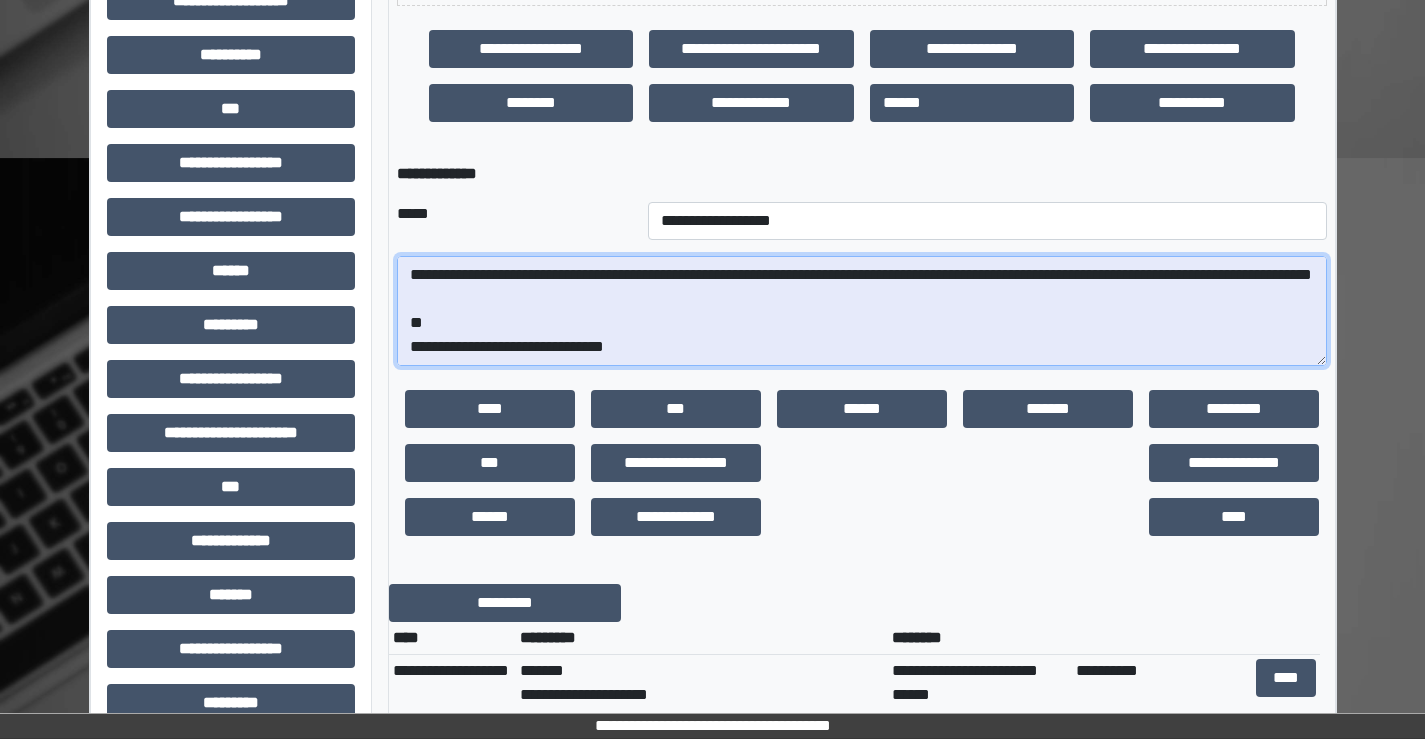 scroll, scrollTop: 700, scrollLeft: 0, axis: vertical 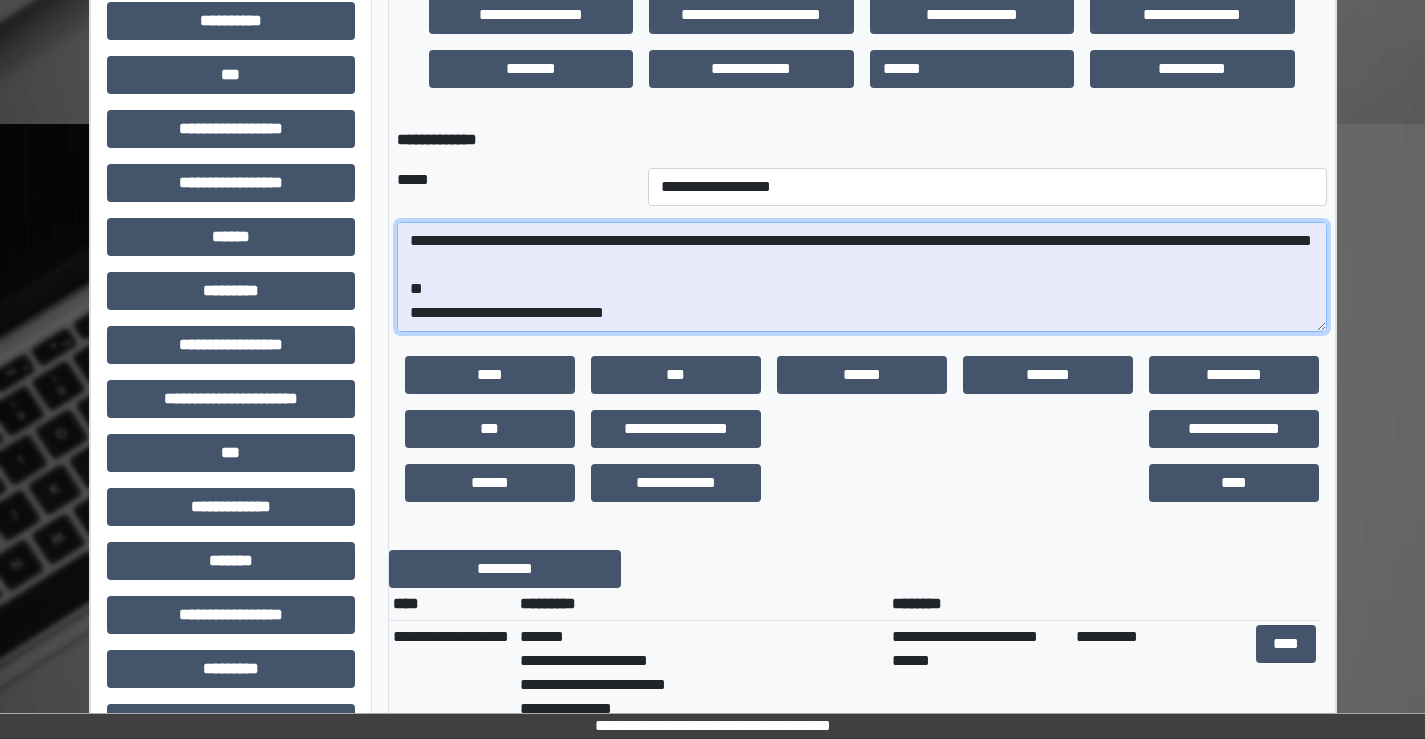 drag, startPoint x: 420, startPoint y: 287, endPoint x: 497, endPoint y: 274, distance: 78.08969 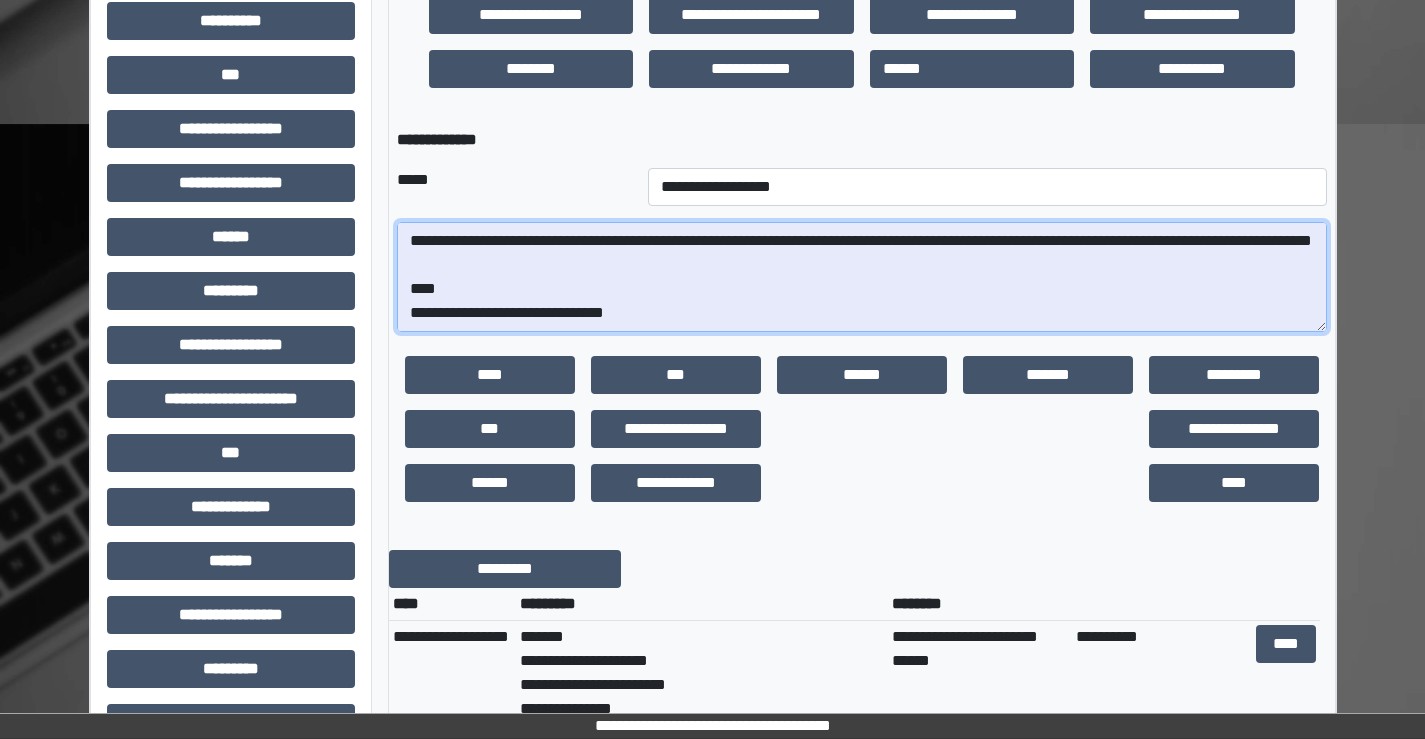 click on "**********" at bounding box center (862, 277) 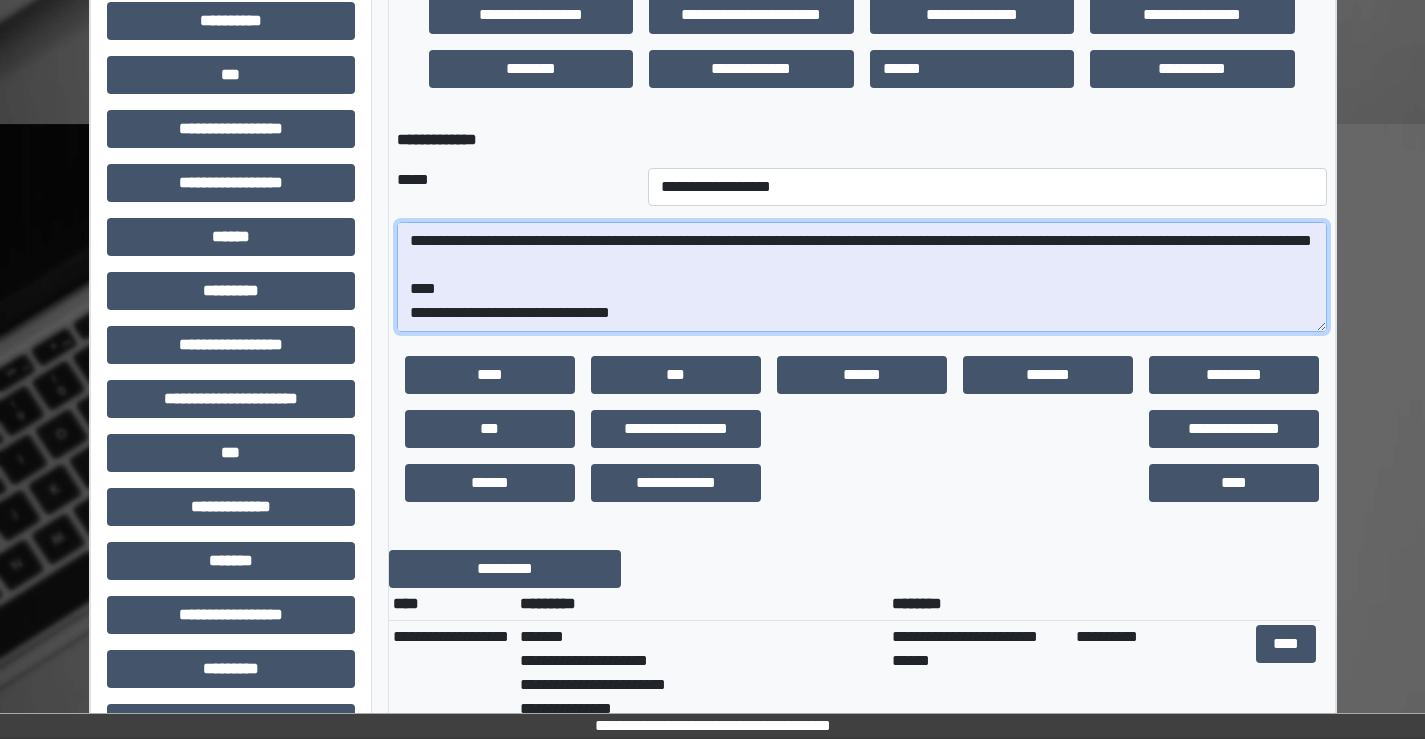 scroll, scrollTop: 112, scrollLeft: 0, axis: vertical 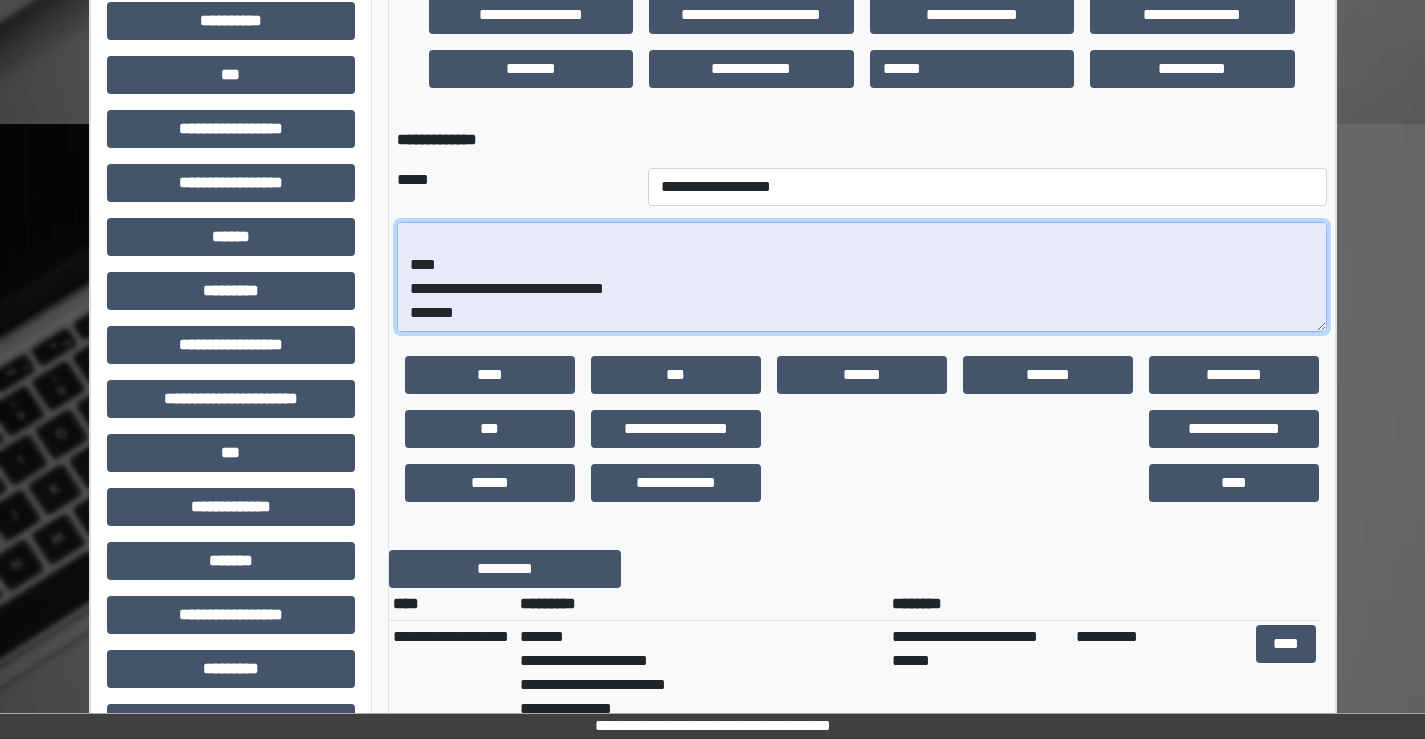 click on "**********" at bounding box center (862, 277) 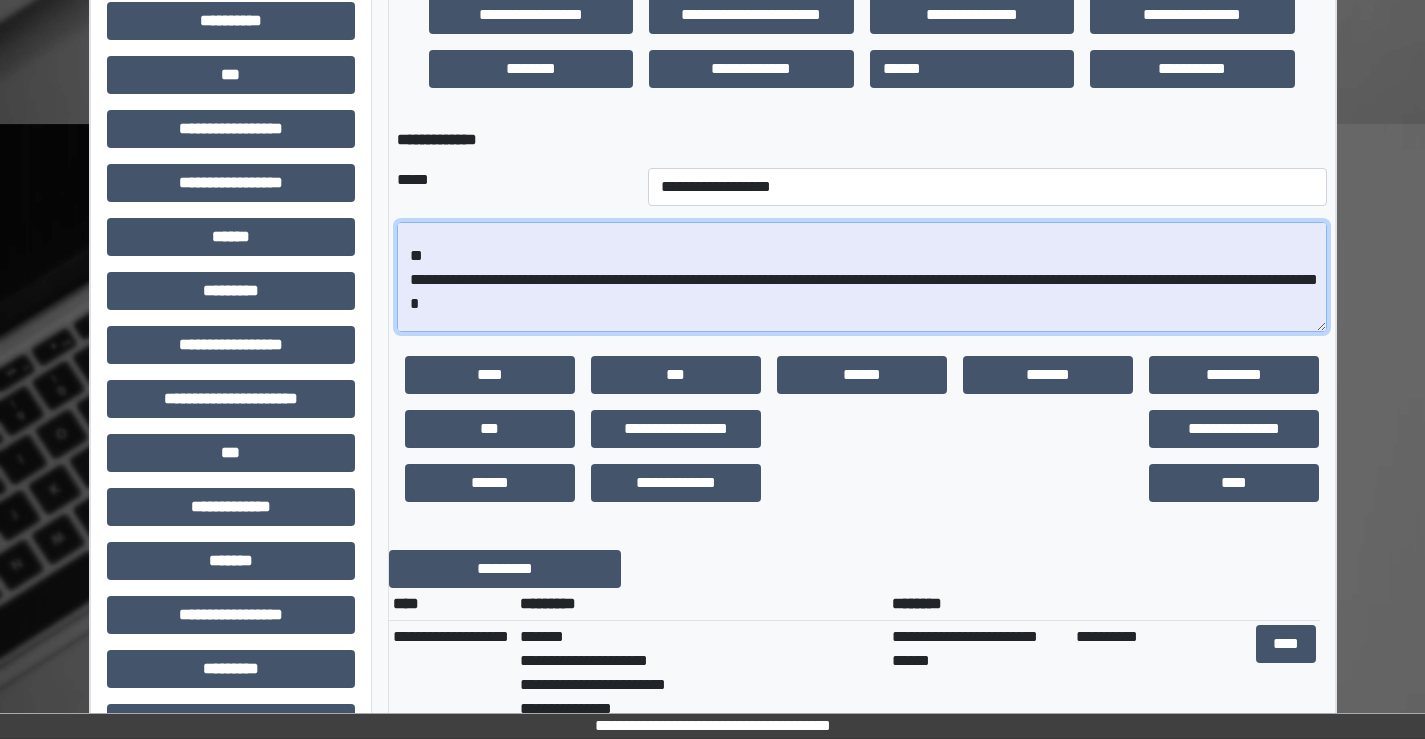 scroll, scrollTop: 0, scrollLeft: 0, axis: both 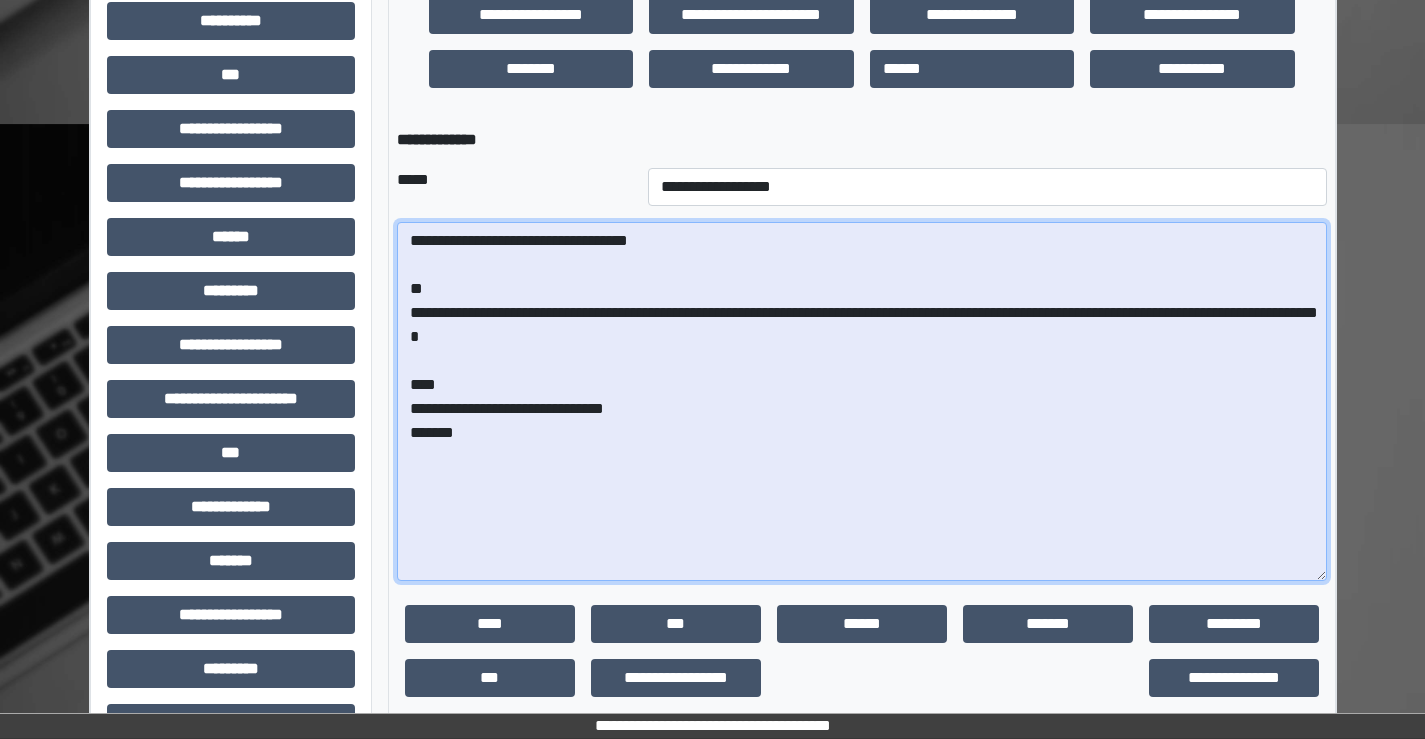 drag, startPoint x: 1316, startPoint y: 327, endPoint x: 1329, endPoint y: 564, distance: 237.35628 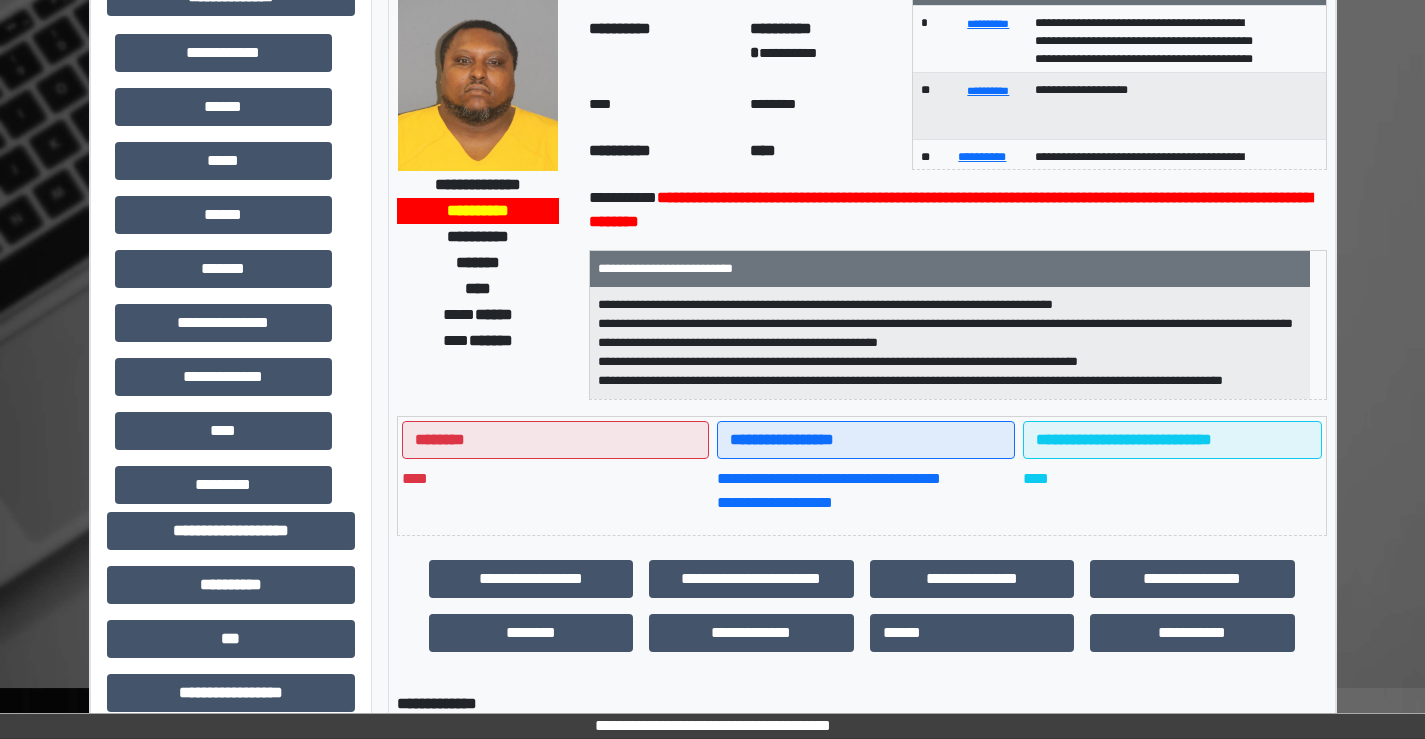 scroll, scrollTop: 300, scrollLeft: 0, axis: vertical 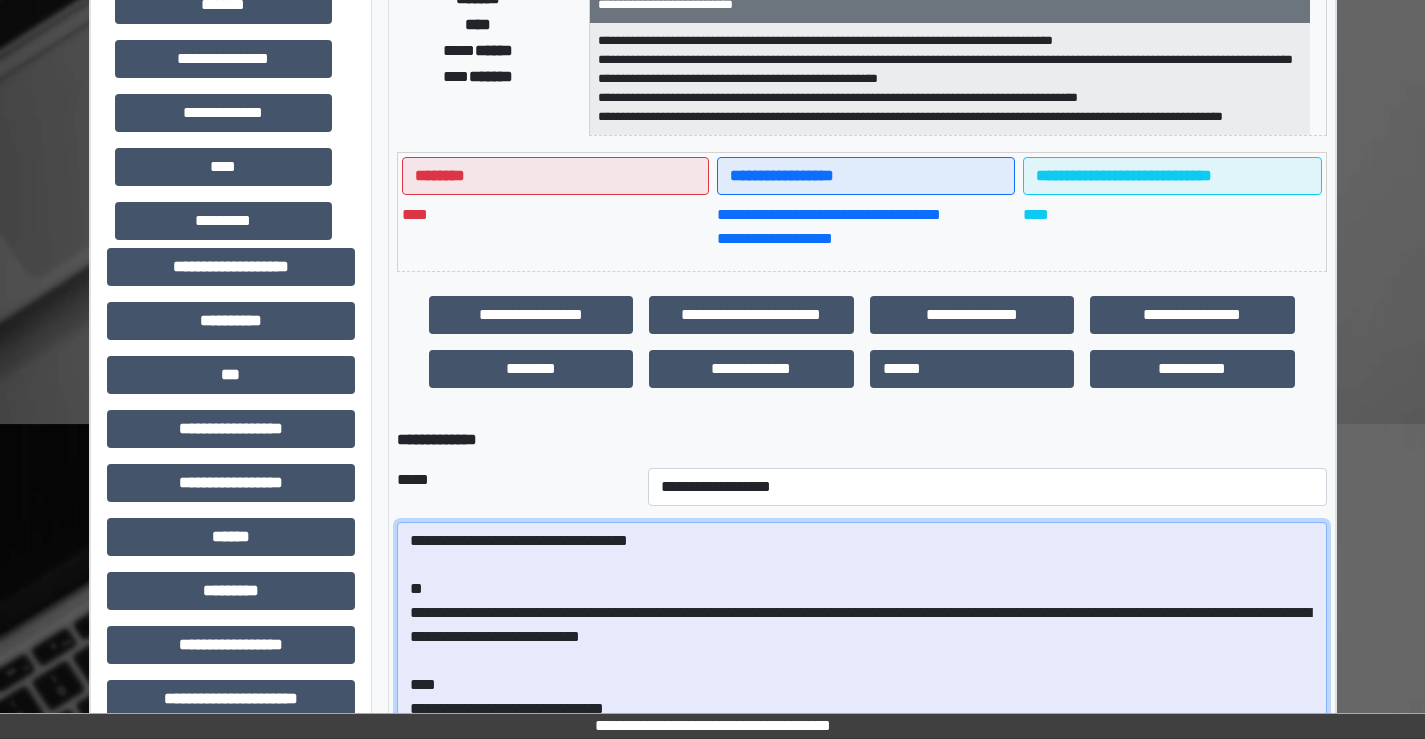 drag, startPoint x: 1019, startPoint y: 613, endPoint x: 975, endPoint y: 652, distance: 58.796257 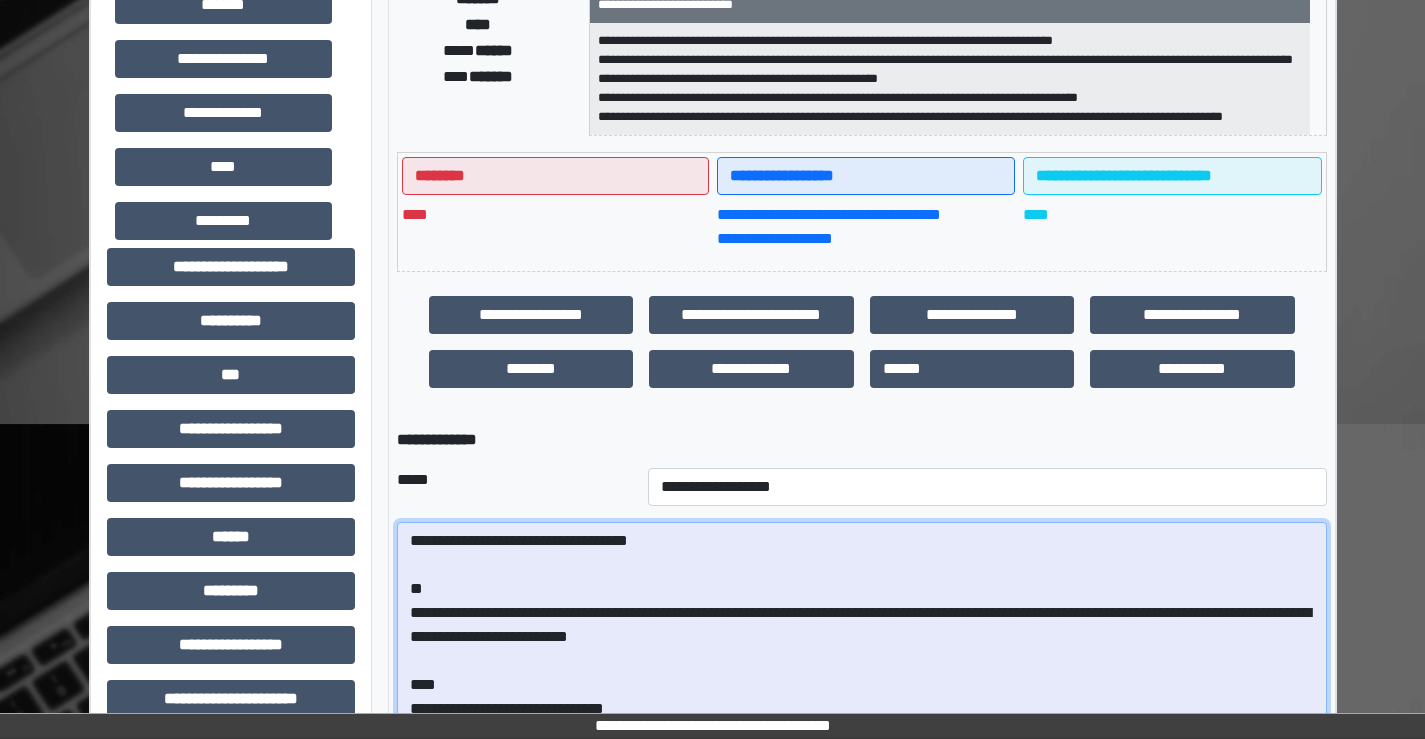 click on "**********" at bounding box center (862, 701) 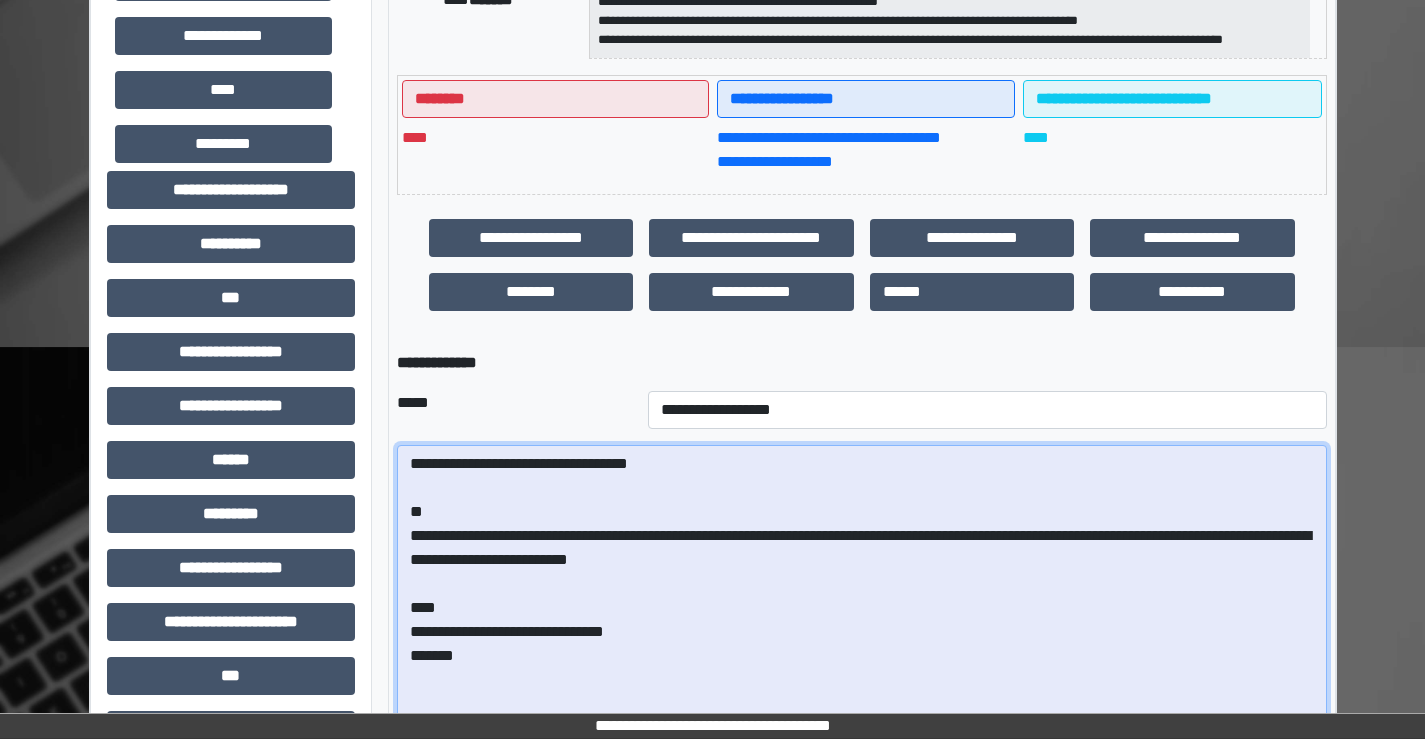 scroll, scrollTop: 500, scrollLeft: 0, axis: vertical 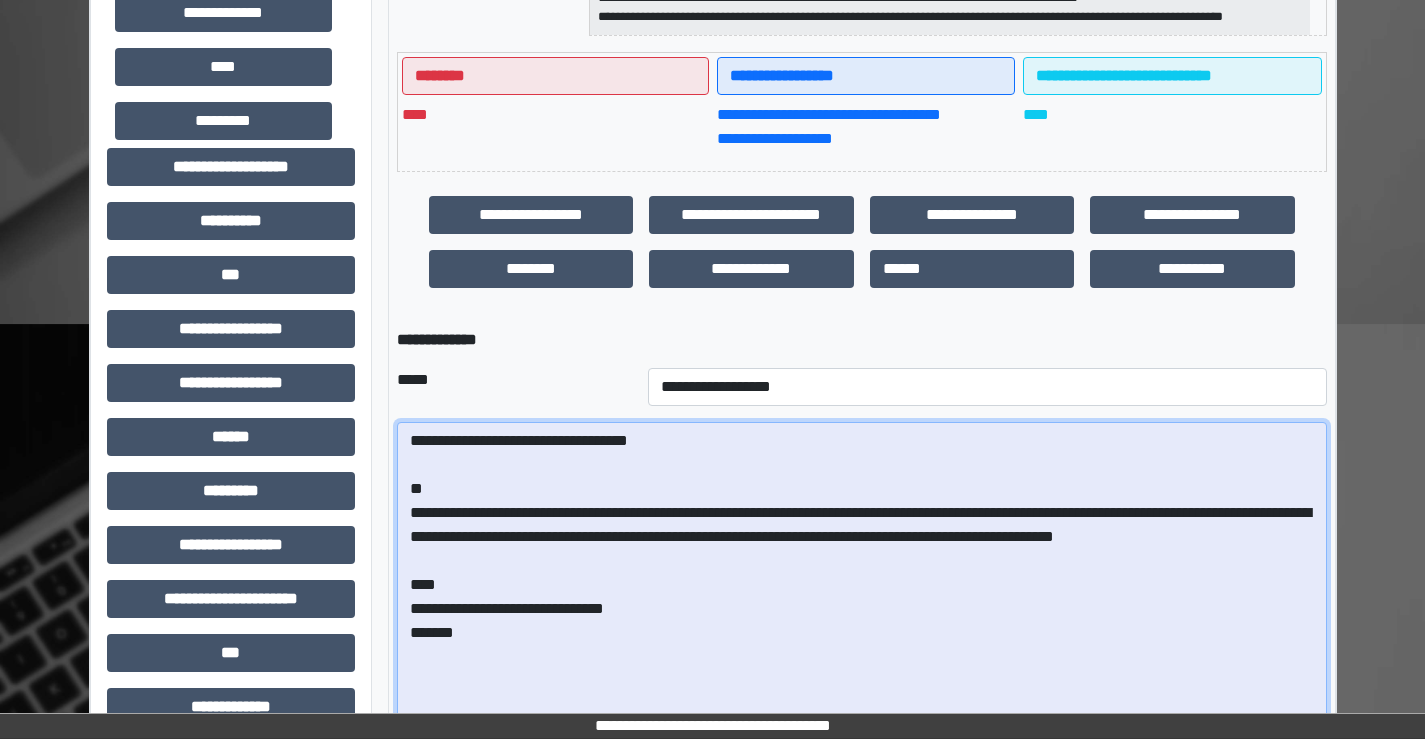click on "**********" at bounding box center (862, 601) 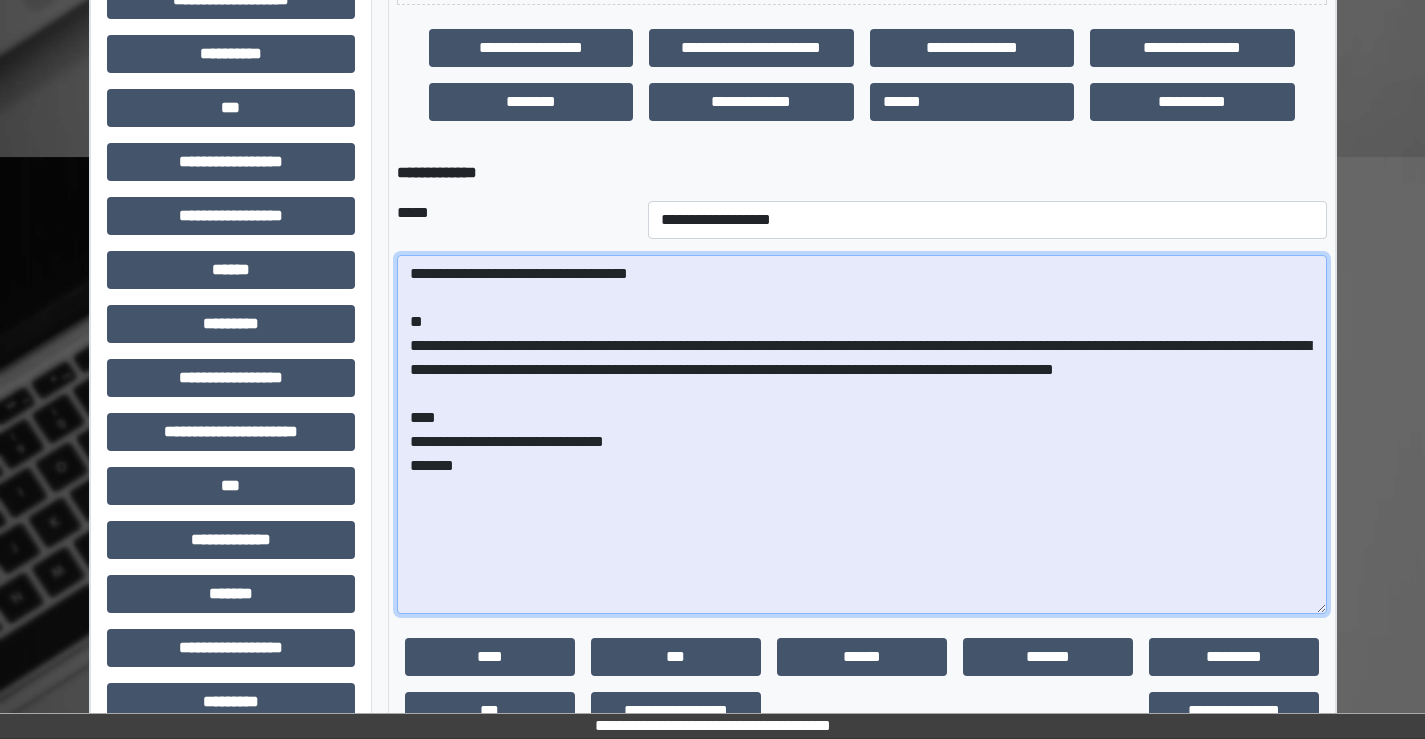 scroll, scrollTop: 700, scrollLeft: 0, axis: vertical 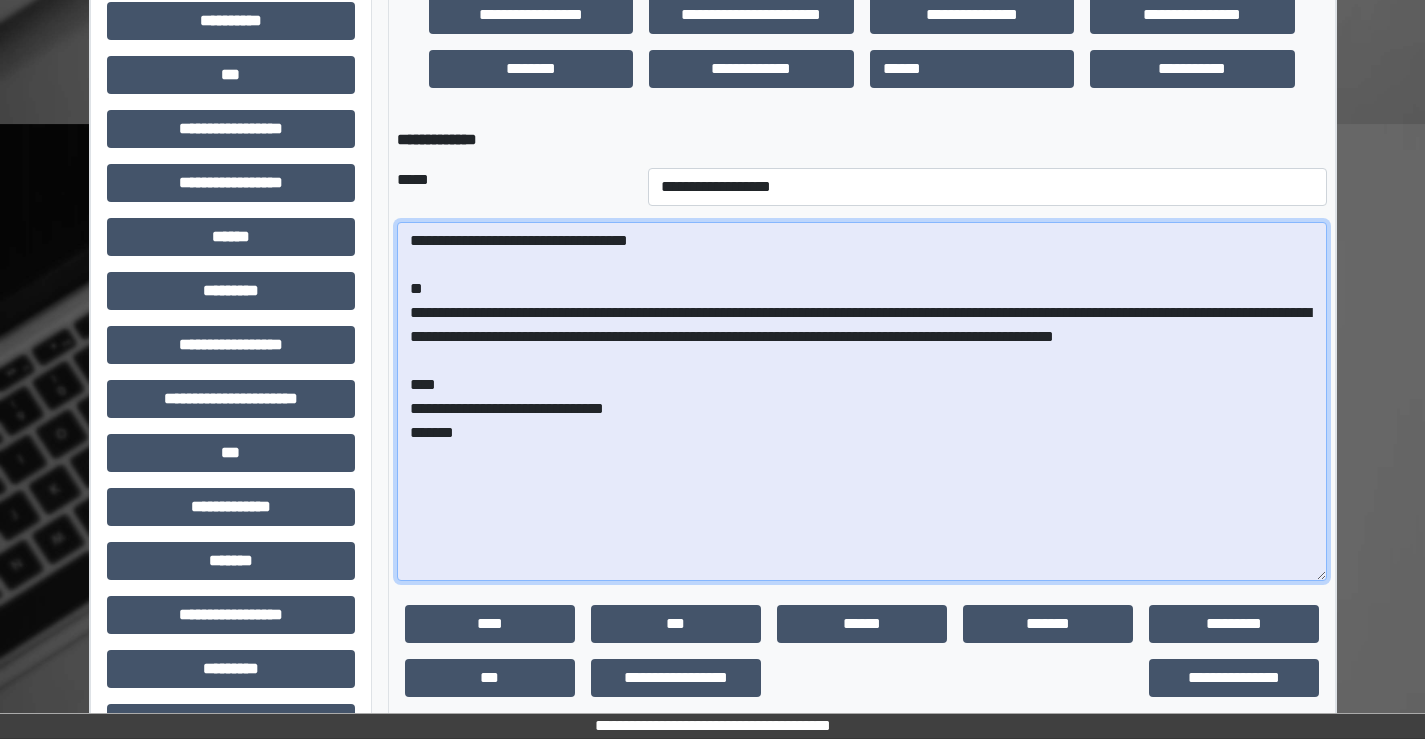 click on "**********" at bounding box center (862, 401) 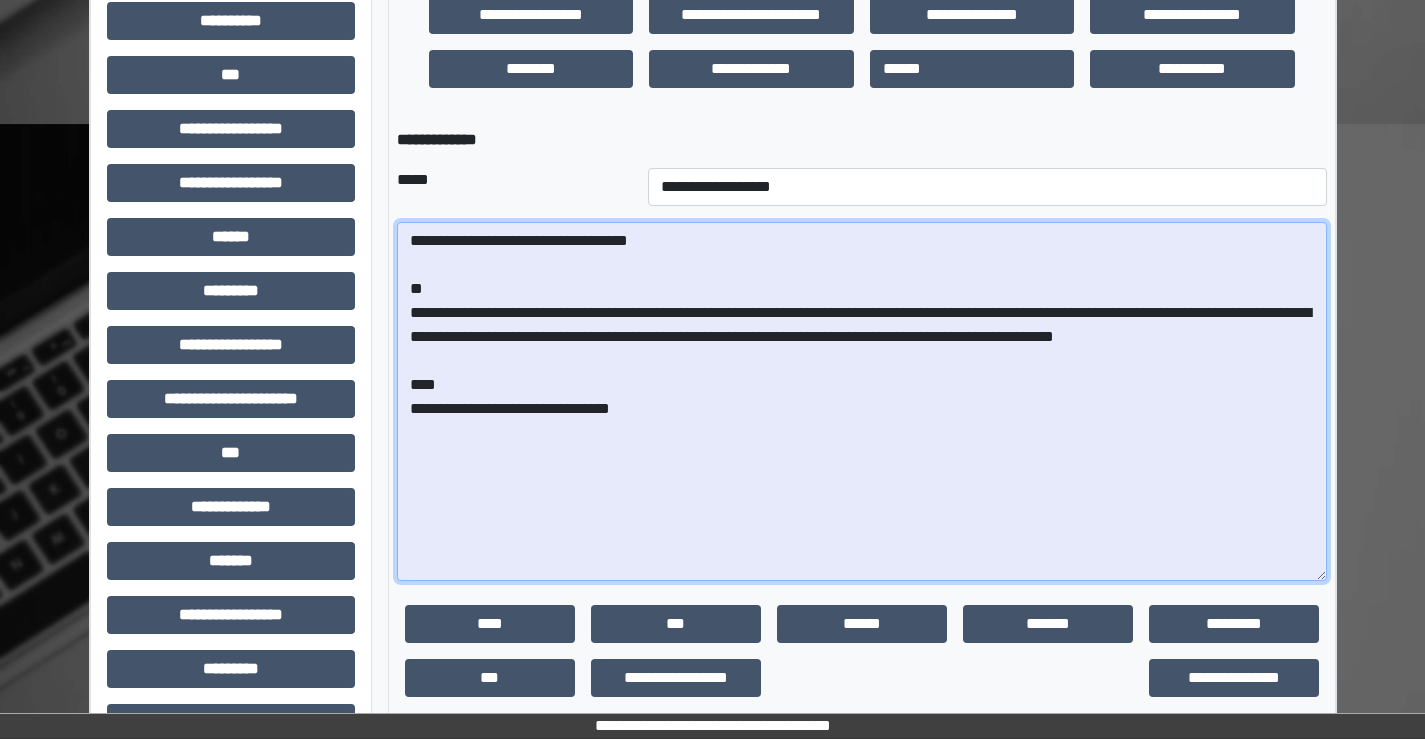 click on "**********" at bounding box center [862, 401] 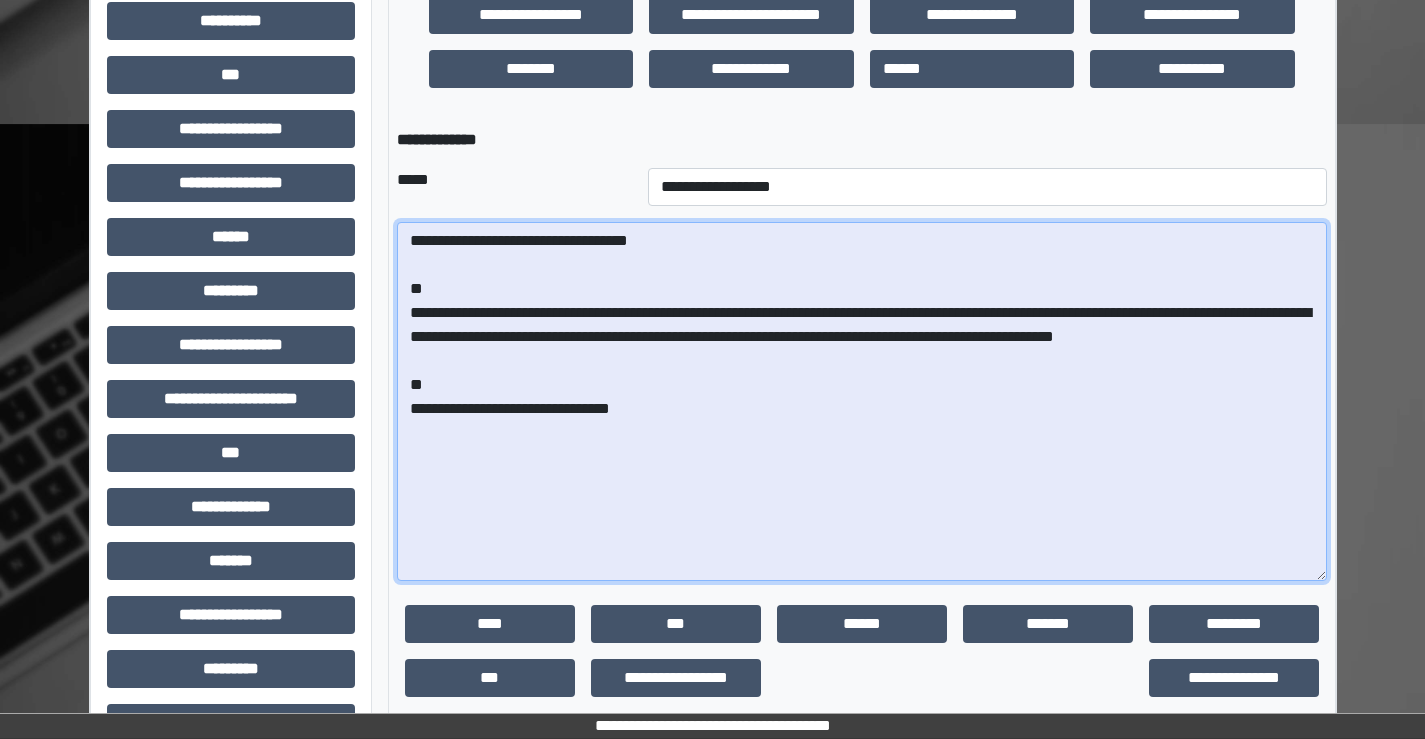 click on "**********" at bounding box center (862, 401) 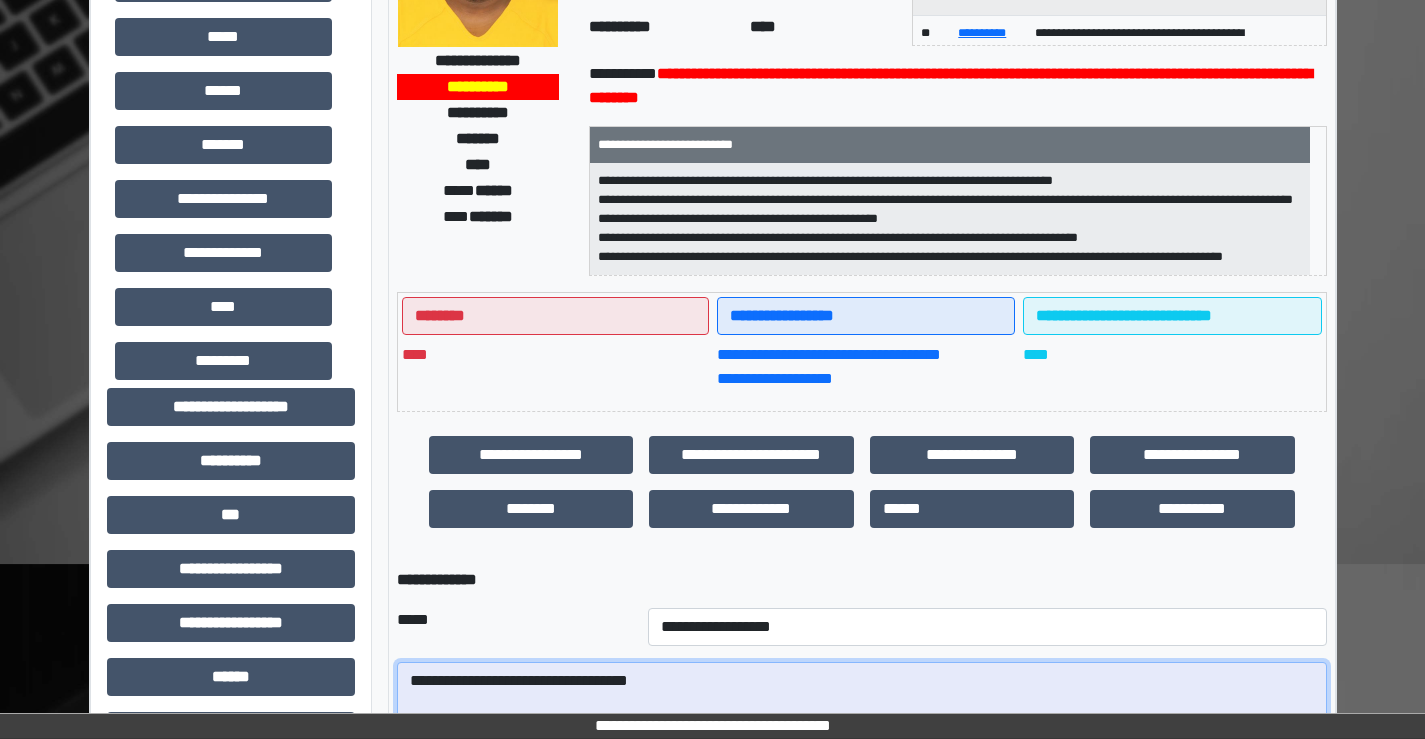 scroll, scrollTop: 200, scrollLeft: 0, axis: vertical 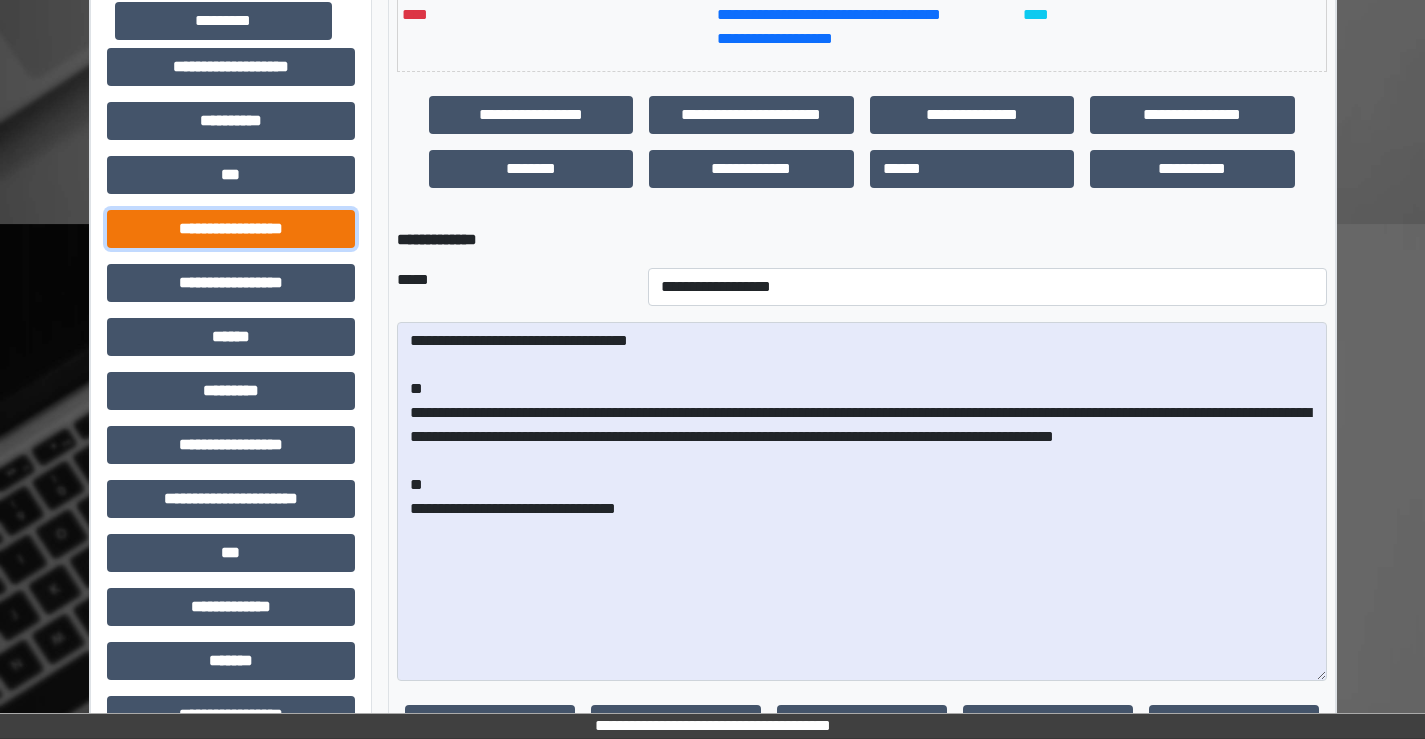 click on "**********" at bounding box center [231, 229] 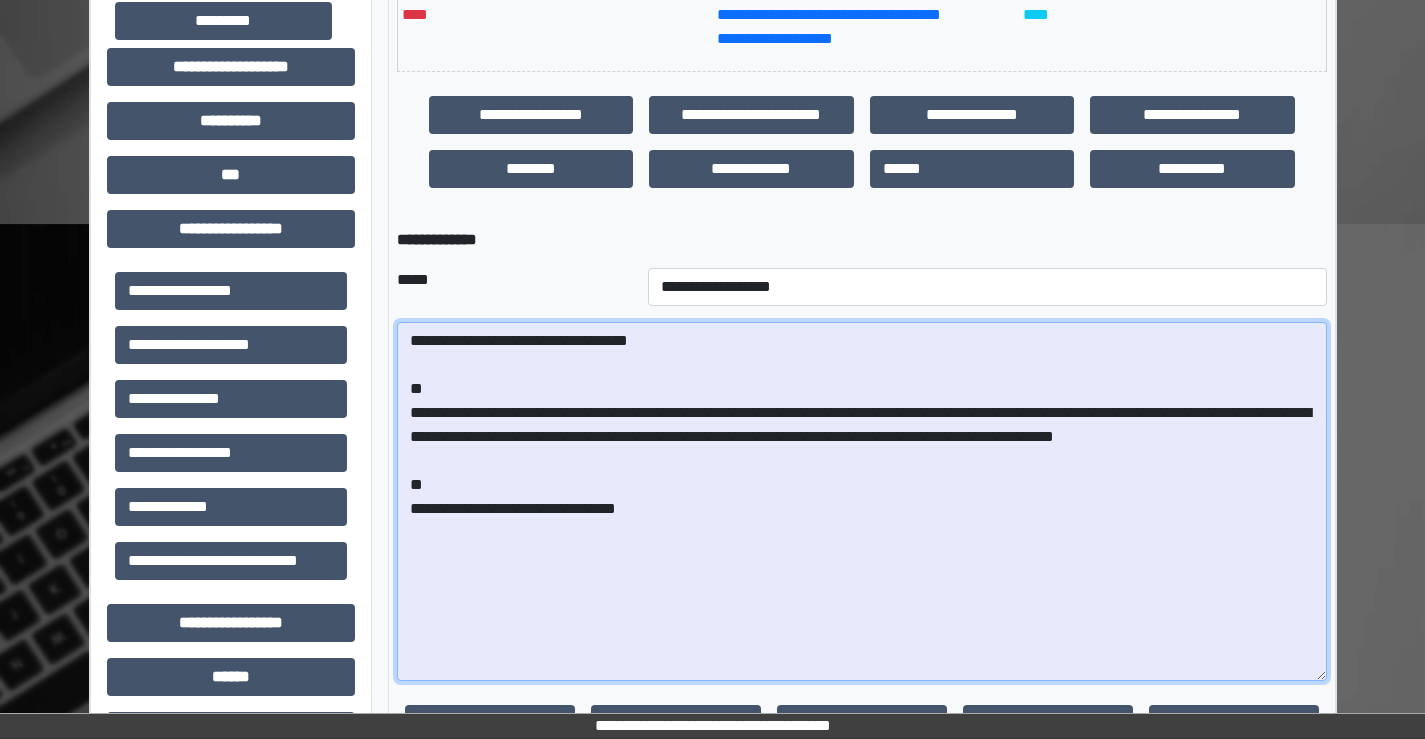 click on "**********" at bounding box center [862, 501] 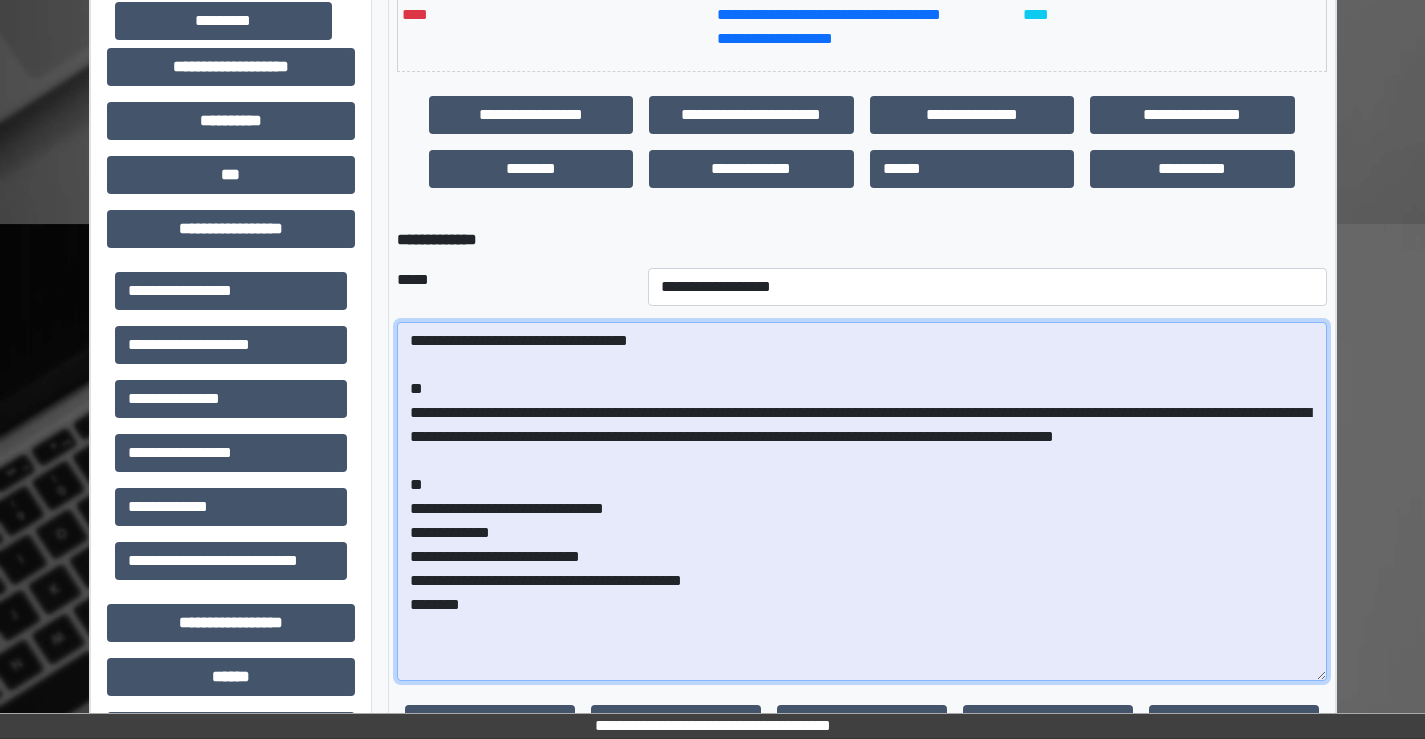 click on "**********" at bounding box center (862, 501) 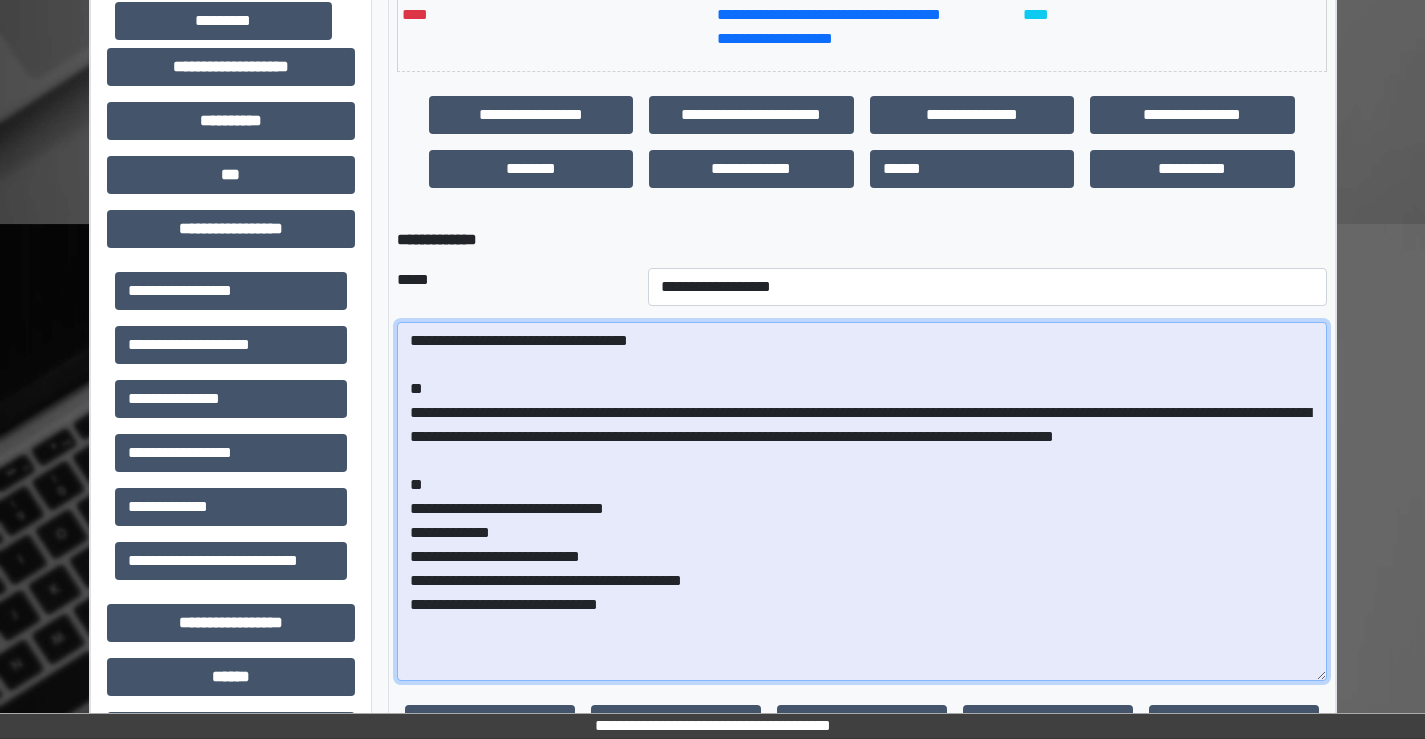 scroll, scrollTop: 700, scrollLeft: 0, axis: vertical 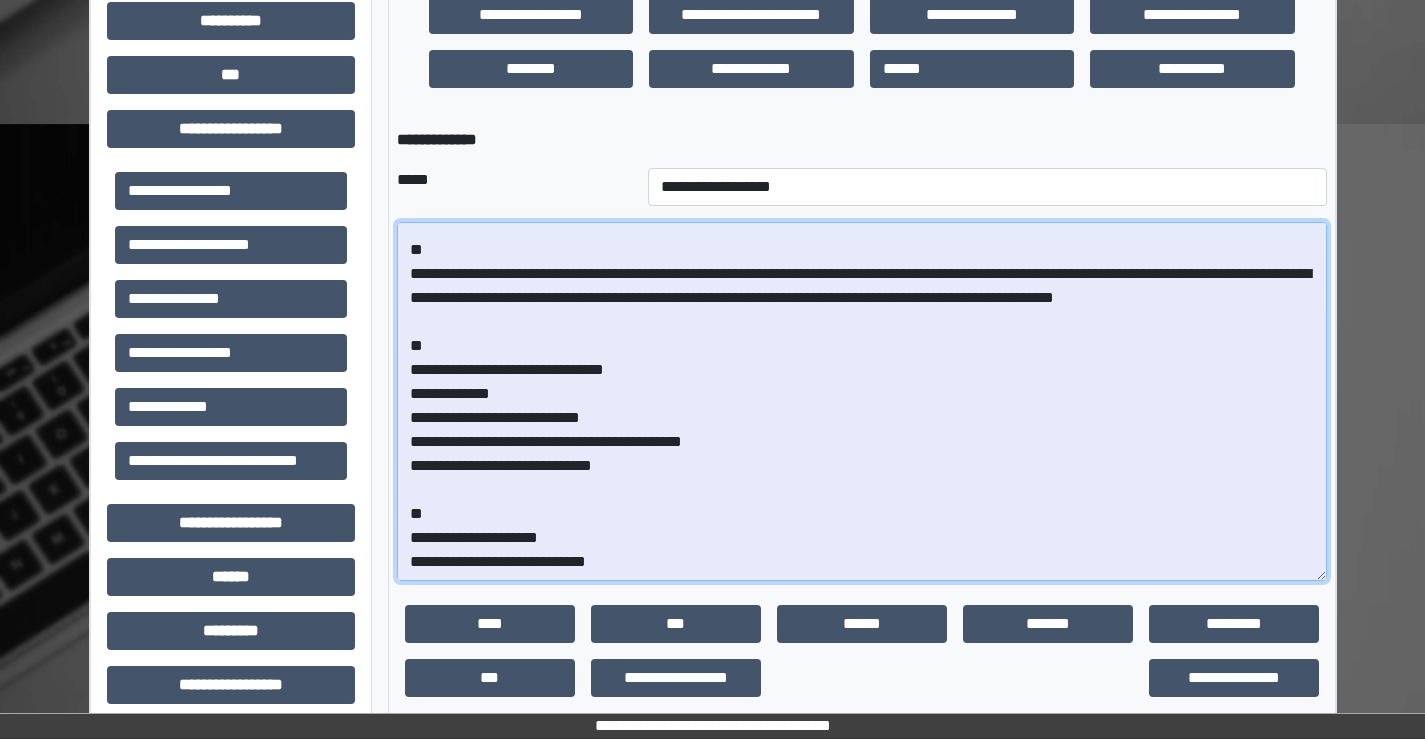 click on "**********" at bounding box center [862, 401] 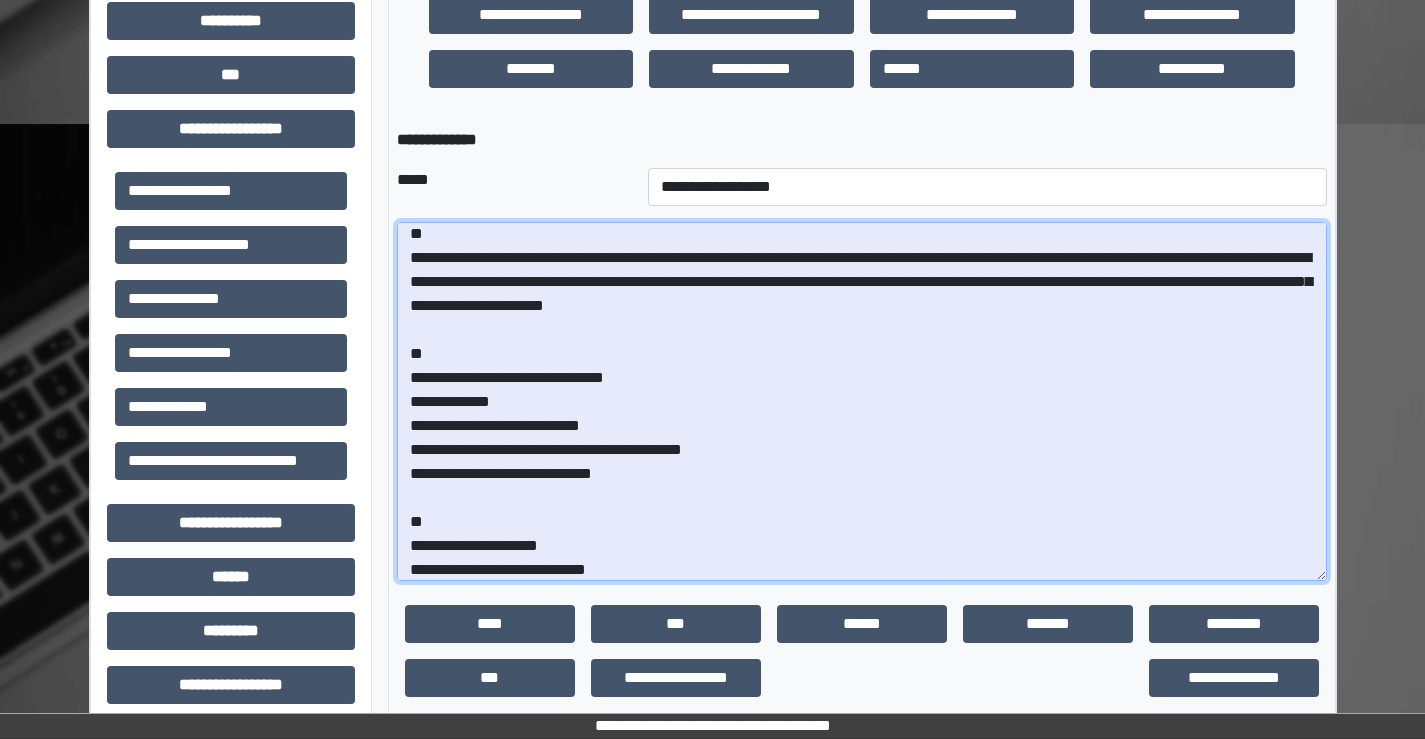 drag, startPoint x: 839, startPoint y: 308, endPoint x: 1165, endPoint y: 343, distance: 327.87344 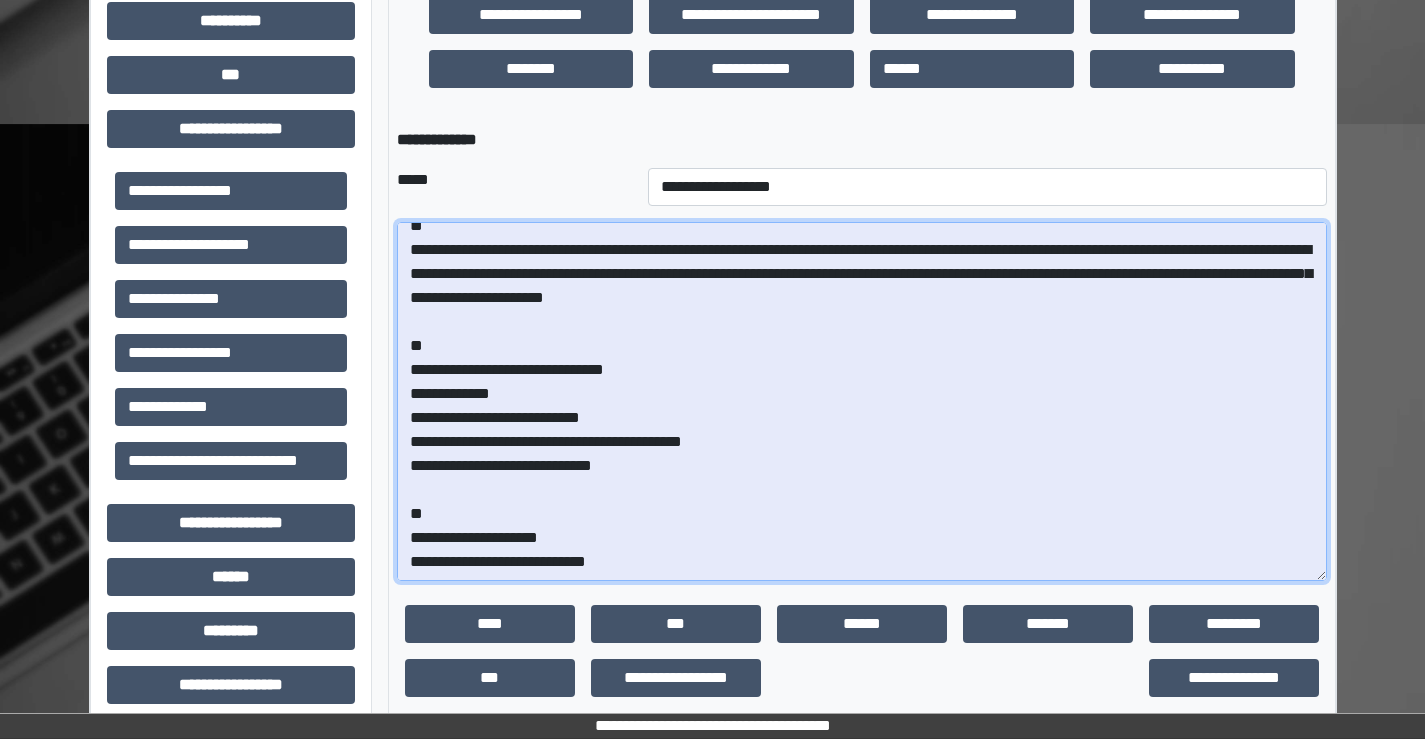 scroll, scrollTop: 87, scrollLeft: 0, axis: vertical 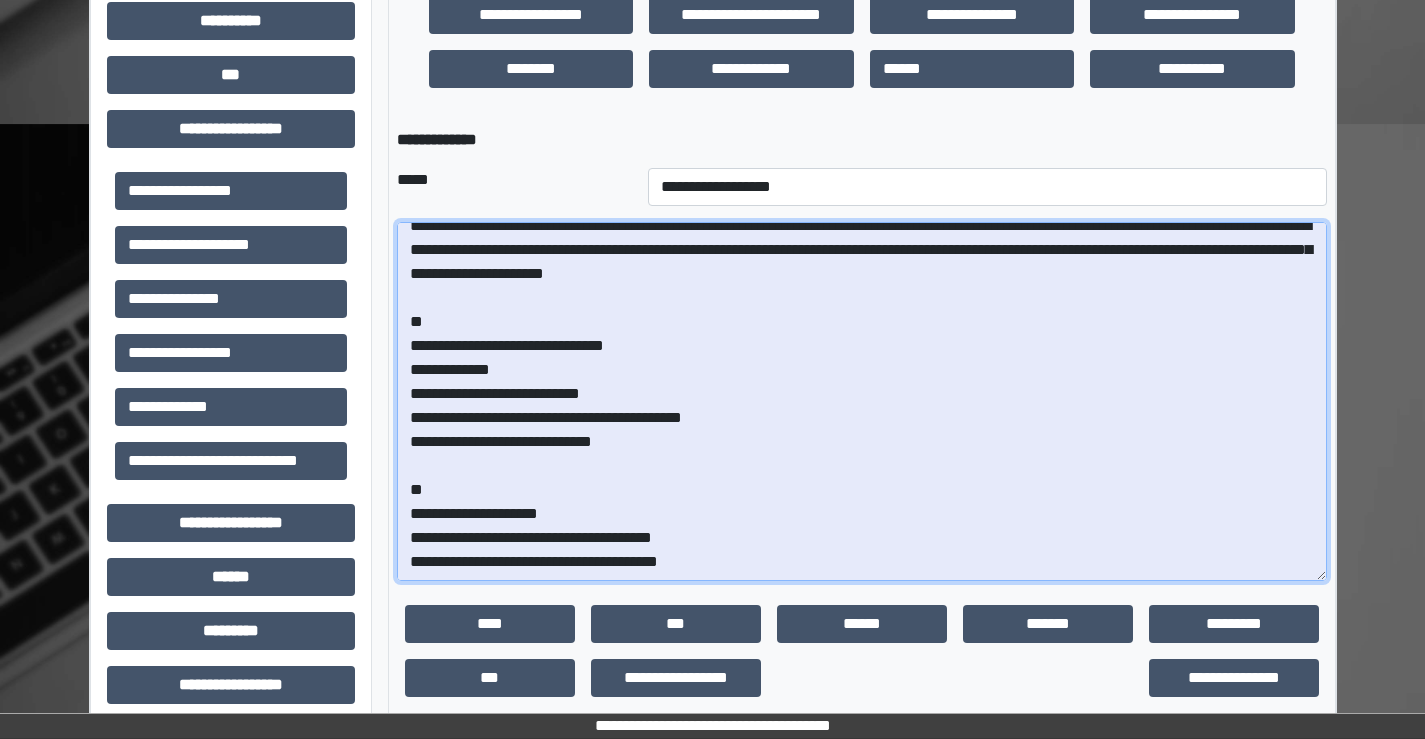 click on "**********" at bounding box center [862, 401] 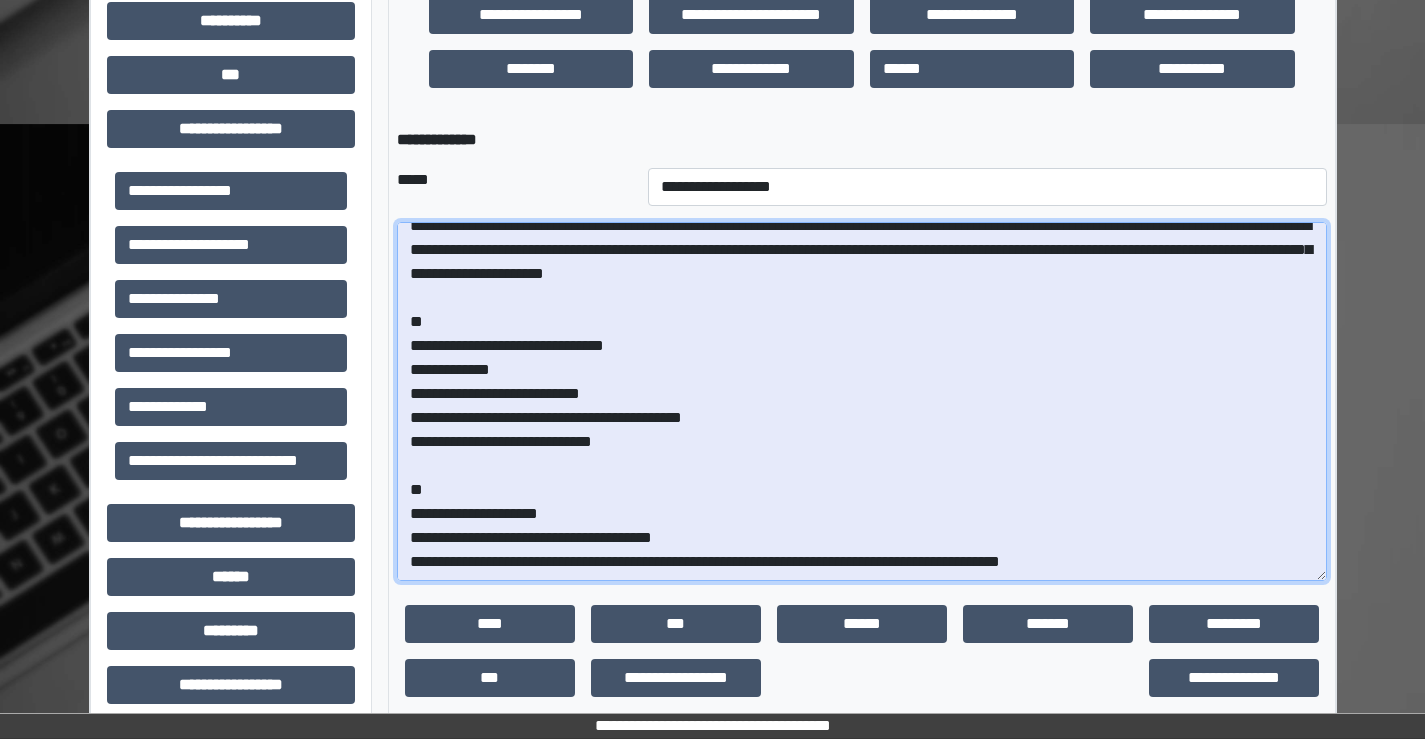 click on "**********" at bounding box center (862, 401) 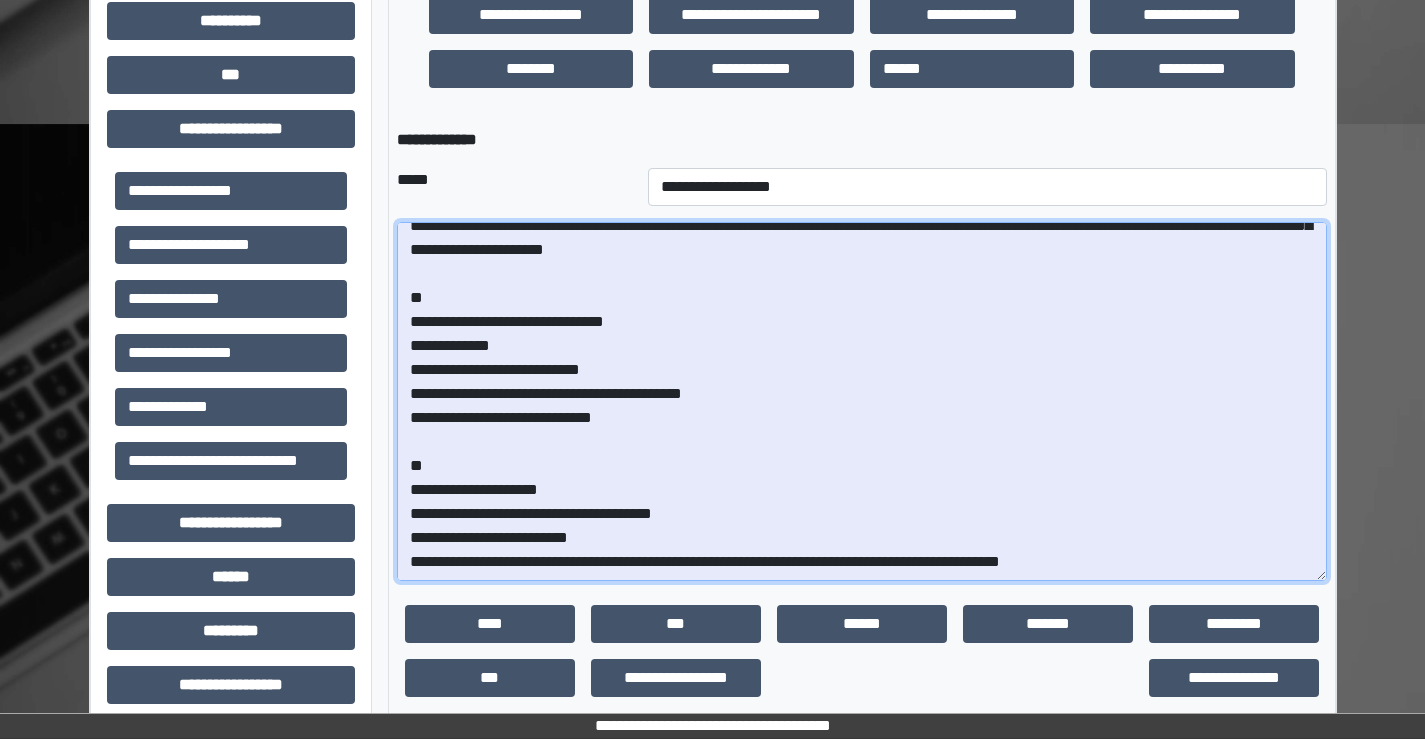 scroll, scrollTop: 135, scrollLeft: 0, axis: vertical 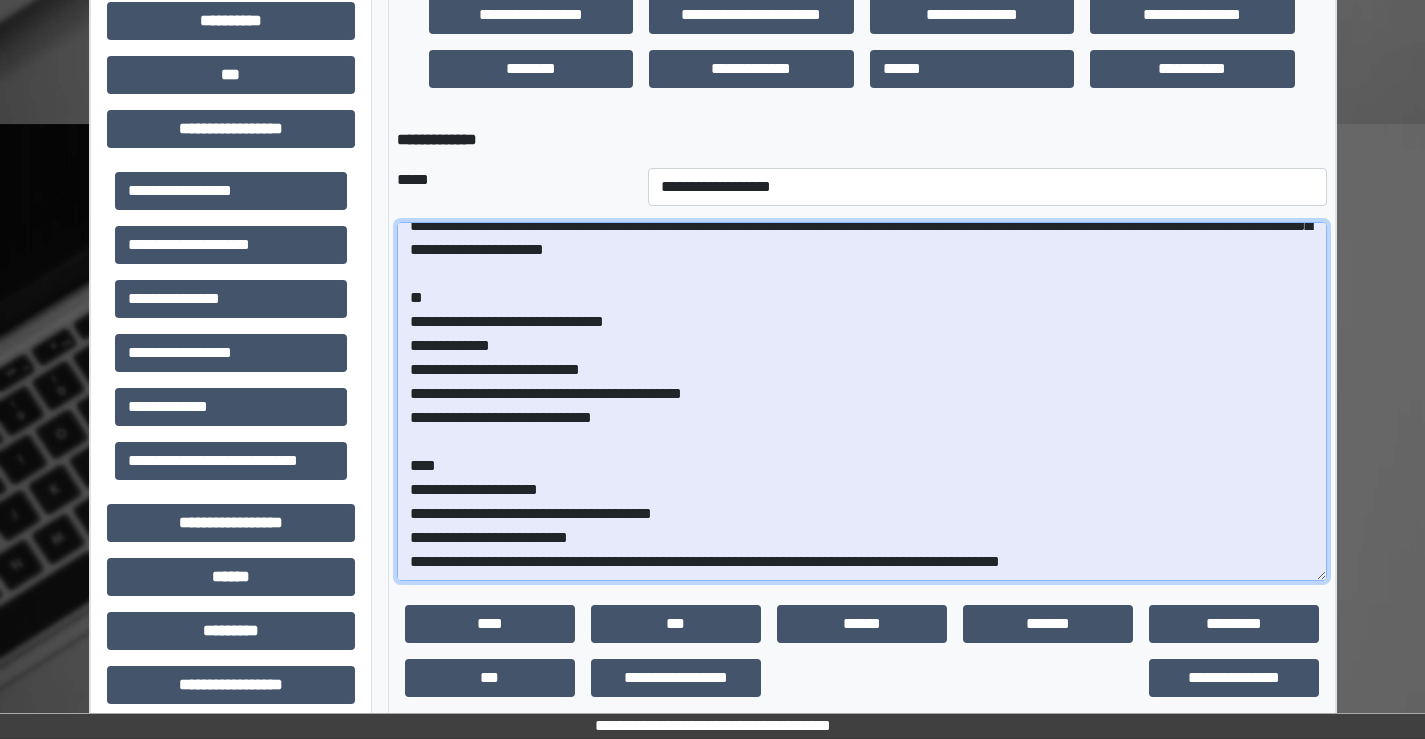 click on "**********" at bounding box center (862, 401) 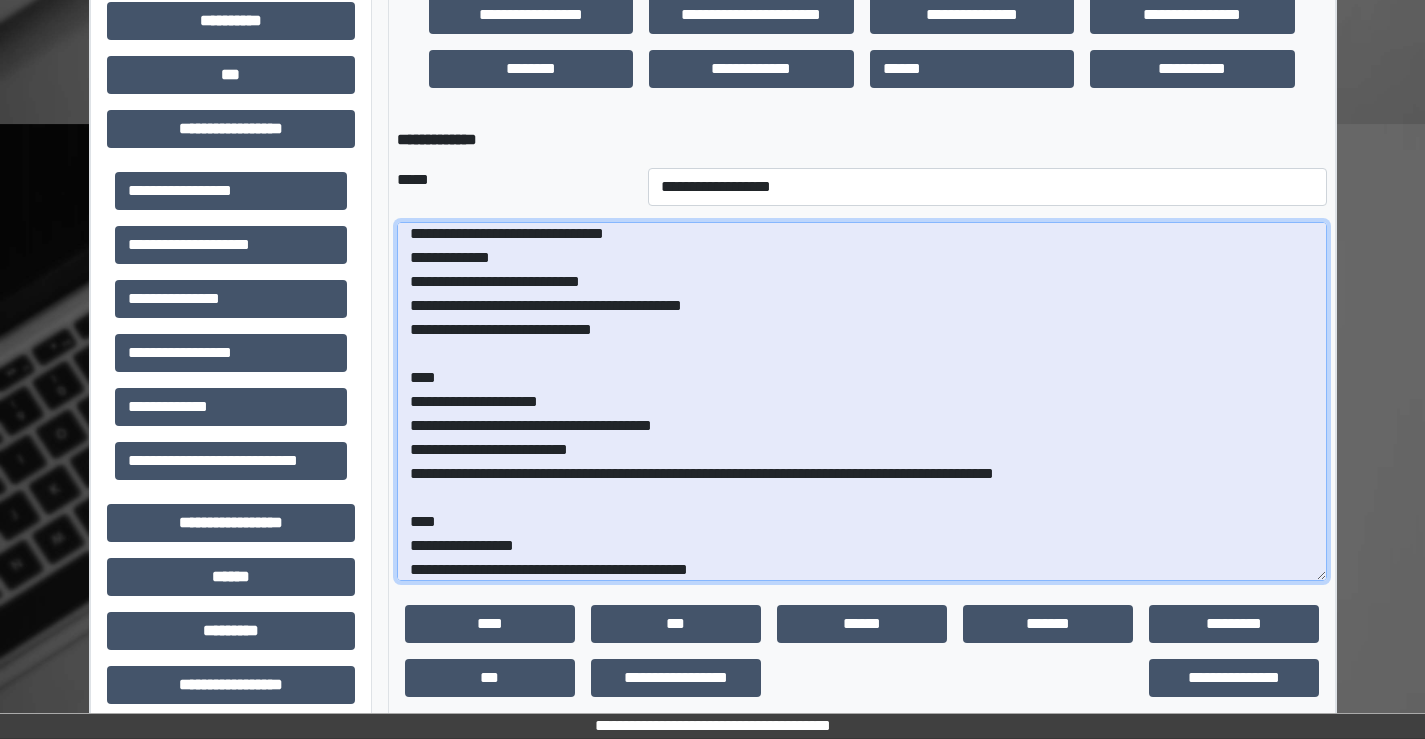scroll, scrollTop: 231, scrollLeft: 0, axis: vertical 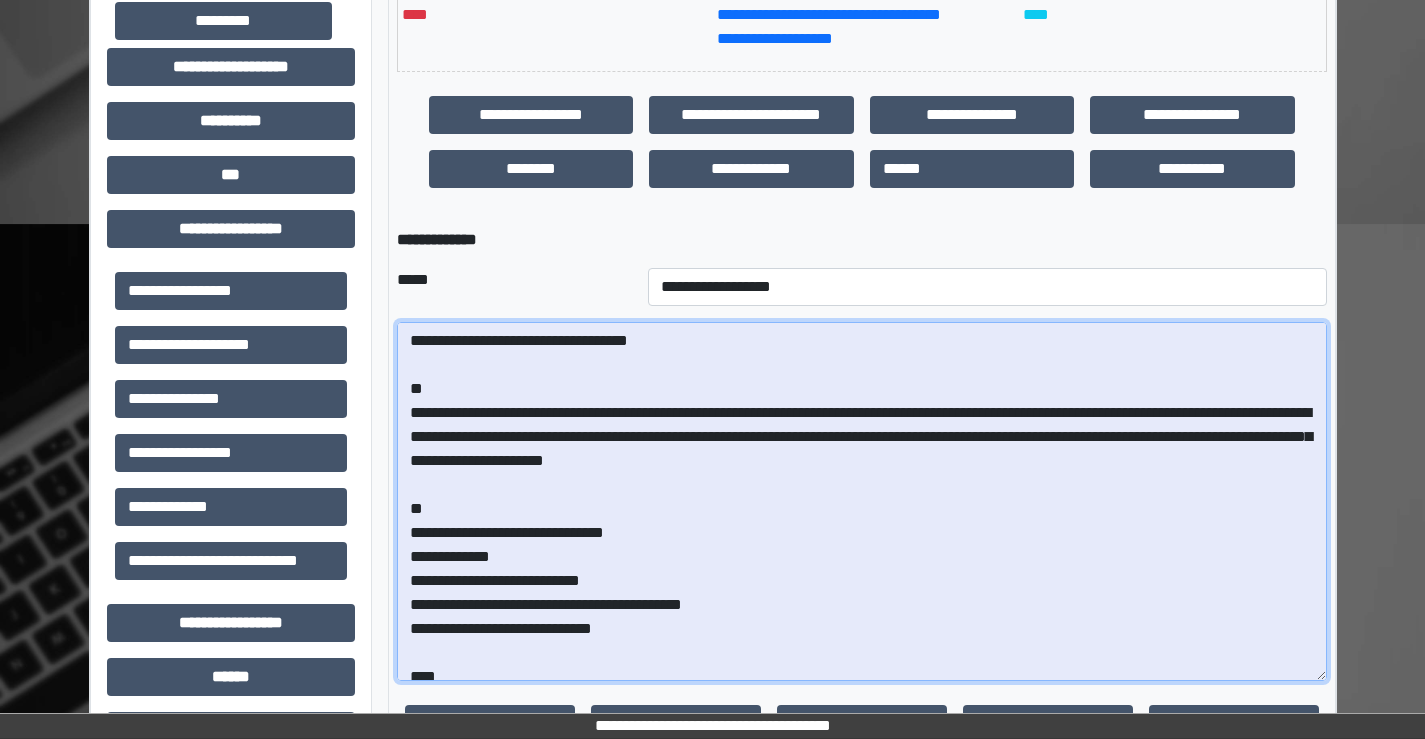 click on "**********" at bounding box center (862, 501) 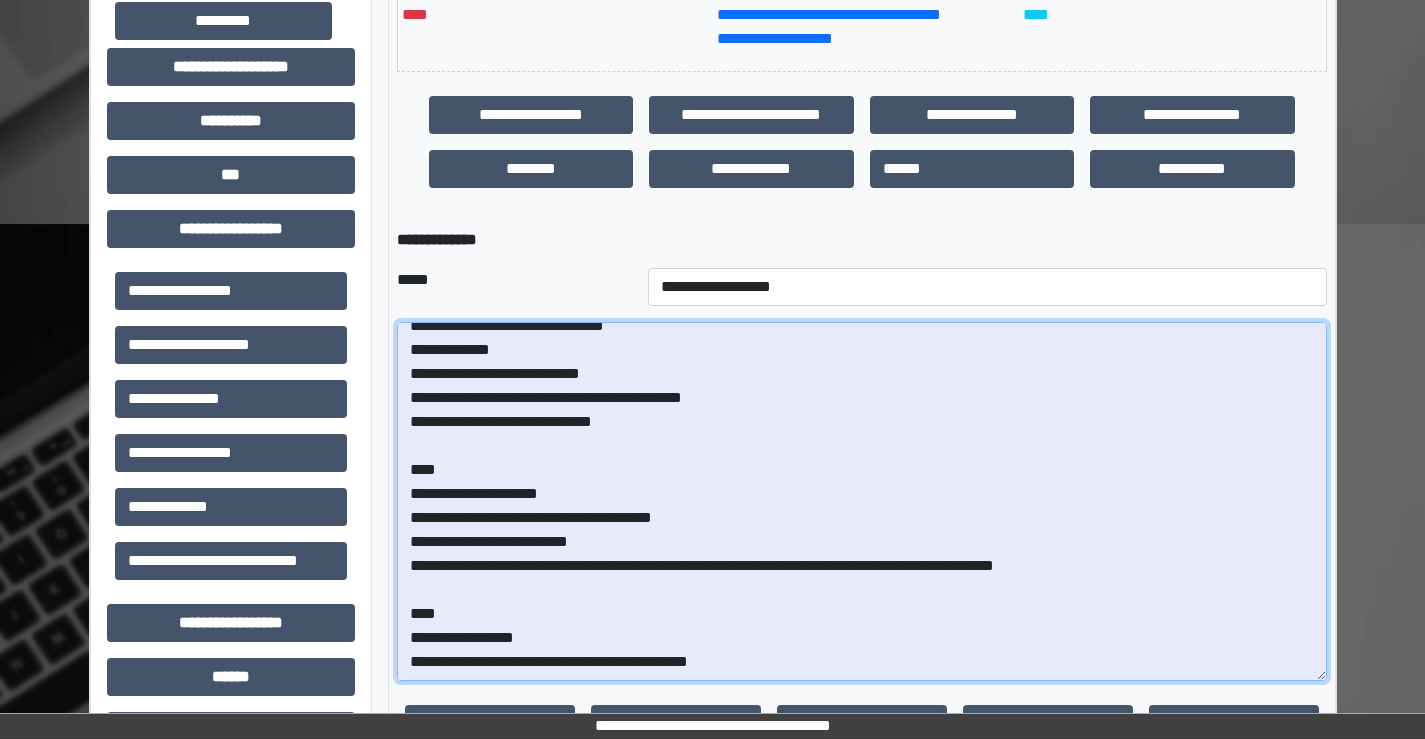 scroll, scrollTop: 231, scrollLeft: 0, axis: vertical 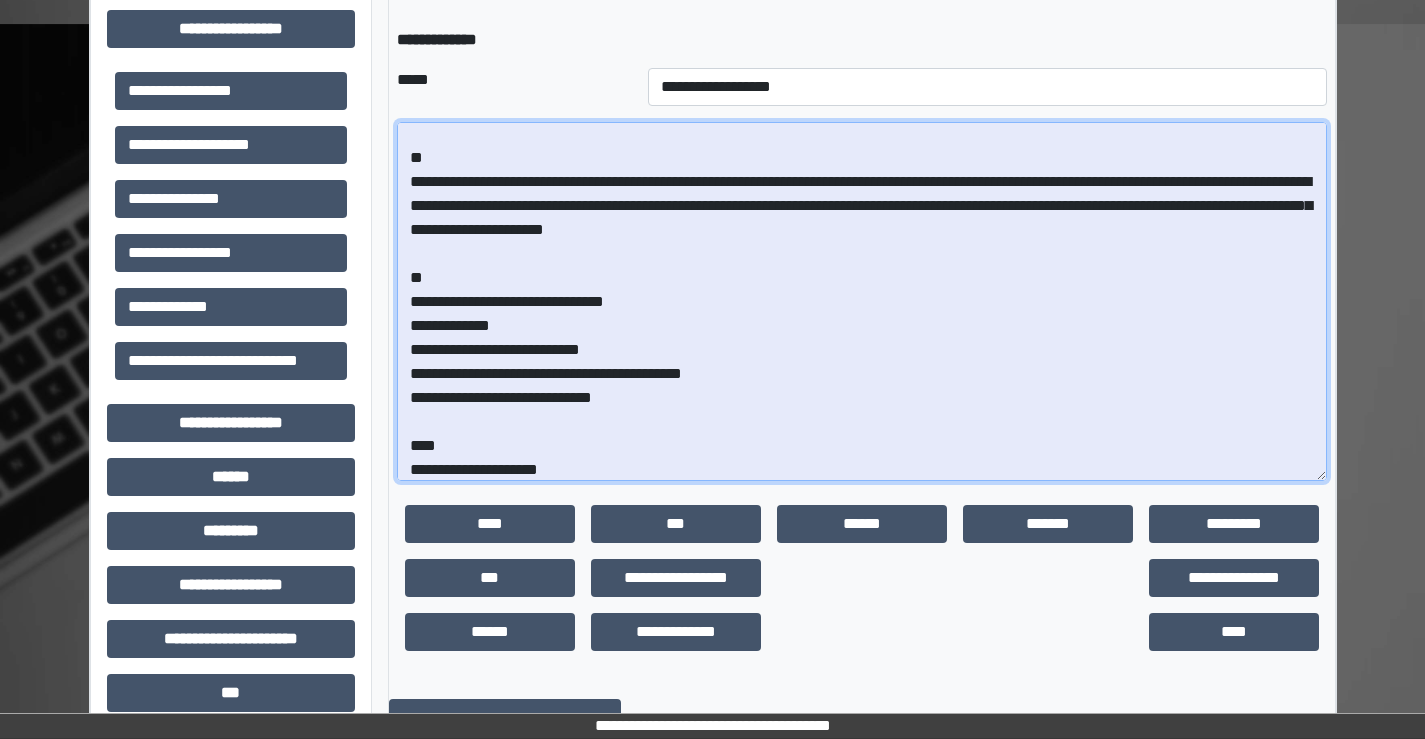 click on "**********" at bounding box center (862, 301) 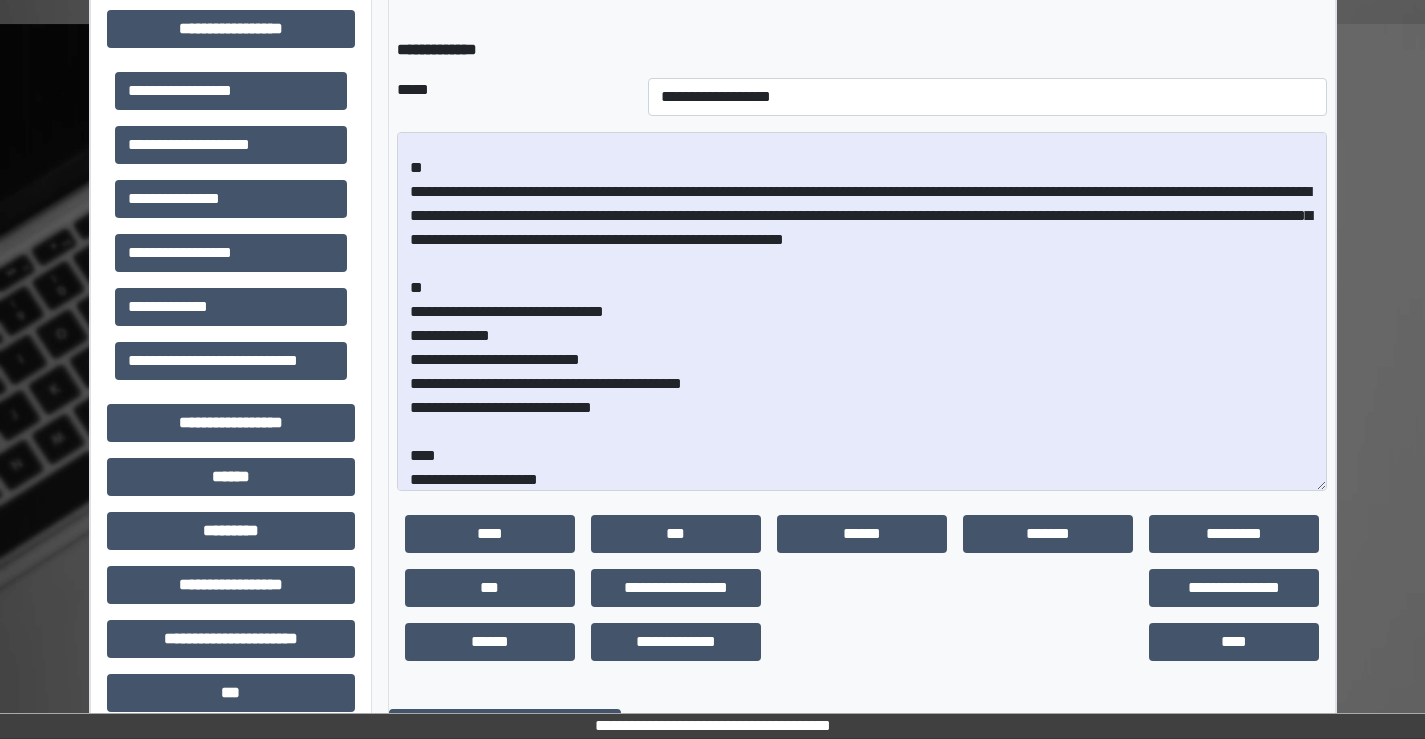 scroll, scrollTop: 0, scrollLeft: 0, axis: both 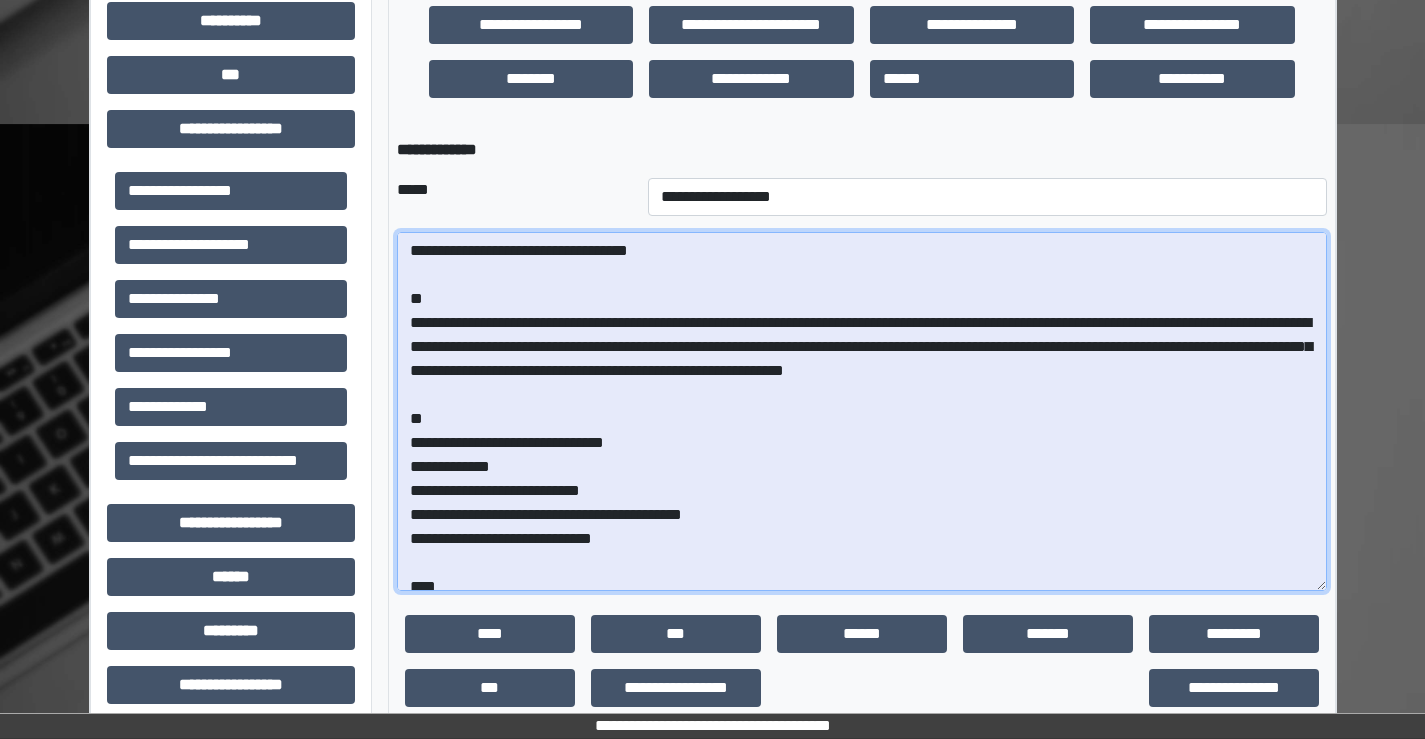 click on "**********" at bounding box center [862, 411] 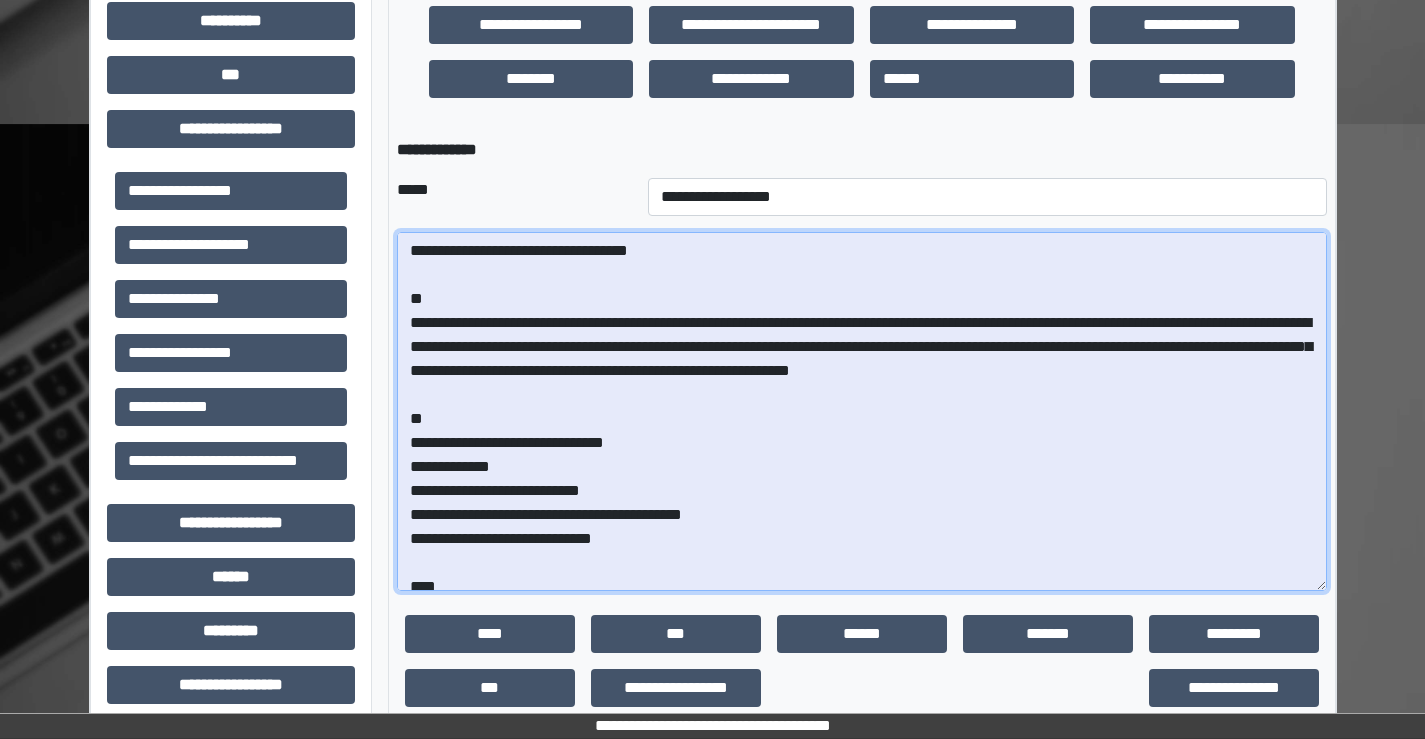 drag, startPoint x: 1194, startPoint y: 316, endPoint x: 1223, endPoint y: 311, distance: 29.427877 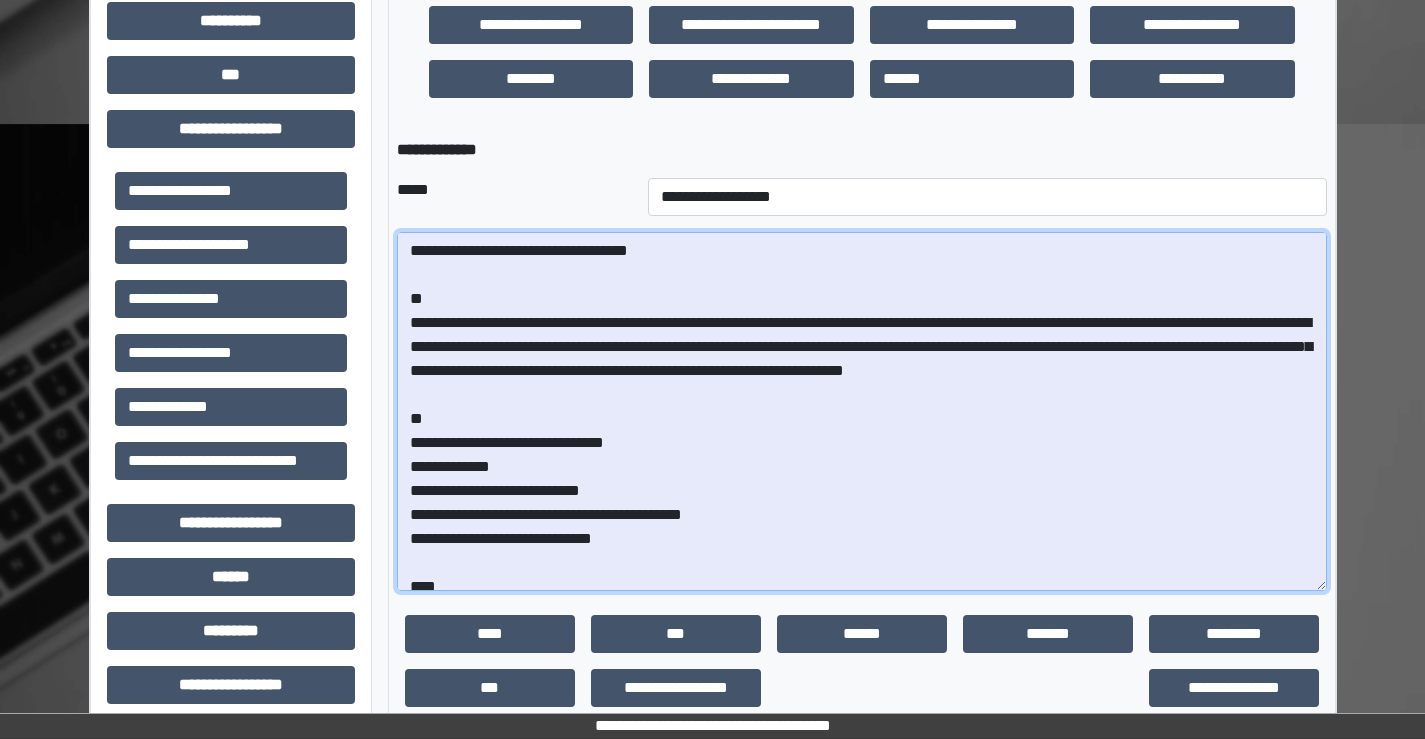 click on "**********" at bounding box center [862, 411] 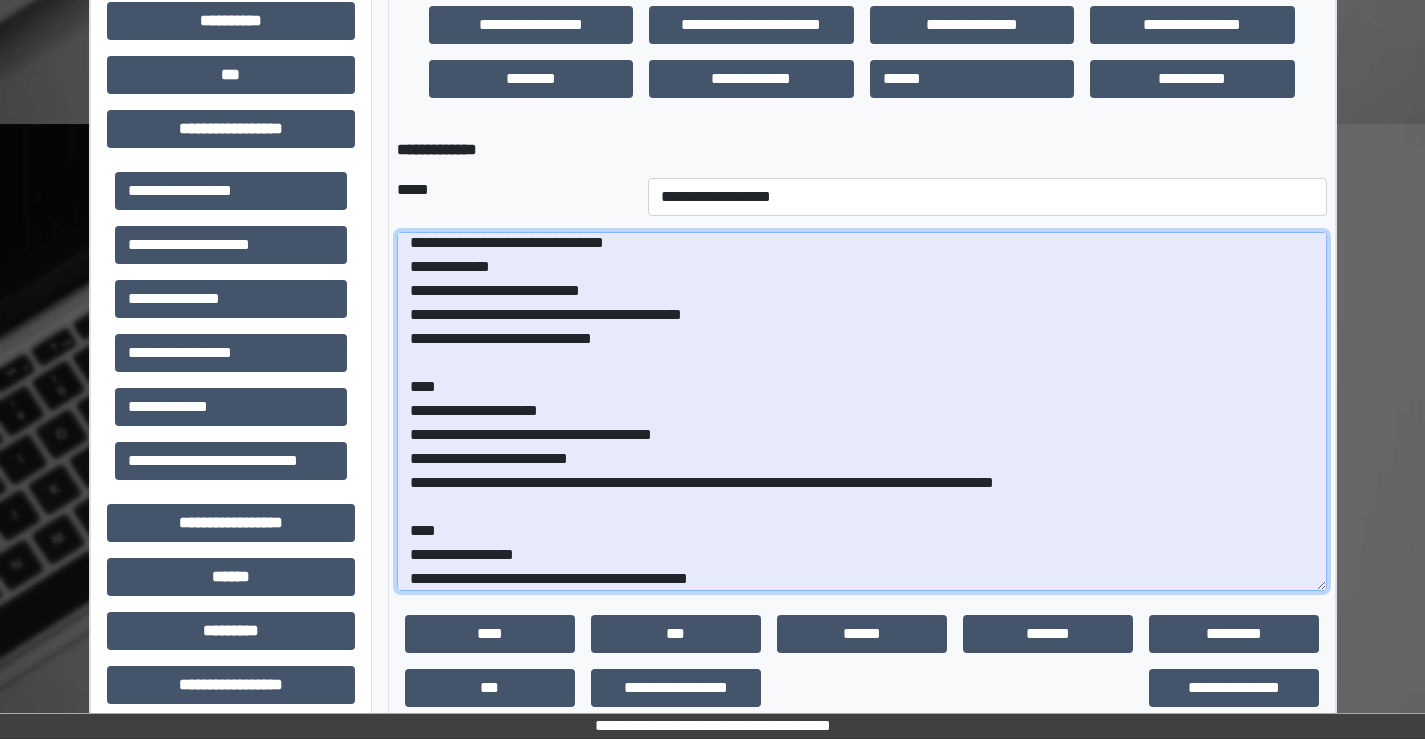 scroll, scrollTop: 231, scrollLeft: 0, axis: vertical 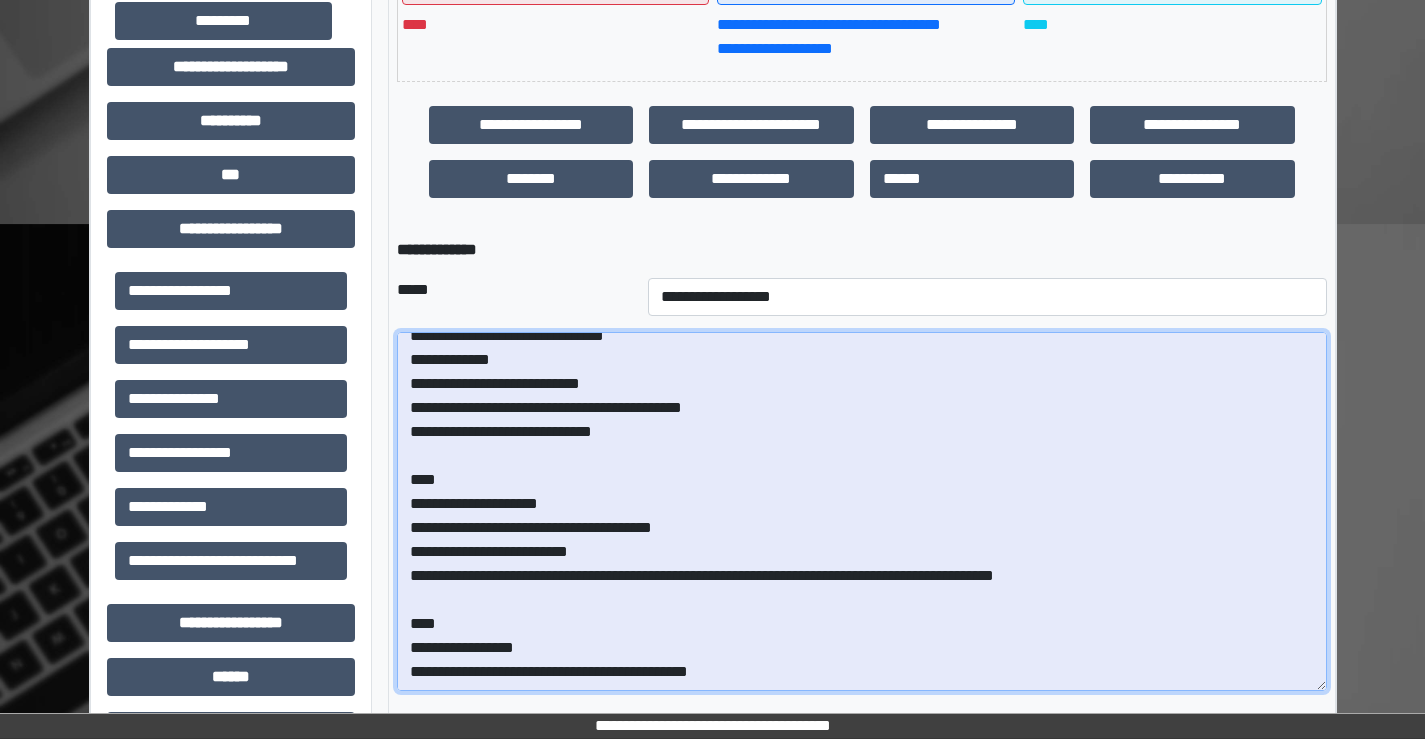click on "**********" at bounding box center [862, 511] 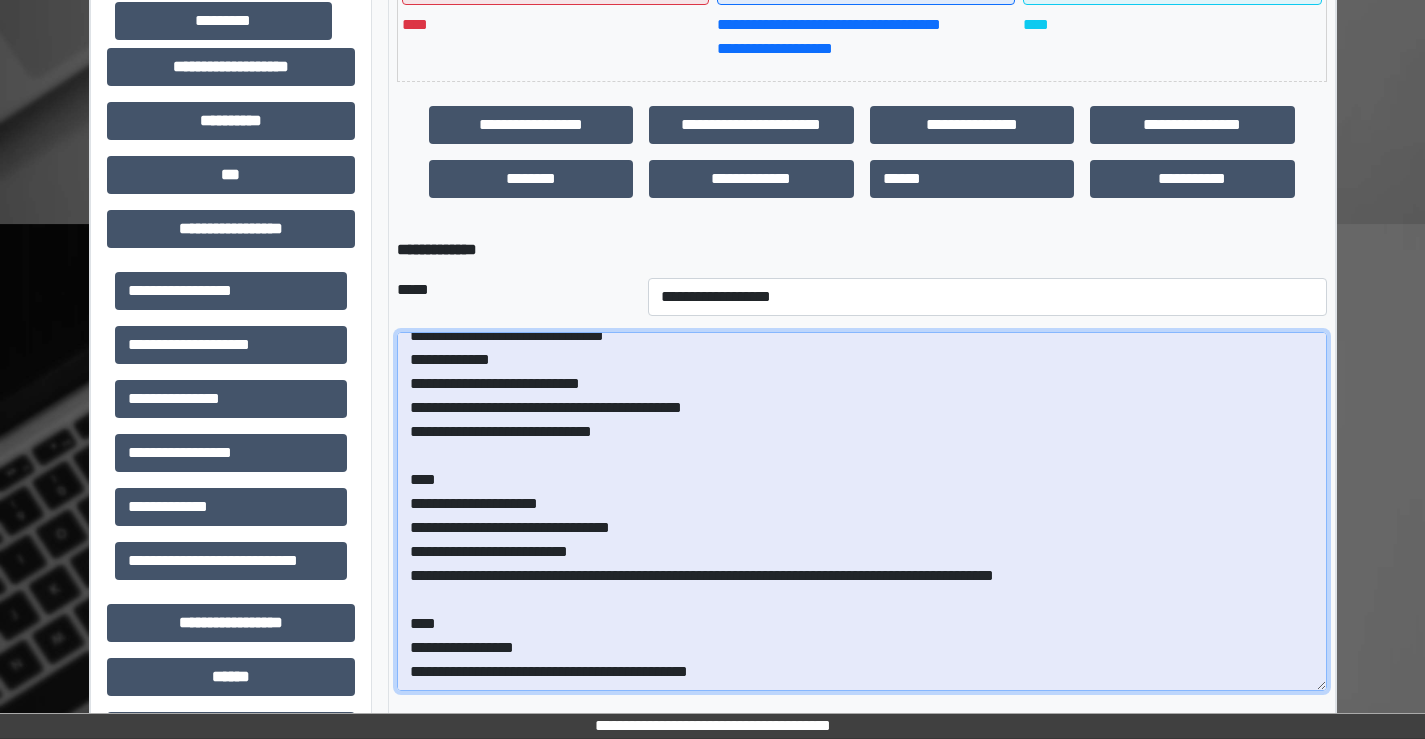 click on "**********" at bounding box center (862, 511) 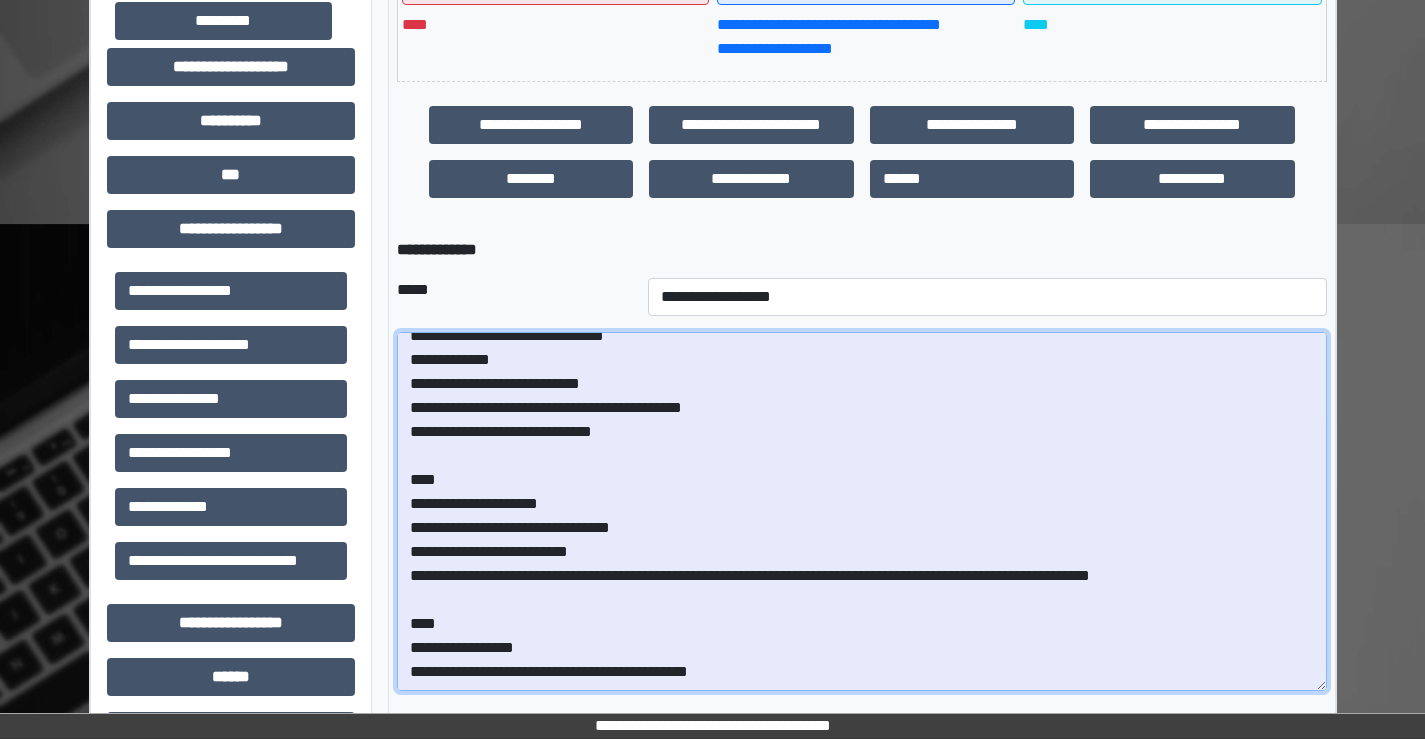 click on "**********" at bounding box center (862, 511) 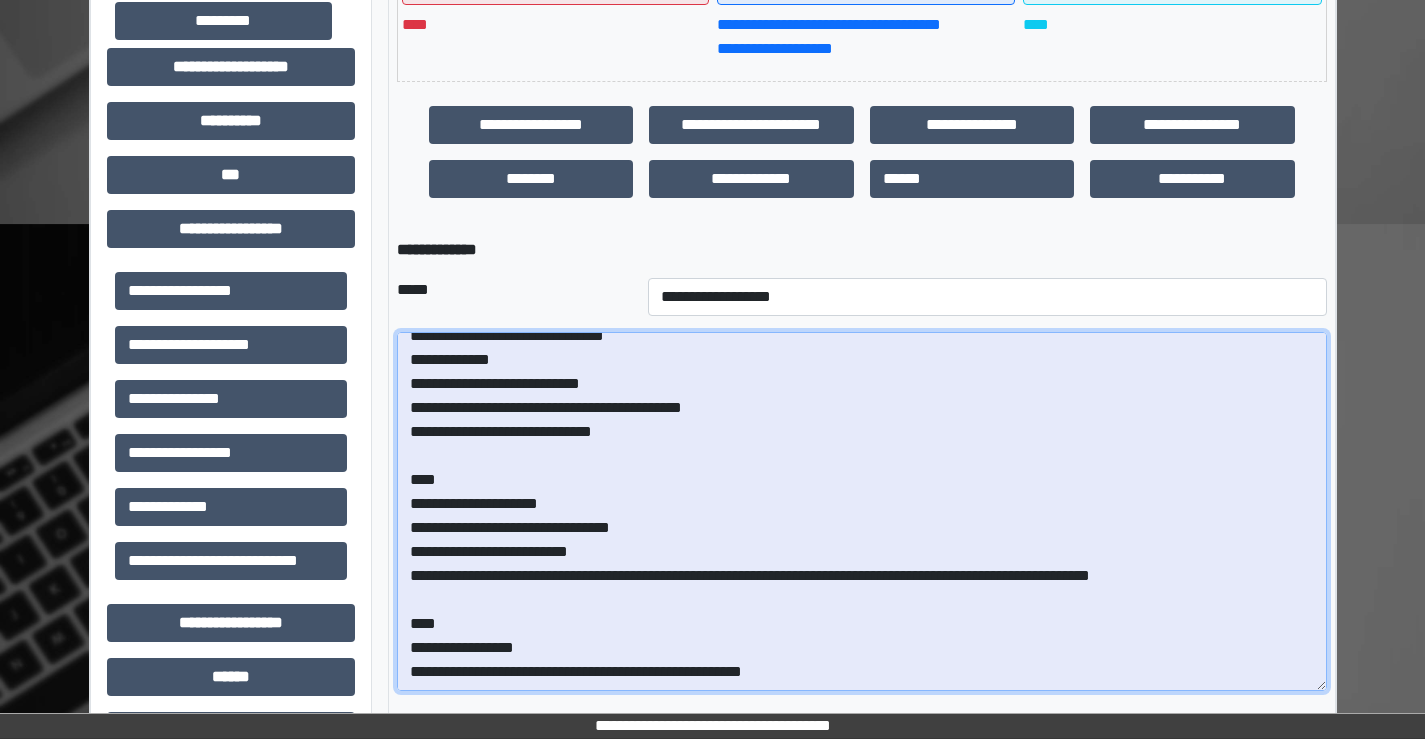 click on "**********" at bounding box center [862, 511] 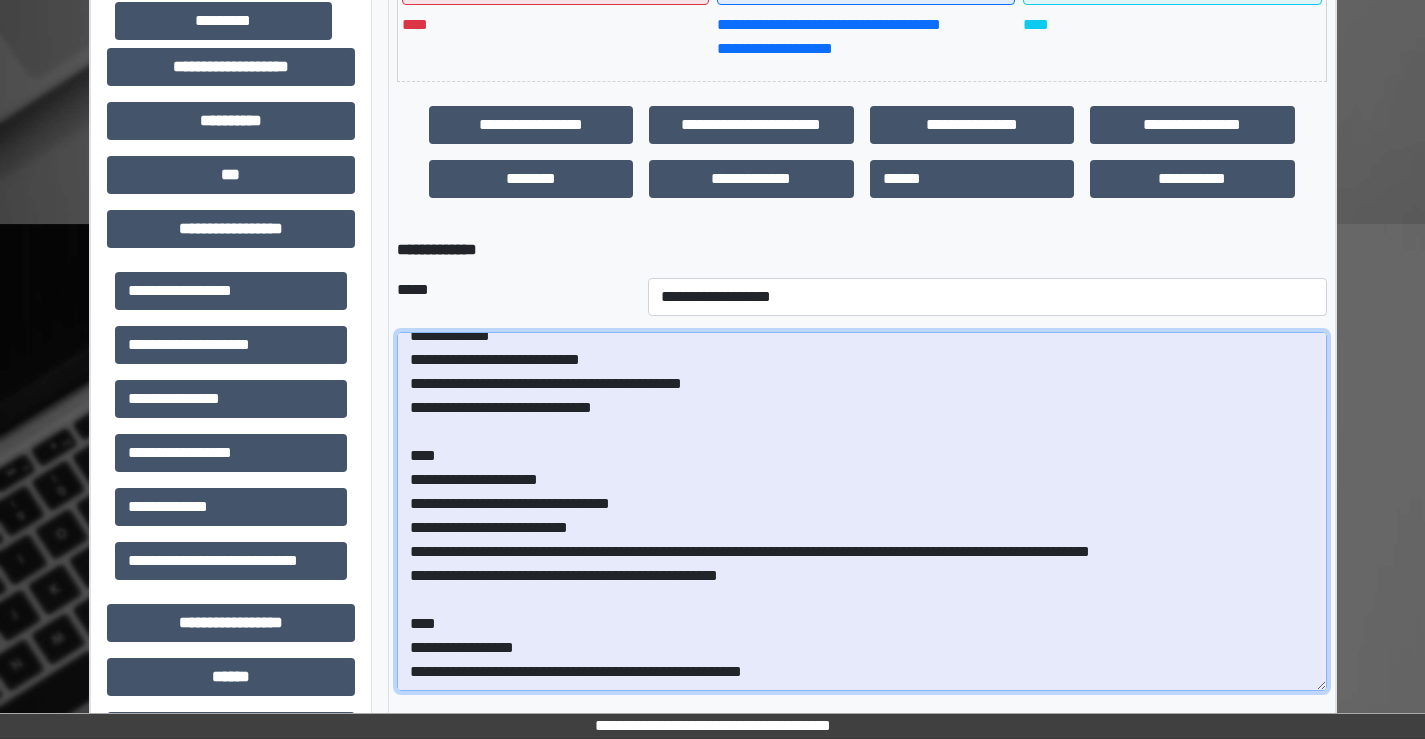 click on "**********" at bounding box center [862, 511] 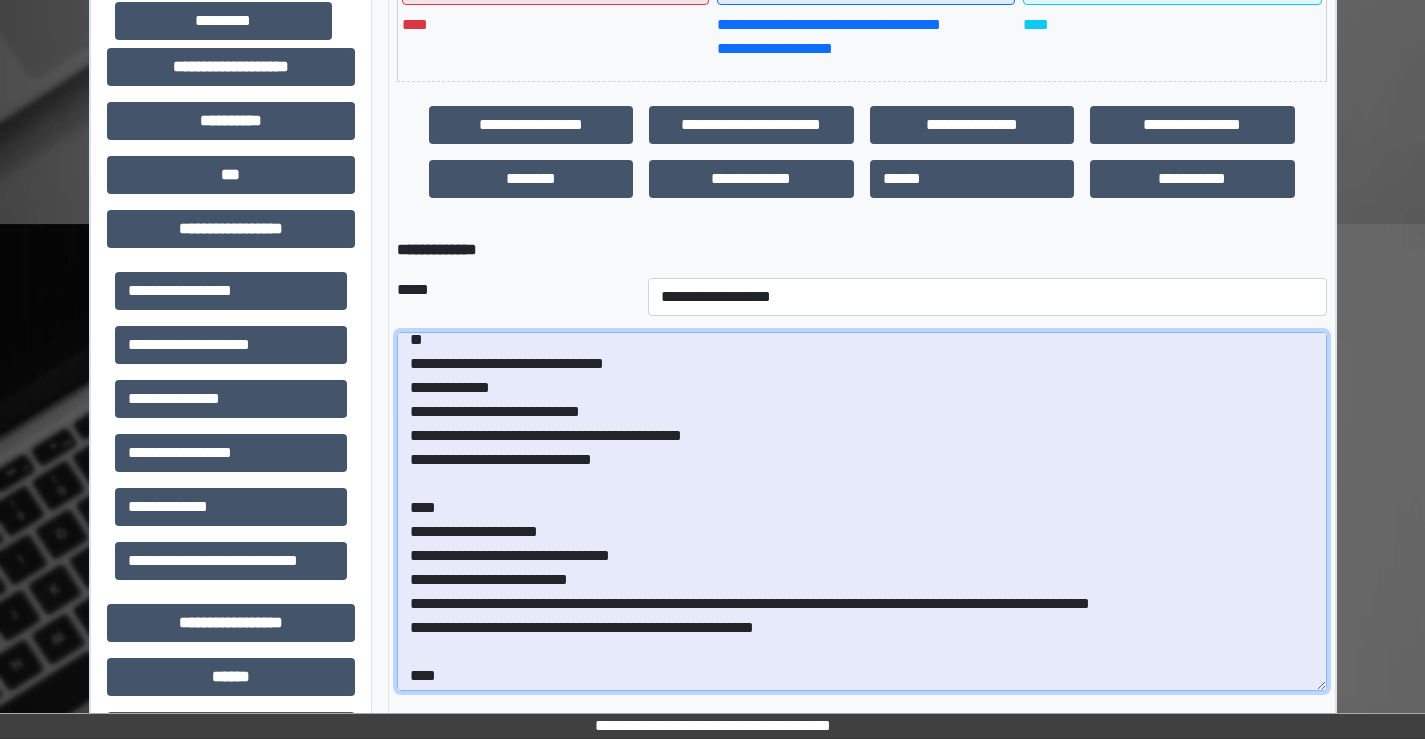 scroll, scrollTop: 131, scrollLeft: 0, axis: vertical 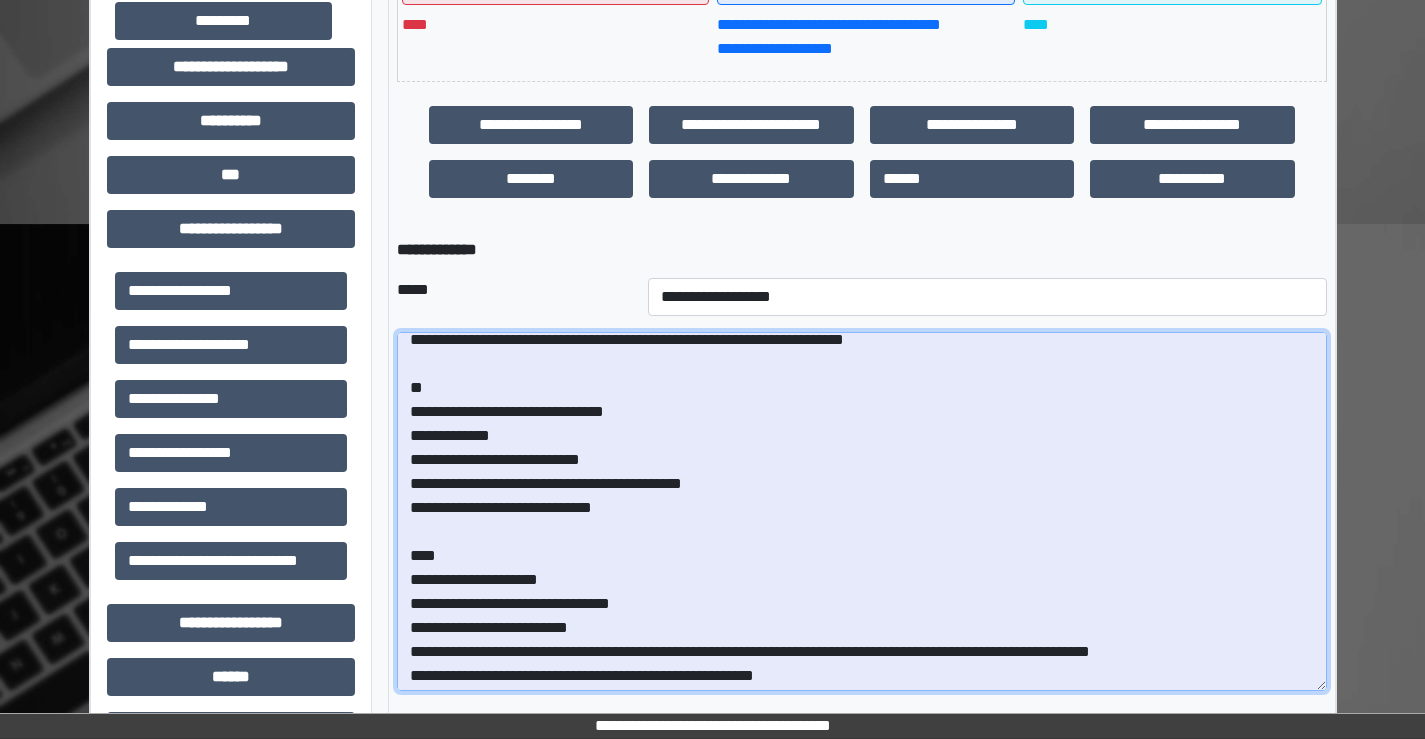 click on "**********" at bounding box center (862, 511) 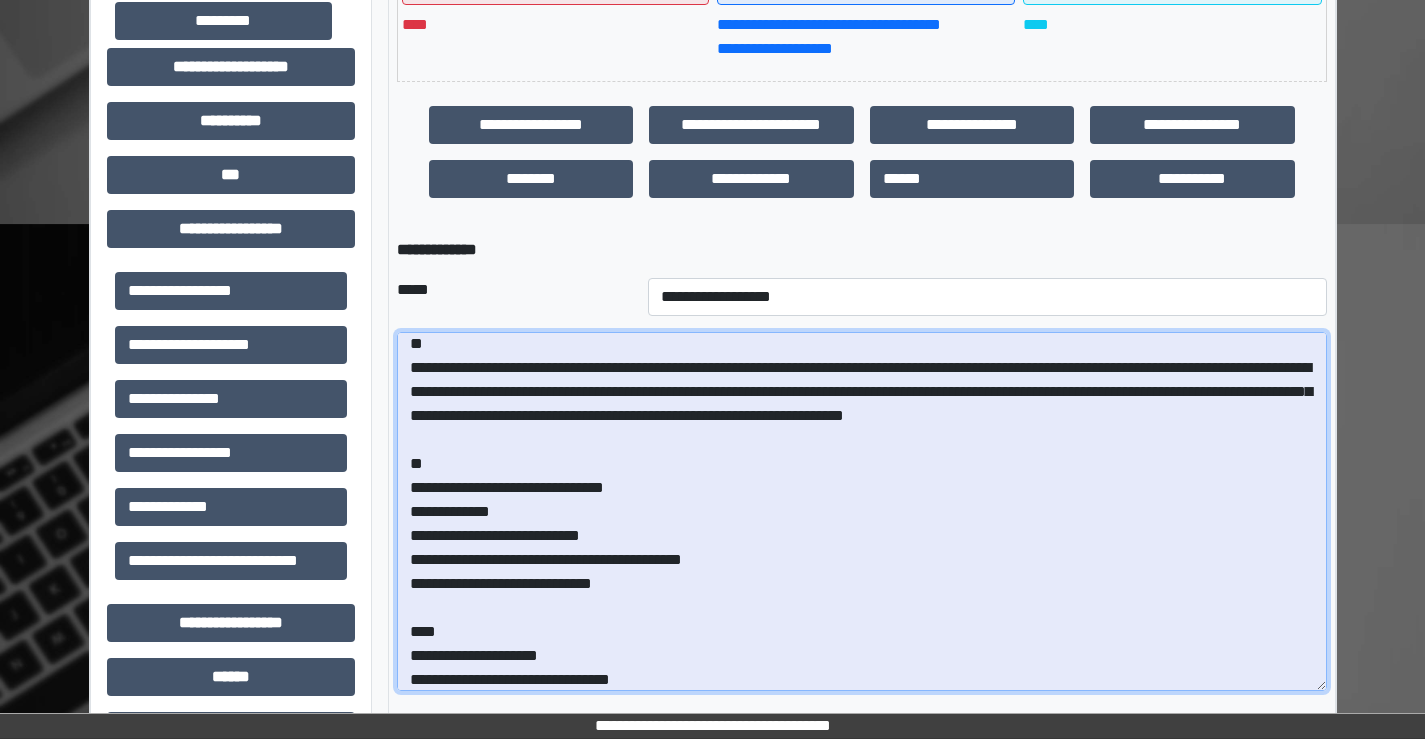 scroll, scrollTop: 0, scrollLeft: 0, axis: both 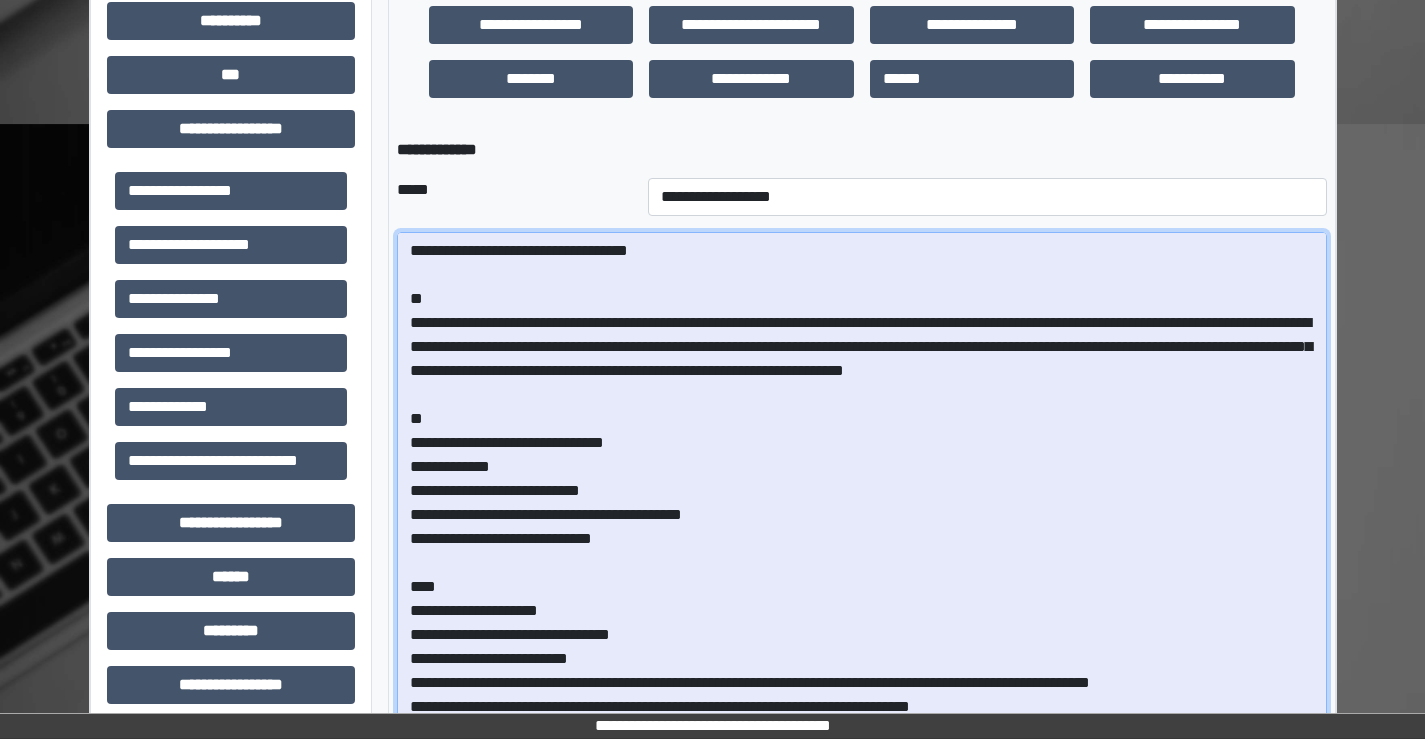 drag, startPoint x: 1321, startPoint y: 575, endPoint x: 1308, endPoint y: 778, distance: 203.41583 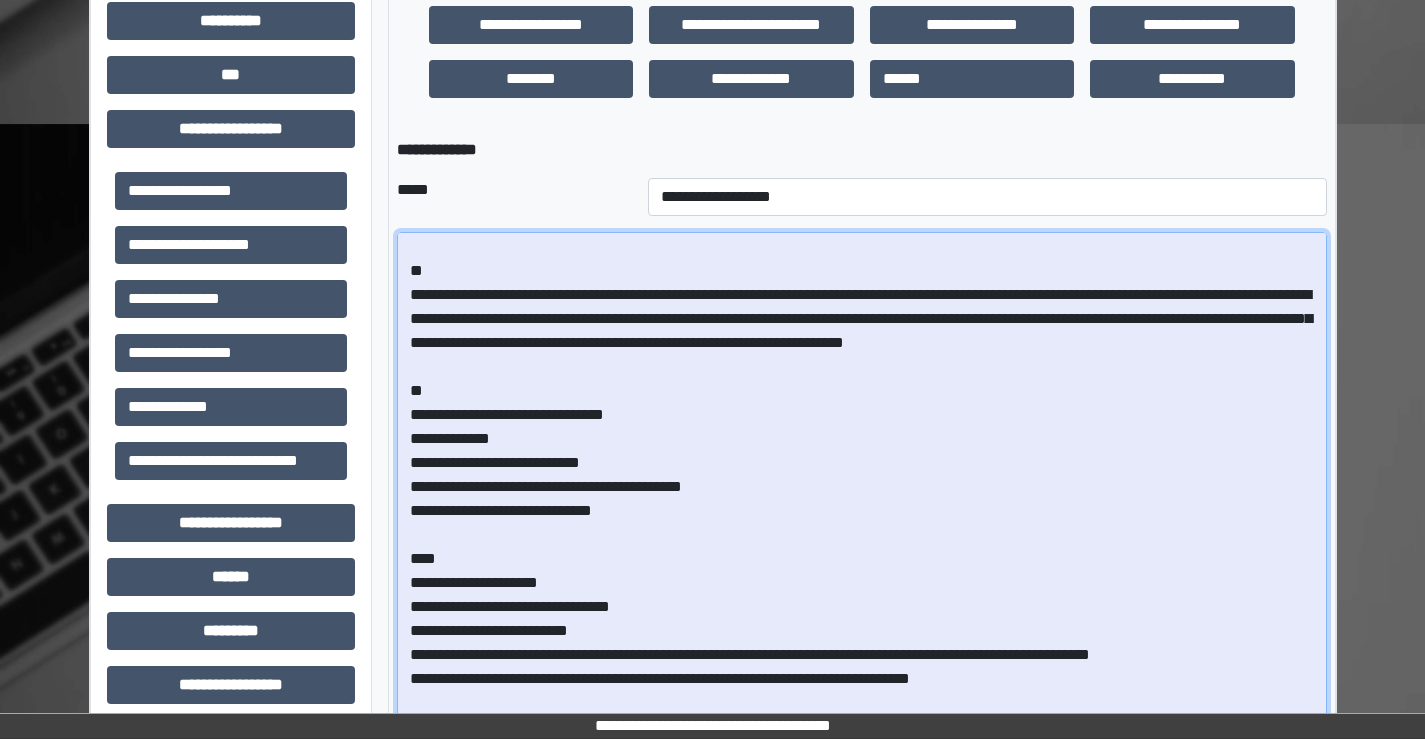 scroll, scrollTop: 52, scrollLeft: 0, axis: vertical 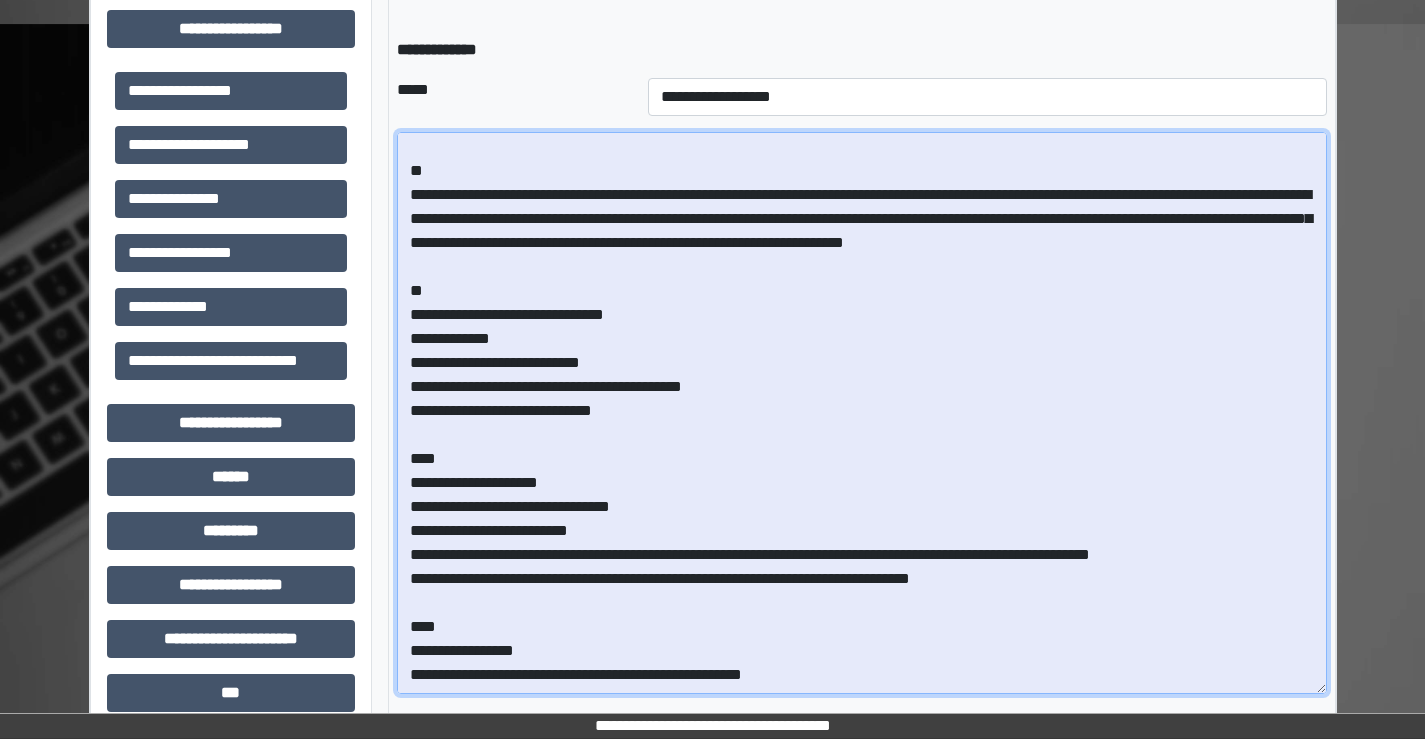 click on "**********" at bounding box center [862, 413] 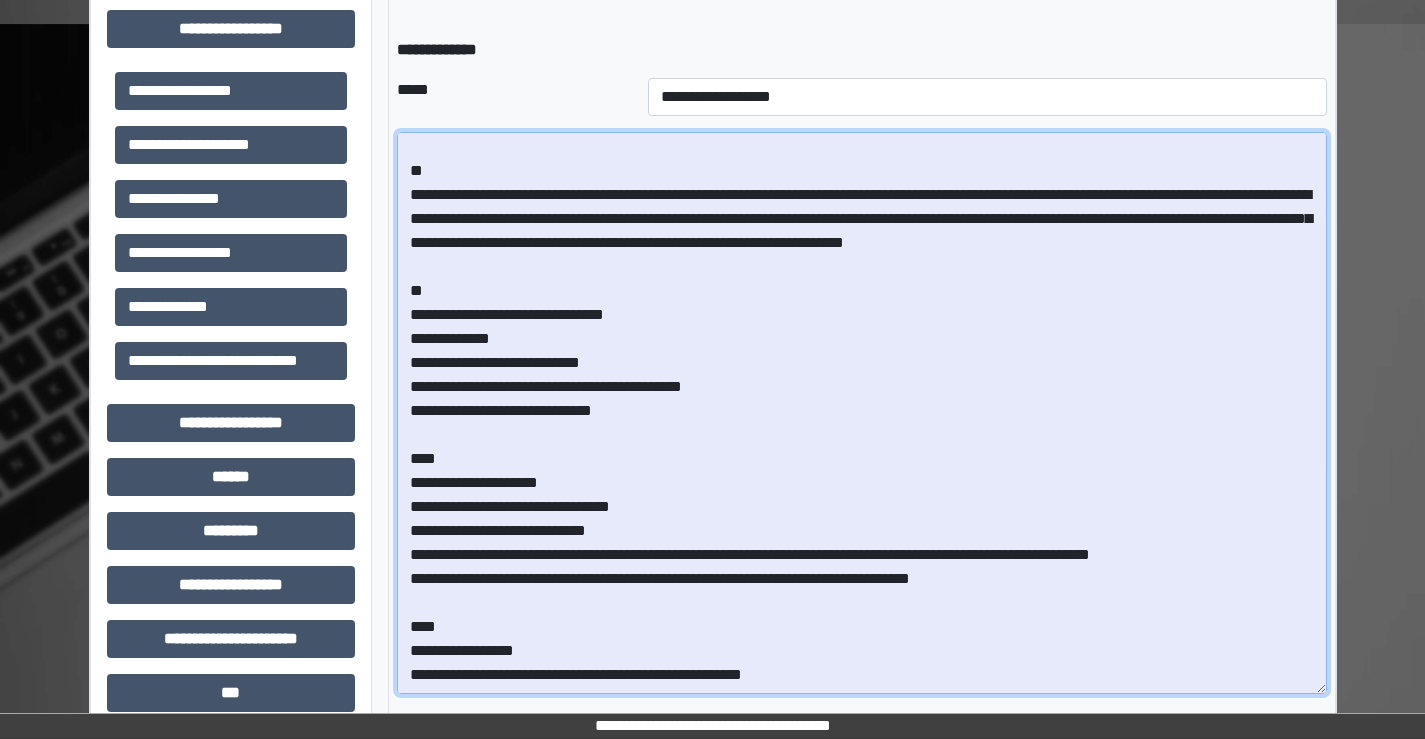 drag, startPoint x: 499, startPoint y: 165, endPoint x: 643, endPoint y: 161, distance: 144.05554 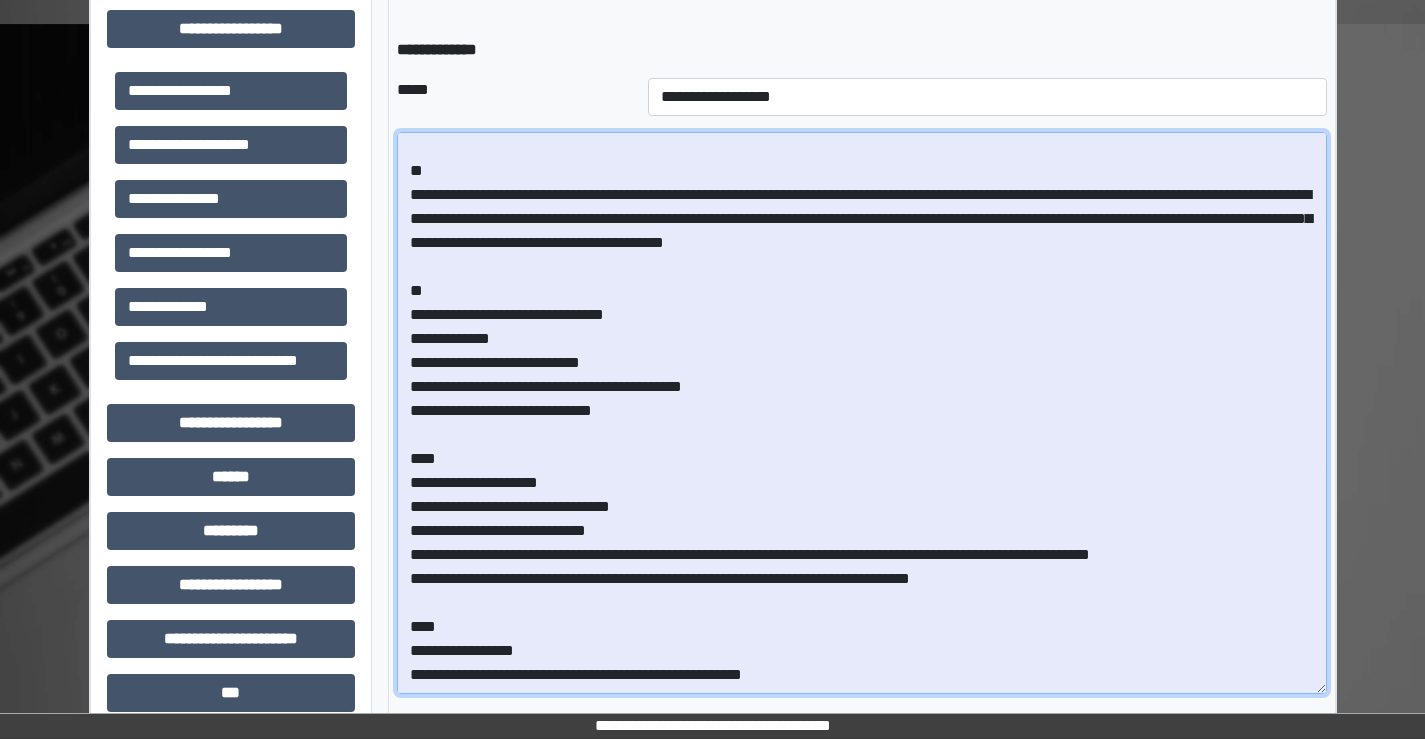 click on "**********" at bounding box center [862, 413] 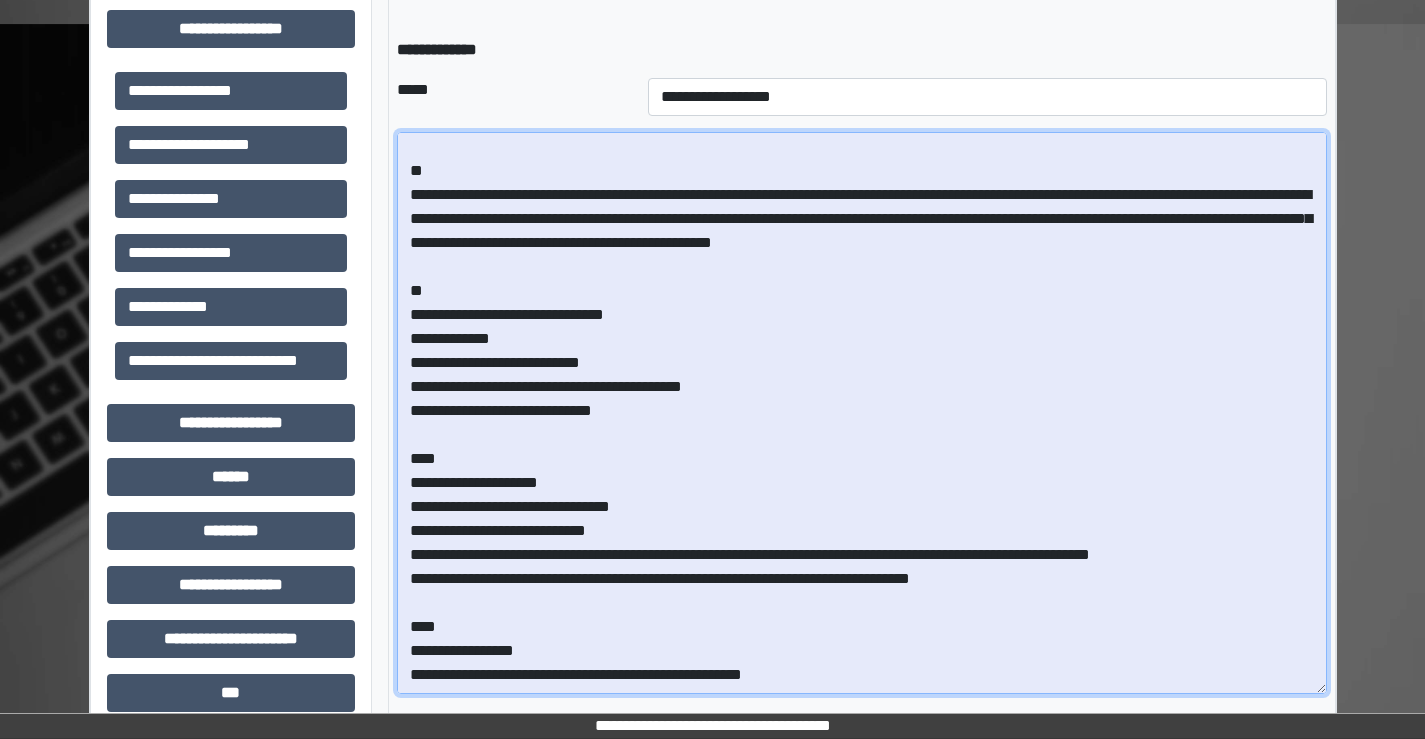 click on "**********" at bounding box center (862, 413) 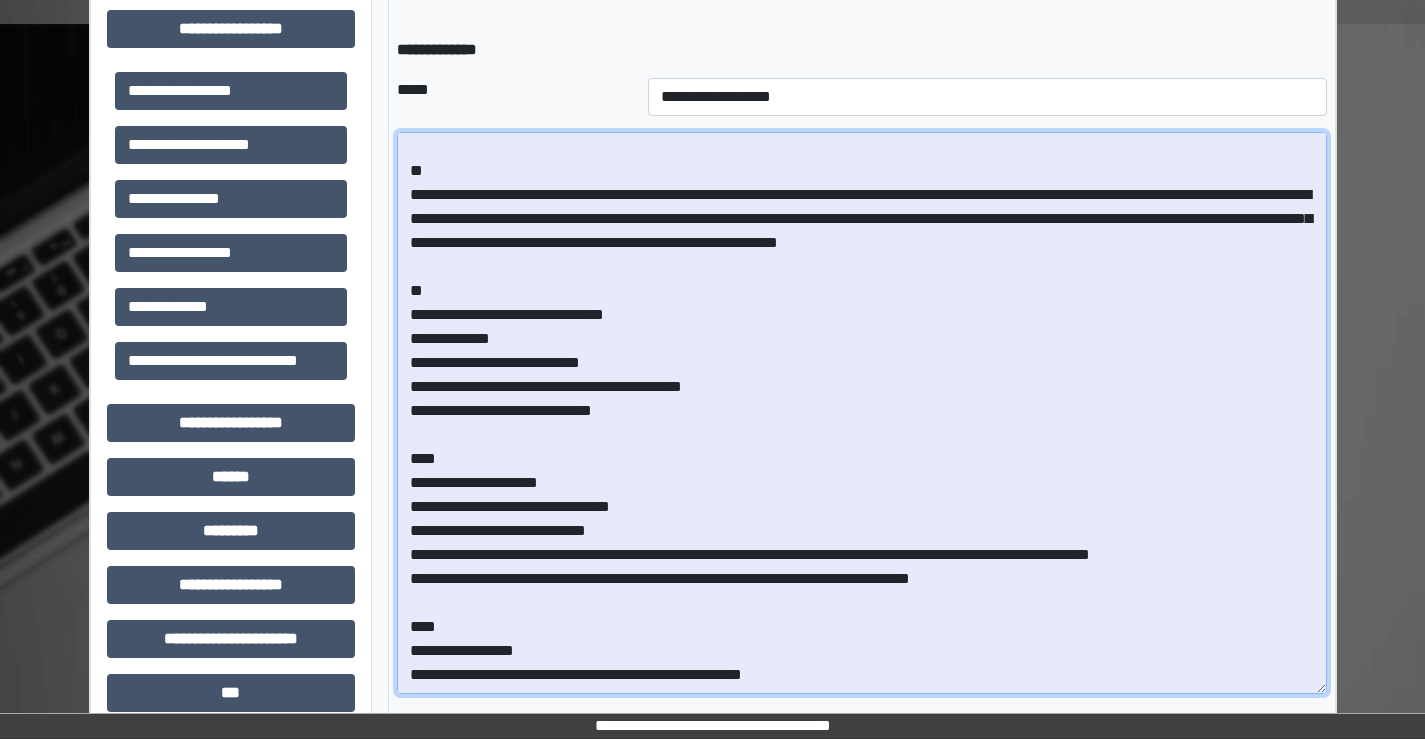 drag, startPoint x: 546, startPoint y: 180, endPoint x: 610, endPoint y: 180, distance: 64 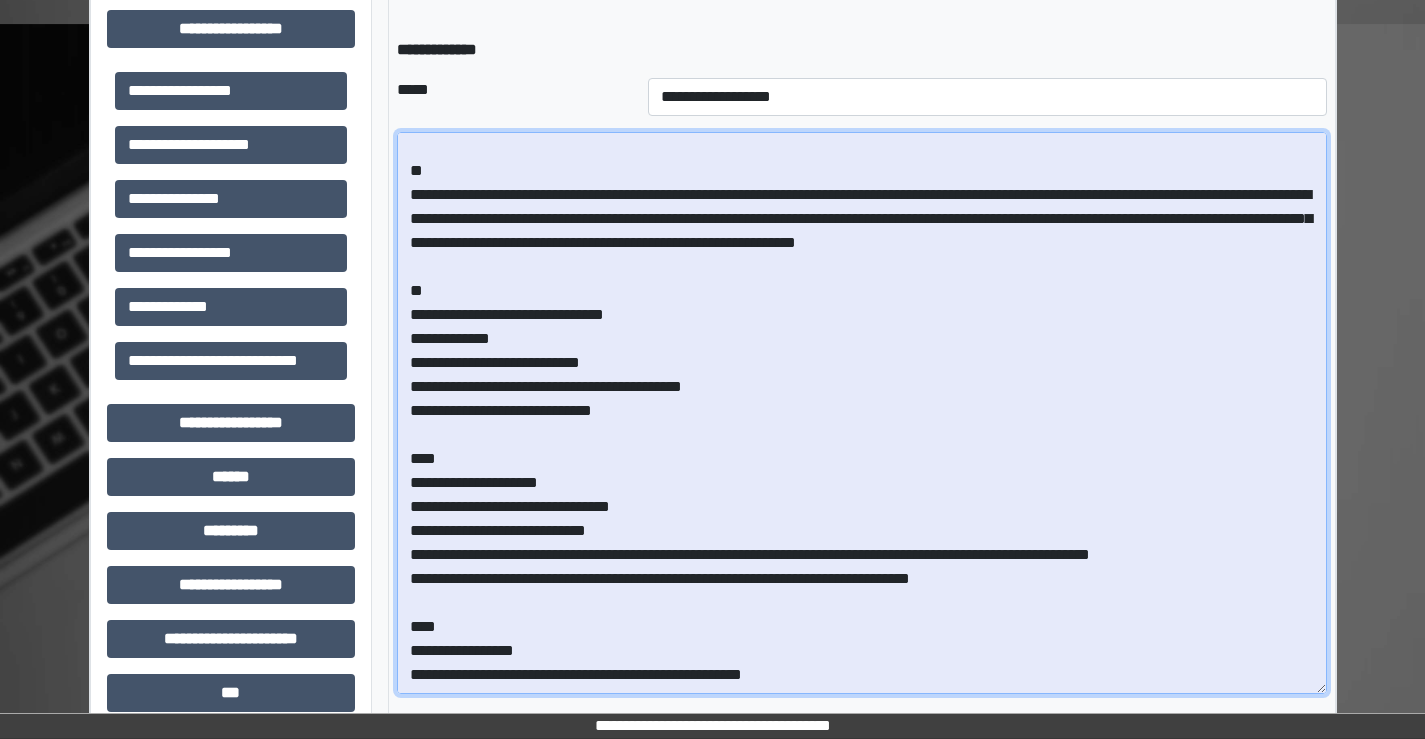 drag, startPoint x: 506, startPoint y: 186, endPoint x: 601, endPoint y: 186, distance: 95 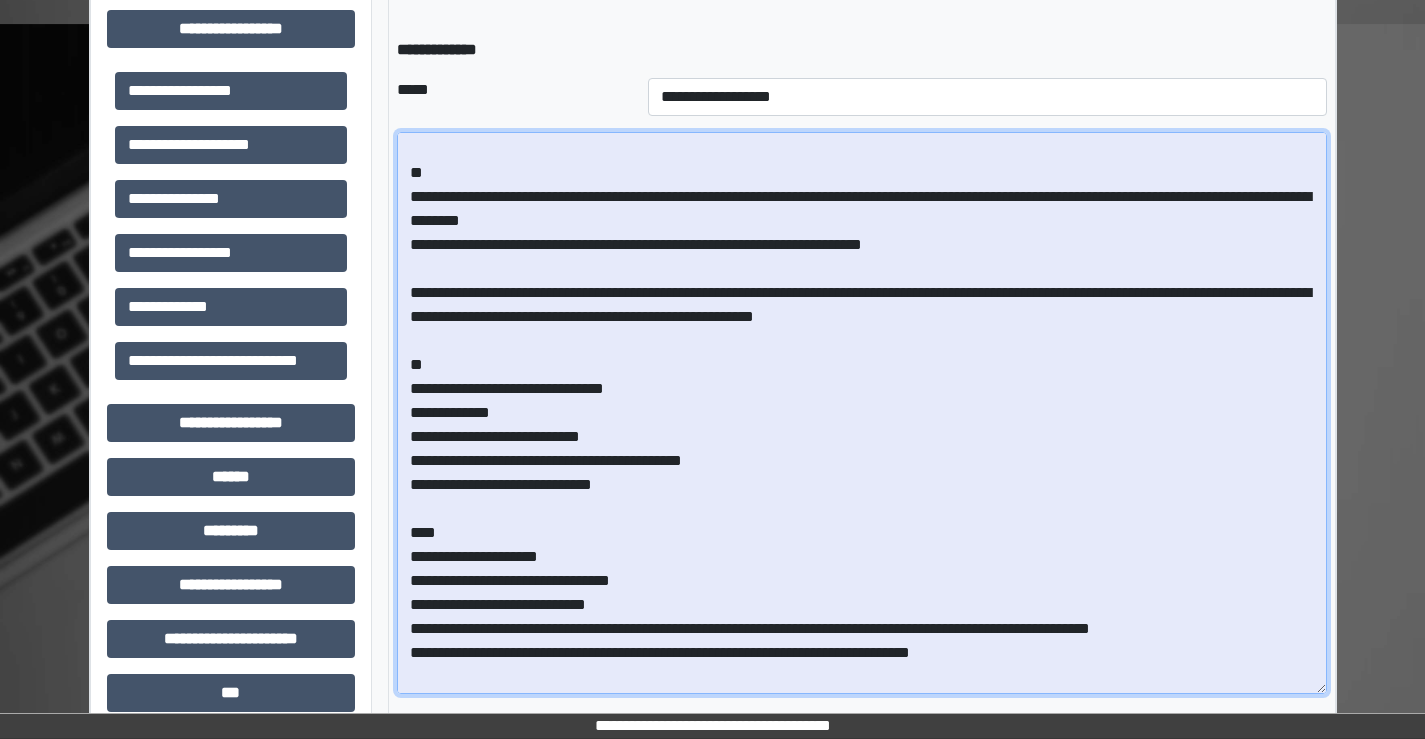 scroll, scrollTop: 0, scrollLeft: 0, axis: both 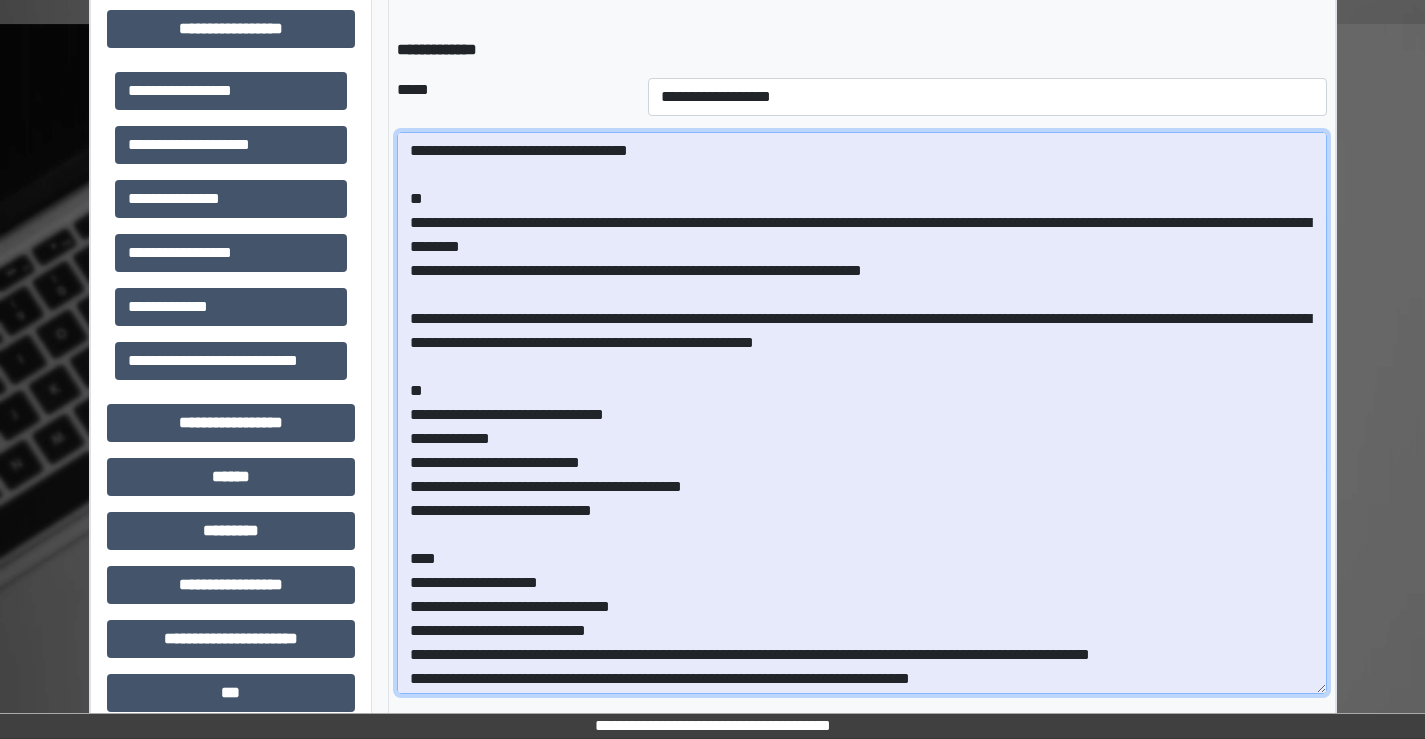 click on "**********" at bounding box center (862, 413) 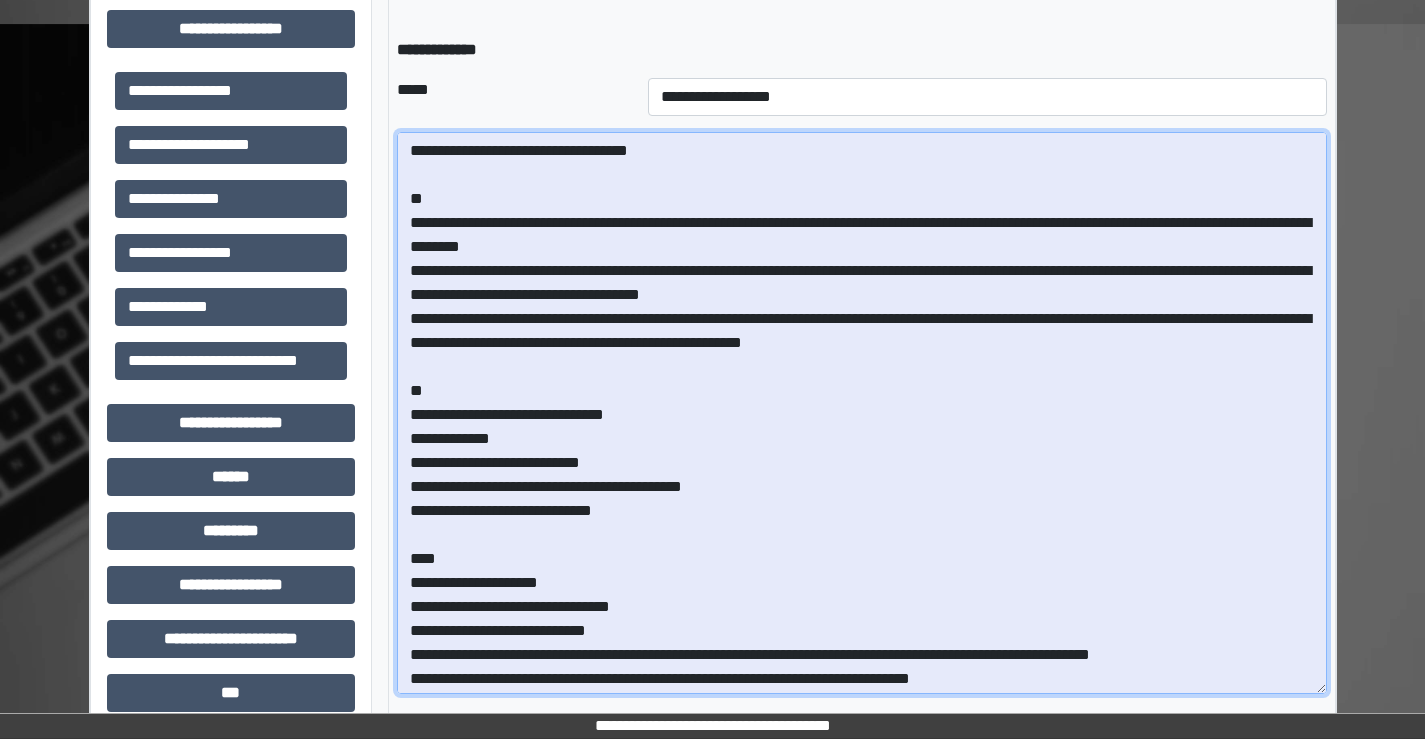 click at bounding box center [862, 413] 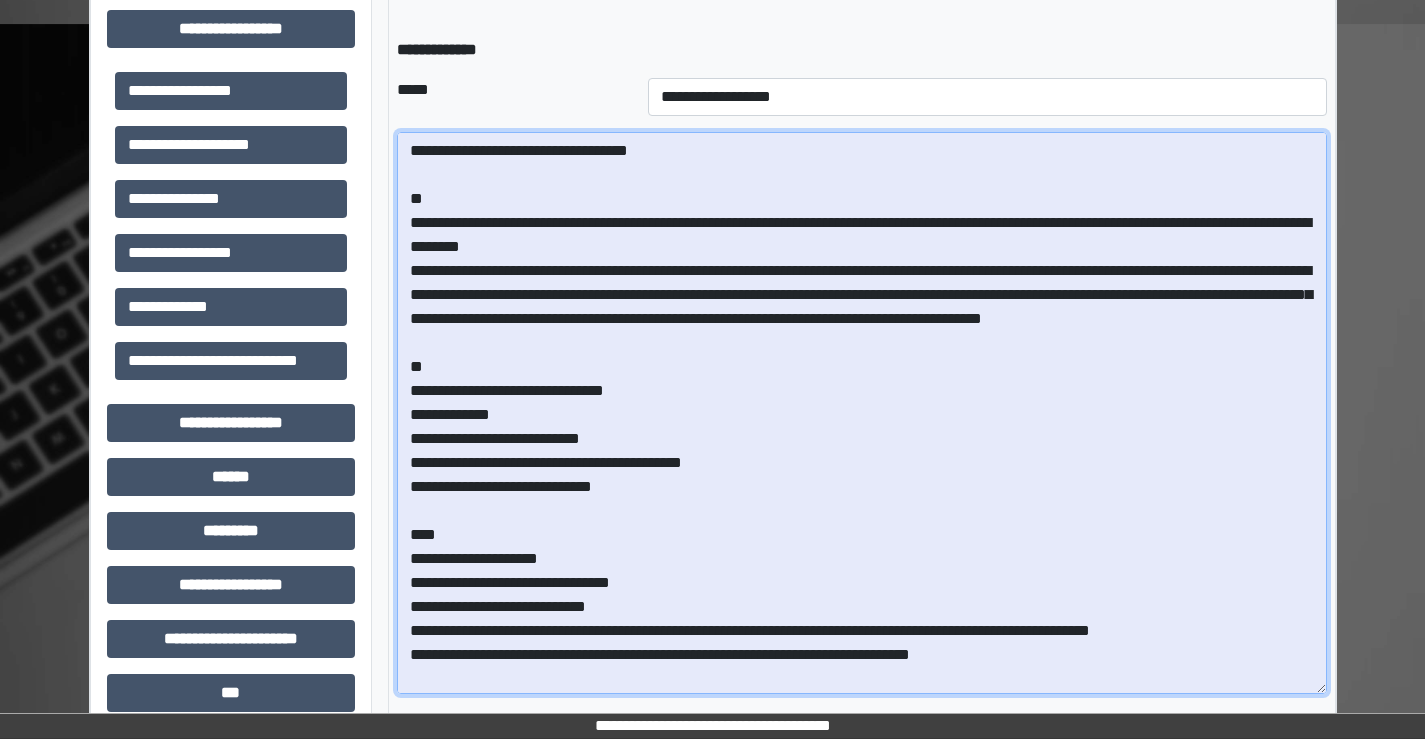click at bounding box center (862, 413) 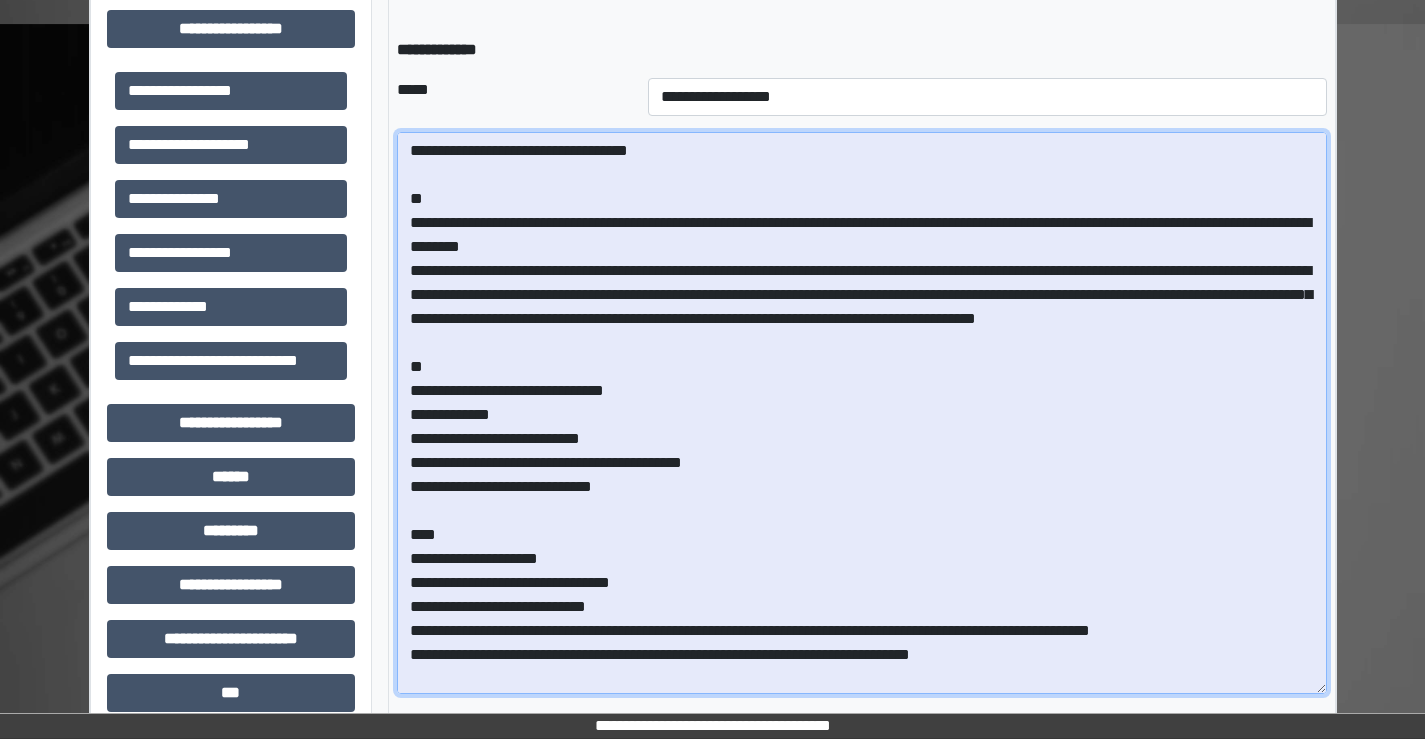 click at bounding box center [862, 413] 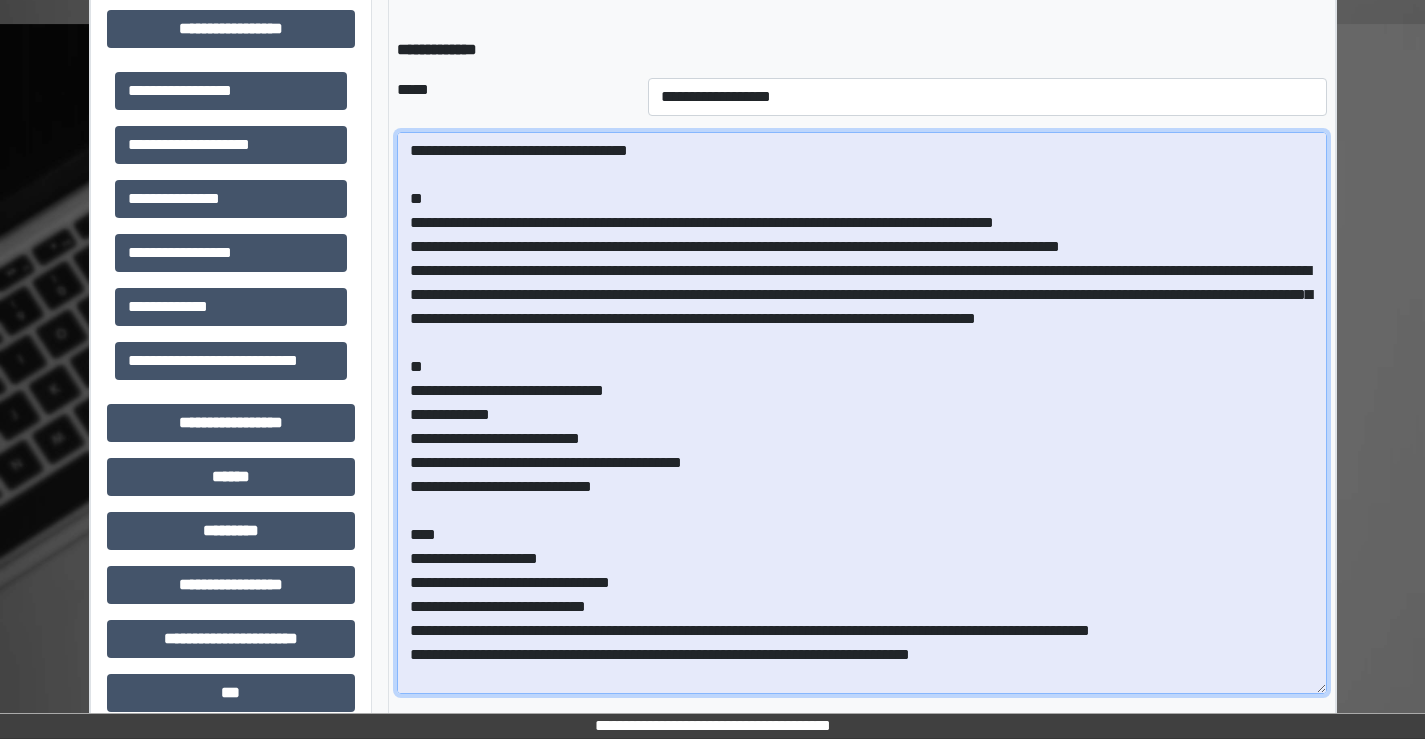 drag, startPoint x: 406, startPoint y: 285, endPoint x: 975, endPoint y: 286, distance: 569.00085 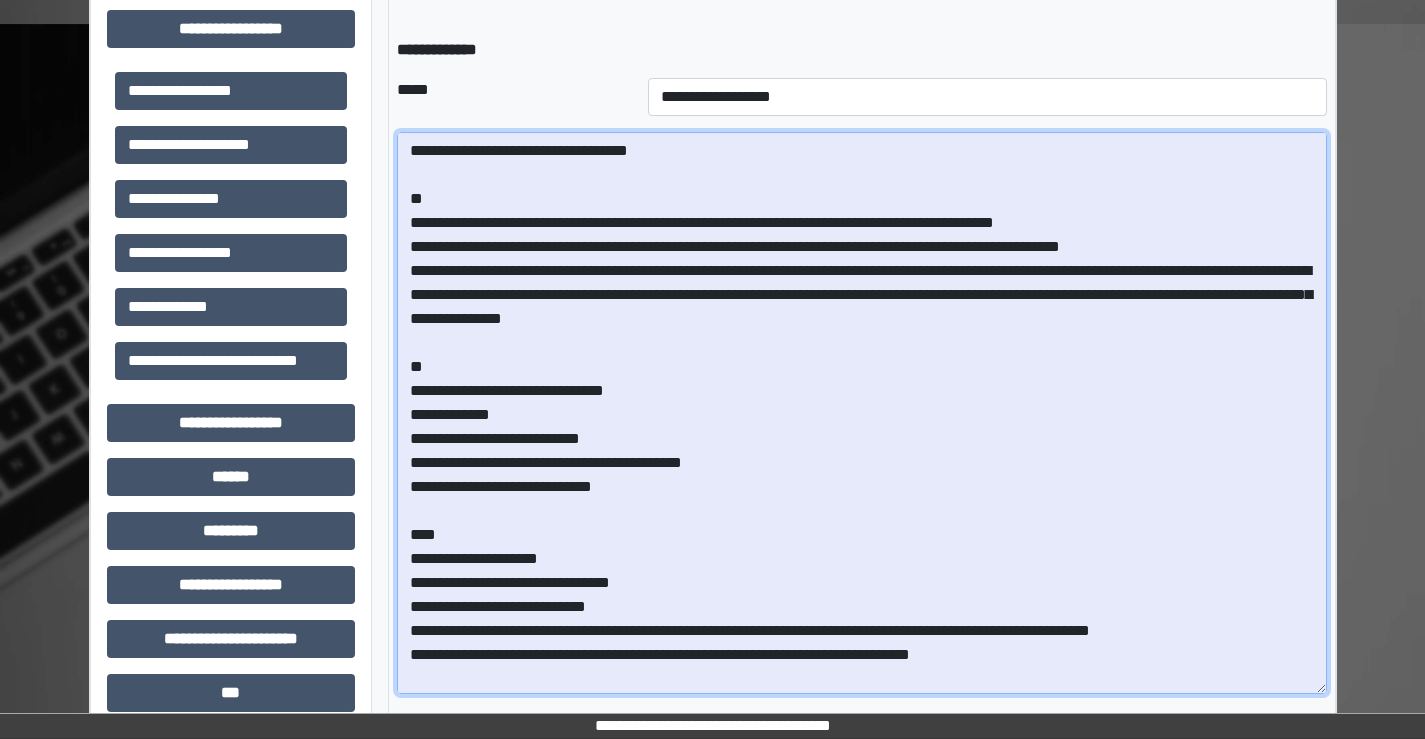 click at bounding box center [862, 413] 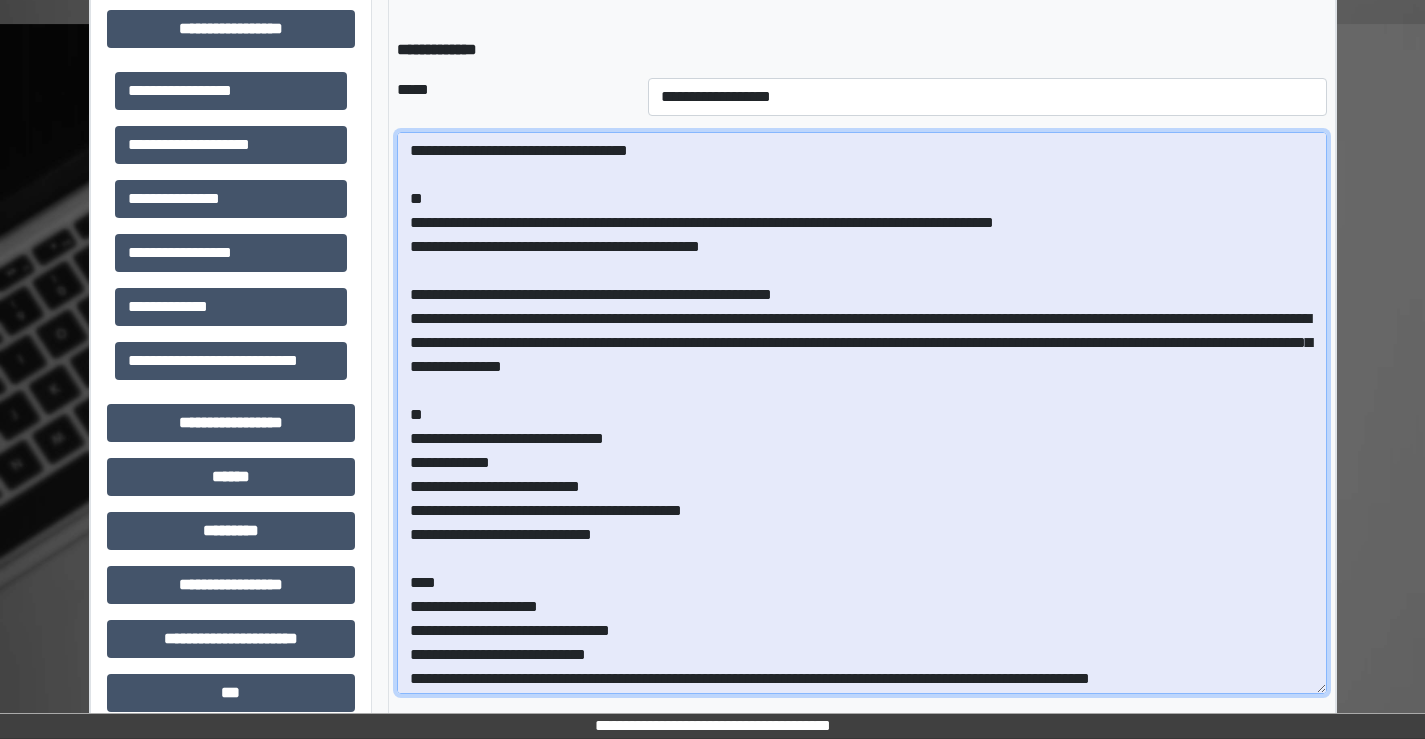 click at bounding box center [862, 413] 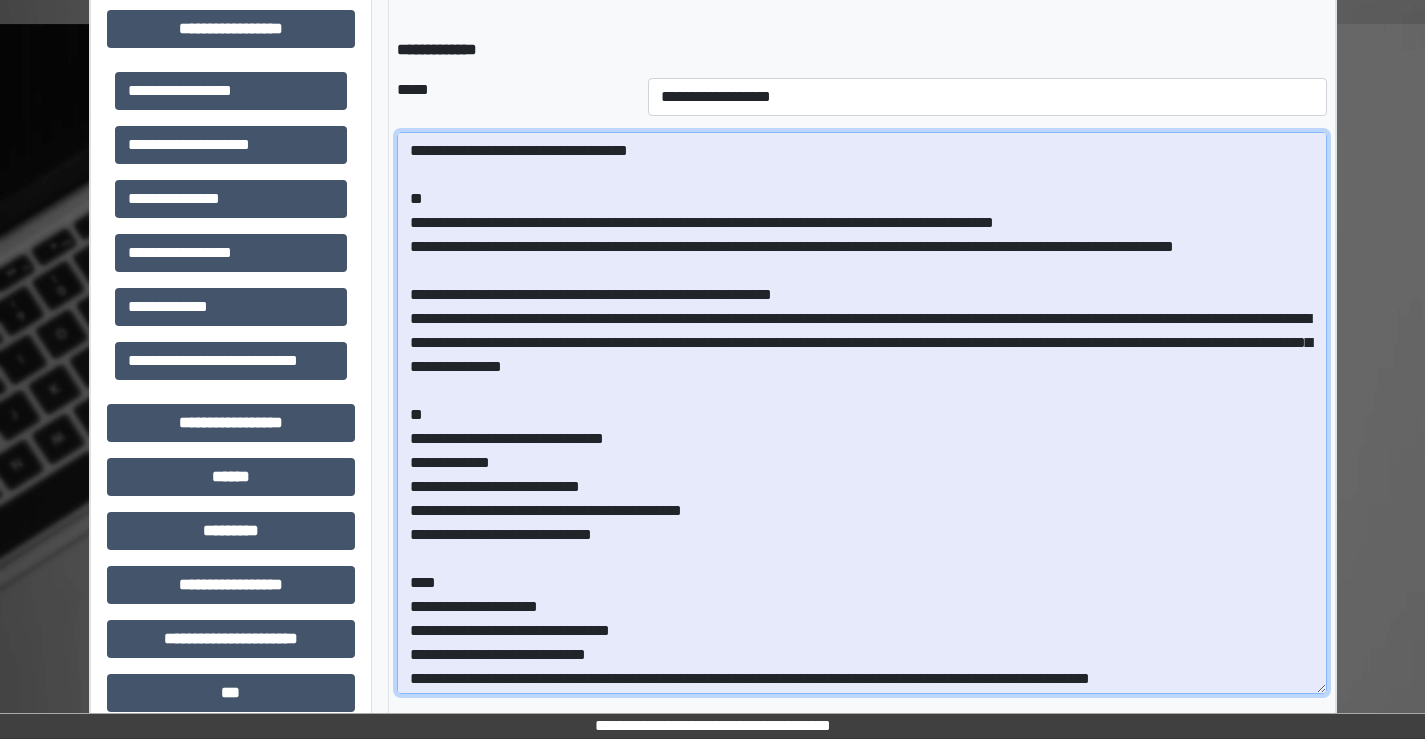 click at bounding box center (862, 413) 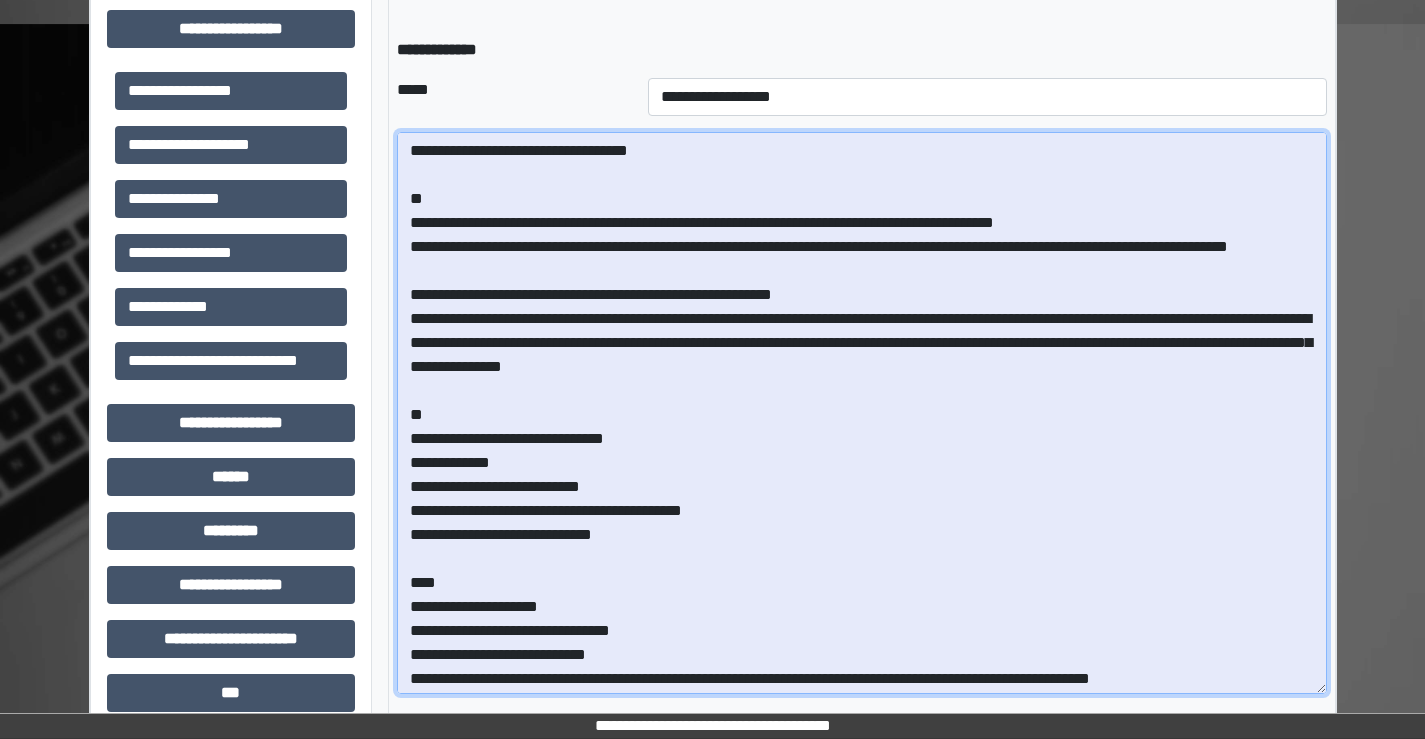 drag, startPoint x: 551, startPoint y: 285, endPoint x: 611, endPoint y: 273, distance: 61.188232 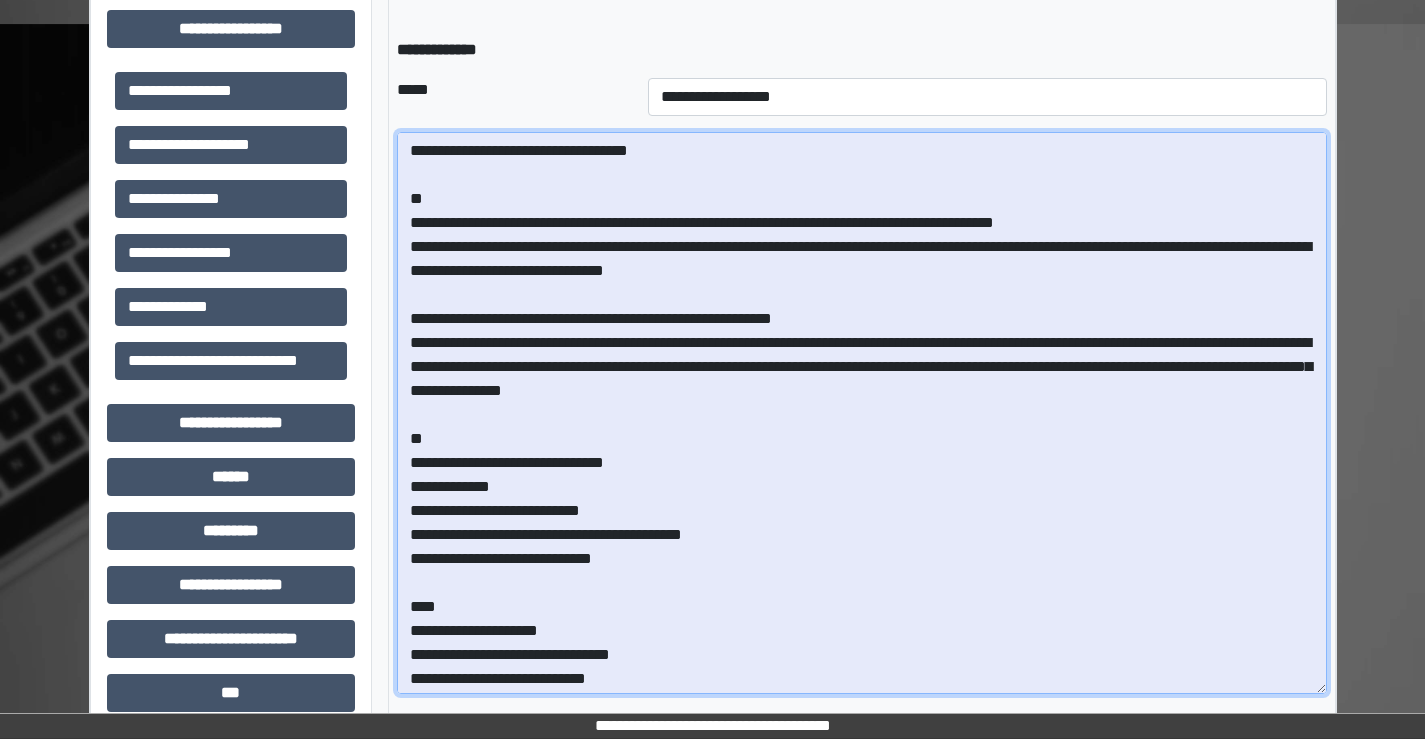 drag, startPoint x: 405, startPoint y: 304, endPoint x: 851, endPoint y: 304, distance: 446 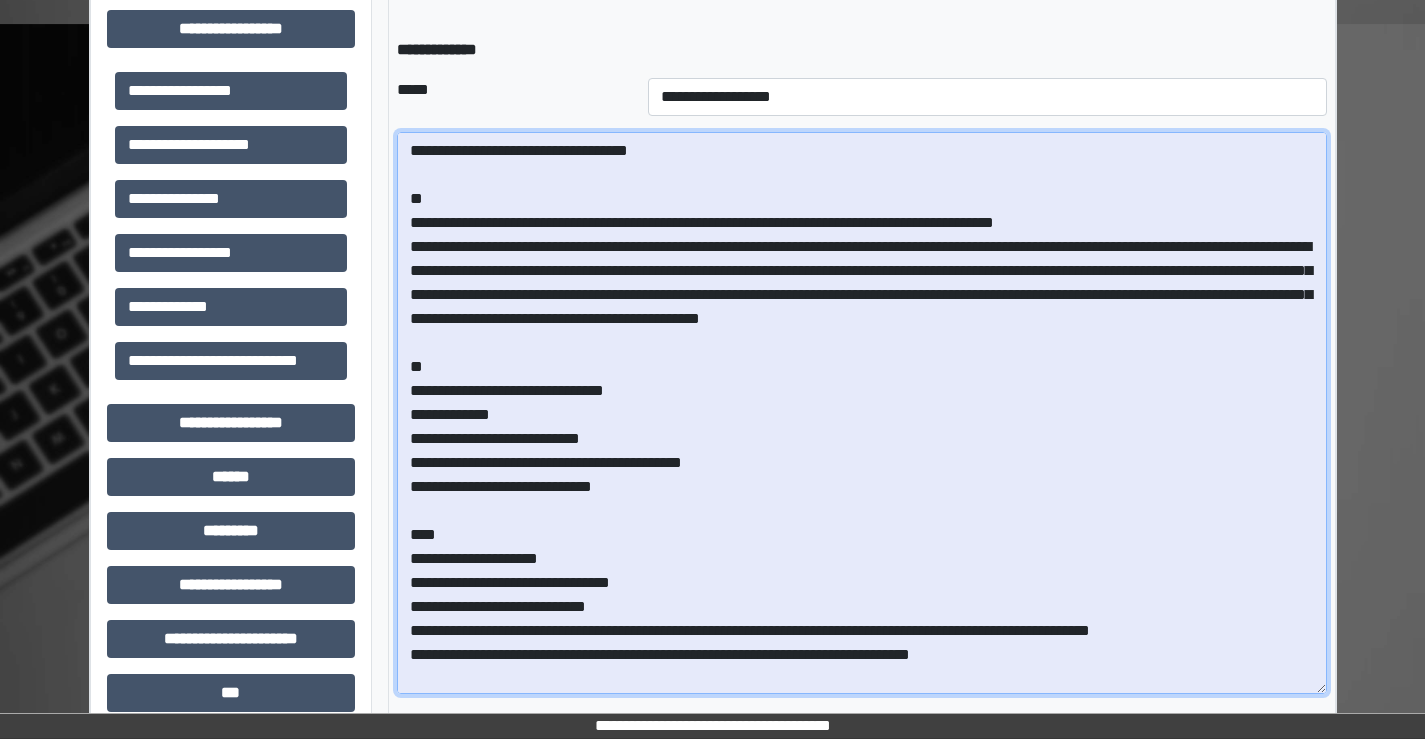 drag, startPoint x: 806, startPoint y: 284, endPoint x: 860, endPoint y: 284, distance: 54 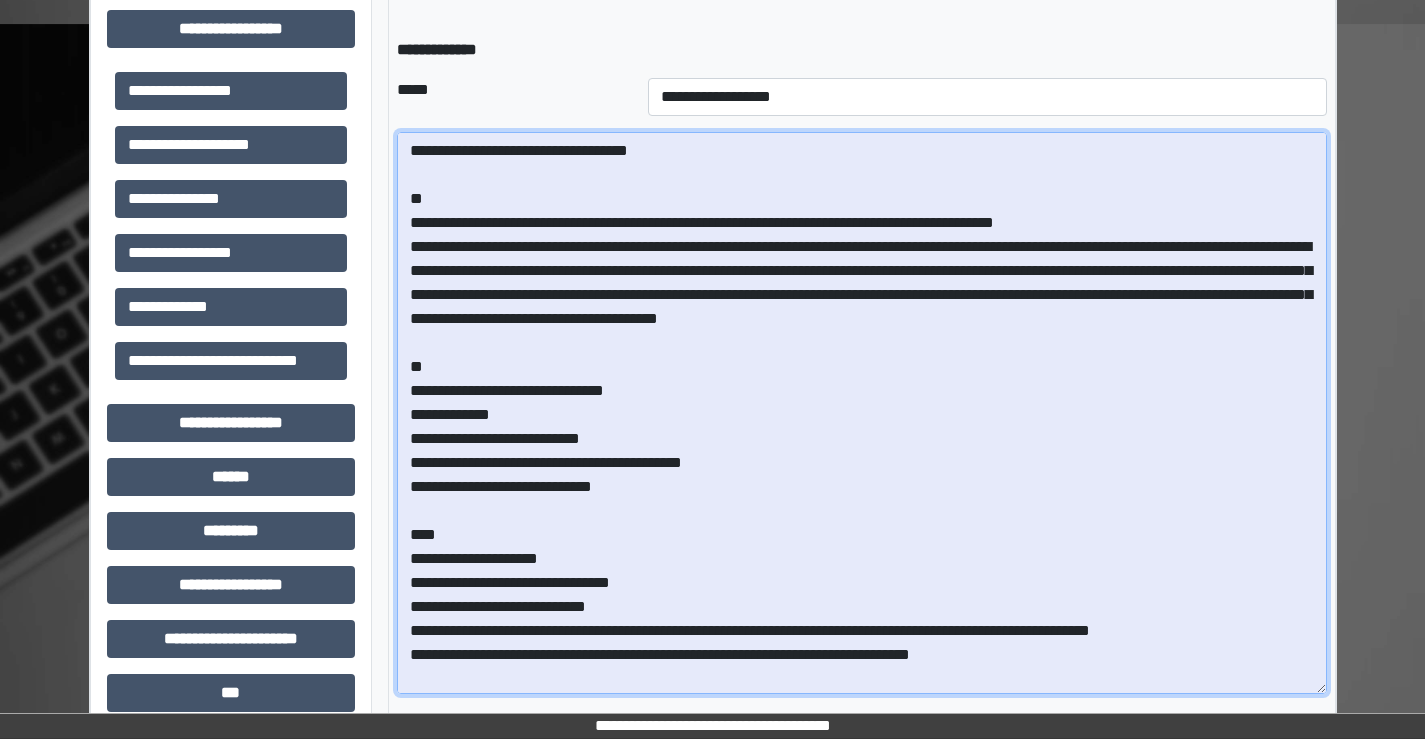 click at bounding box center [862, 413] 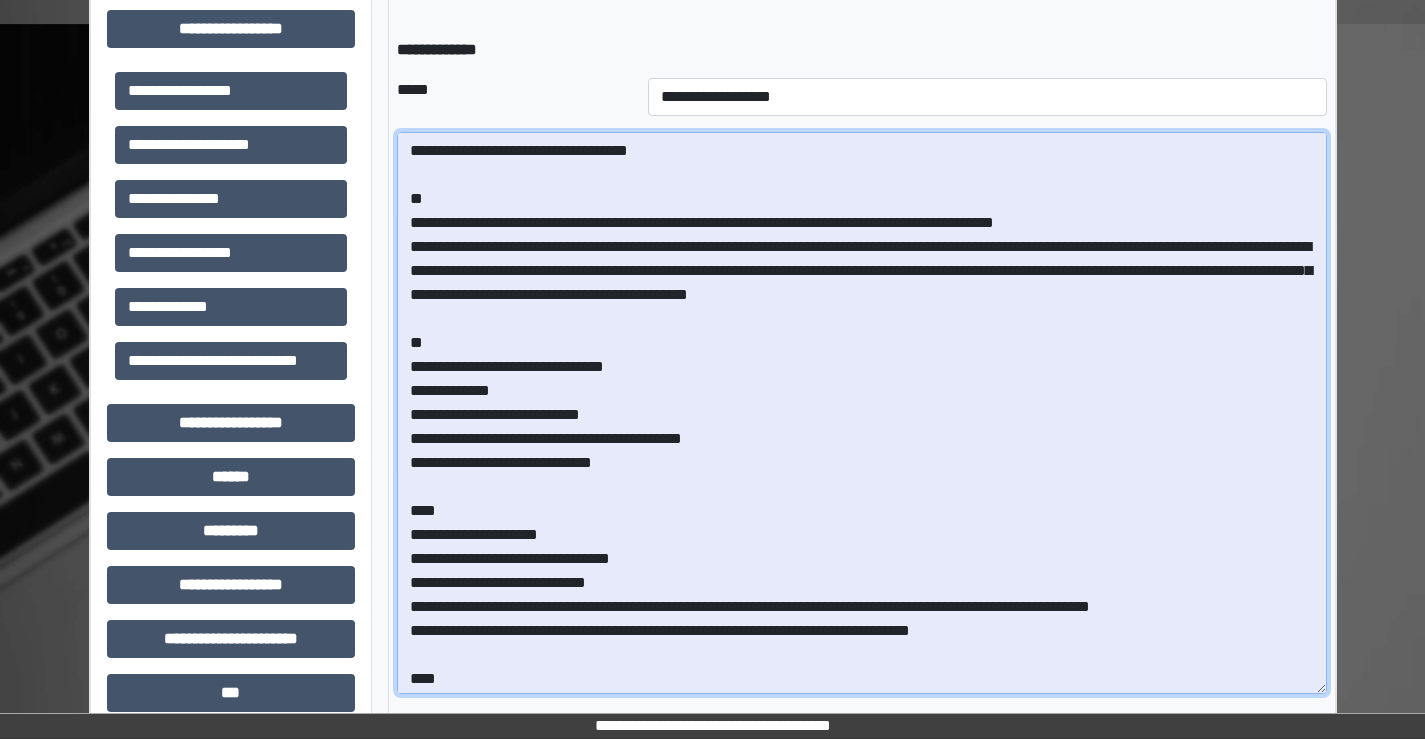 click on "**********" at bounding box center [862, 413] 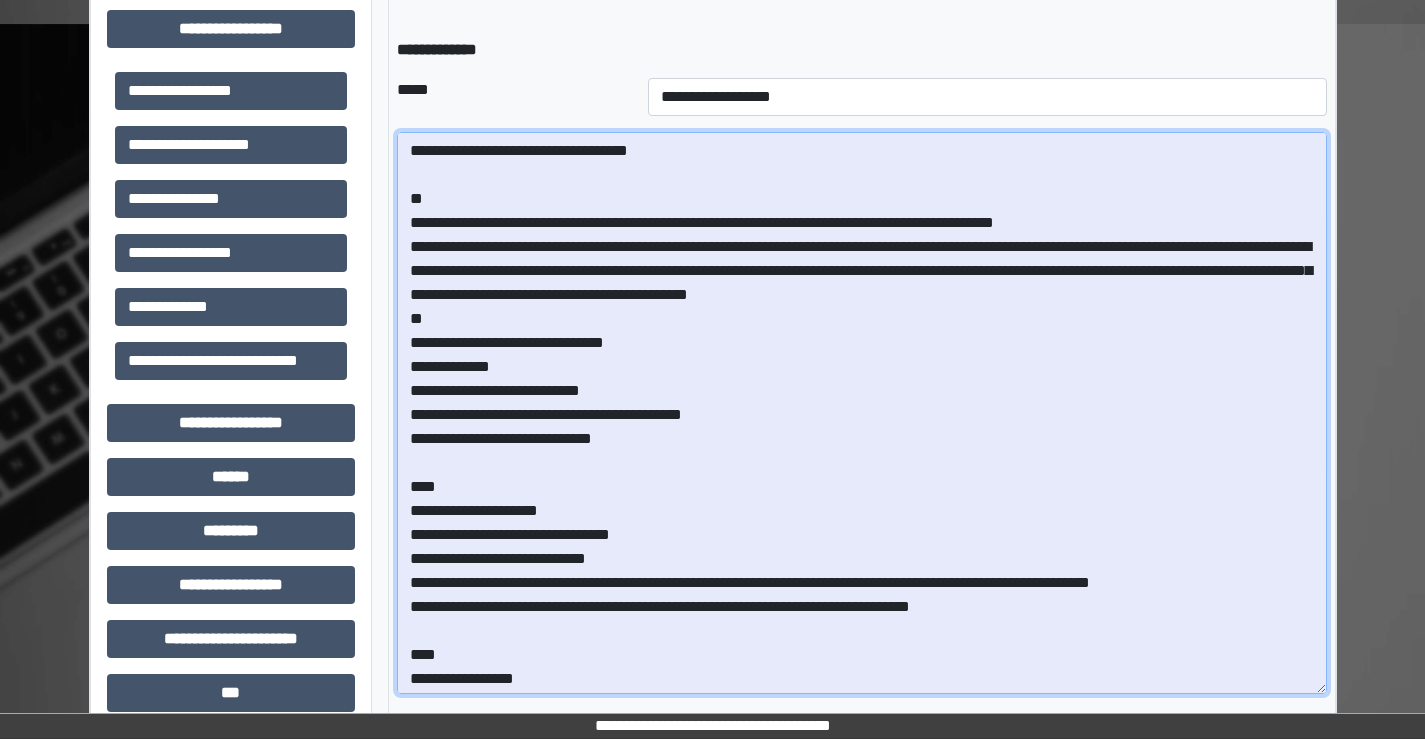 scroll, scrollTop: 700, scrollLeft: 0, axis: vertical 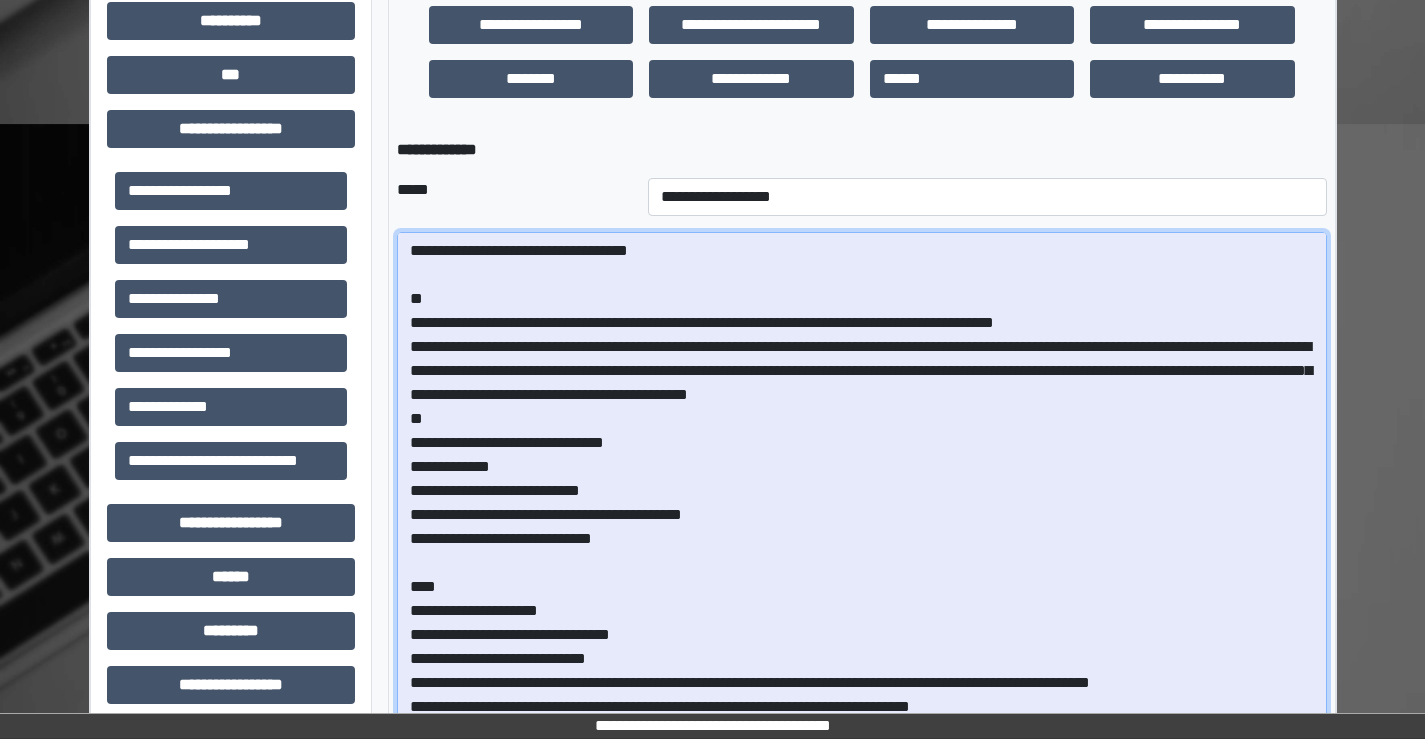 click on "**********" at bounding box center [862, 513] 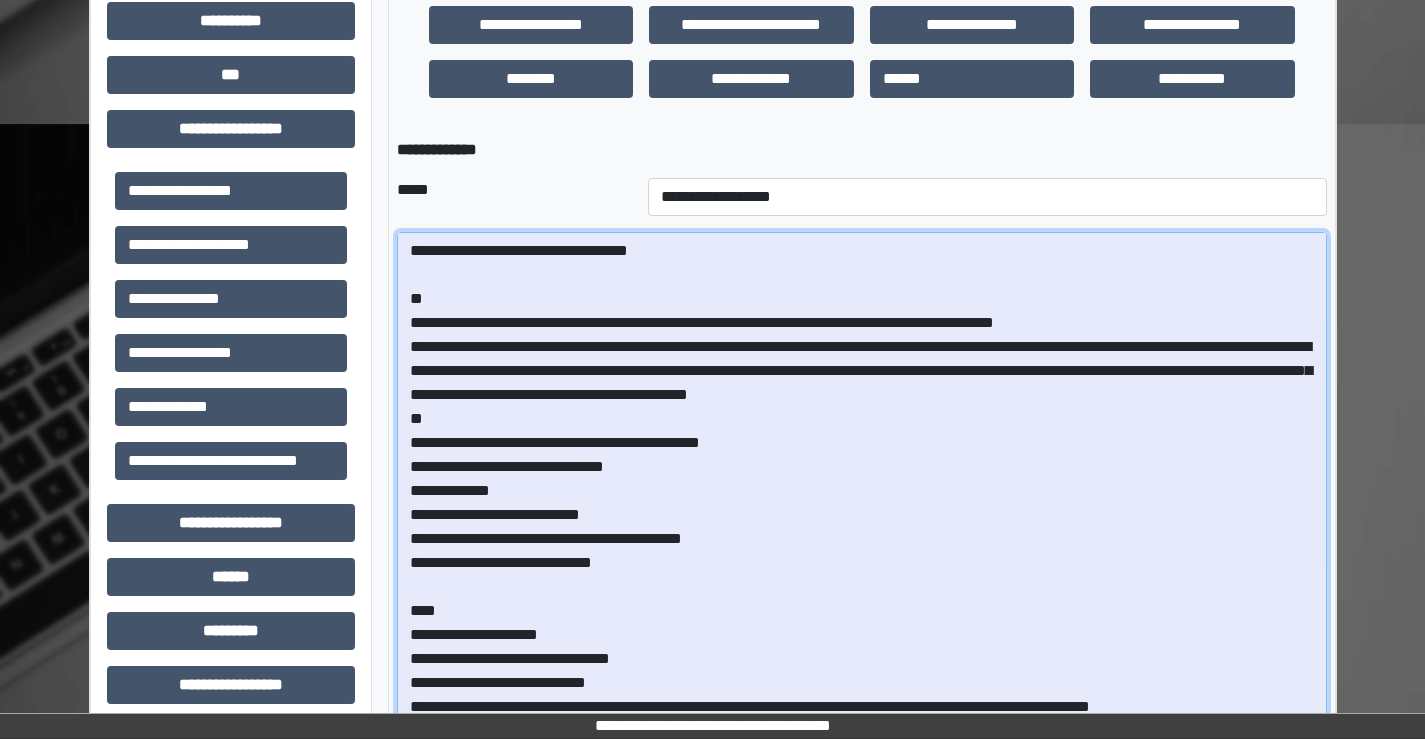 drag, startPoint x: 651, startPoint y: 459, endPoint x: 414, endPoint y: 448, distance: 237.25514 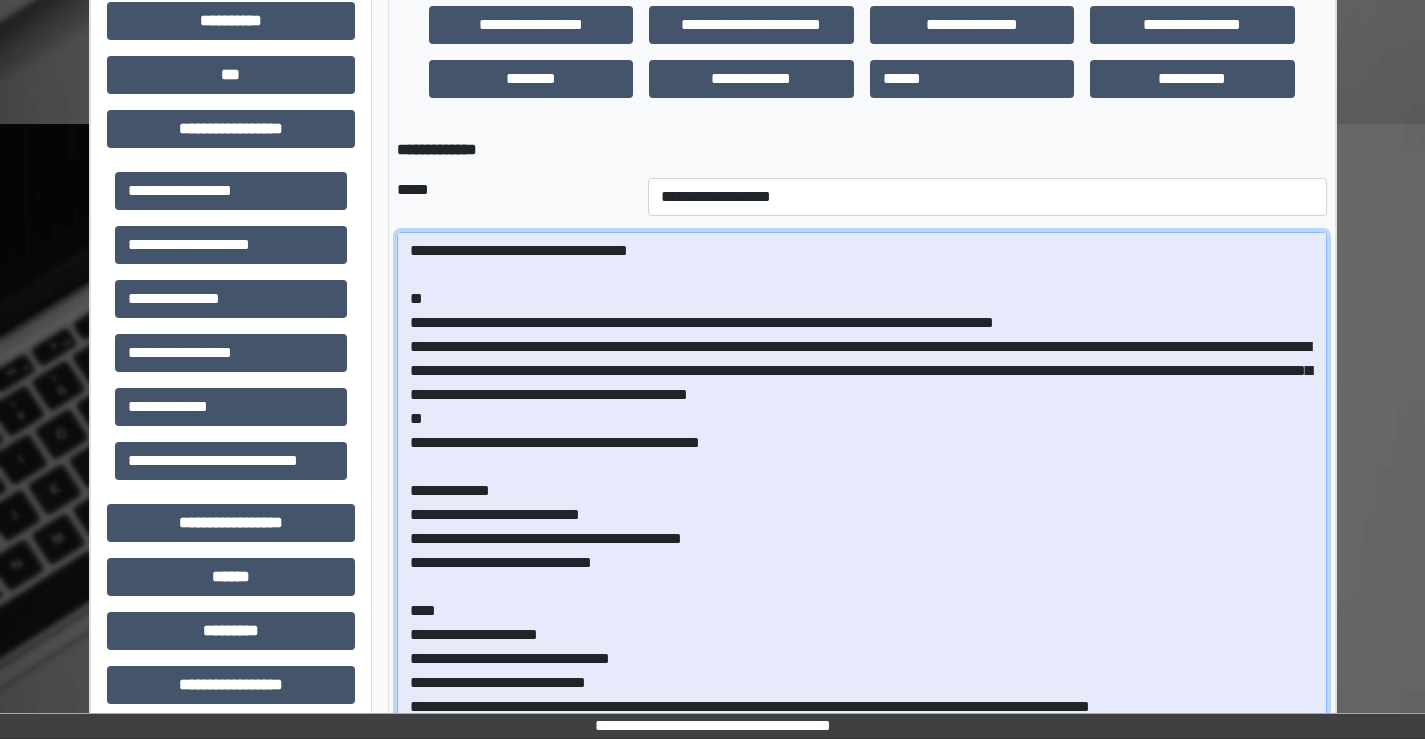 click at bounding box center (862, 513) 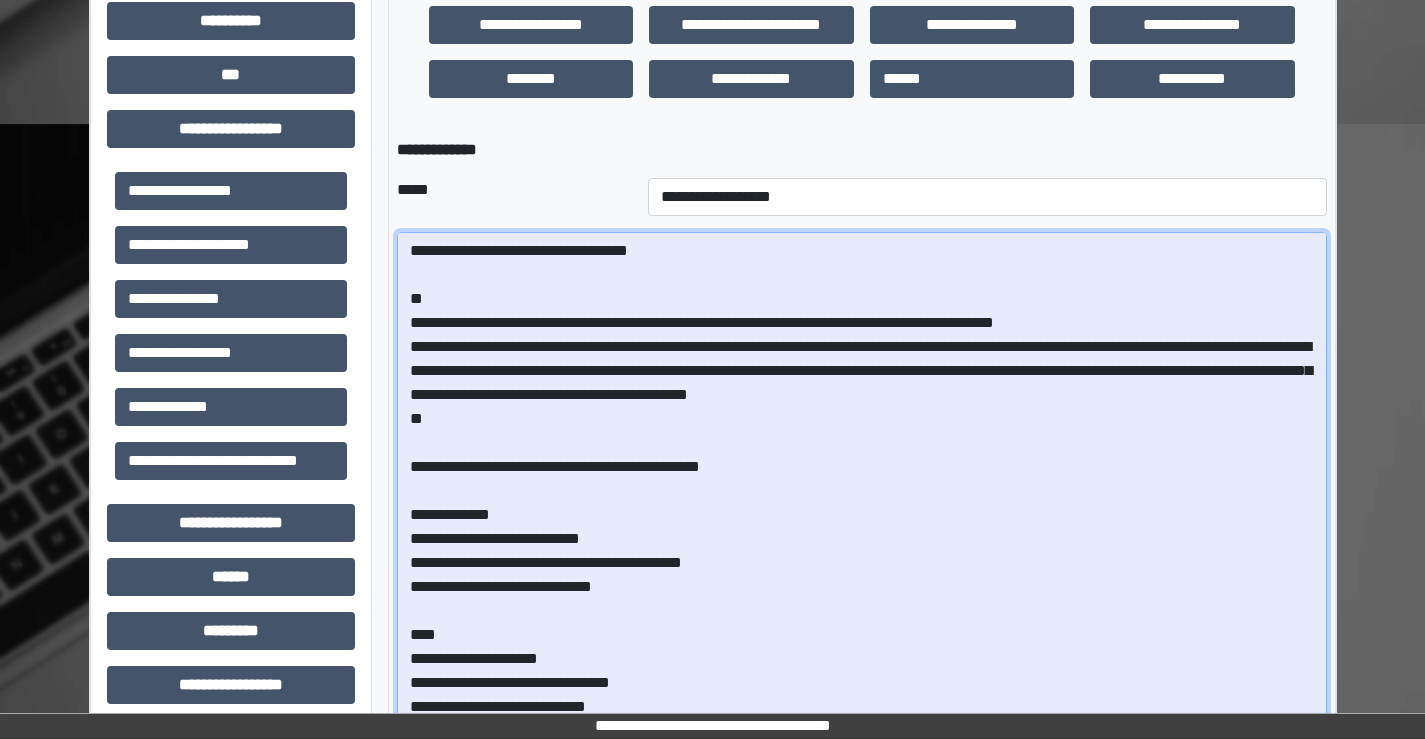 paste on "**********" 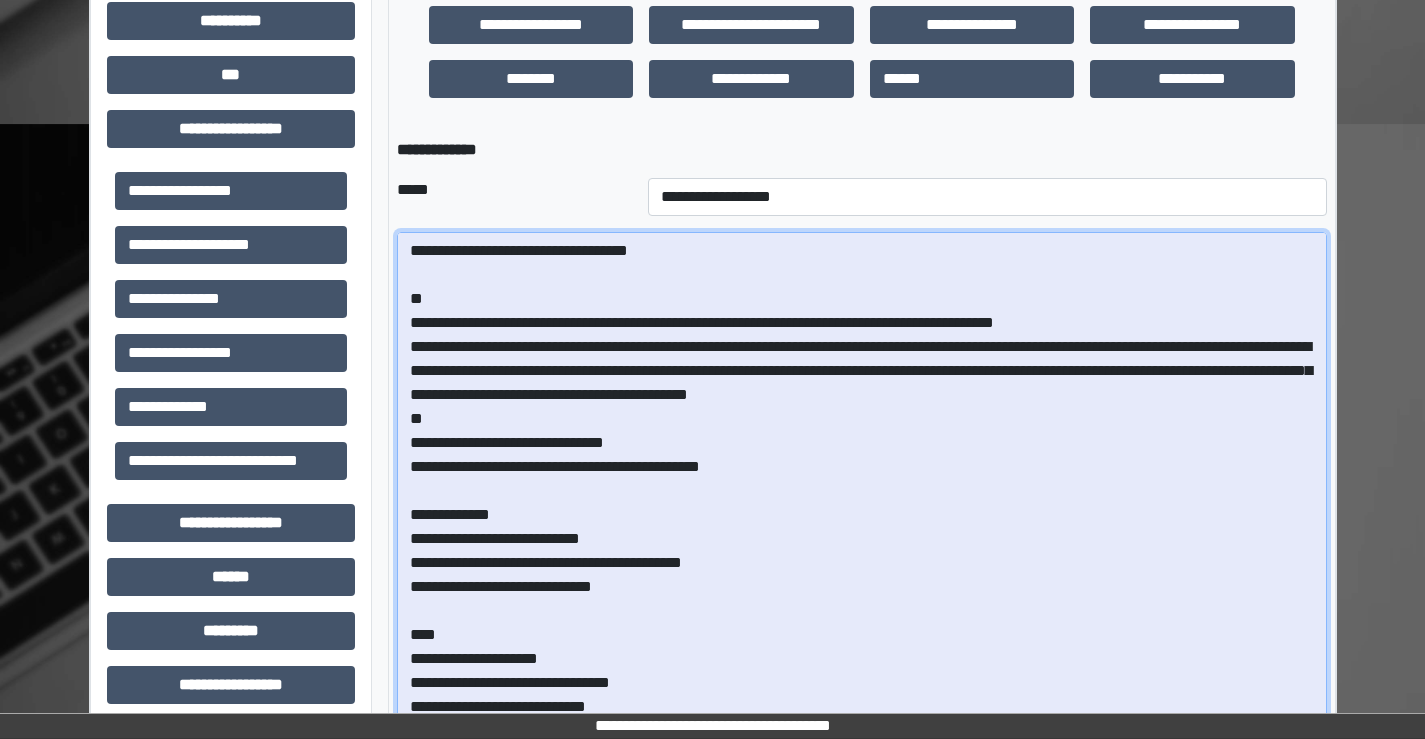 click at bounding box center (862, 513) 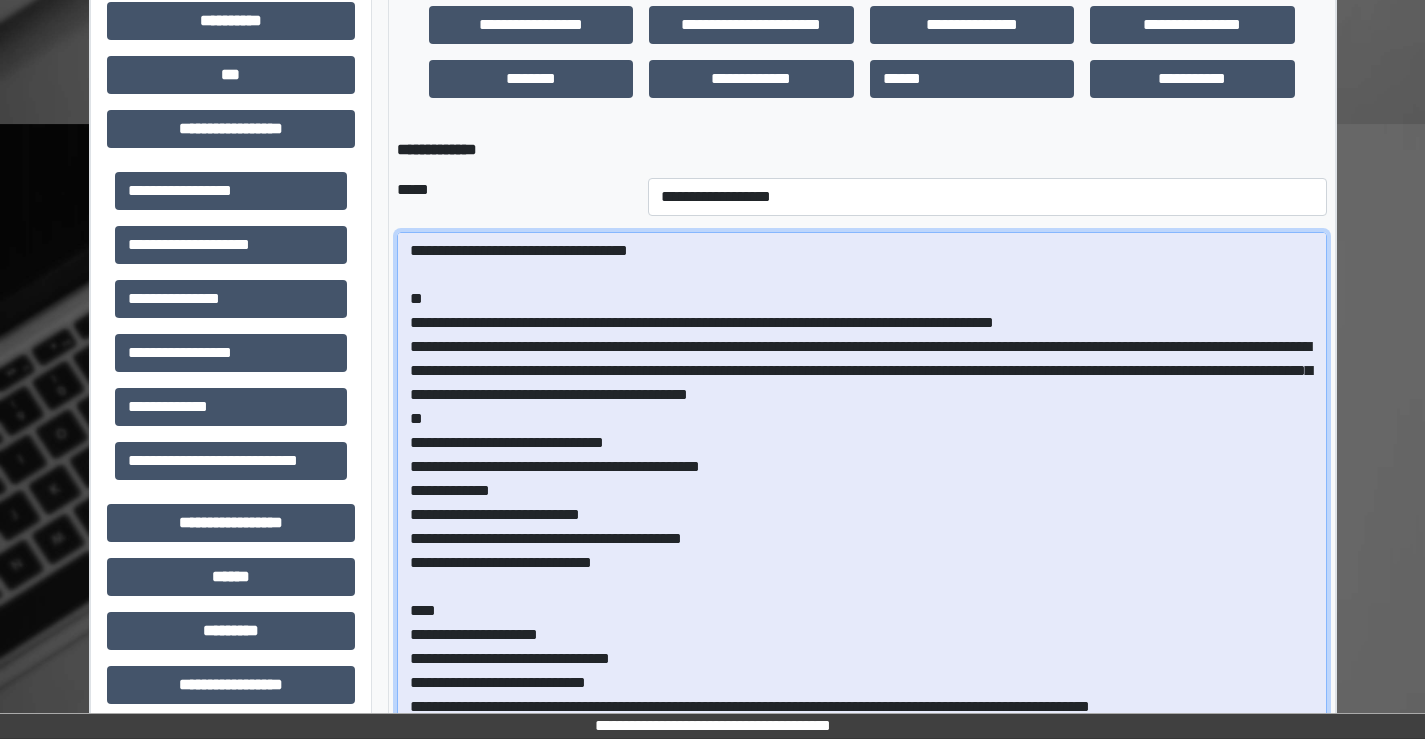 click at bounding box center (862, 513) 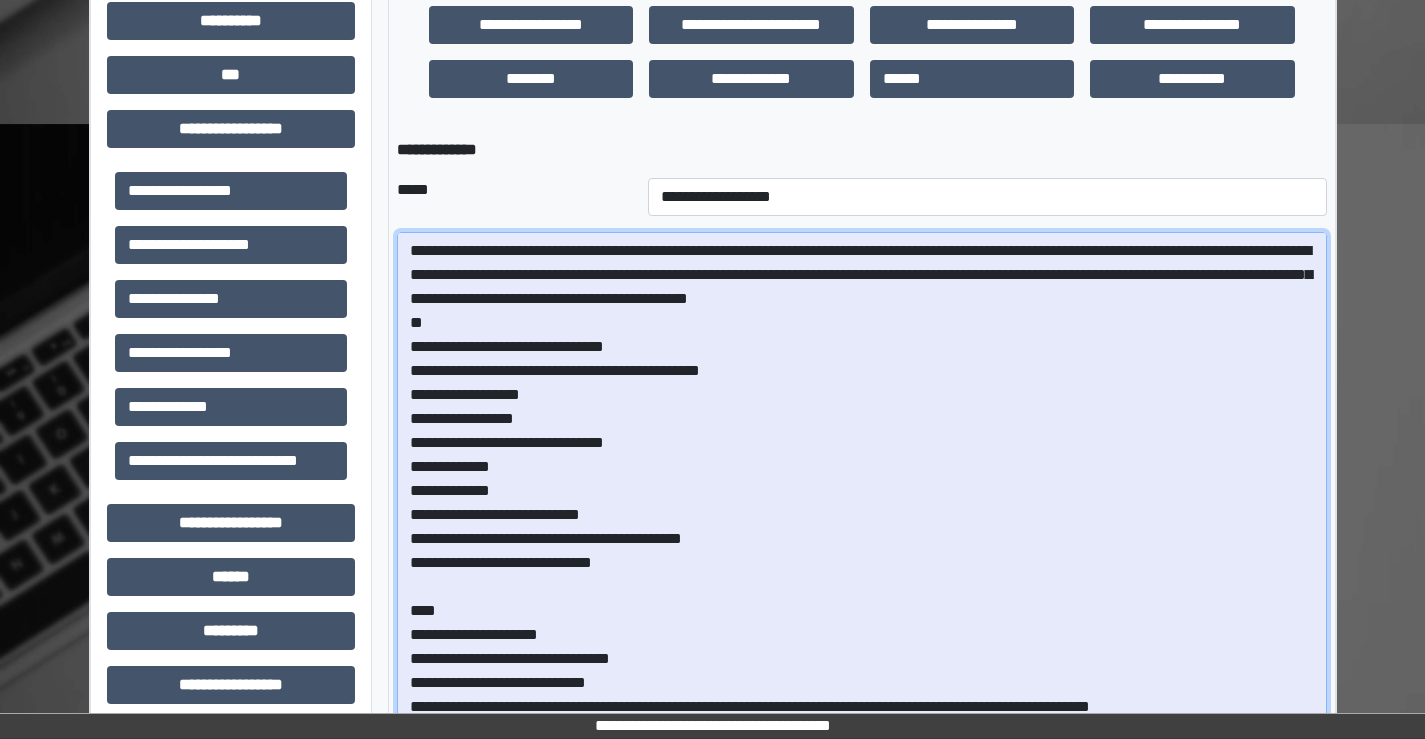 scroll, scrollTop: 100, scrollLeft: 0, axis: vertical 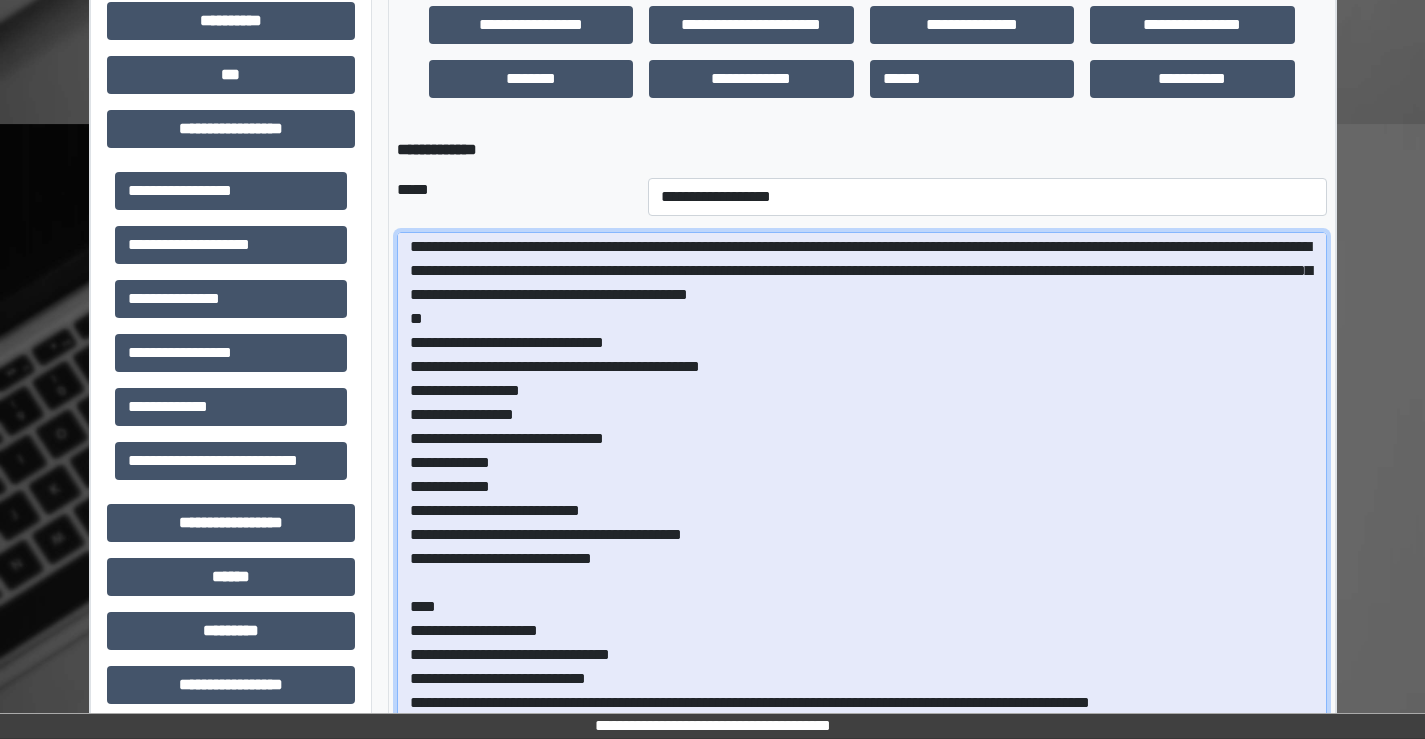 click at bounding box center [862, 513] 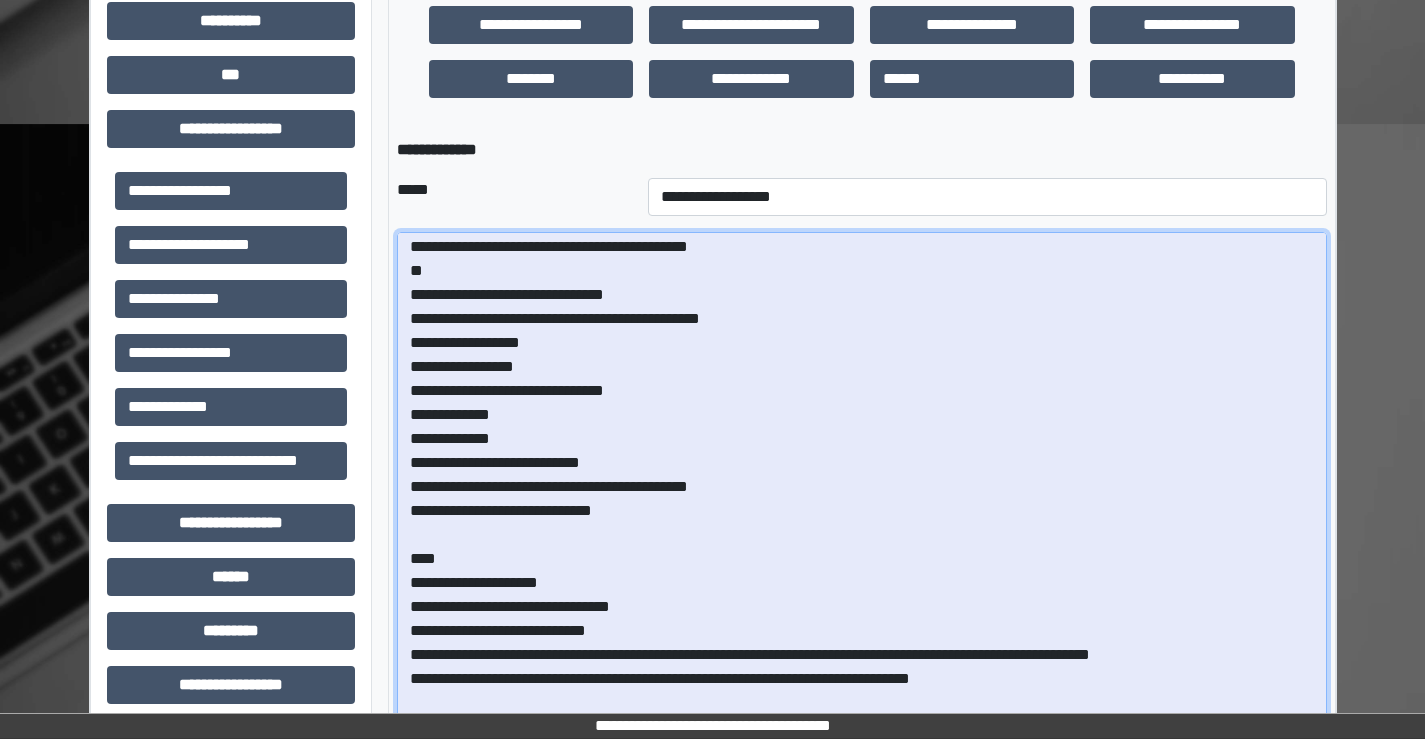 scroll, scrollTop: 172, scrollLeft: 0, axis: vertical 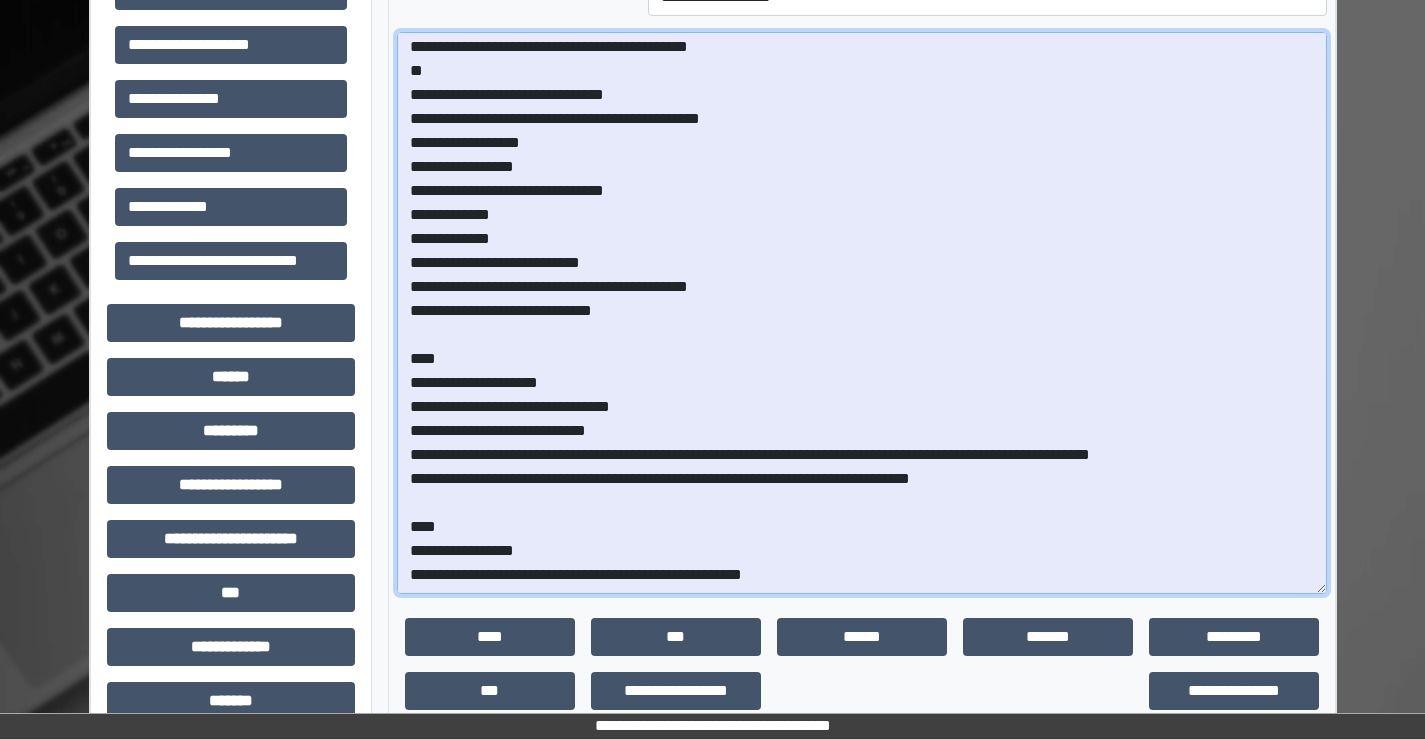 click at bounding box center [862, 313] 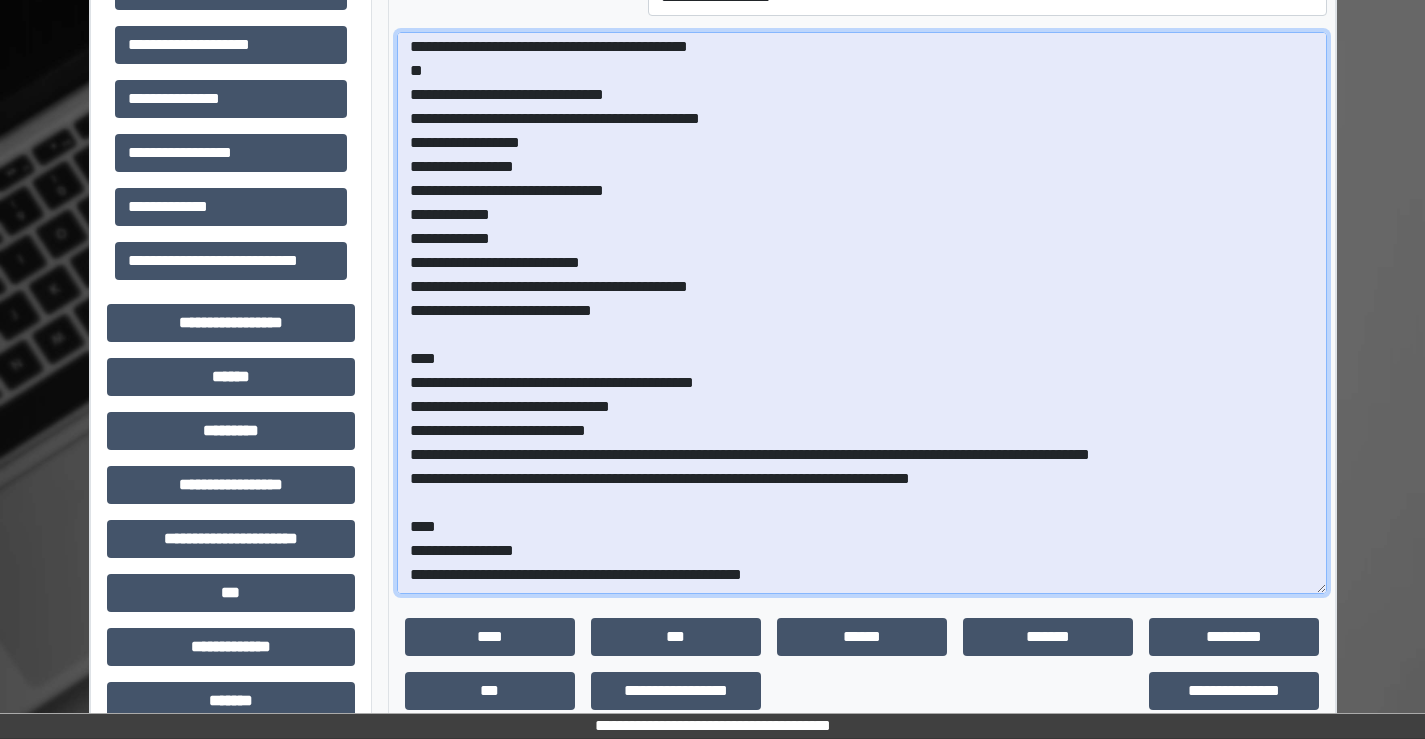 drag, startPoint x: 1032, startPoint y: 454, endPoint x: 1018, endPoint y: 460, distance: 15.231546 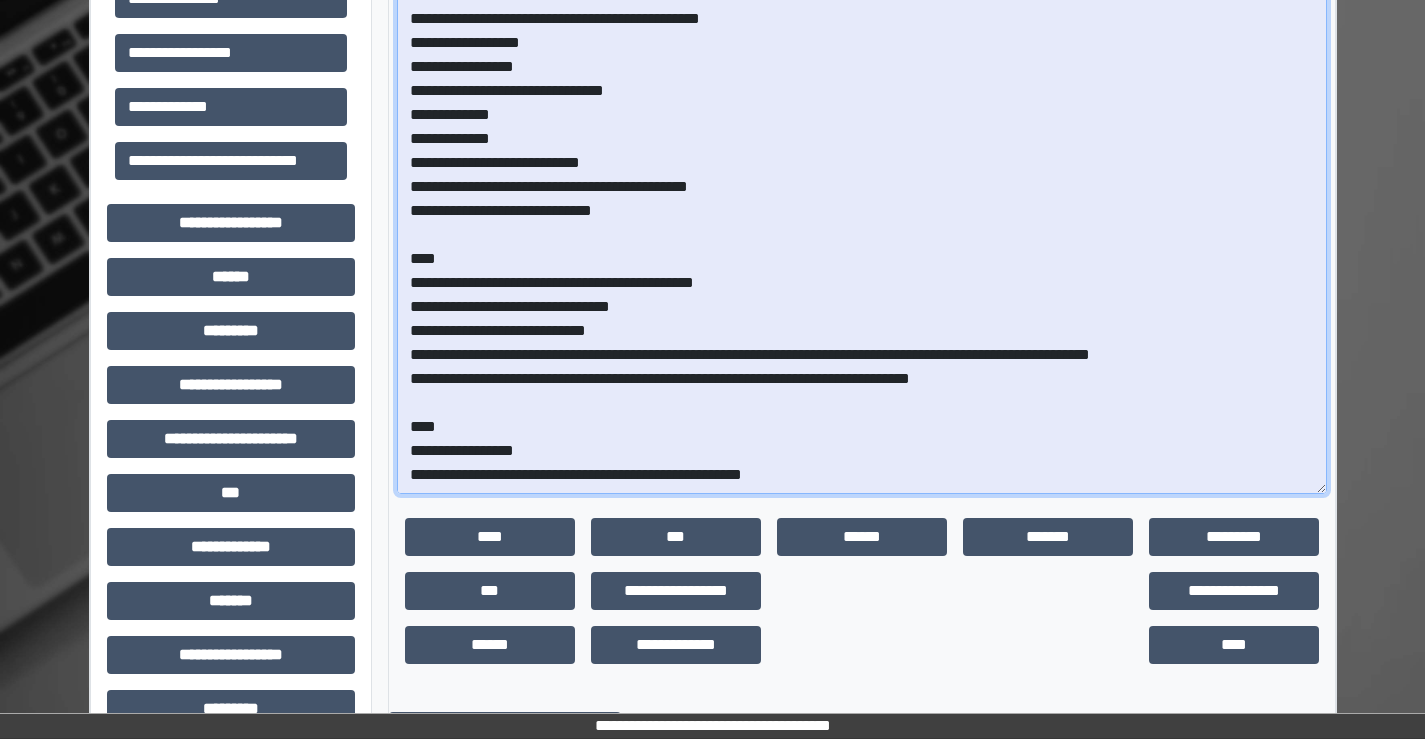 click at bounding box center [862, 213] 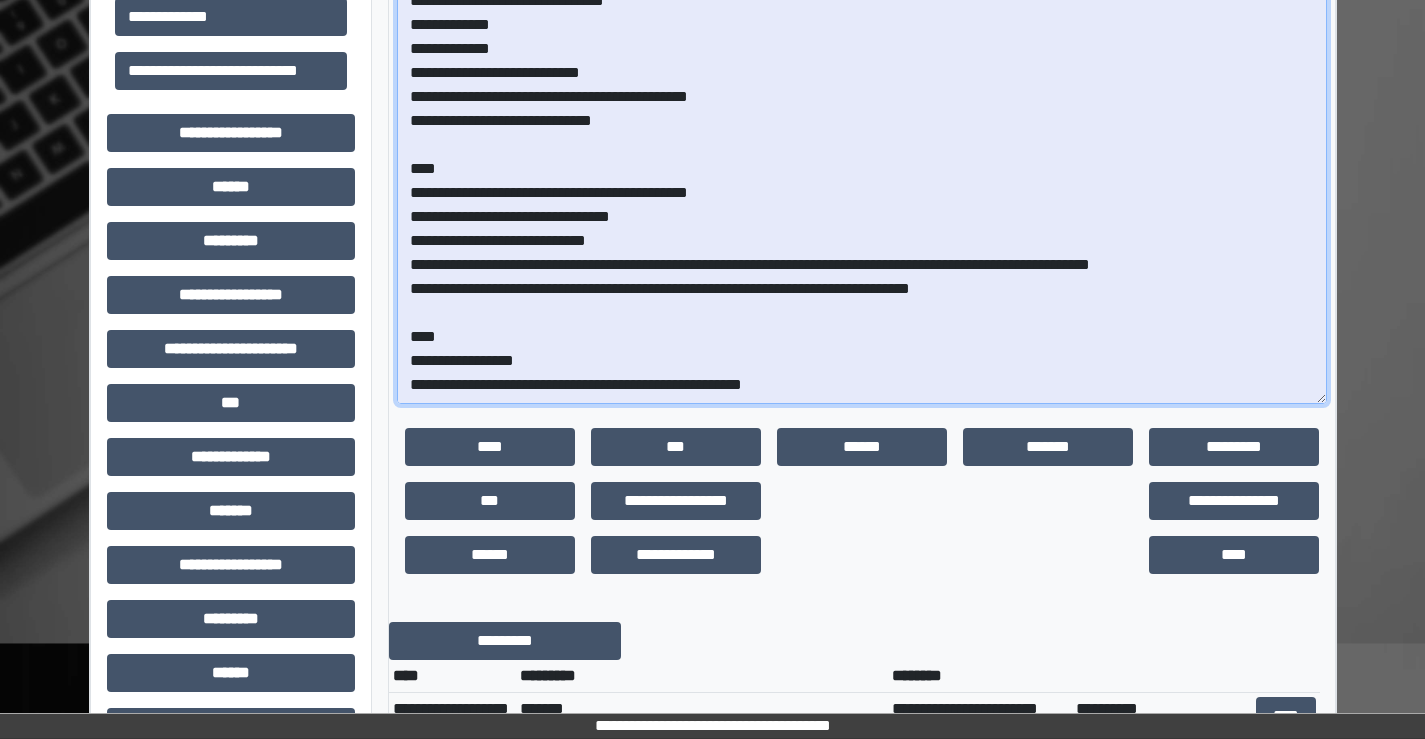scroll, scrollTop: 1200, scrollLeft: 0, axis: vertical 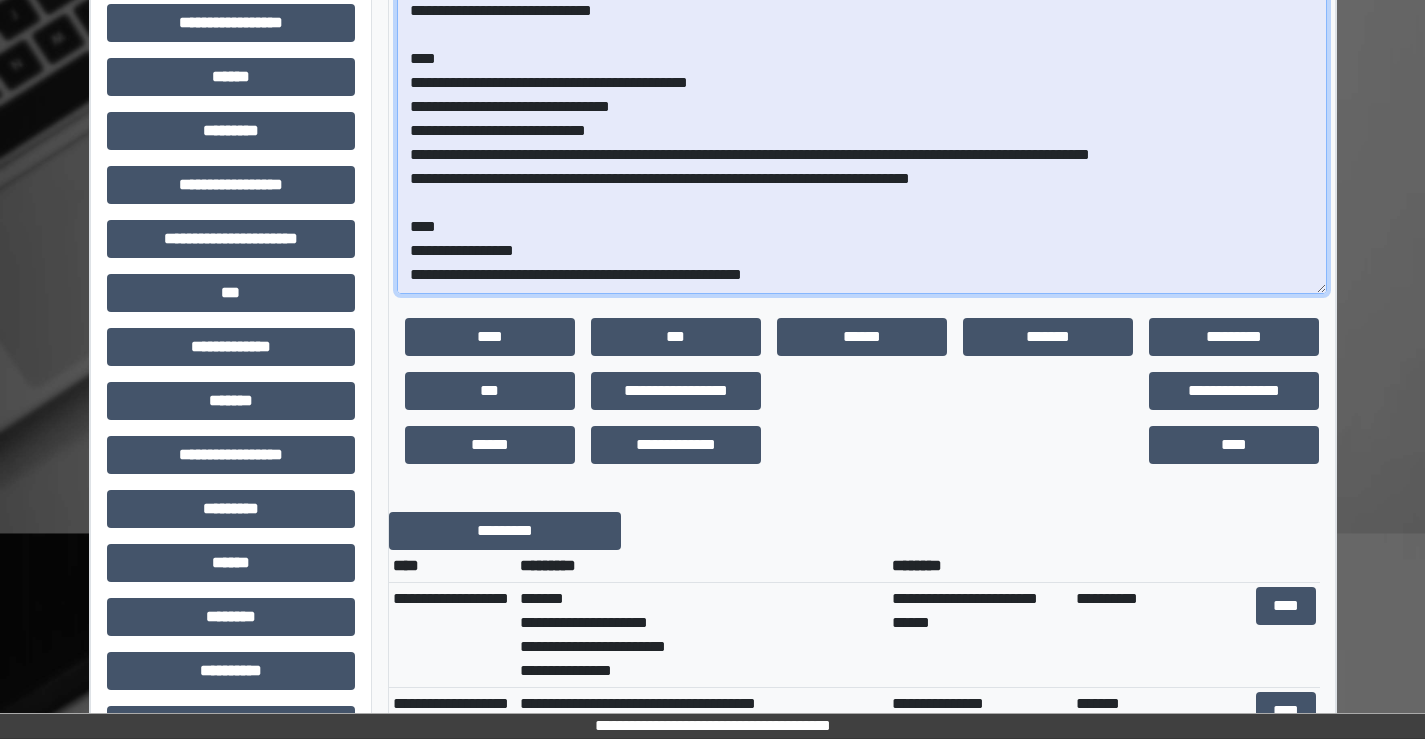 click at bounding box center [862, 13] 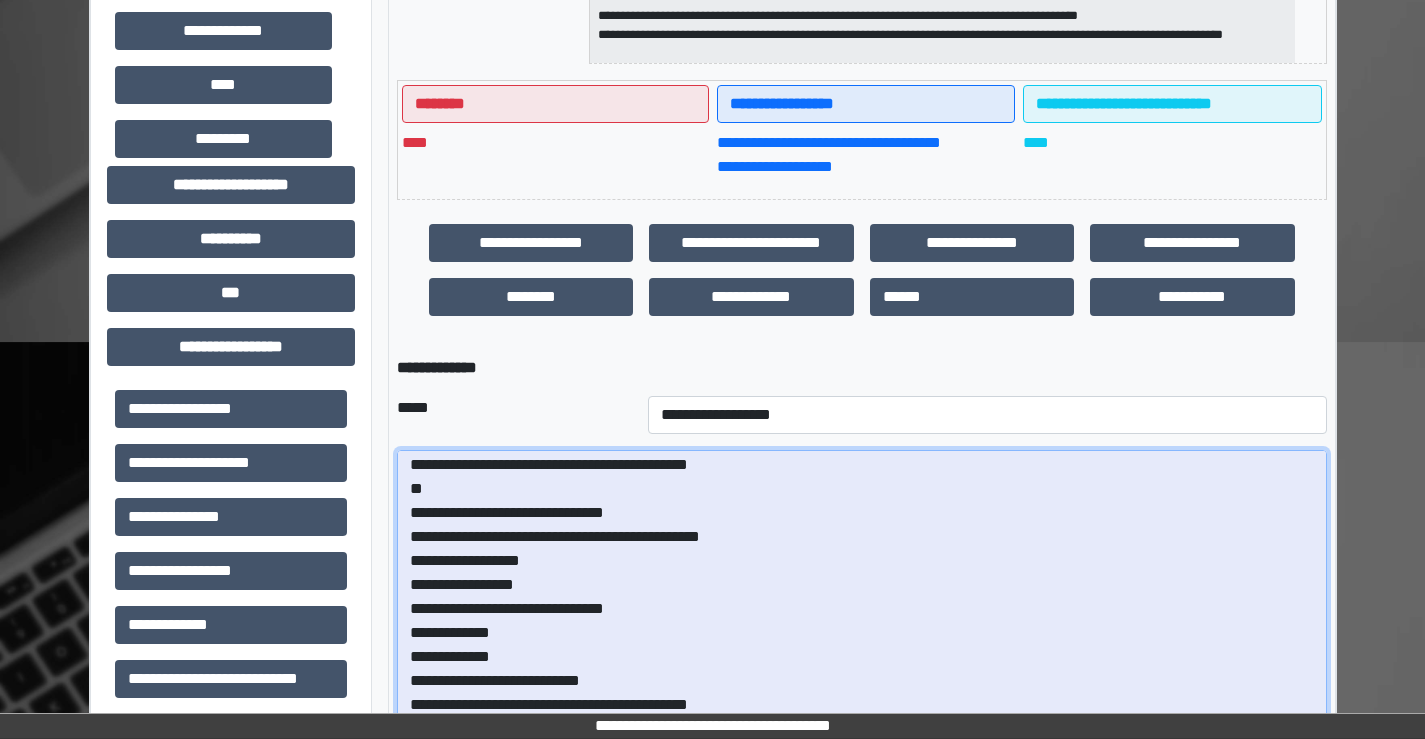 scroll, scrollTop: 400, scrollLeft: 0, axis: vertical 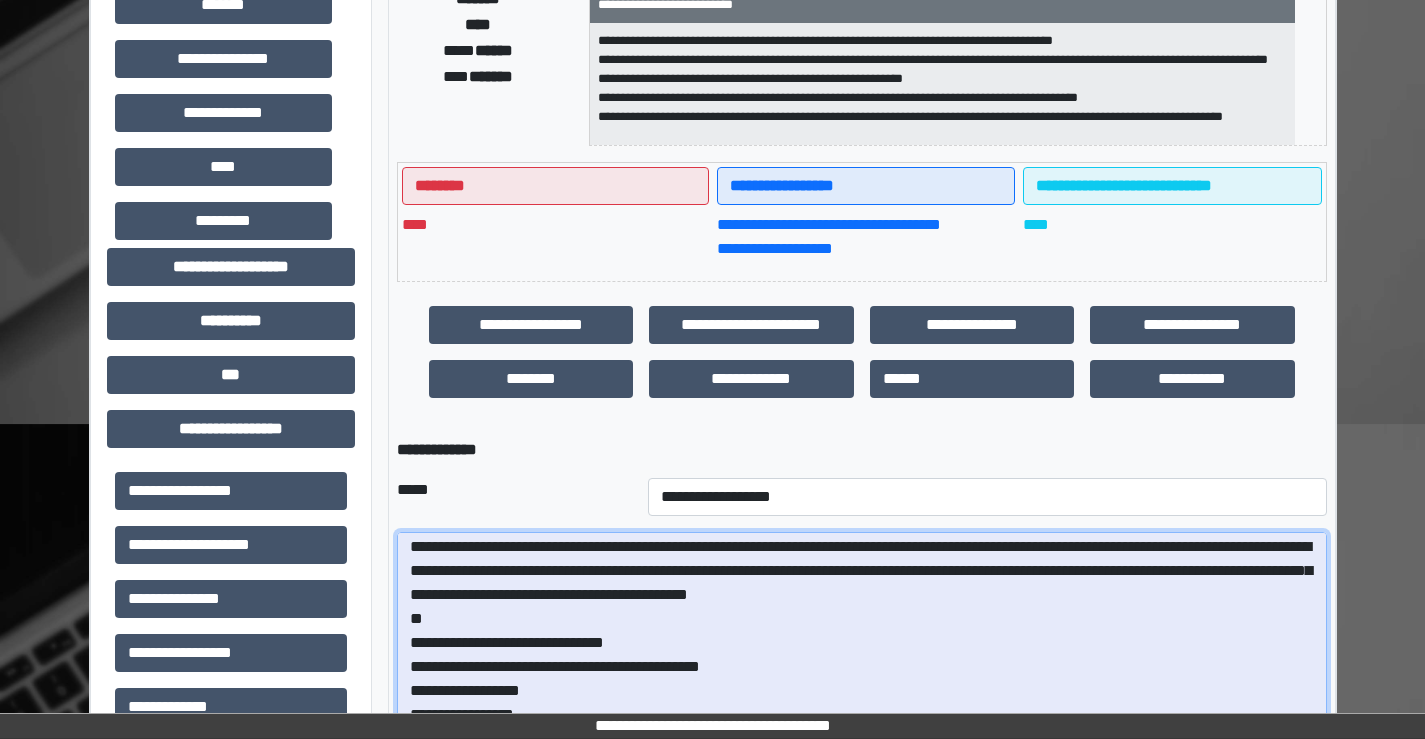 click at bounding box center [862, 813] 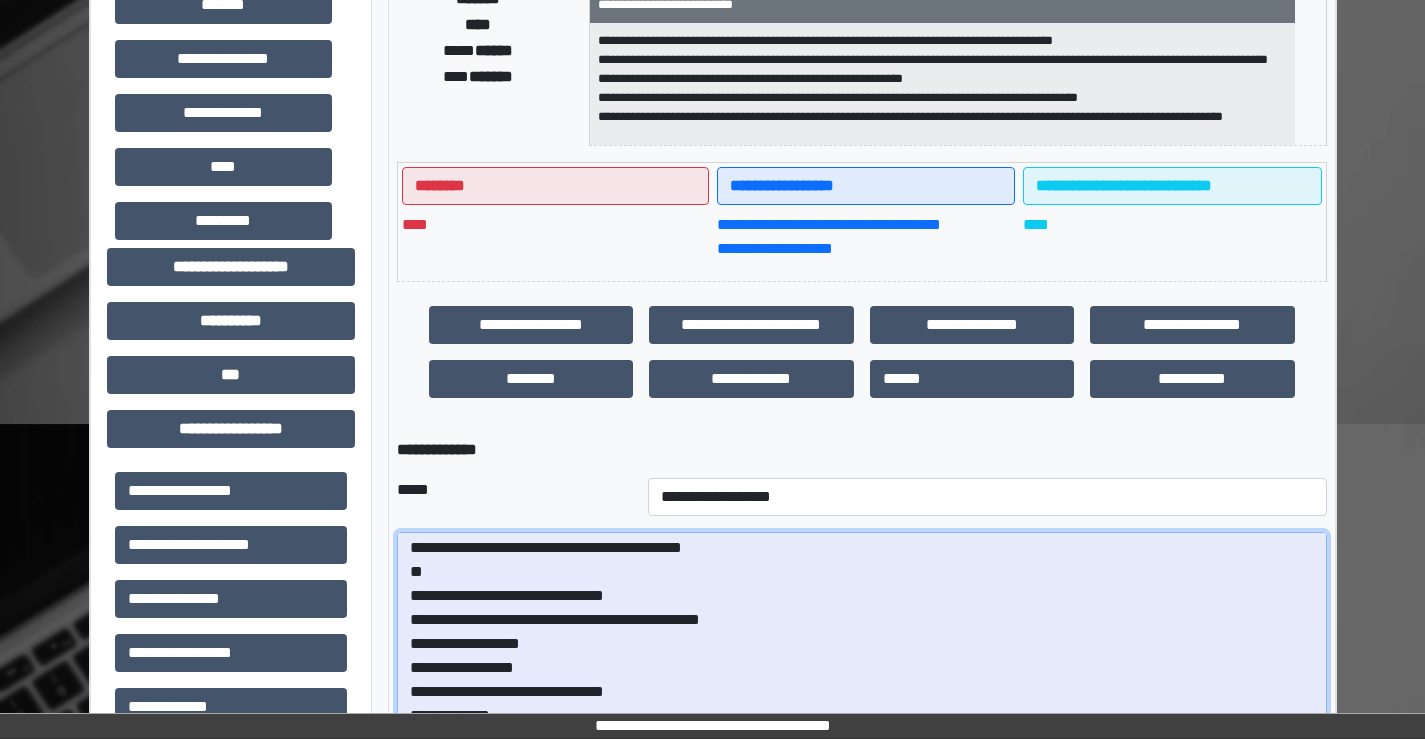 scroll, scrollTop: 172, scrollLeft: 0, axis: vertical 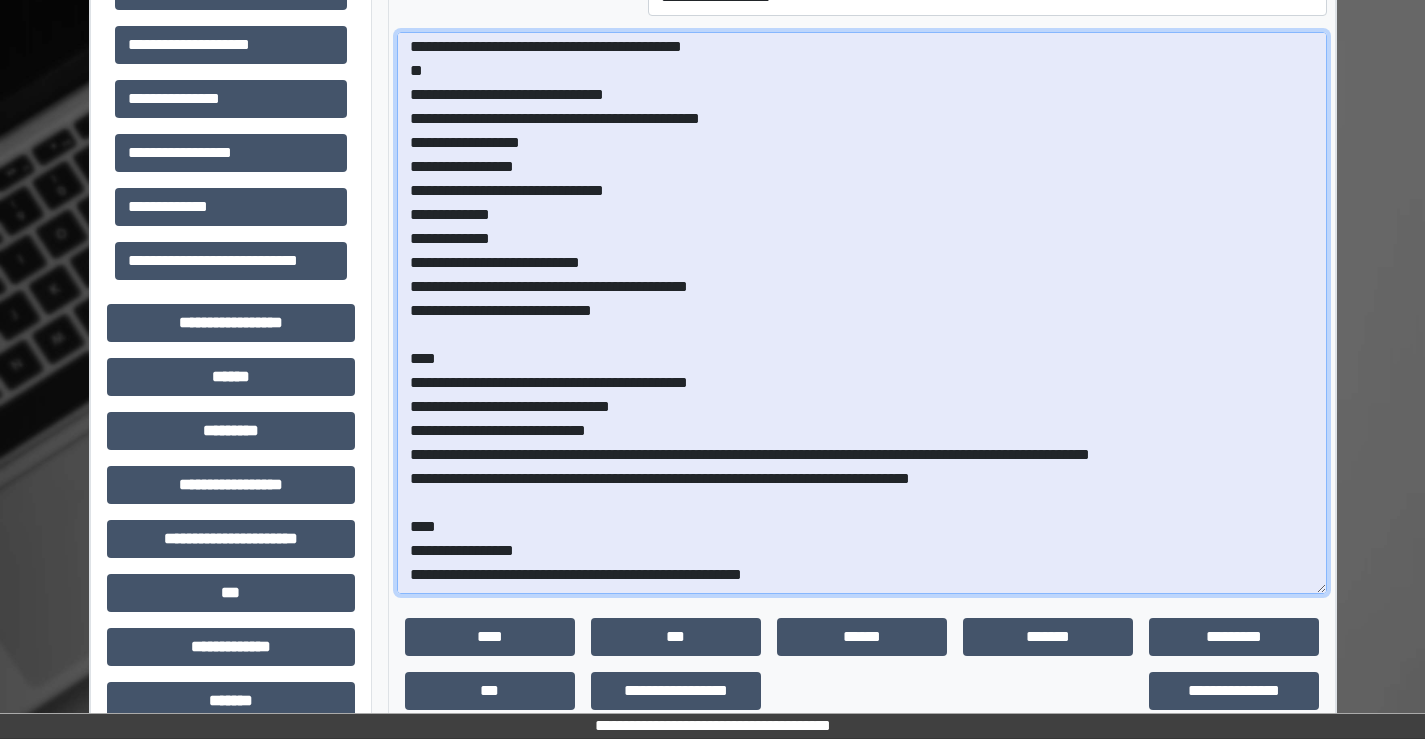 click at bounding box center (862, 313) 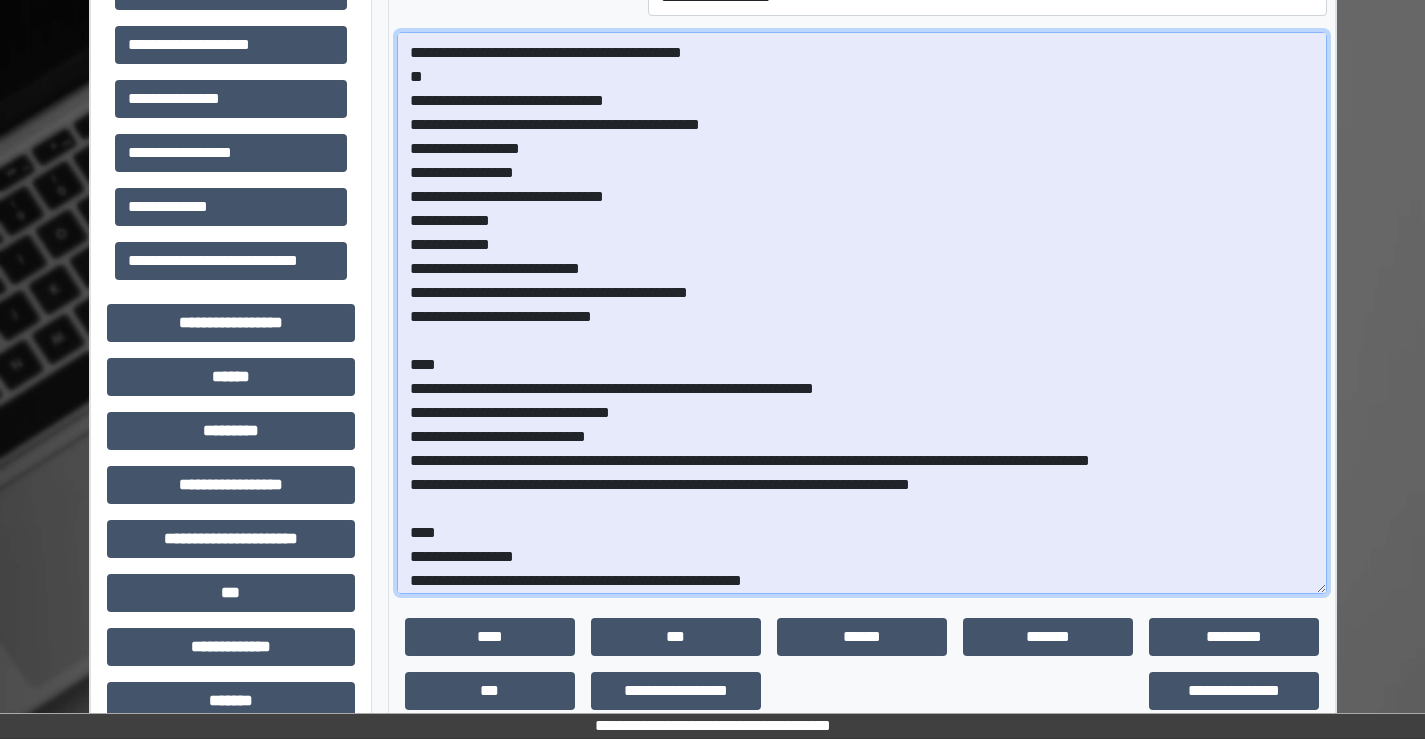 scroll, scrollTop: 172, scrollLeft: 0, axis: vertical 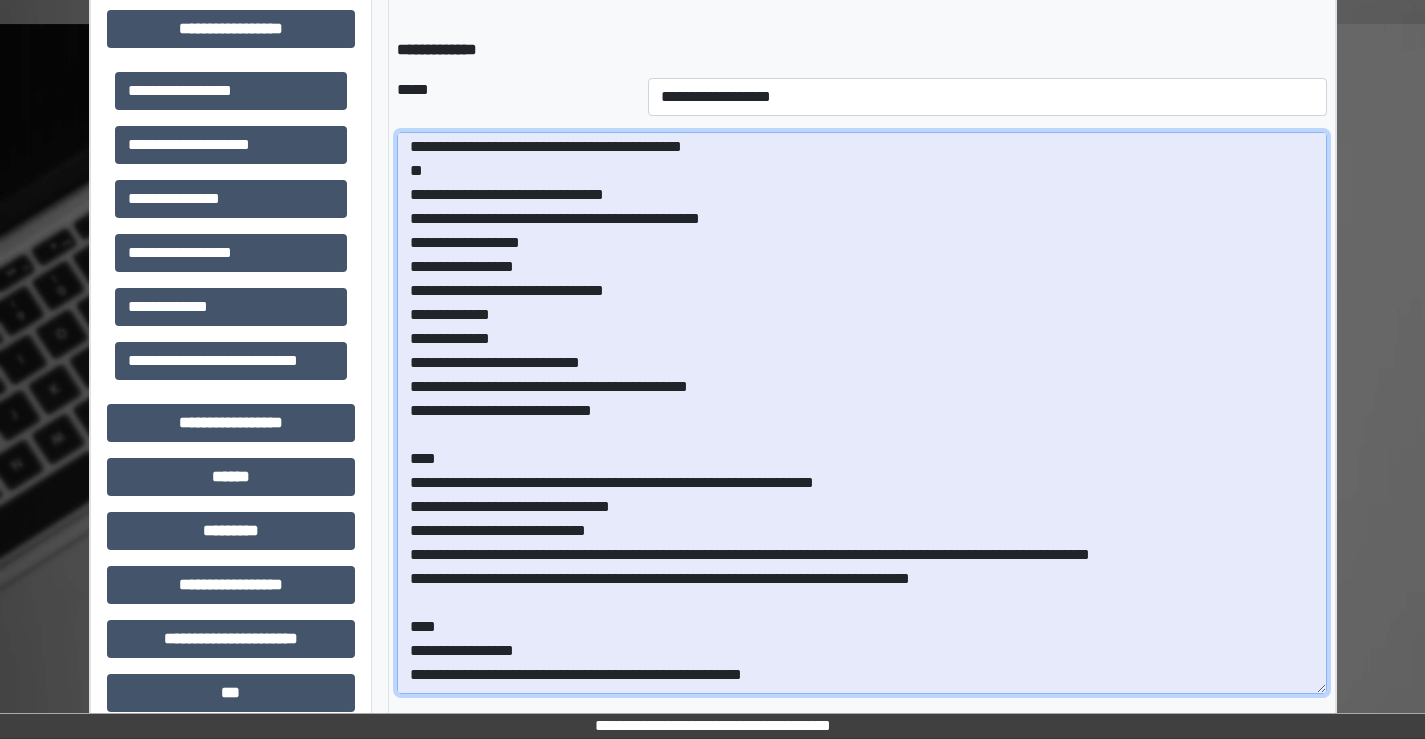 type on "**********" 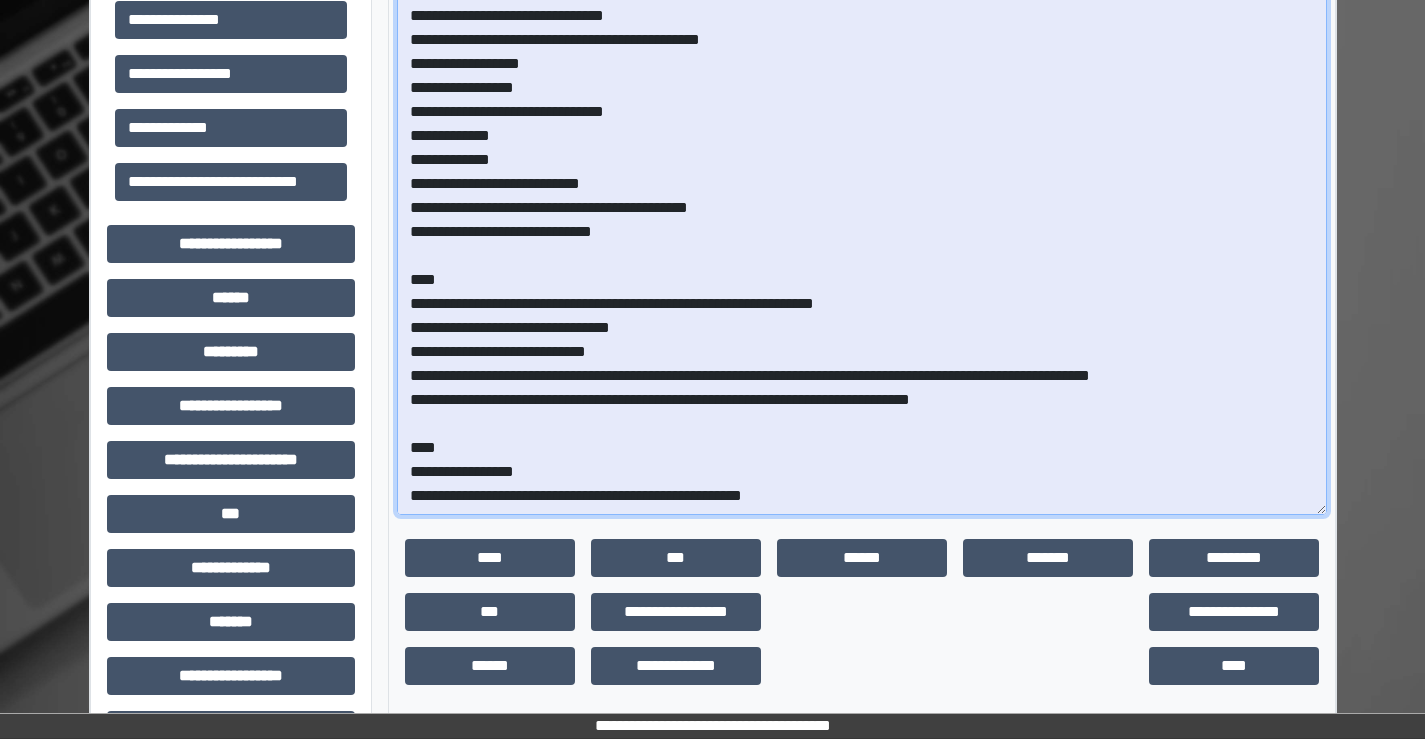 scroll, scrollTop: 1000, scrollLeft: 0, axis: vertical 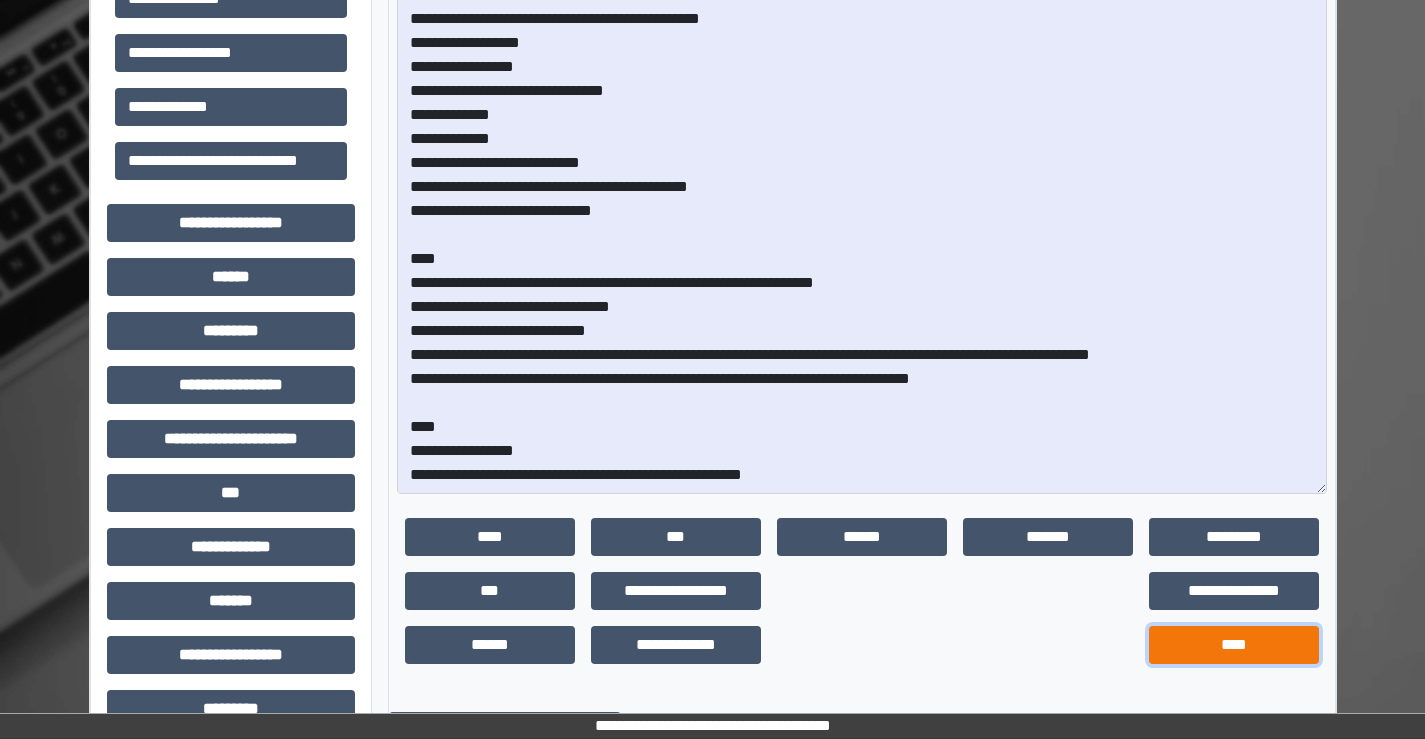 click on "****" at bounding box center [1234, 645] 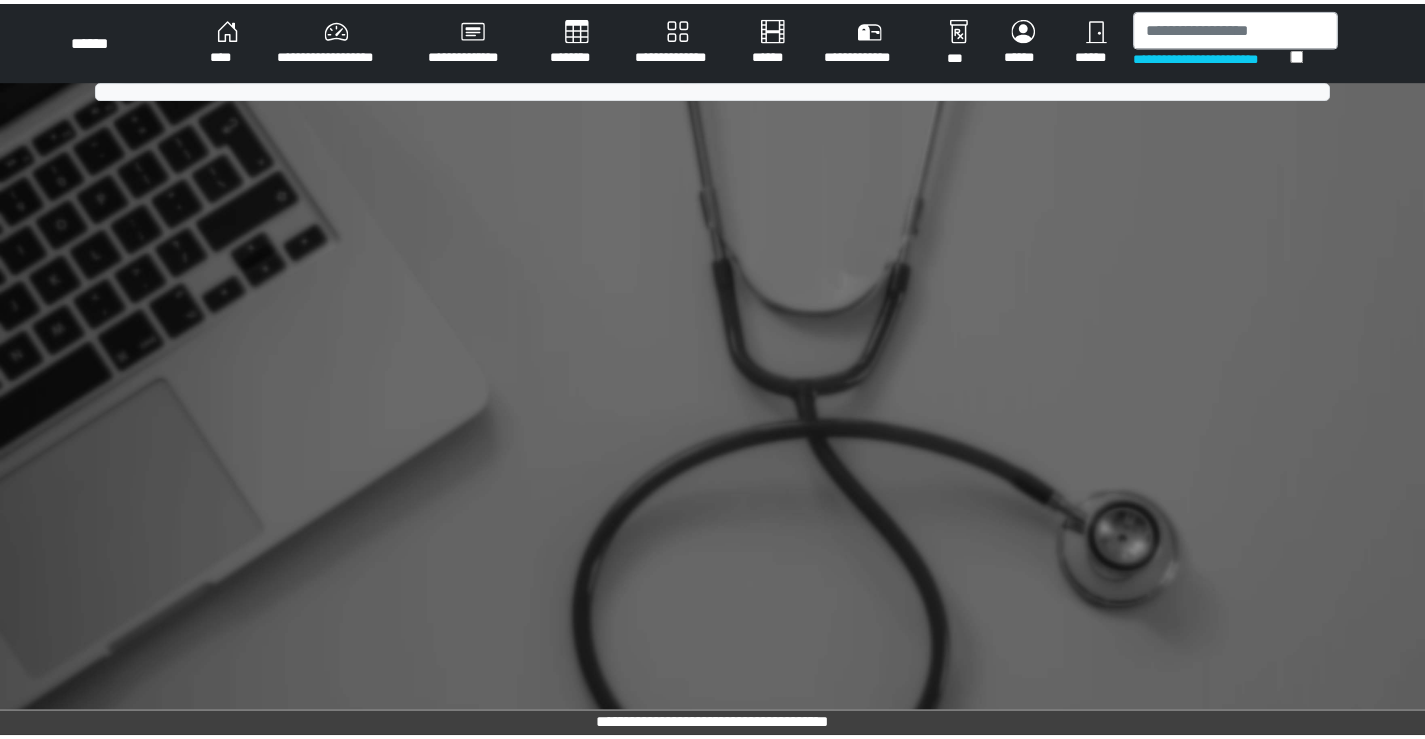 scroll, scrollTop: 0, scrollLeft: 0, axis: both 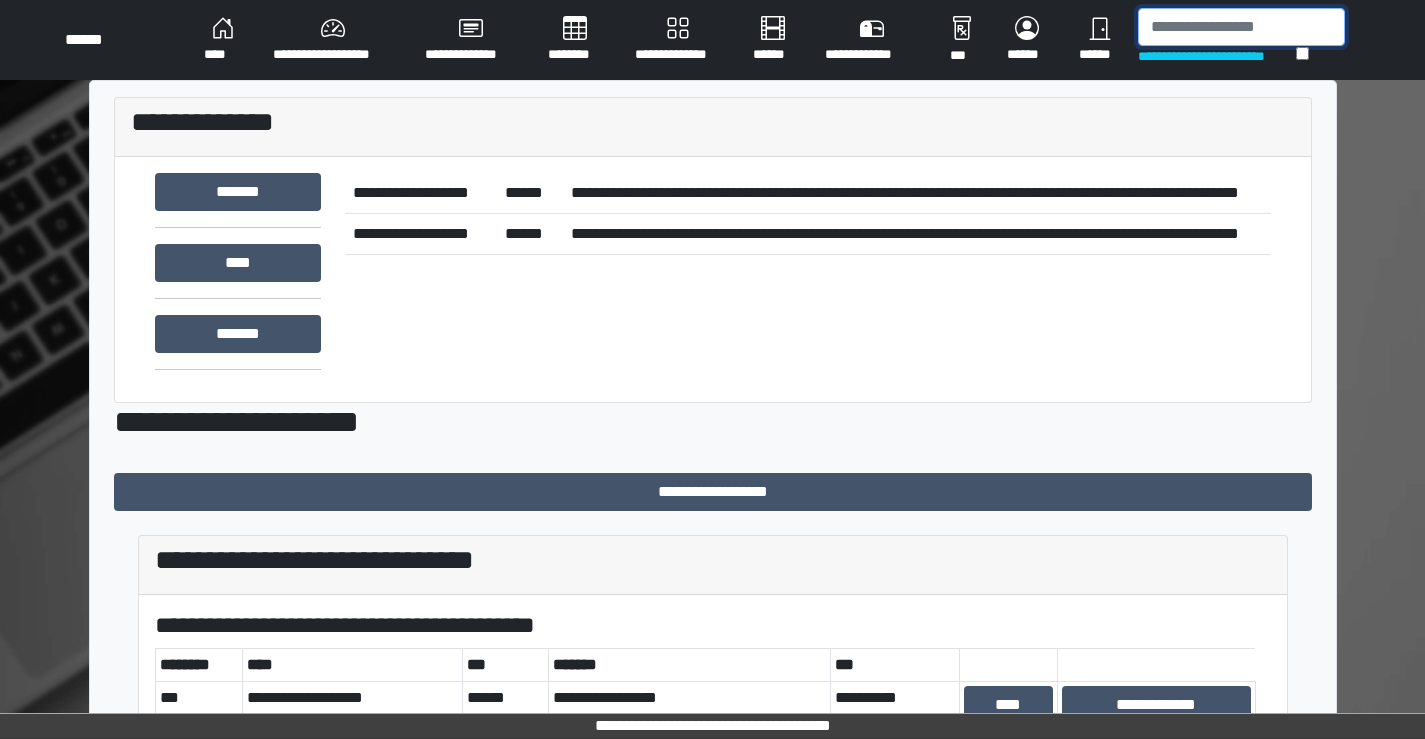 click at bounding box center (1241, 27) 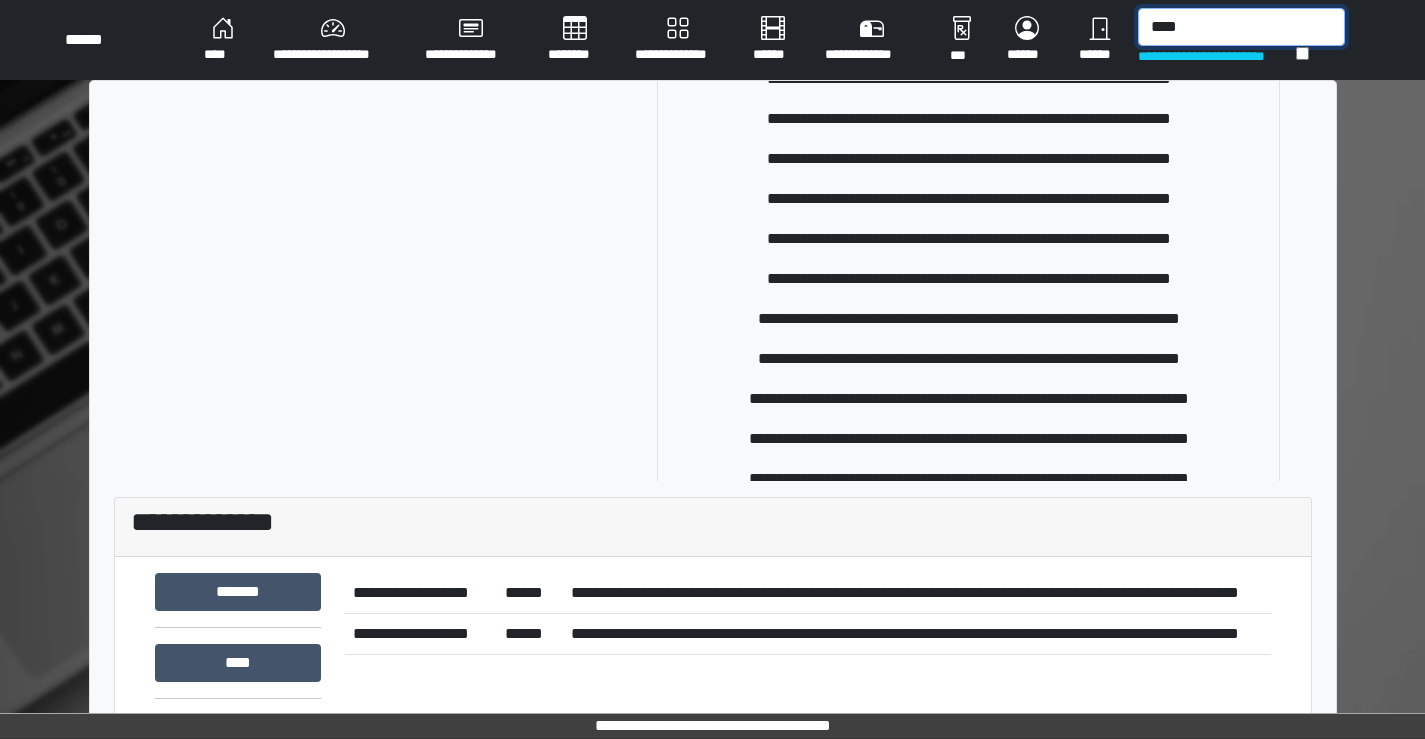 scroll, scrollTop: 200, scrollLeft: 0, axis: vertical 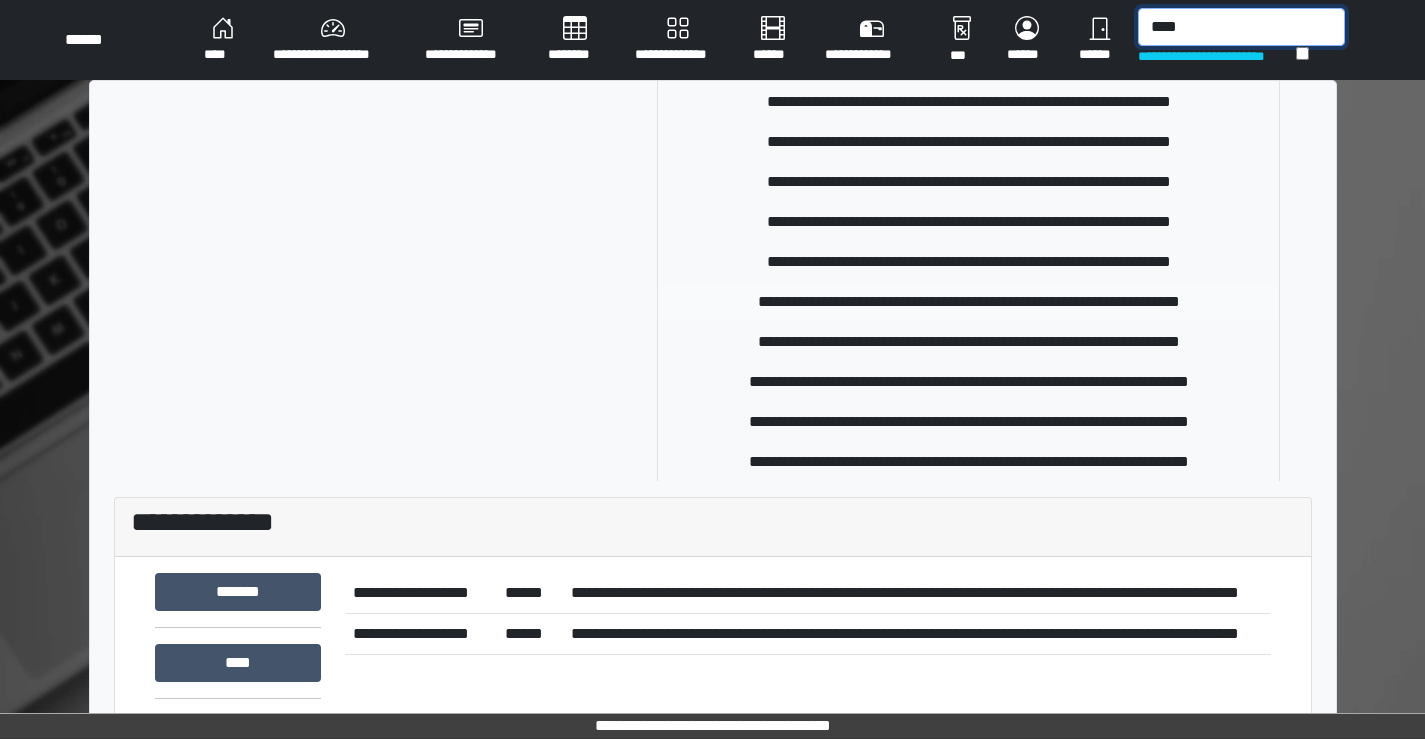 type on "****" 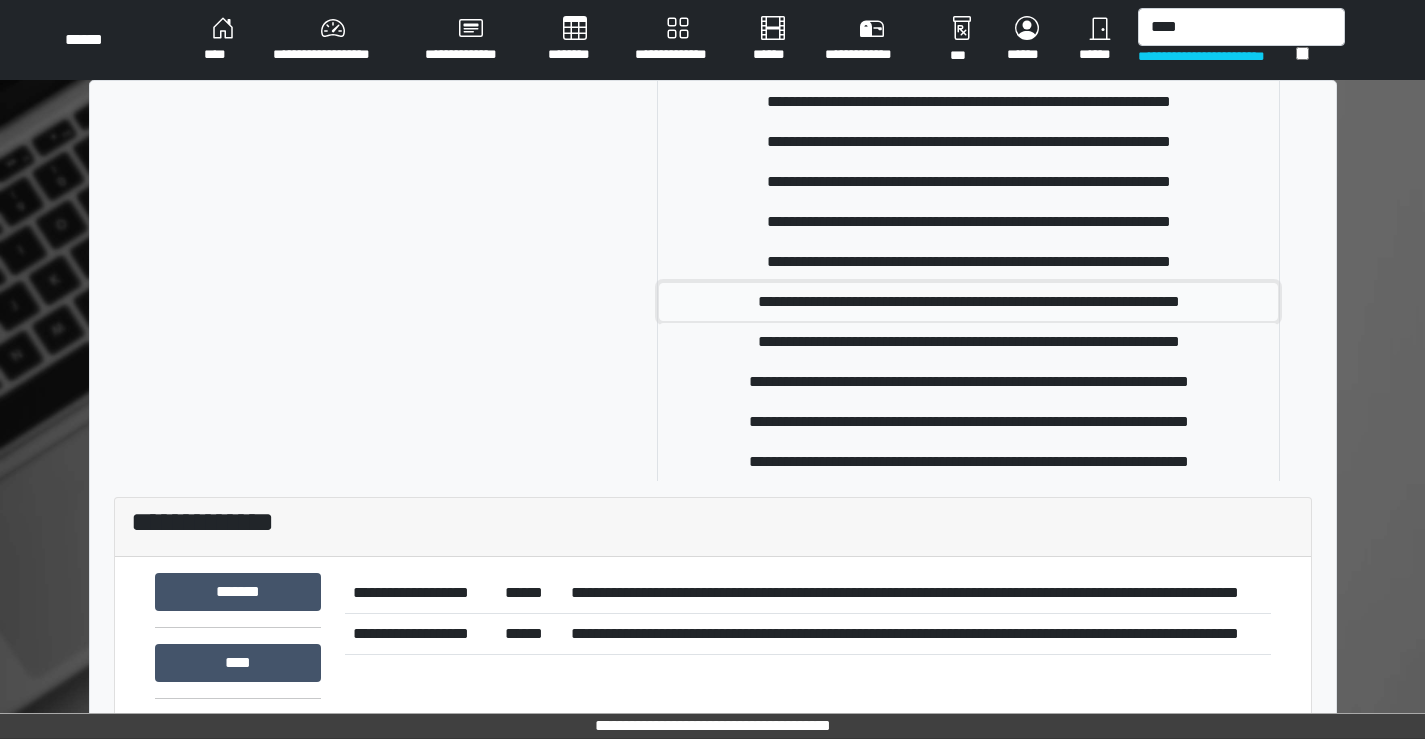 click on "**********" at bounding box center [968, 302] 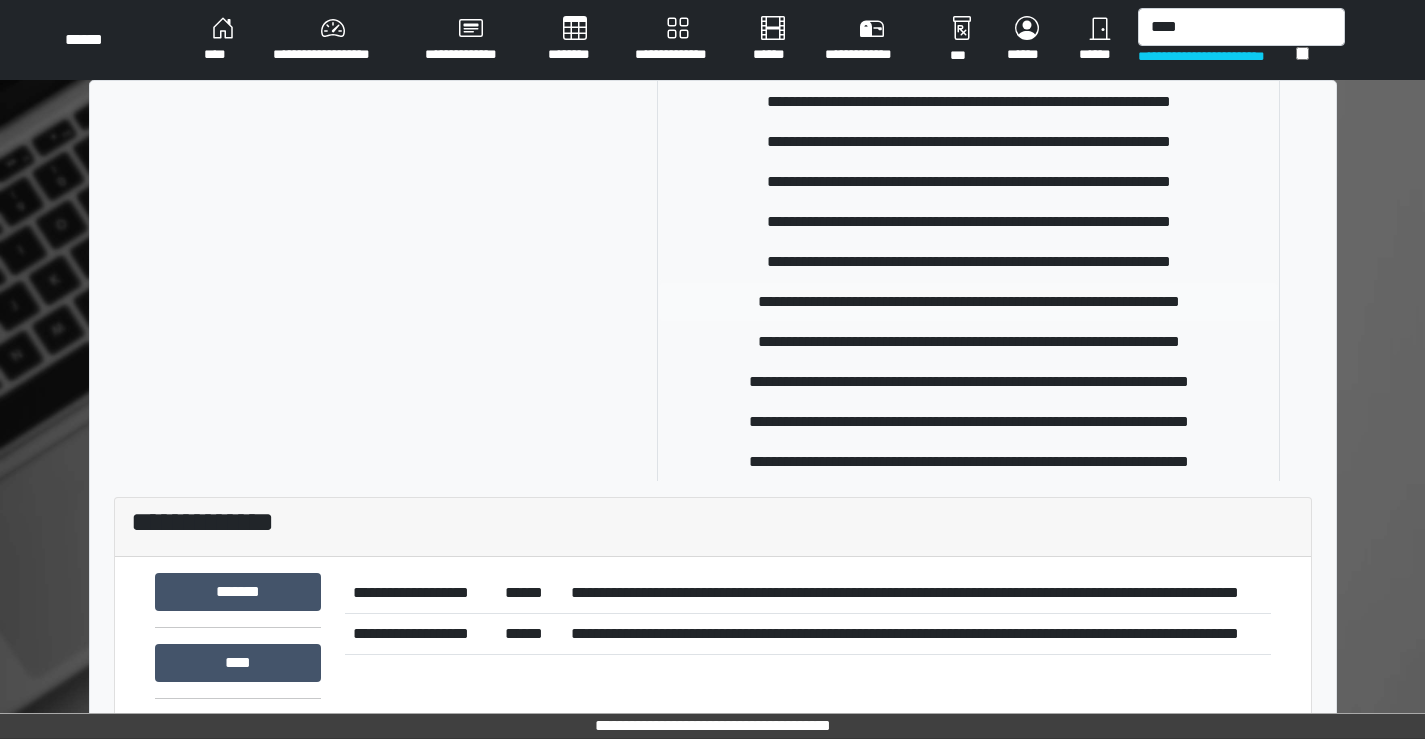 type 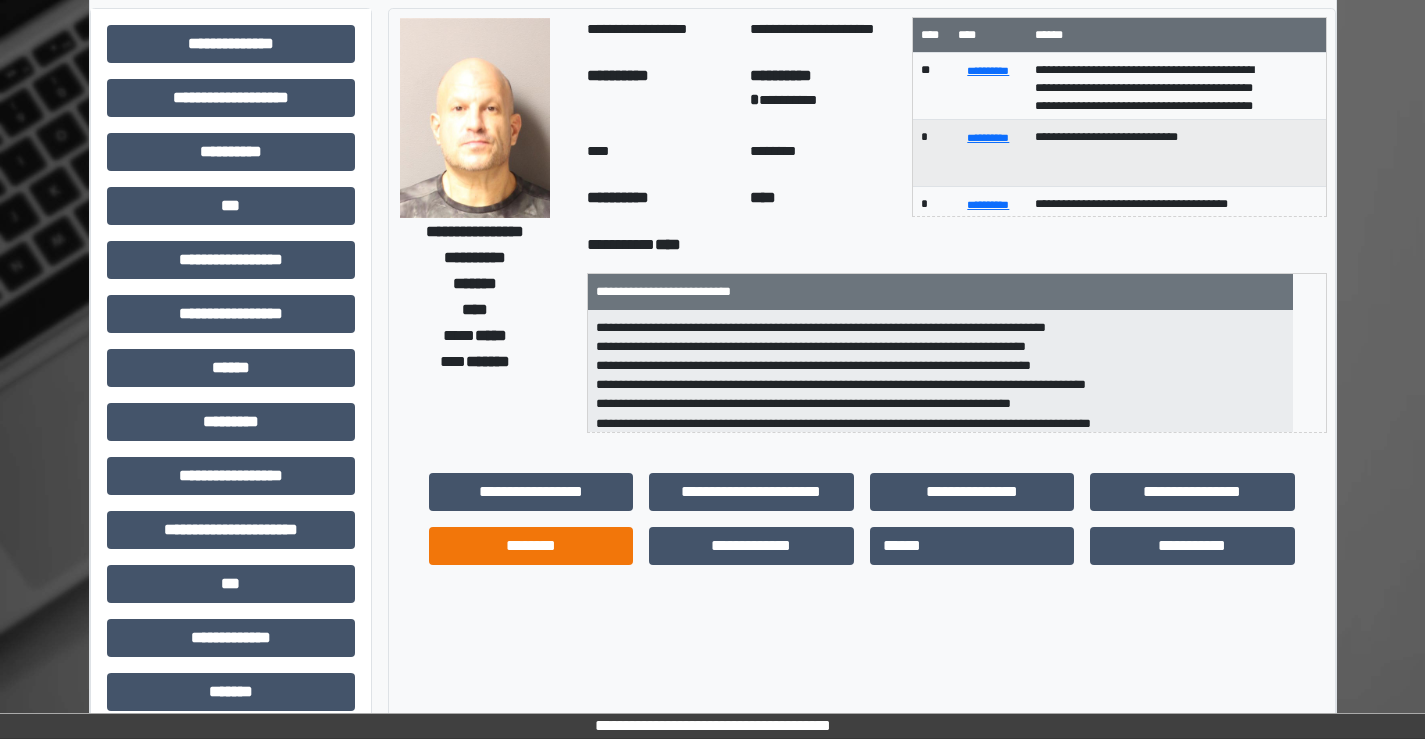 scroll, scrollTop: 35, scrollLeft: 0, axis: vertical 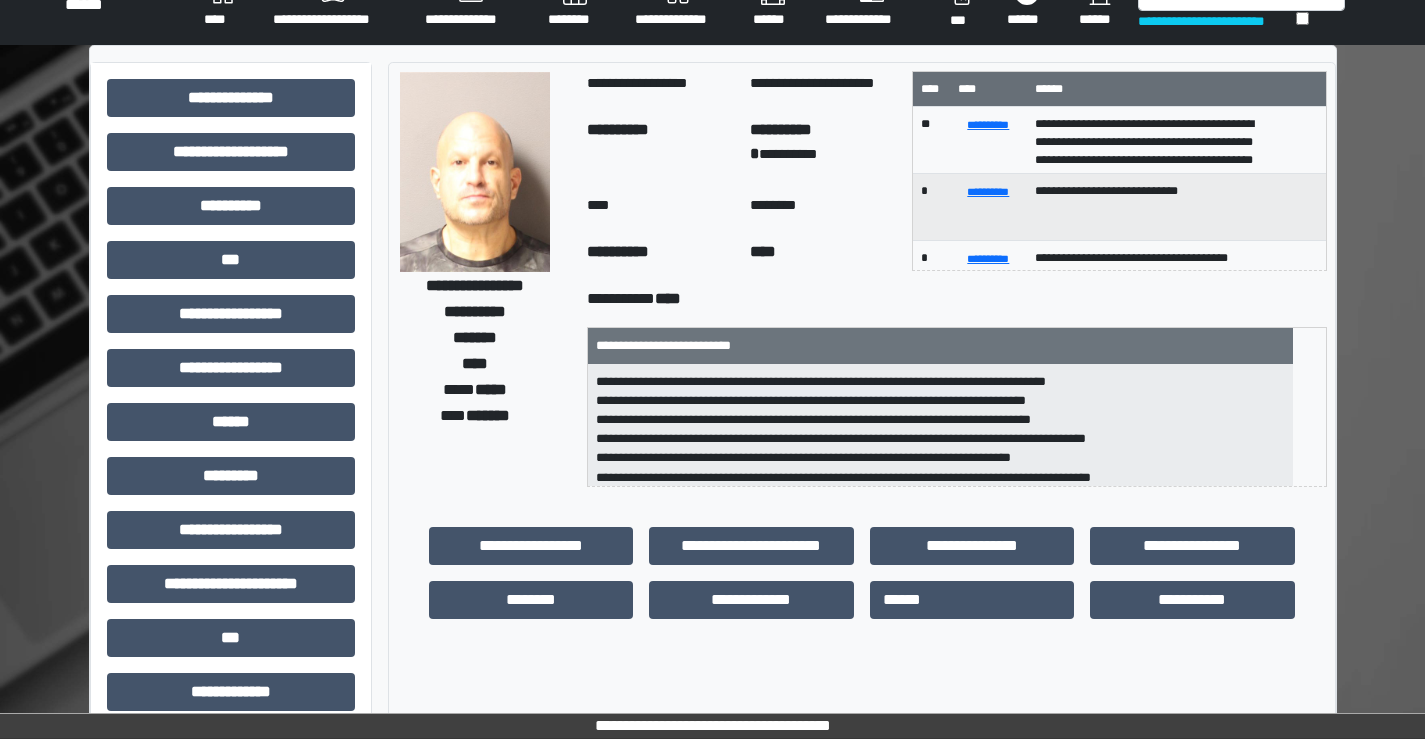 click at bounding box center (475, 172) 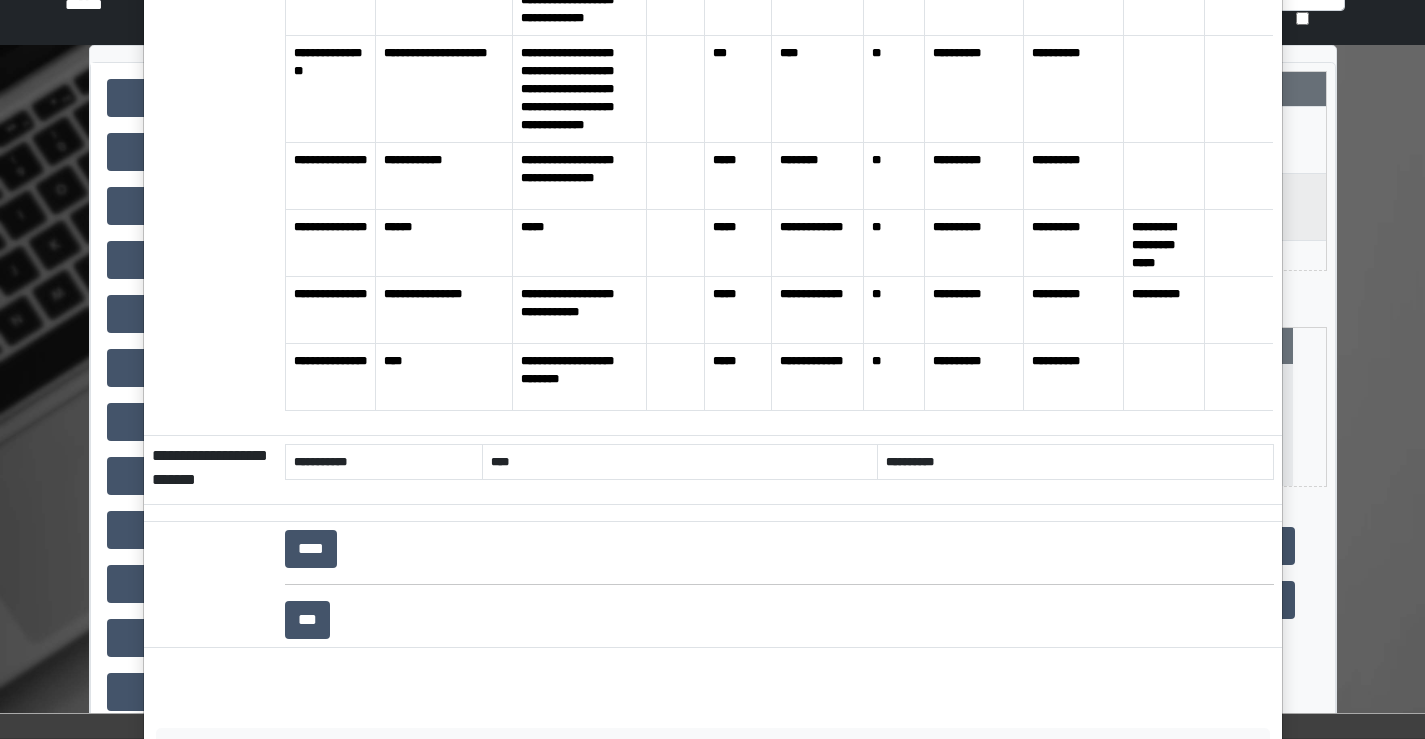 scroll, scrollTop: 898, scrollLeft: 0, axis: vertical 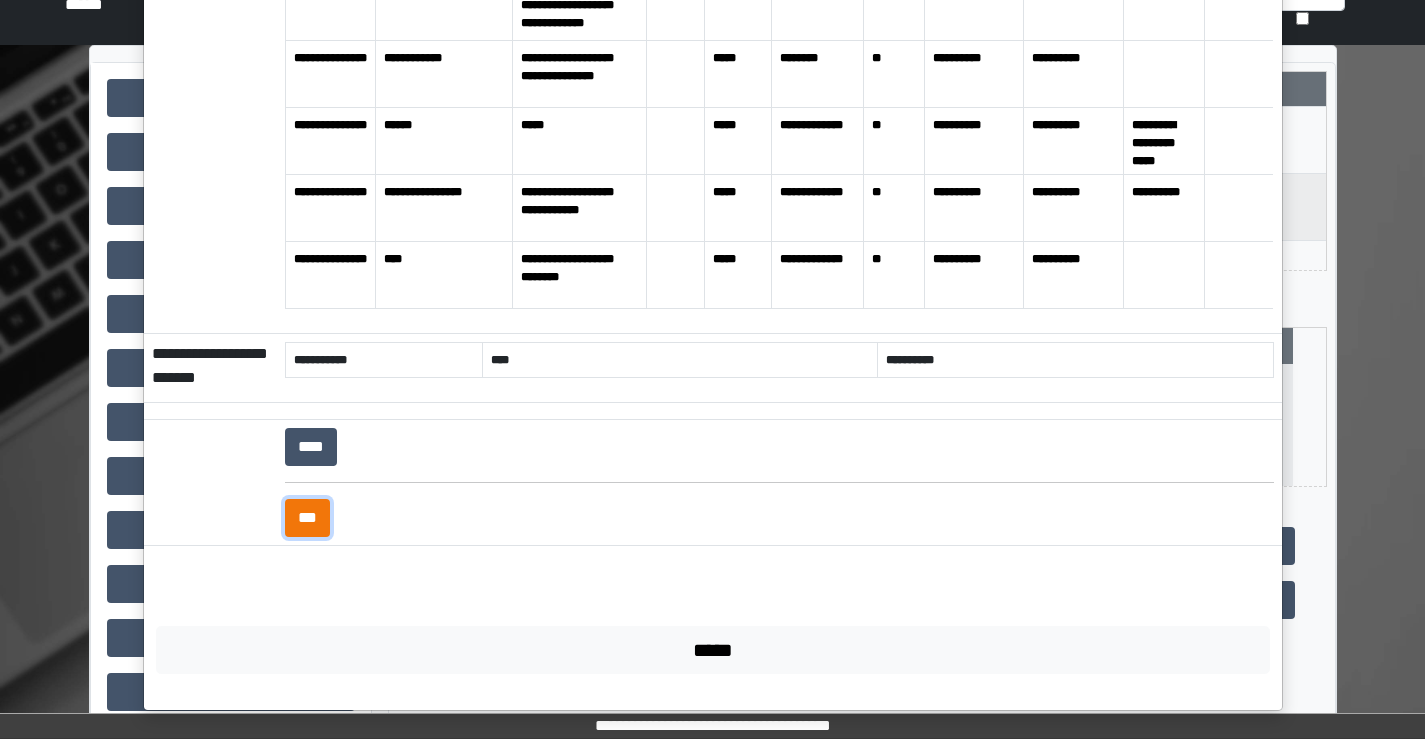 click on "***" at bounding box center [307, 518] 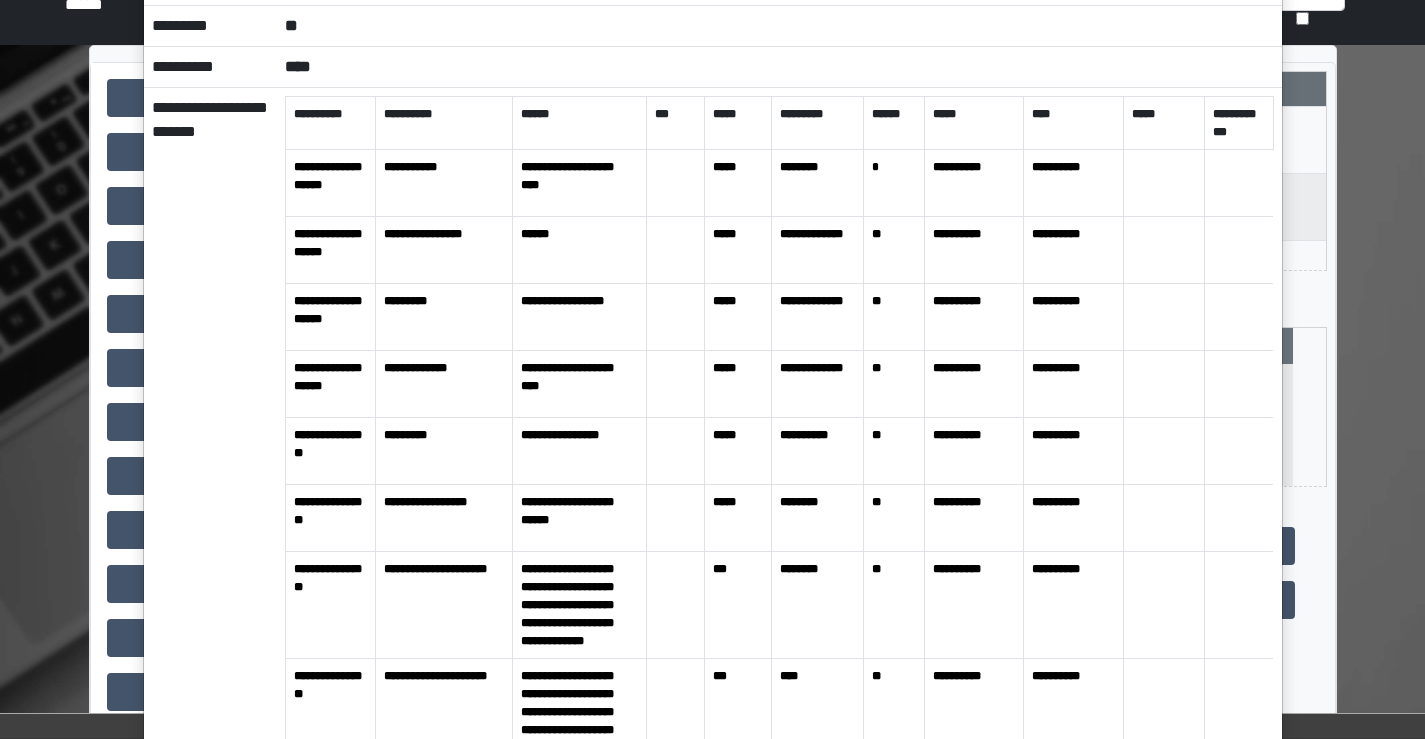 scroll, scrollTop: 0, scrollLeft: 0, axis: both 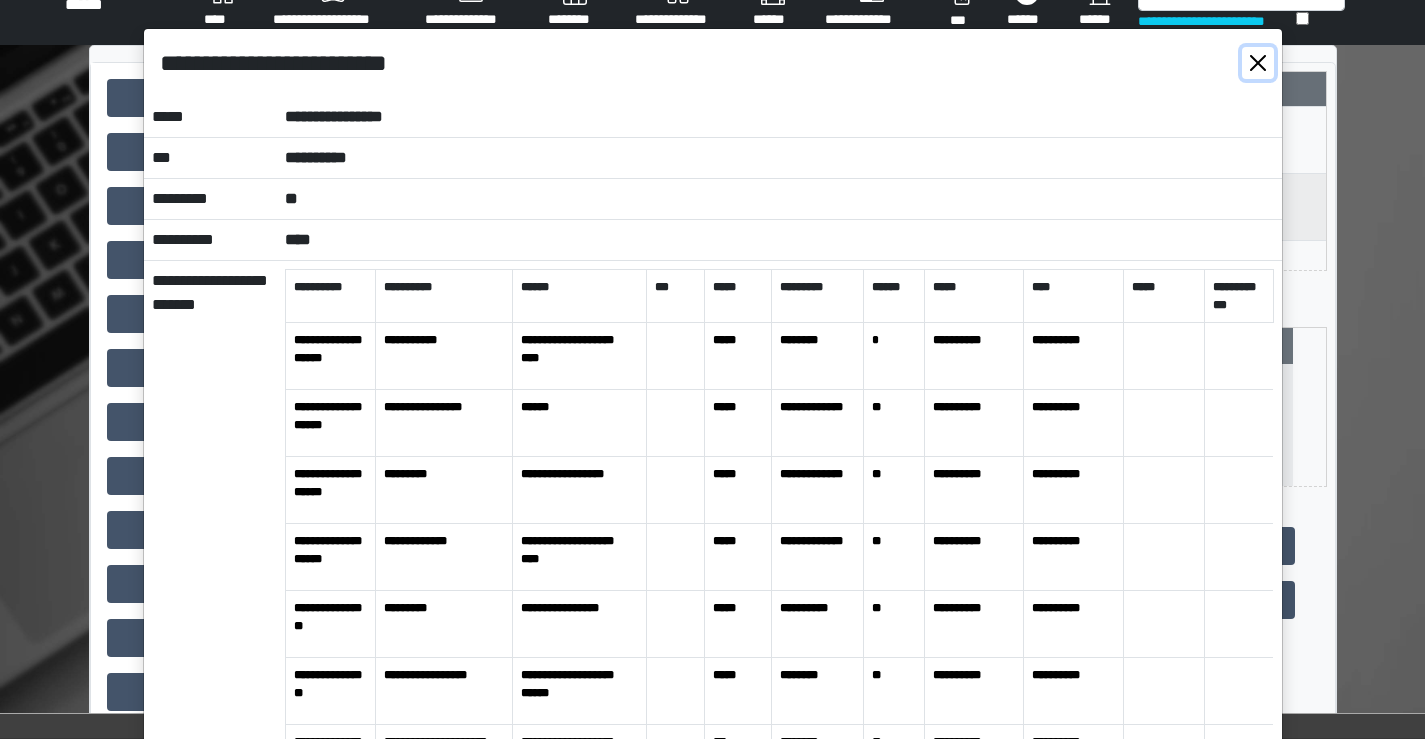 click at bounding box center (1258, 63) 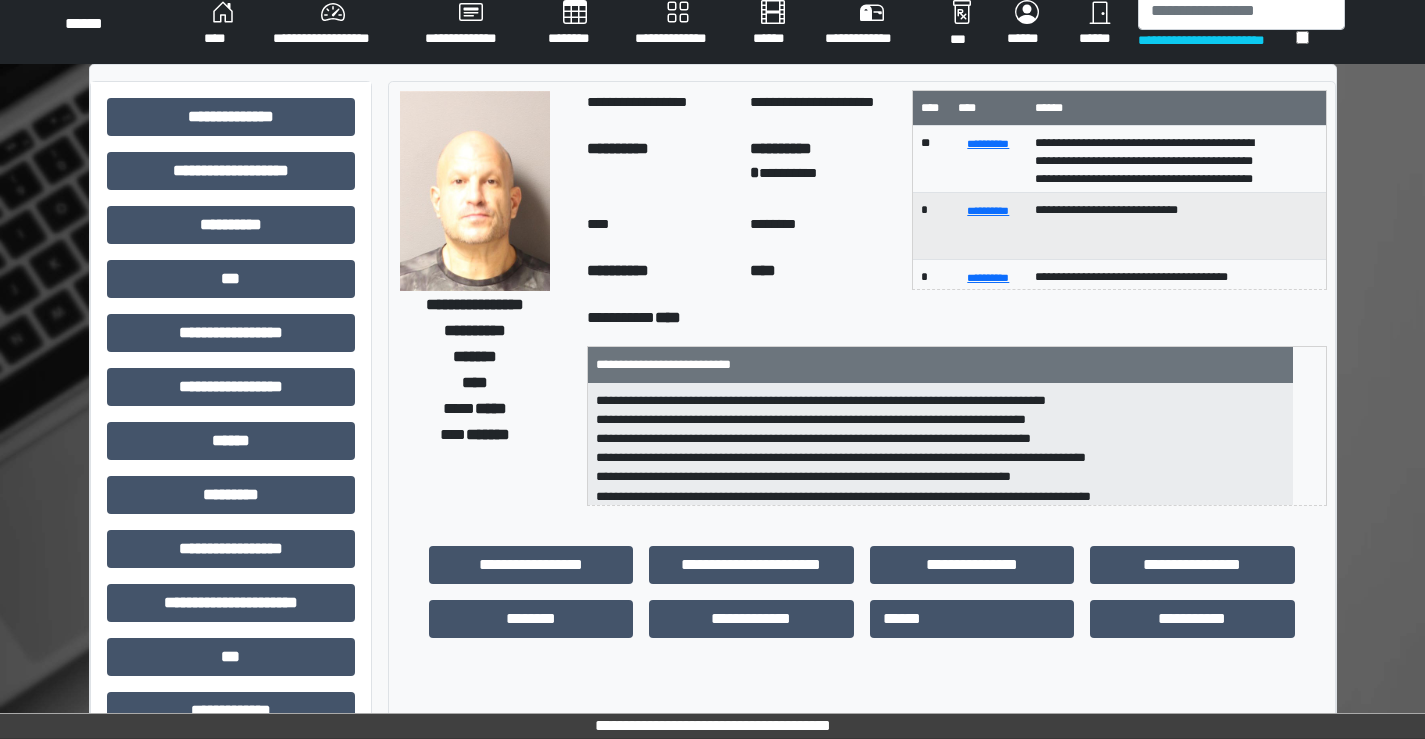 scroll, scrollTop: 0, scrollLeft: 0, axis: both 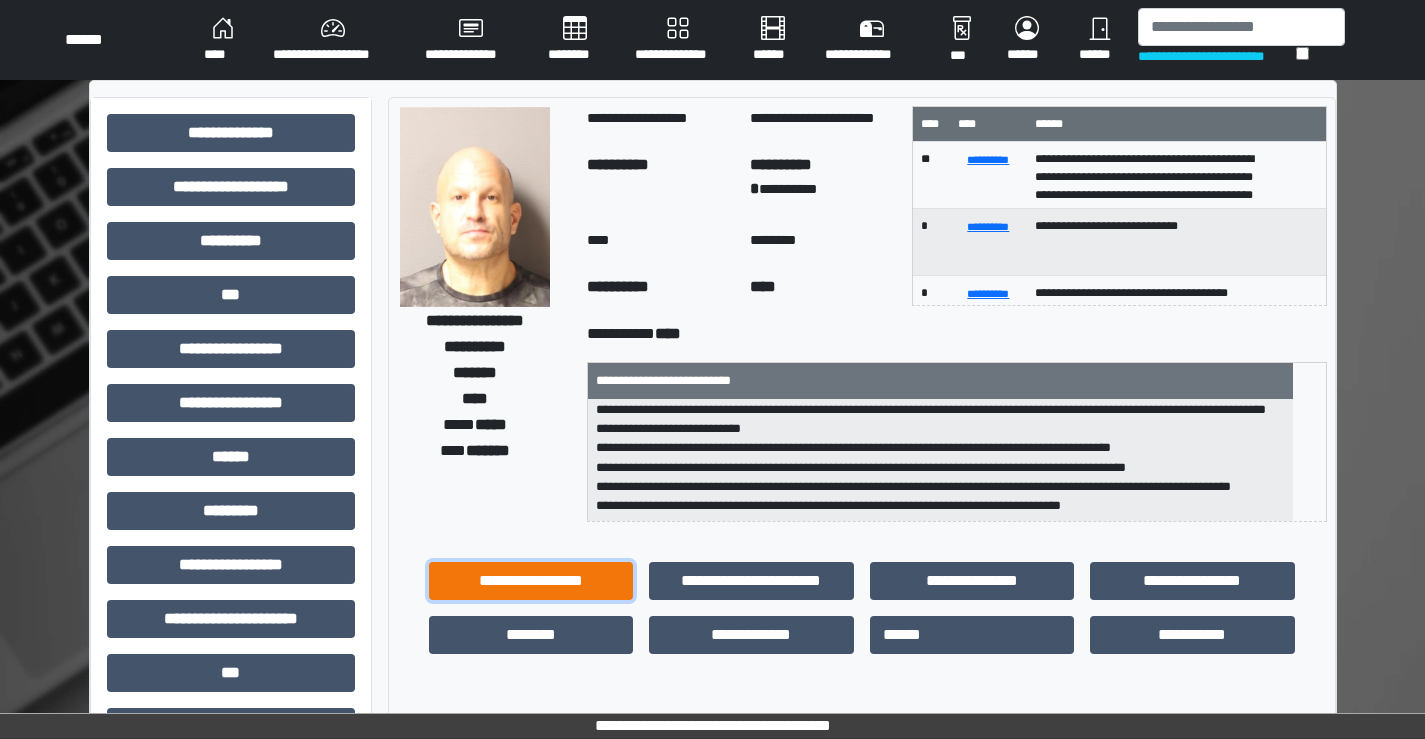 click on "**********" at bounding box center (531, 581) 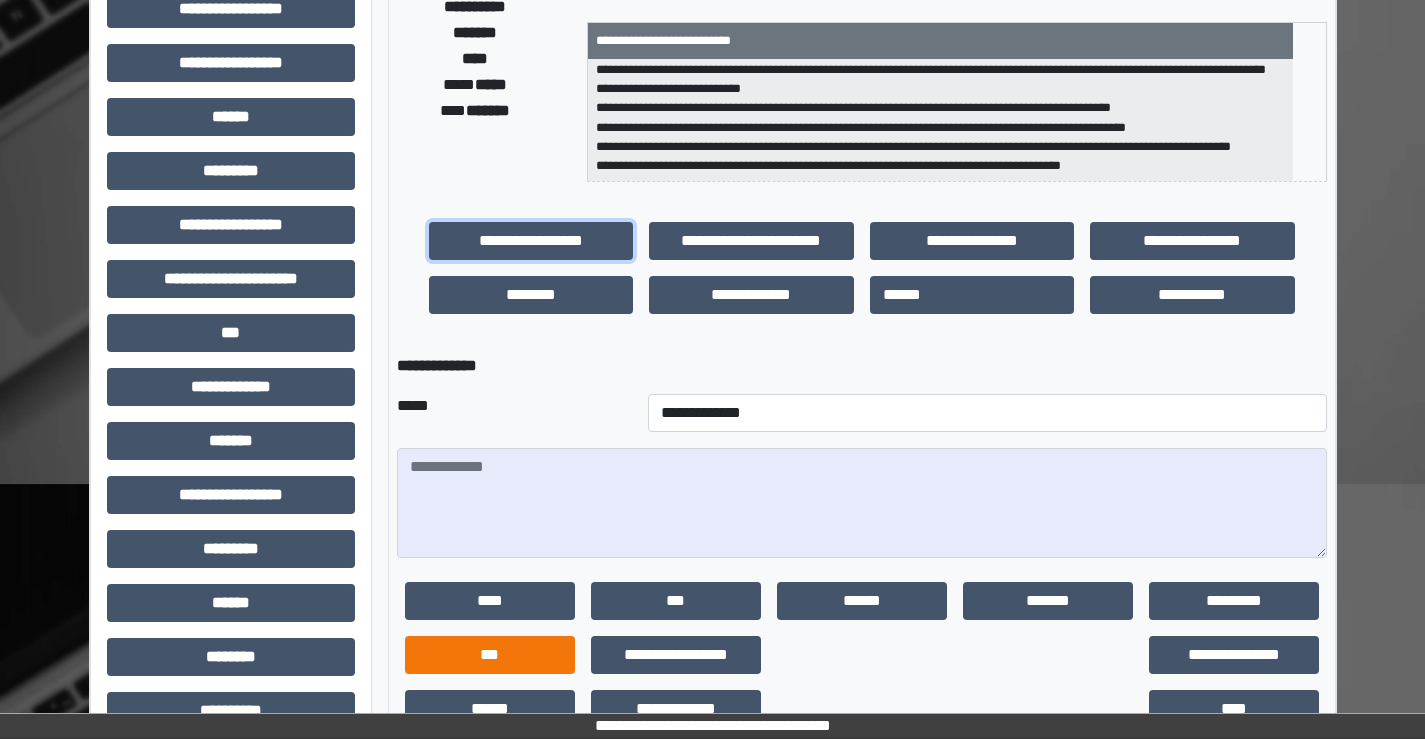 scroll, scrollTop: 400, scrollLeft: 0, axis: vertical 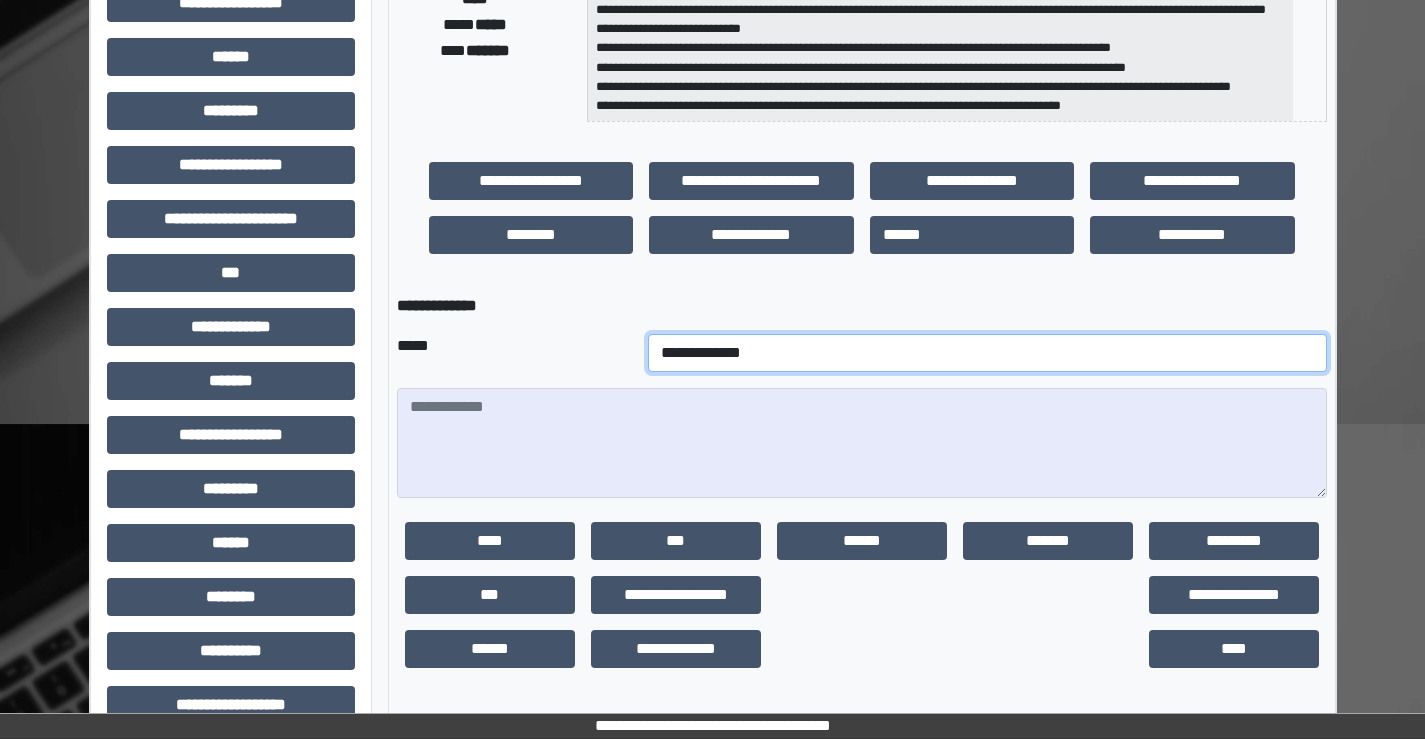 click on "**********" at bounding box center [987, 353] 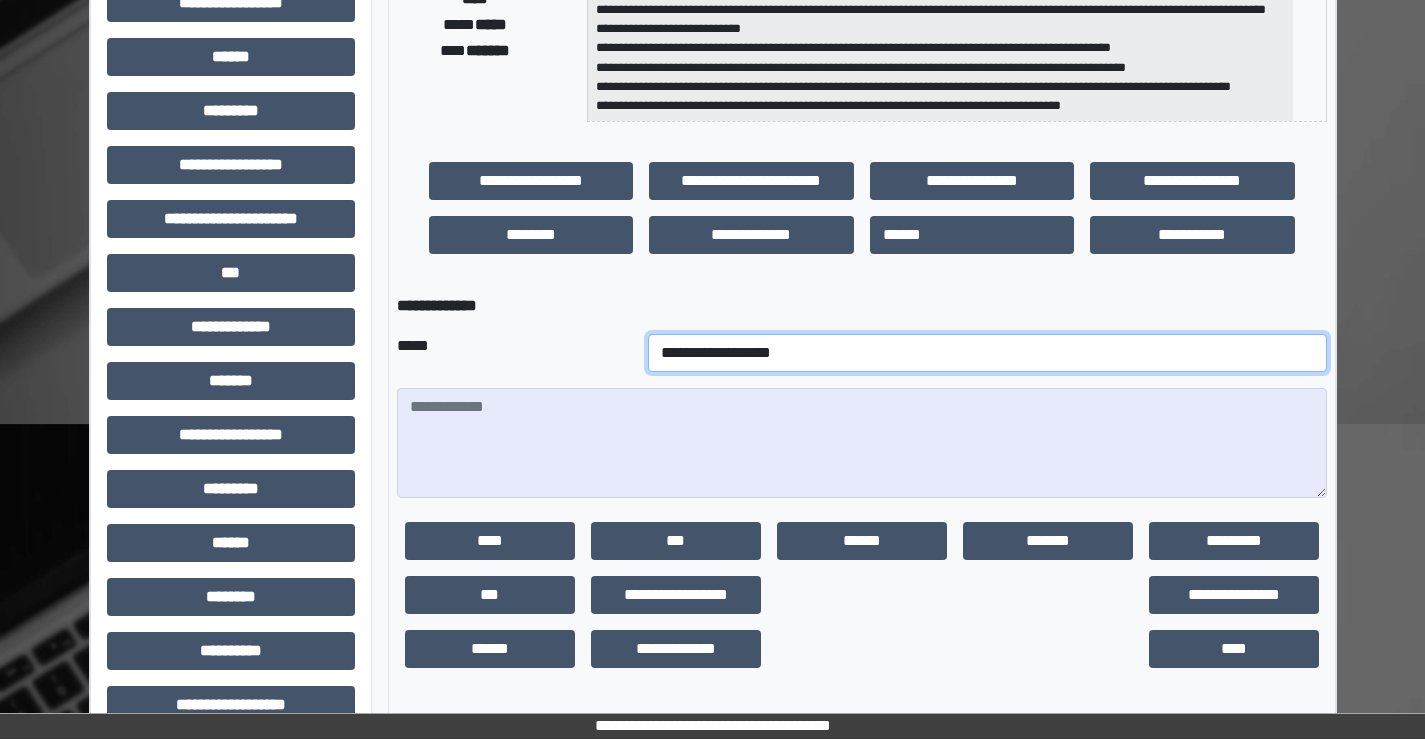 click on "**********" at bounding box center (987, 353) 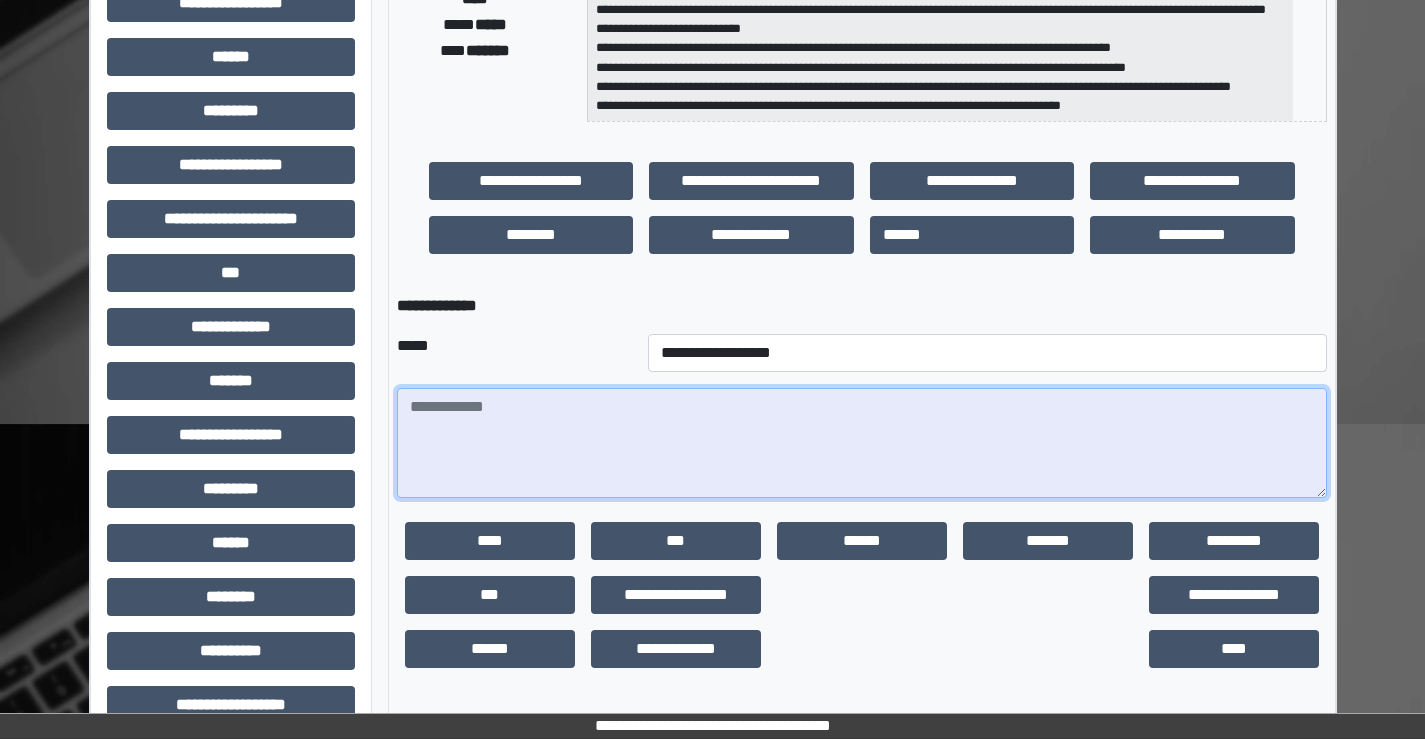 drag, startPoint x: 461, startPoint y: 447, endPoint x: 462, endPoint y: 436, distance: 11.045361 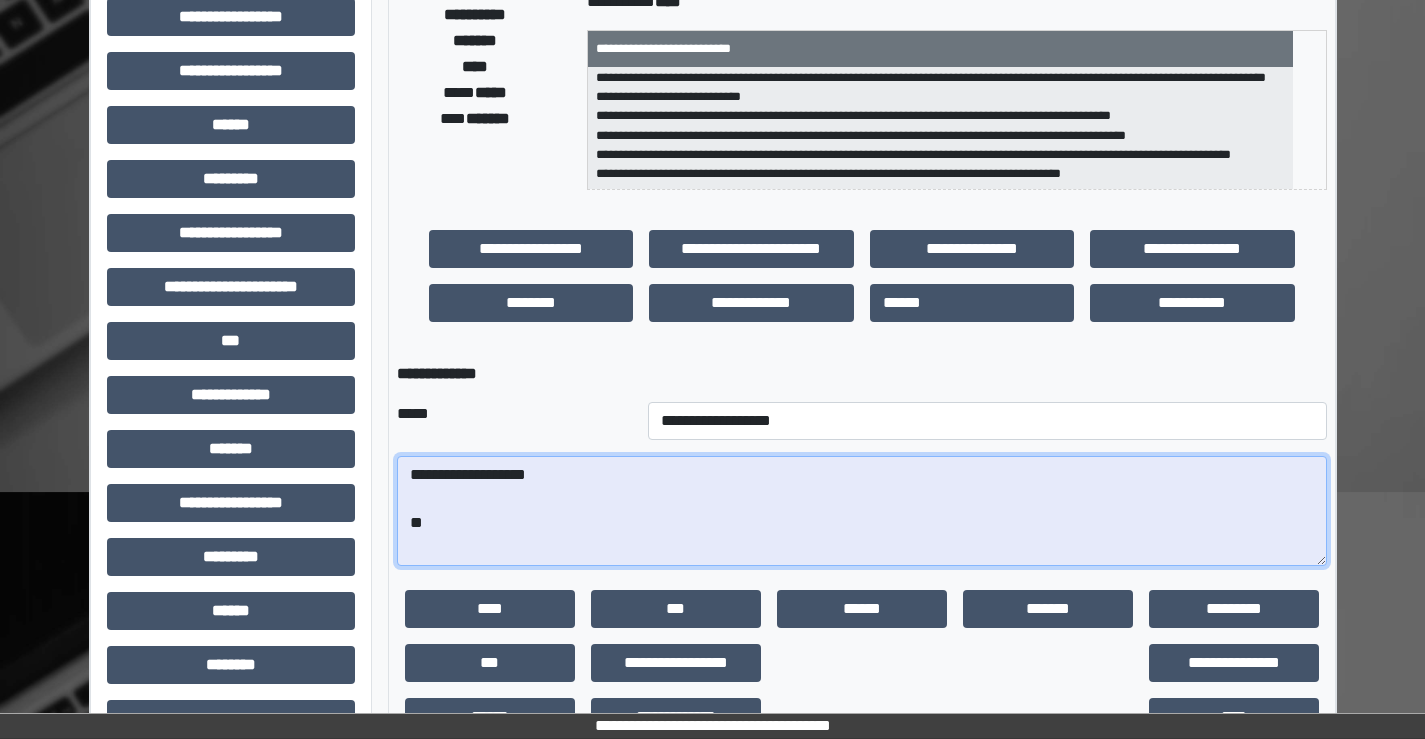 scroll, scrollTop: 300, scrollLeft: 0, axis: vertical 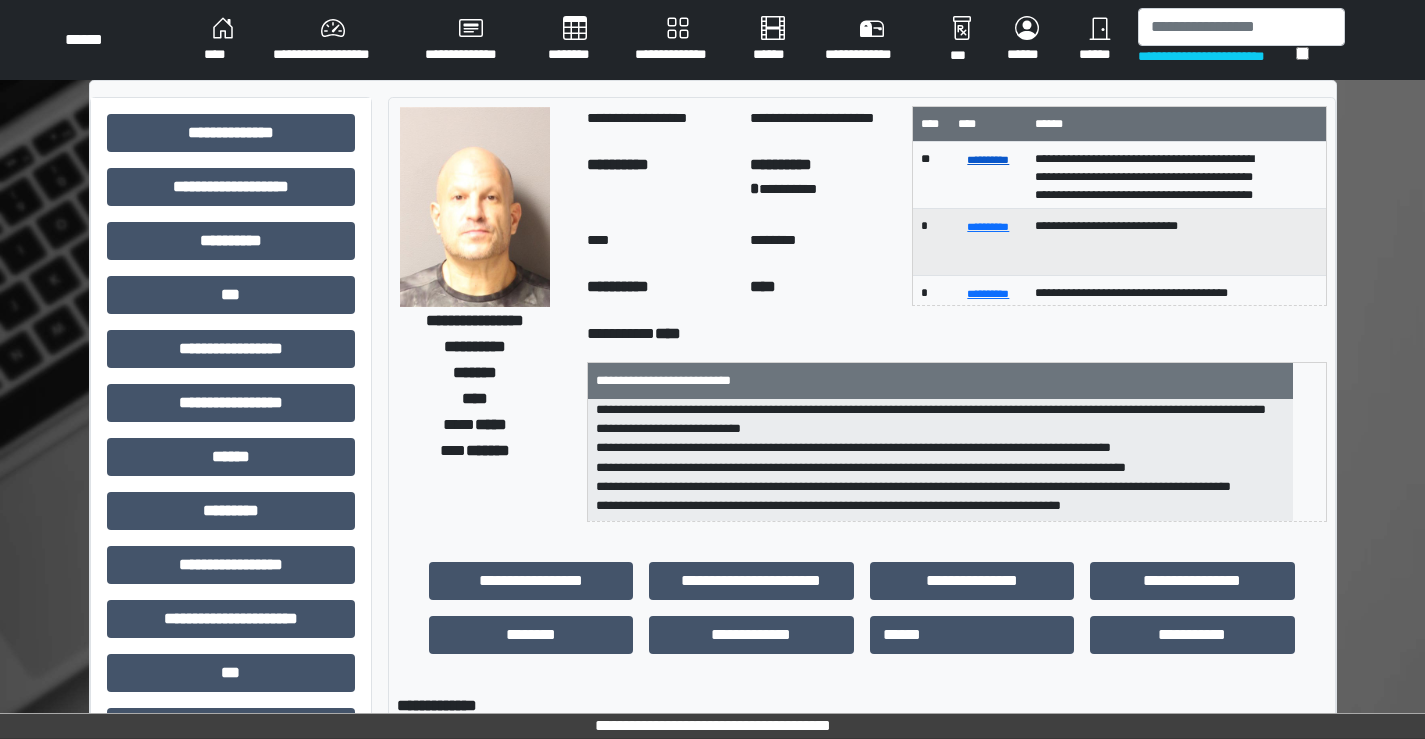 type on "**********" 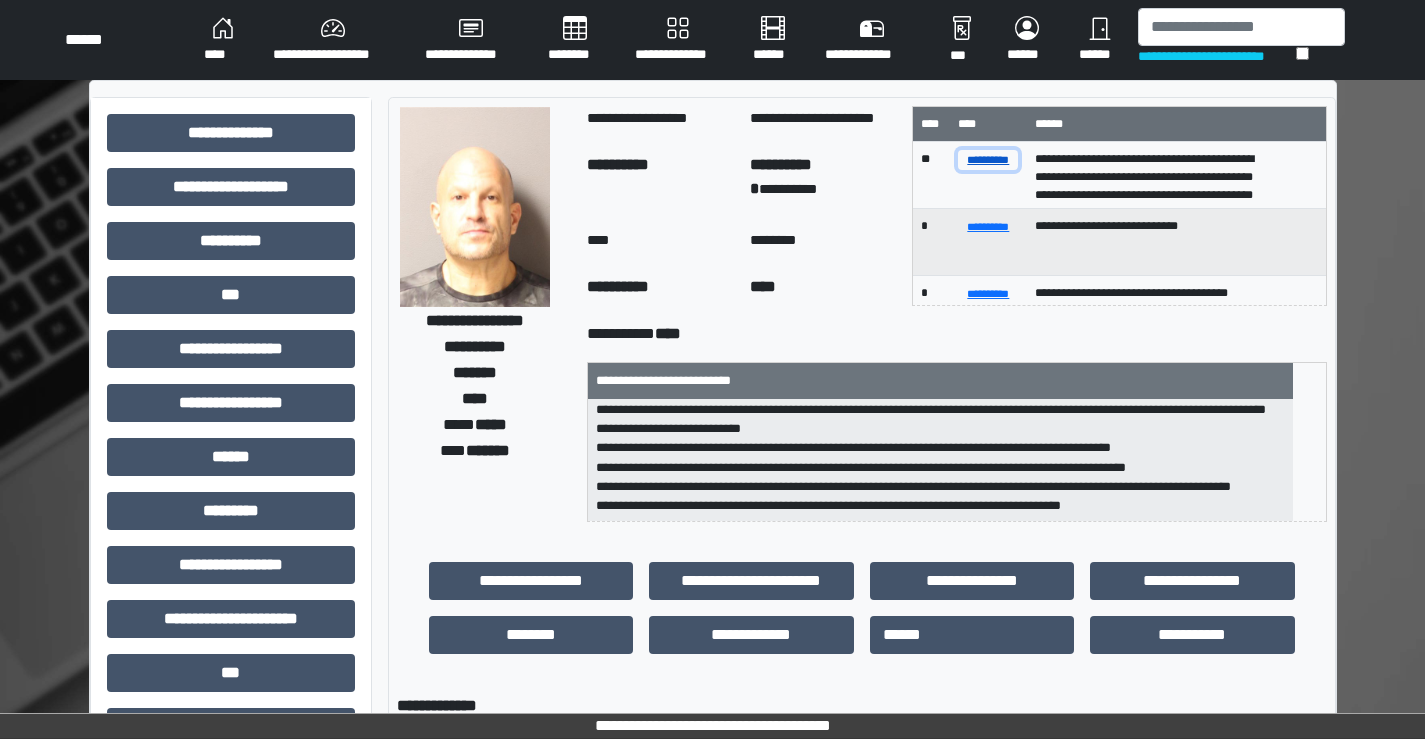 click on "**********" at bounding box center (988, 159) 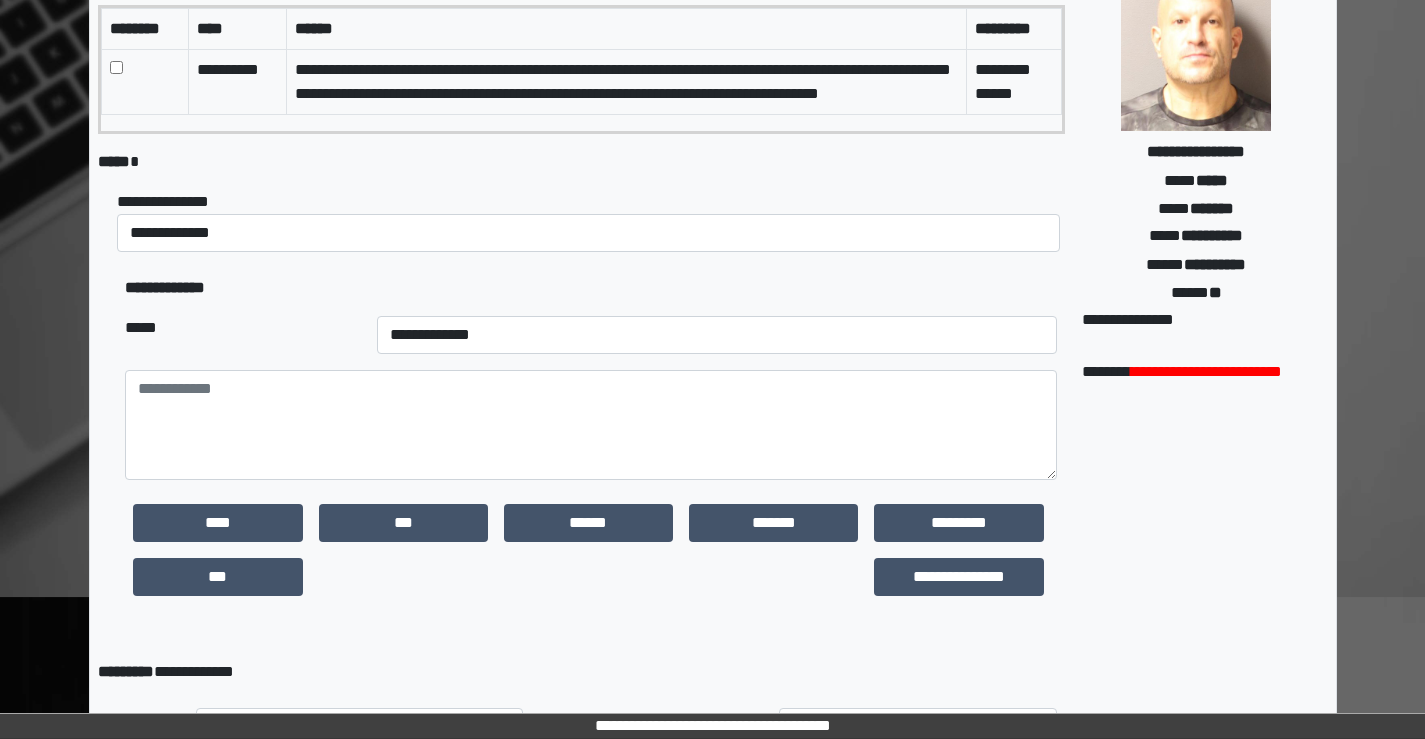 scroll, scrollTop: 219, scrollLeft: 0, axis: vertical 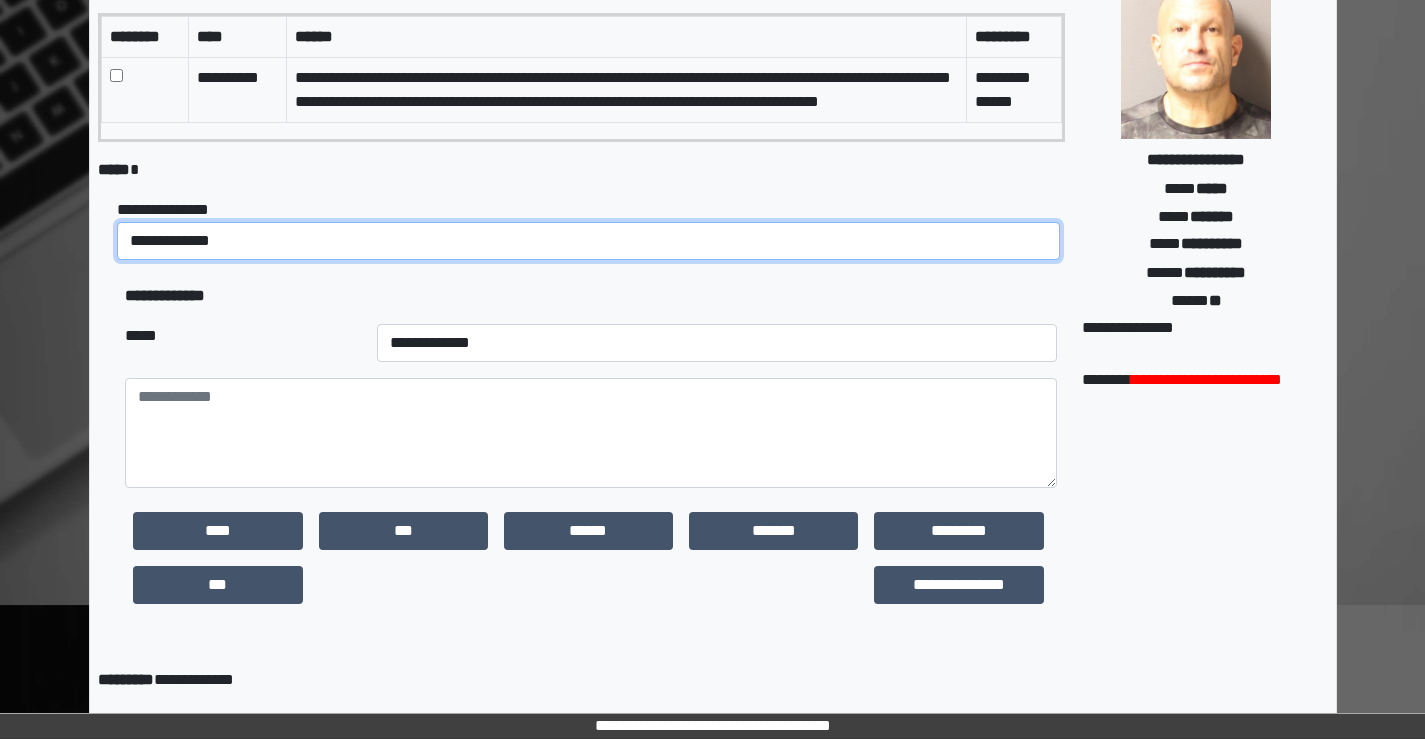 click on "**********" at bounding box center [588, 241] 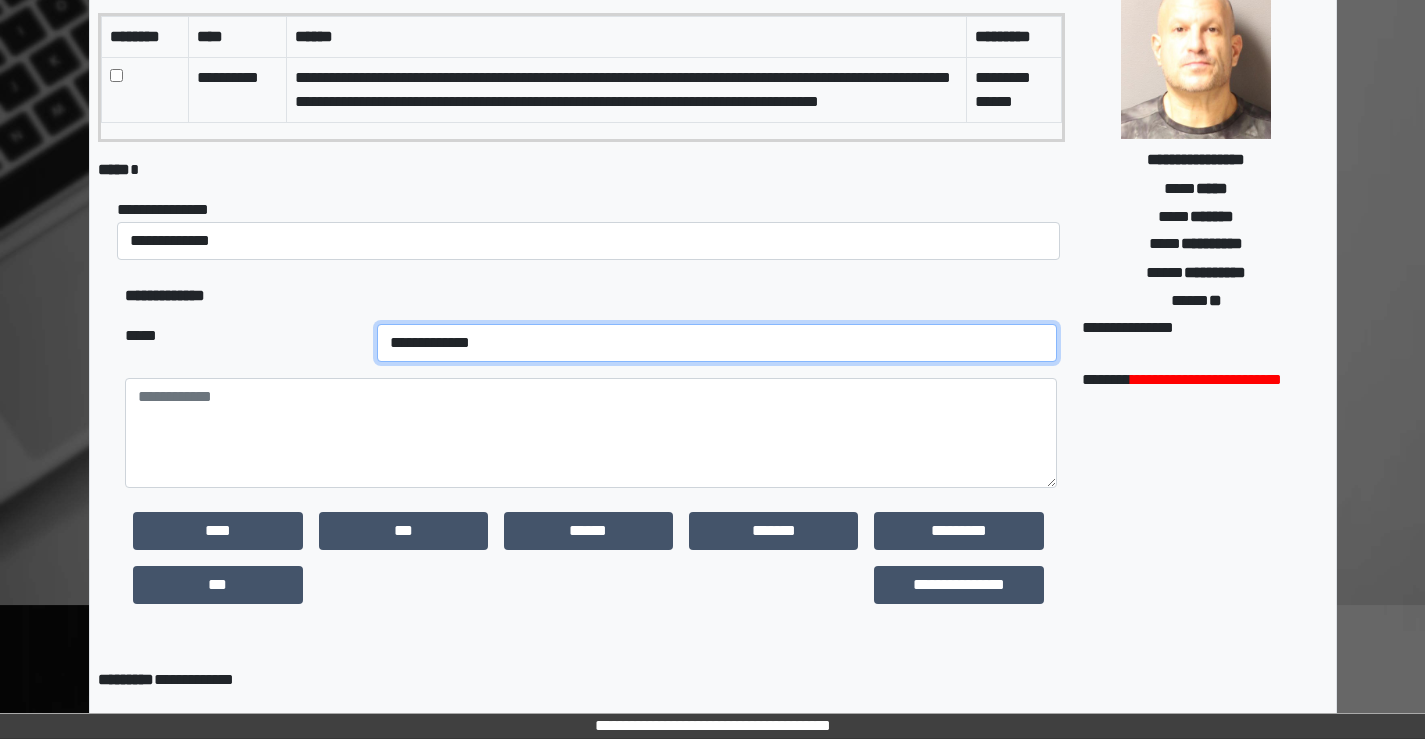 click on "**********" at bounding box center (717, 343) 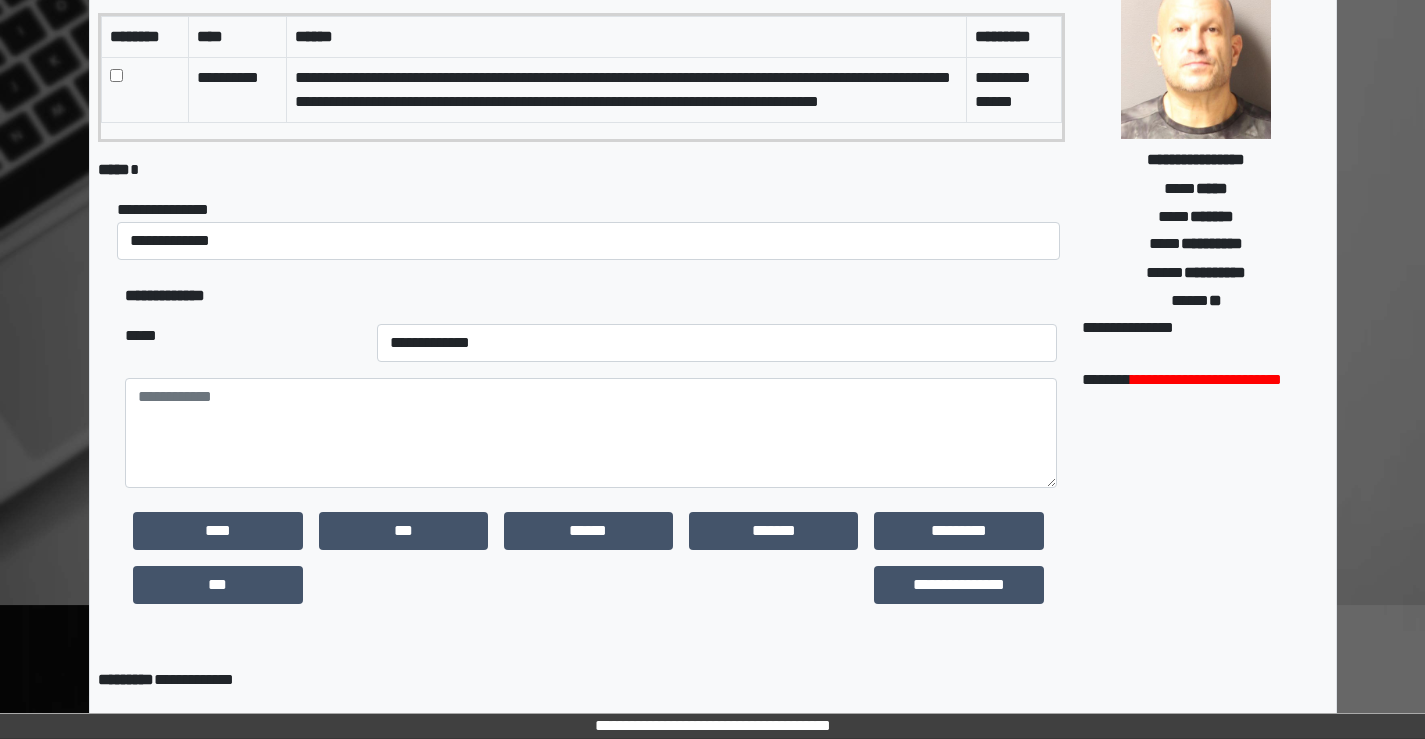 drag, startPoint x: 1267, startPoint y: 622, endPoint x: 1222, endPoint y: 510, distance: 120.70211 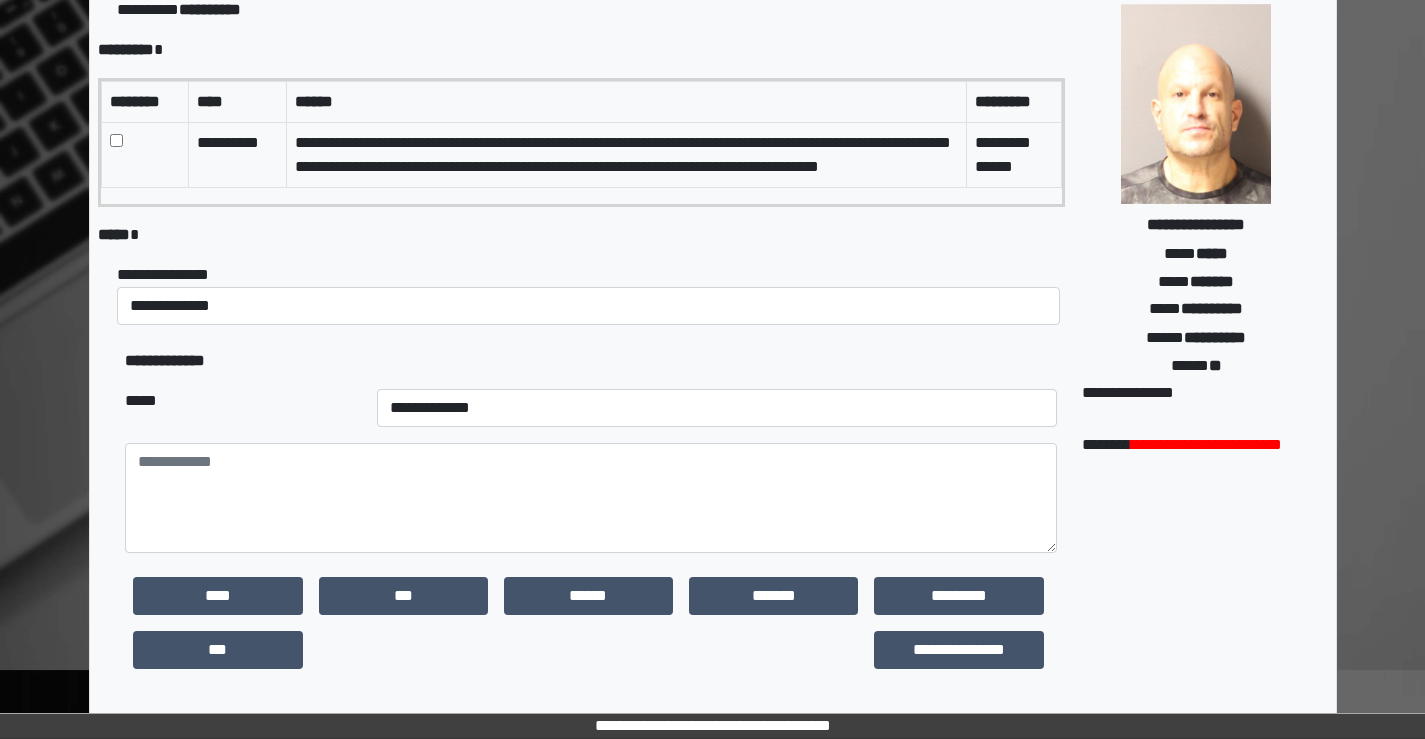 scroll, scrollTop: 119, scrollLeft: 0, axis: vertical 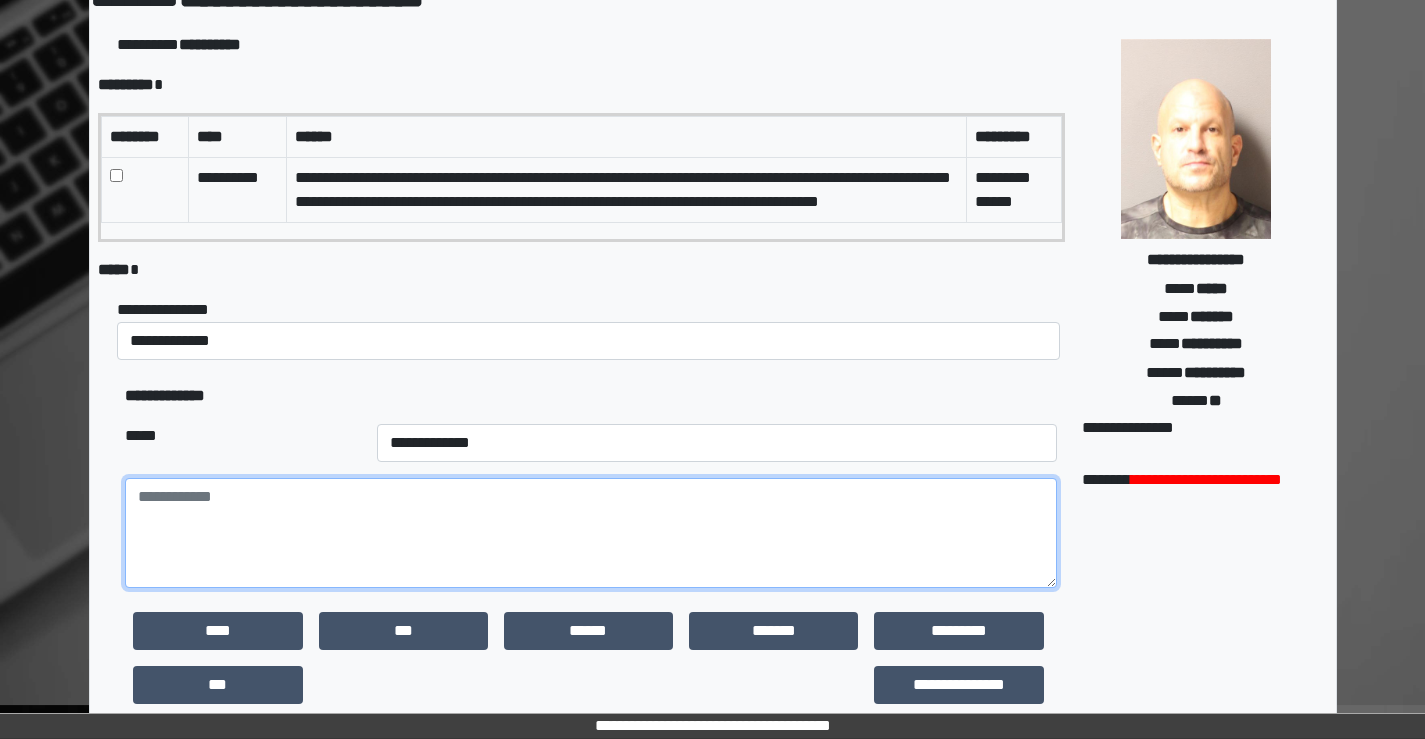 click at bounding box center [590, 533] 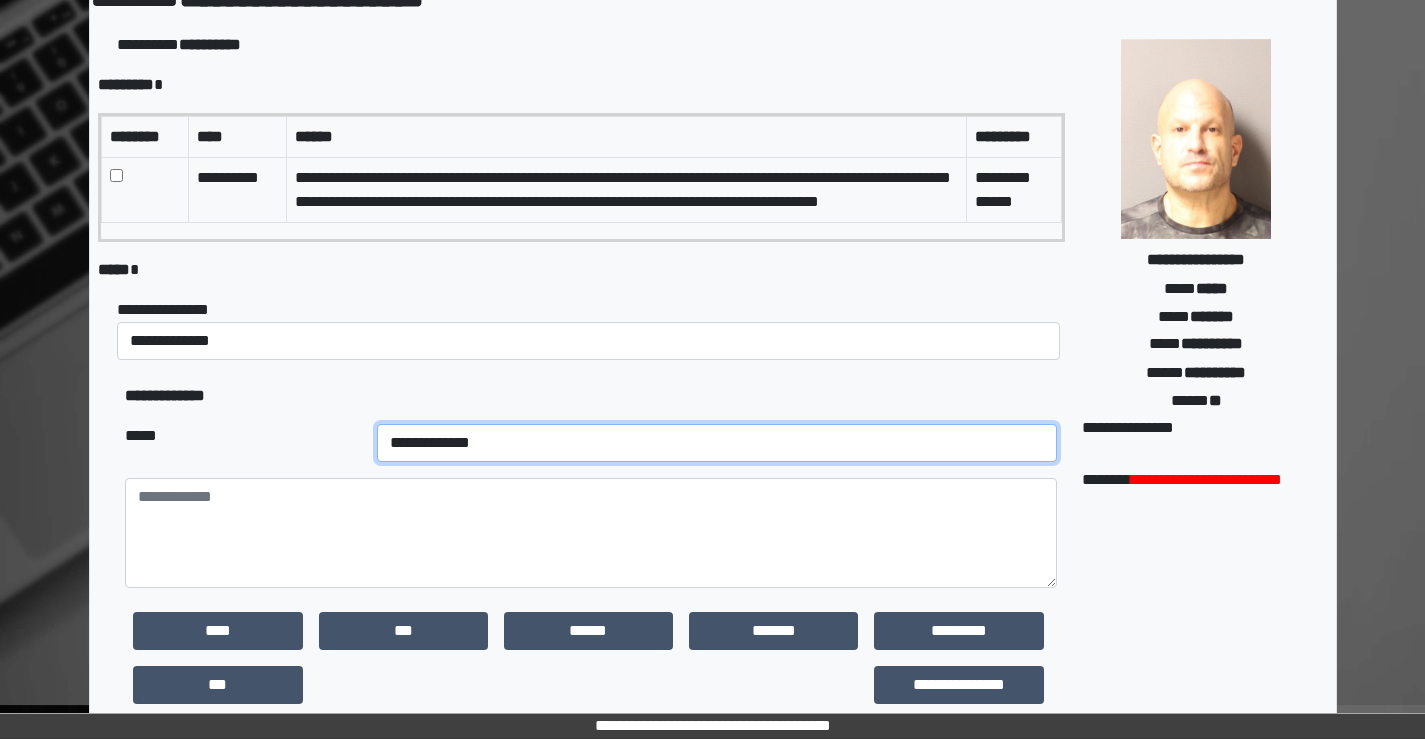 click on "**********" at bounding box center (717, 443) 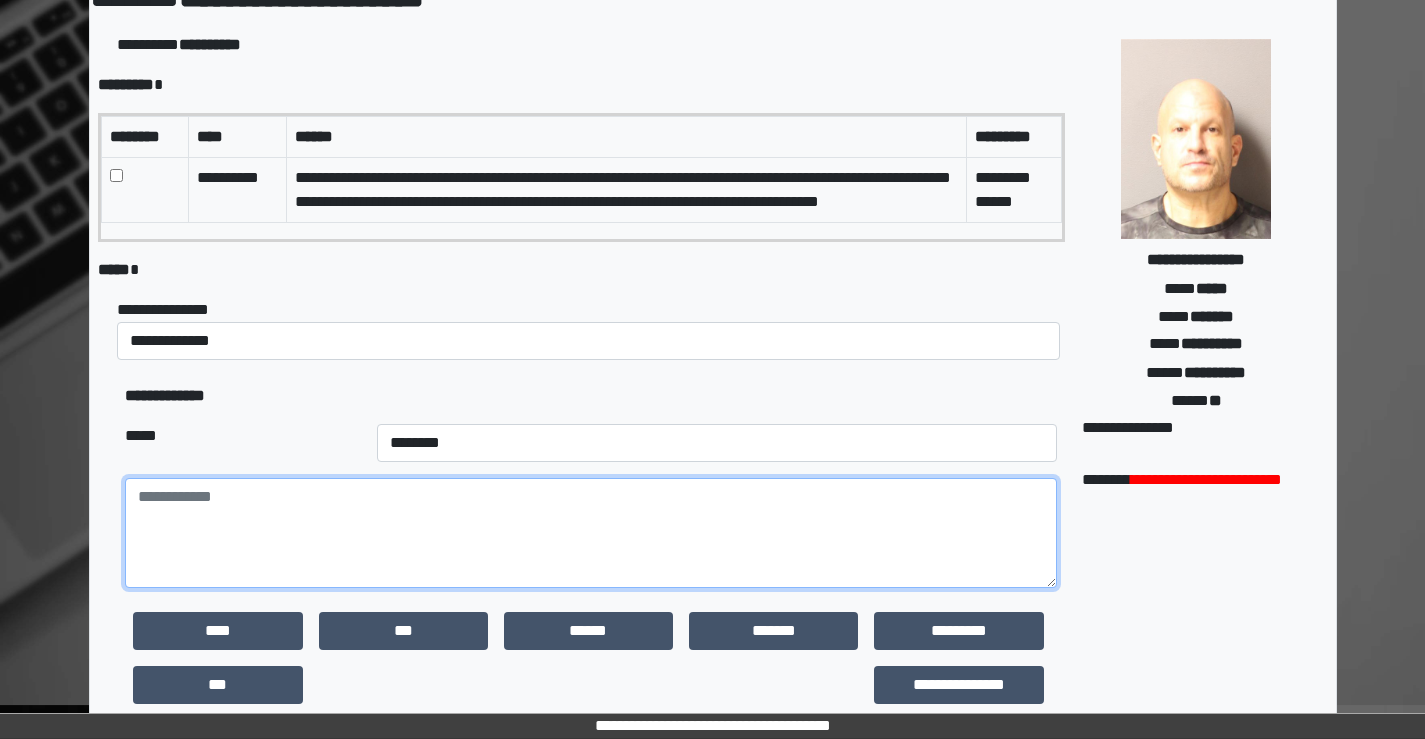click at bounding box center [590, 533] 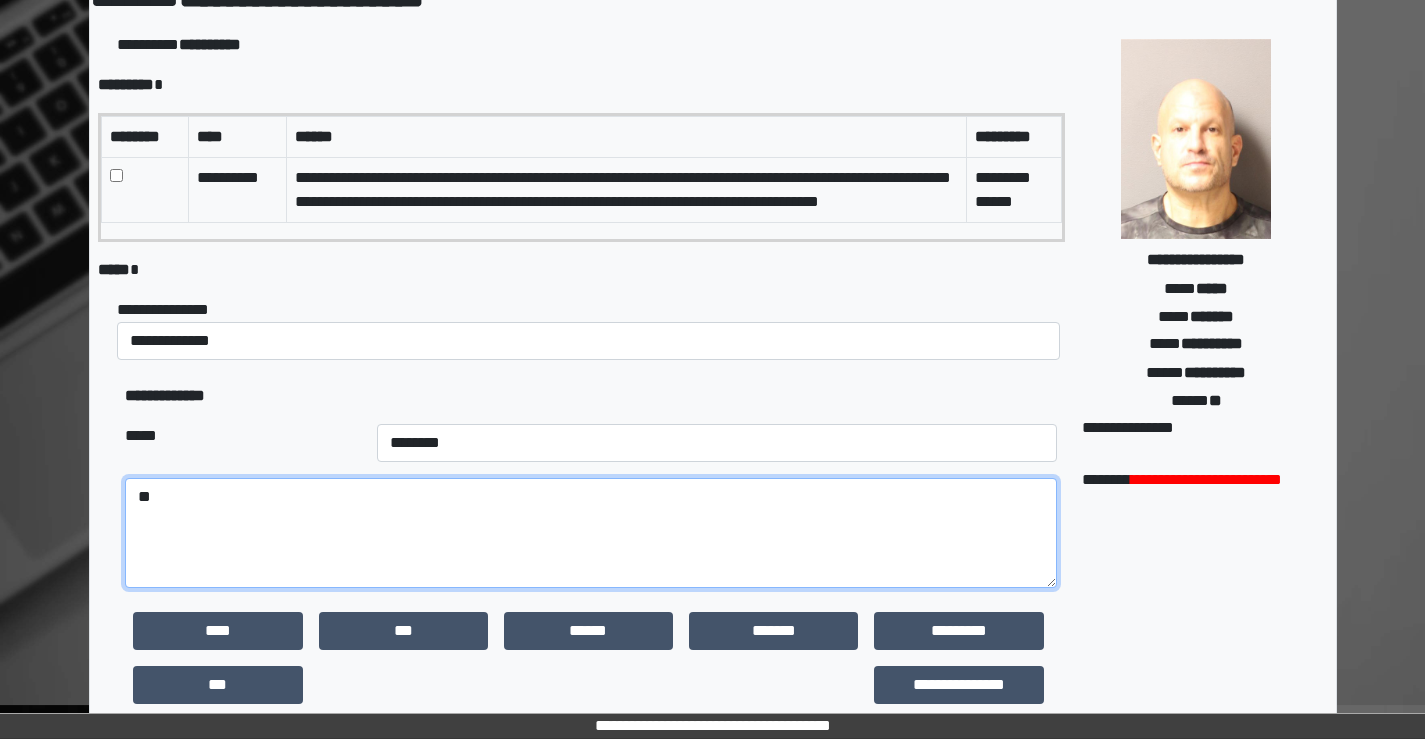 type on "*" 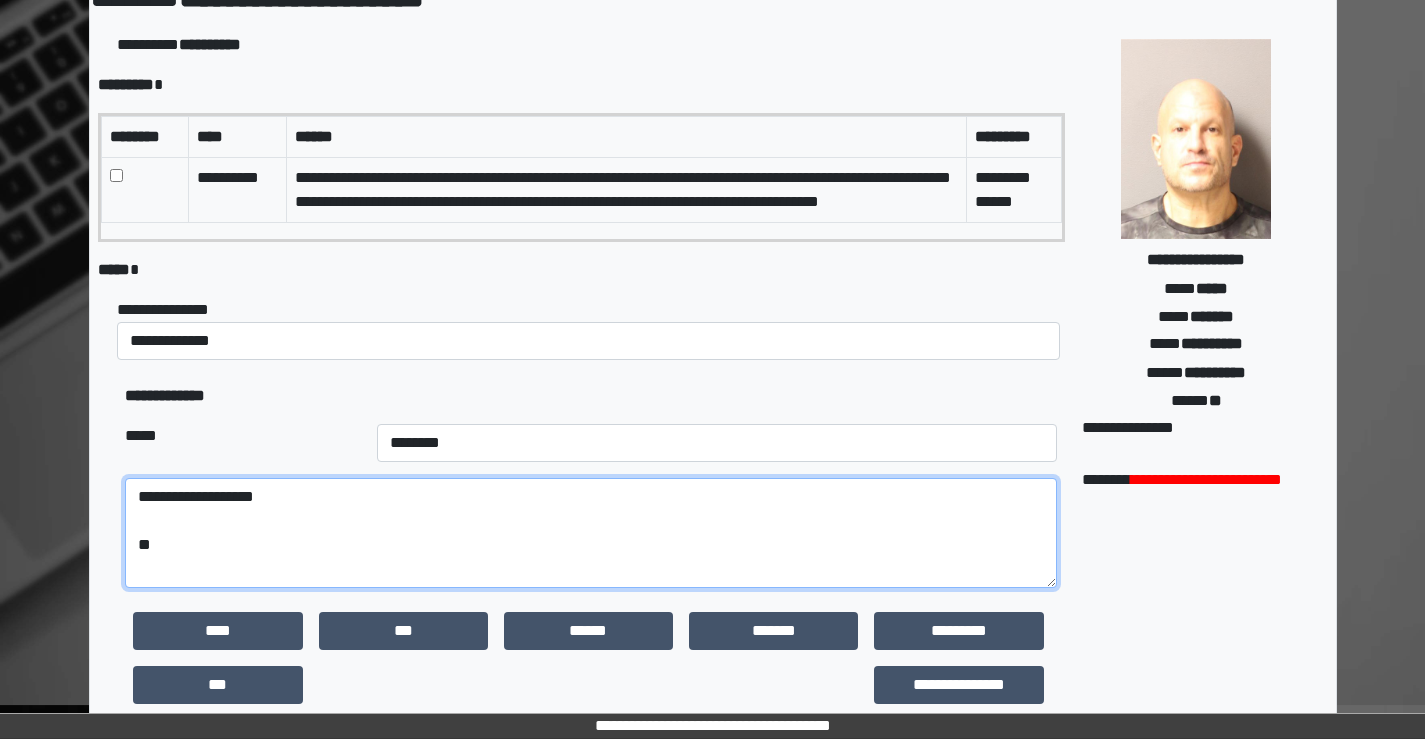 type on "**********" 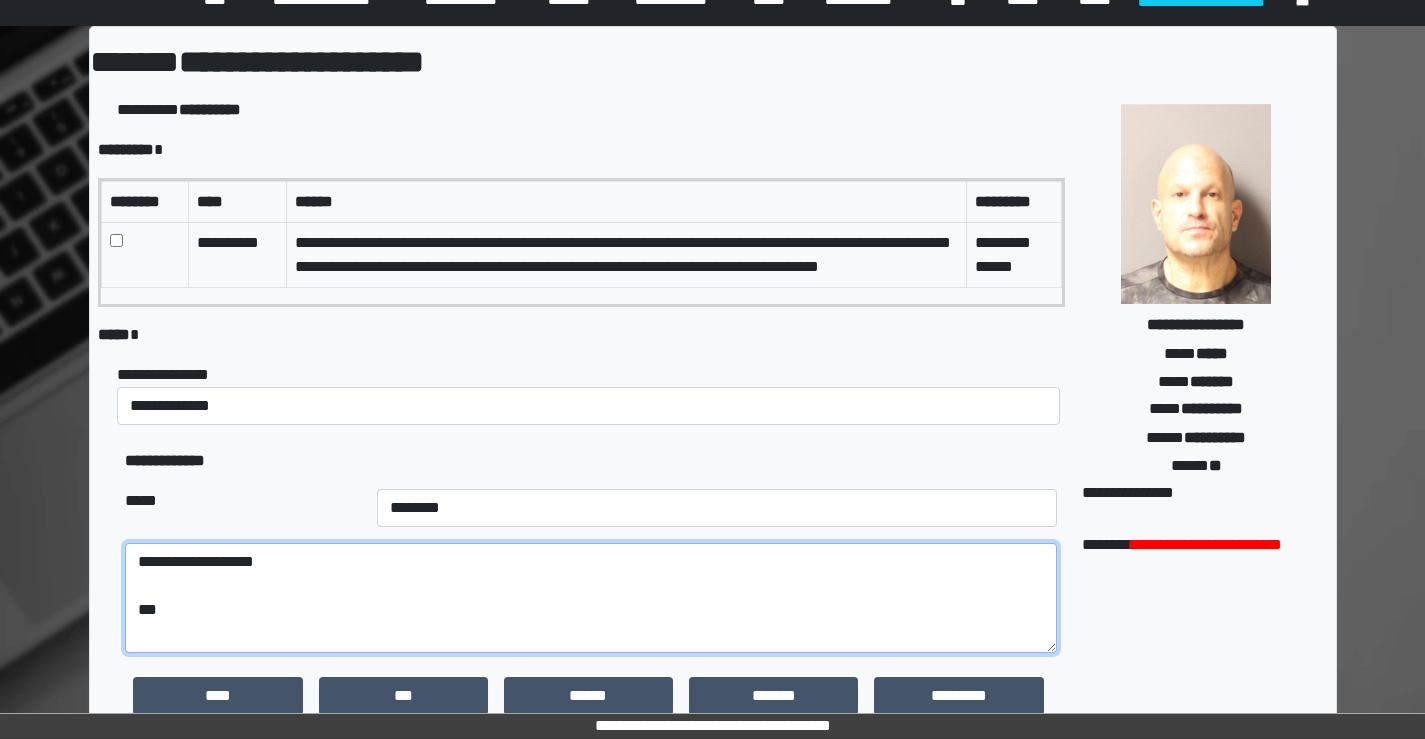 scroll, scrollTop: 0, scrollLeft: 0, axis: both 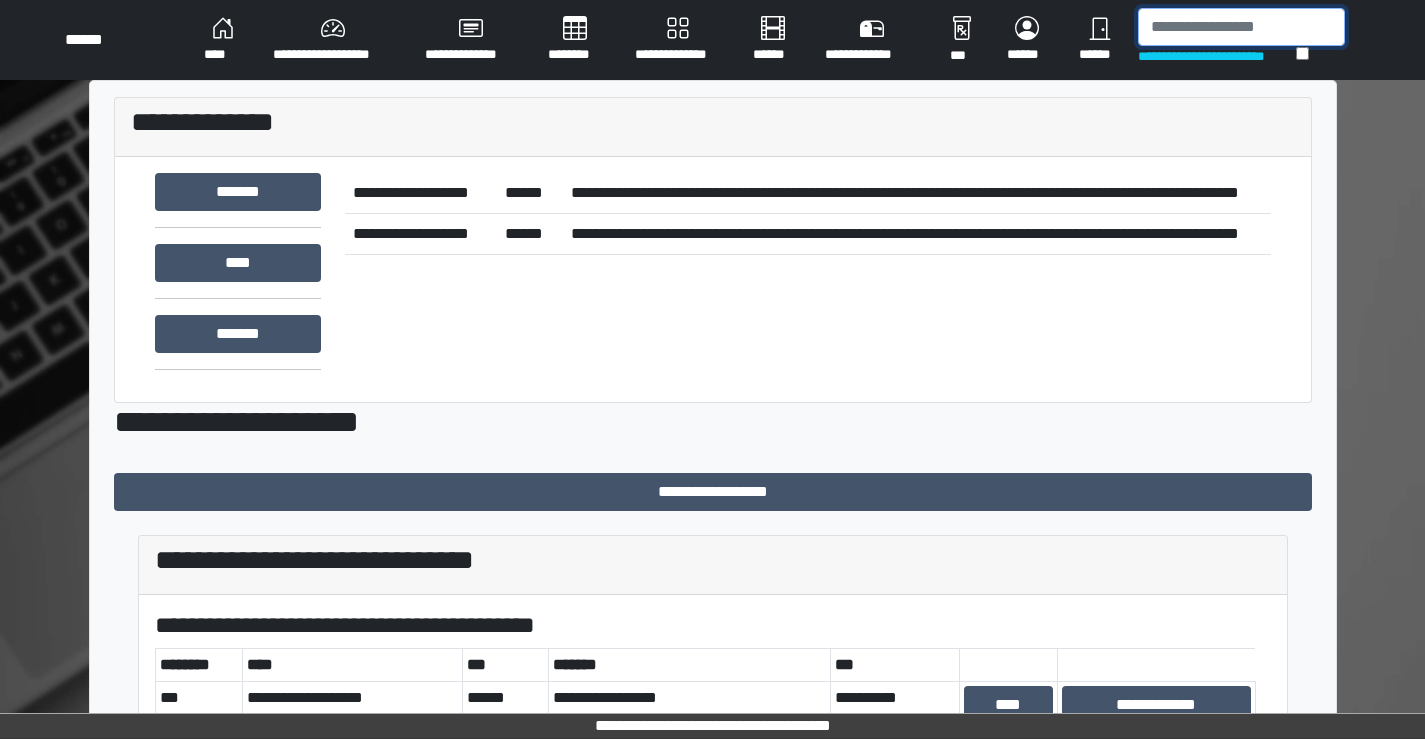 drag, startPoint x: 1193, startPoint y: 21, endPoint x: 998, endPoint y: 267, distance: 313.9124 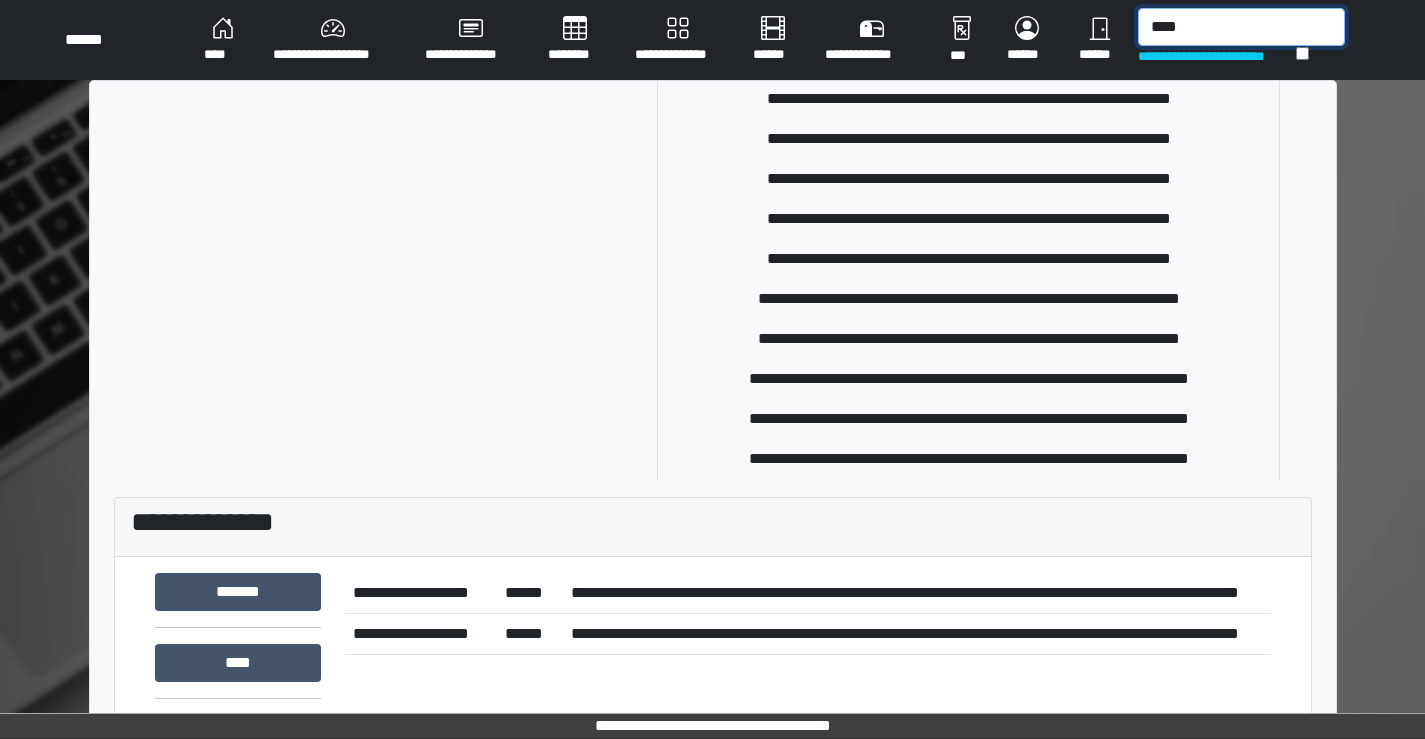 scroll, scrollTop: 258, scrollLeft: 0, axis: vertical 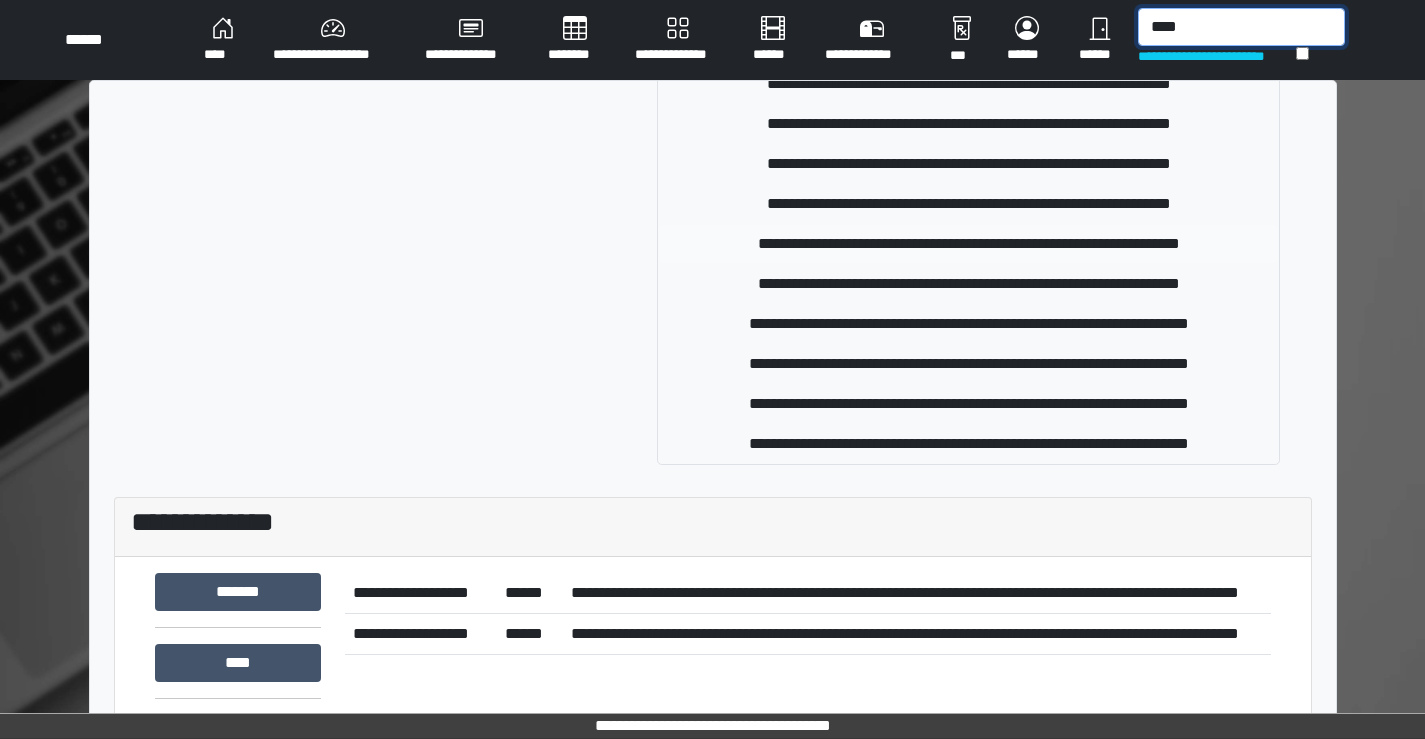 type on "****" 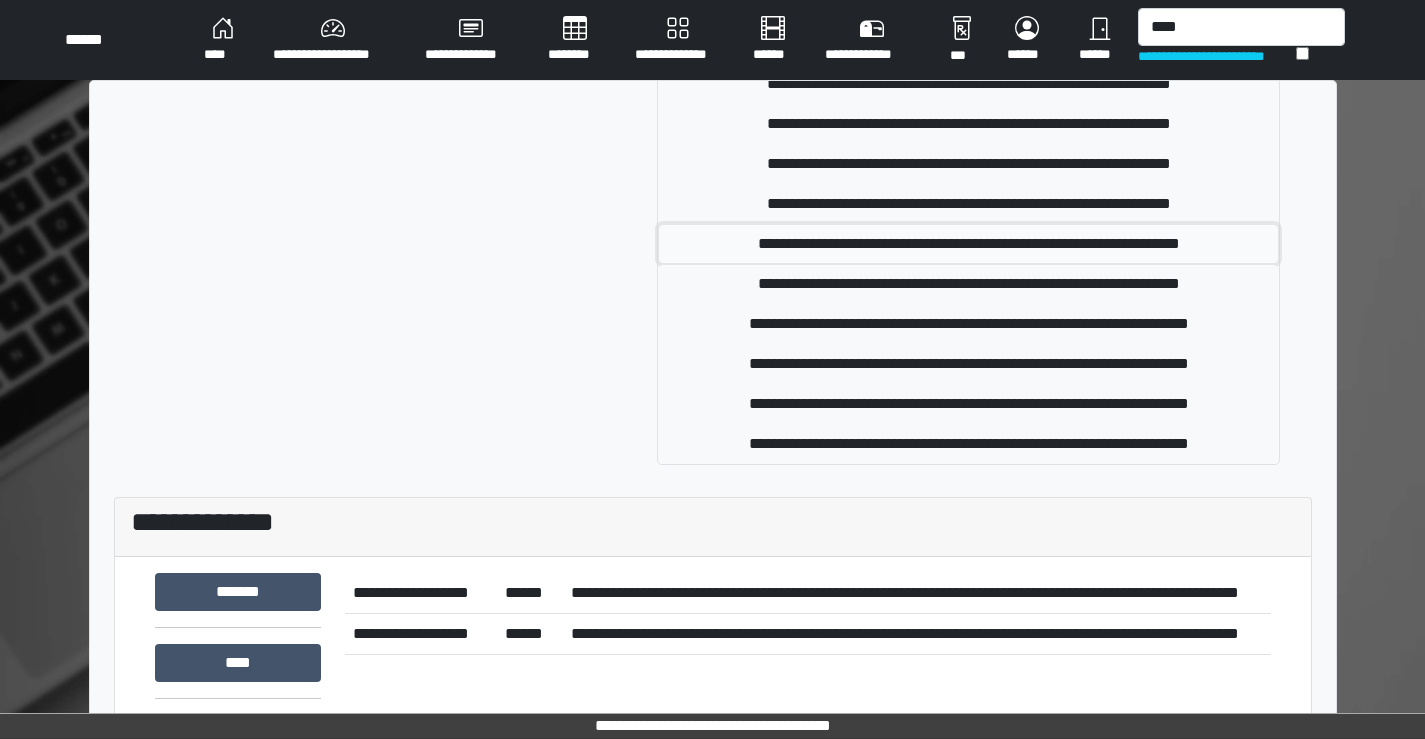 click on "**********" at bounding box center (968, 244) 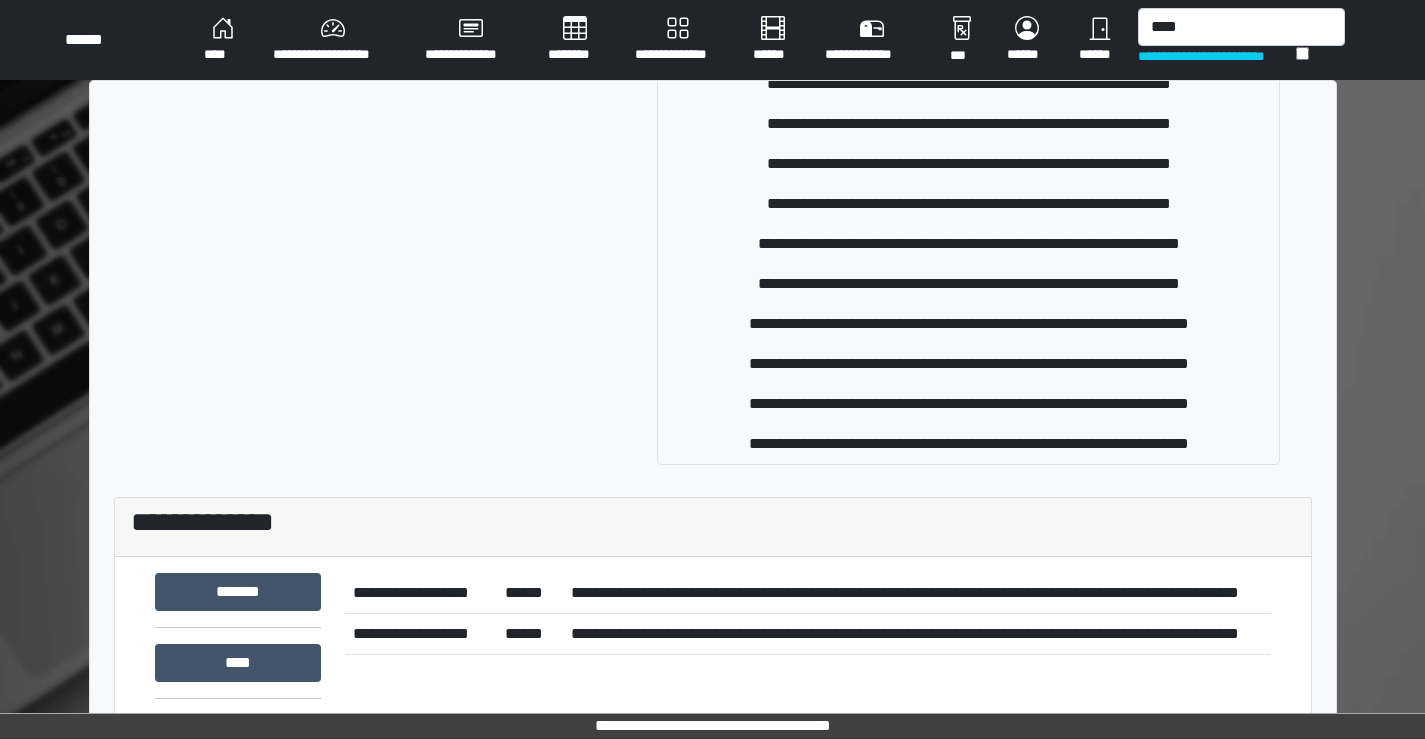 type 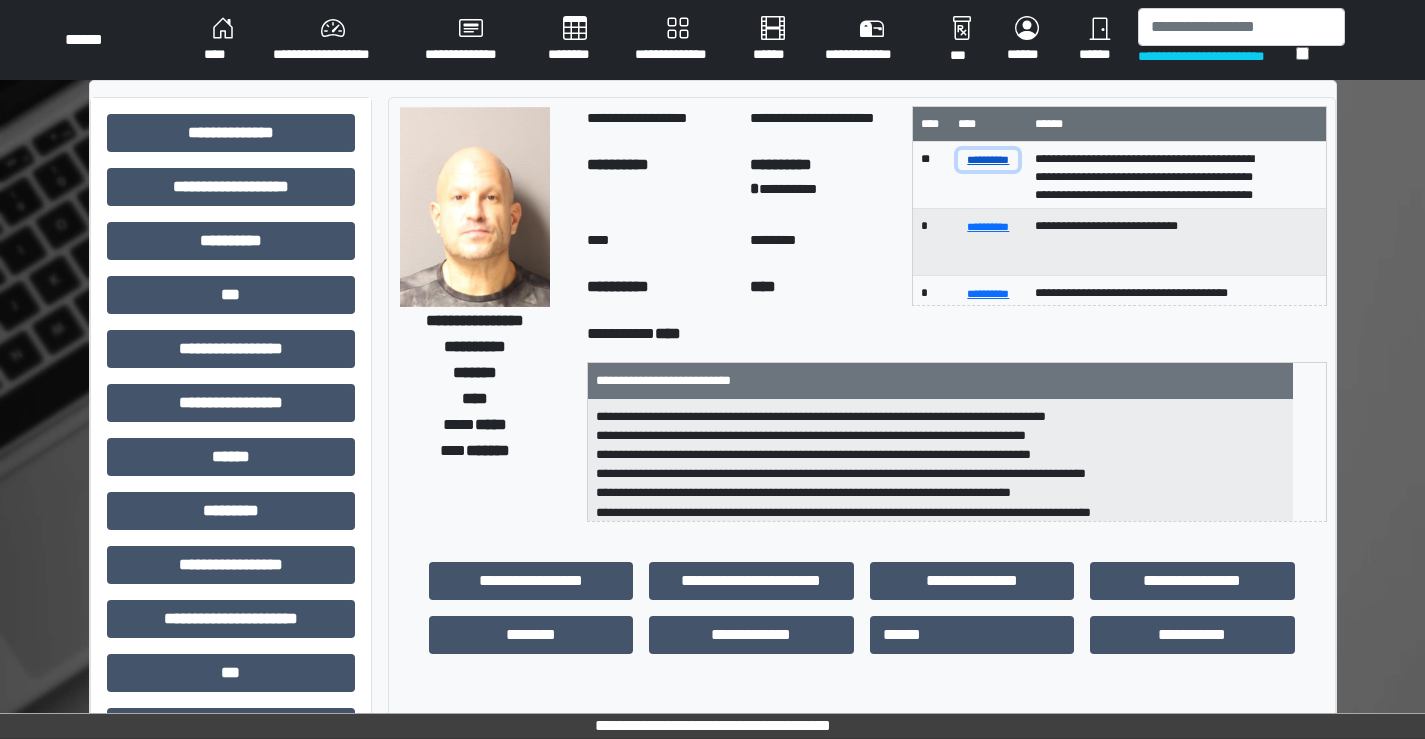click on "**********" at bounding box center [988, 159] 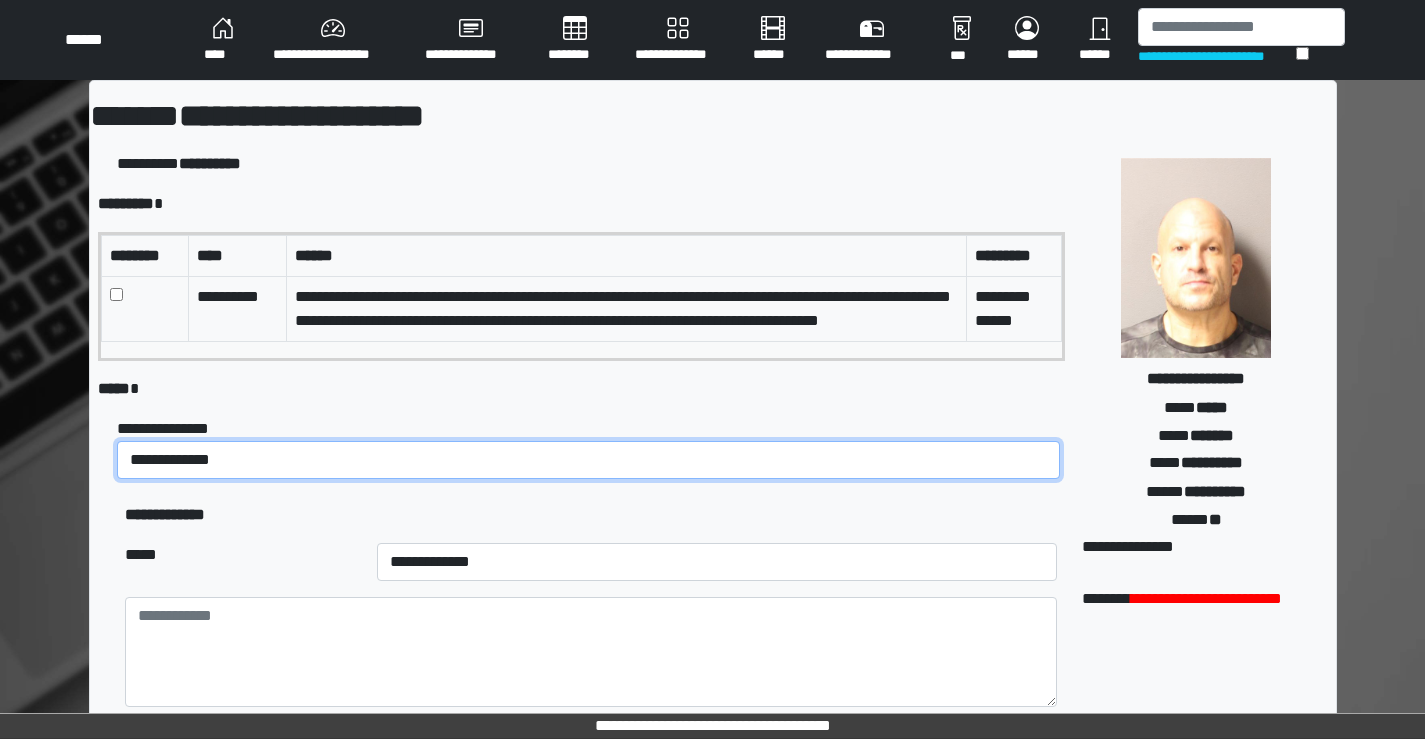 click on "**********" at bounding box center [588, 460] 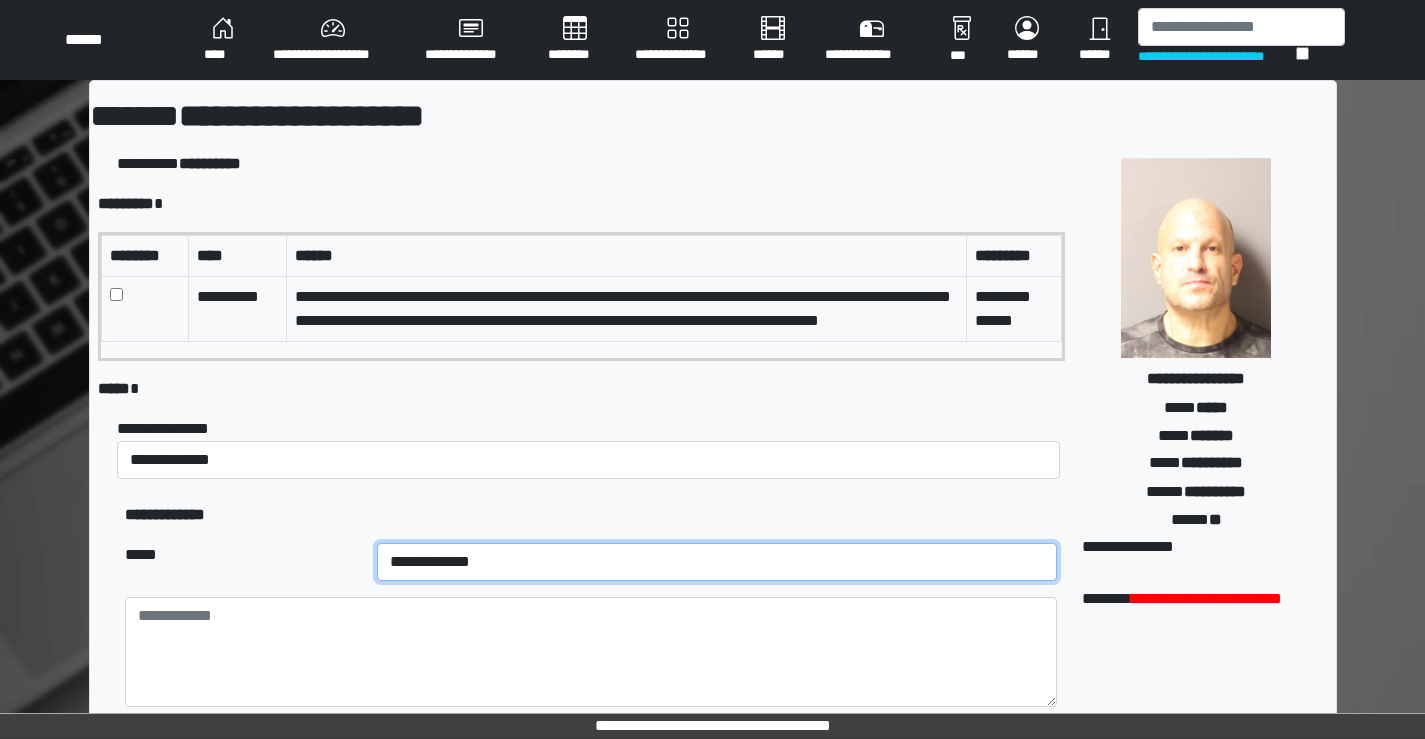 click on "**********" at bounding box center [717, 562] 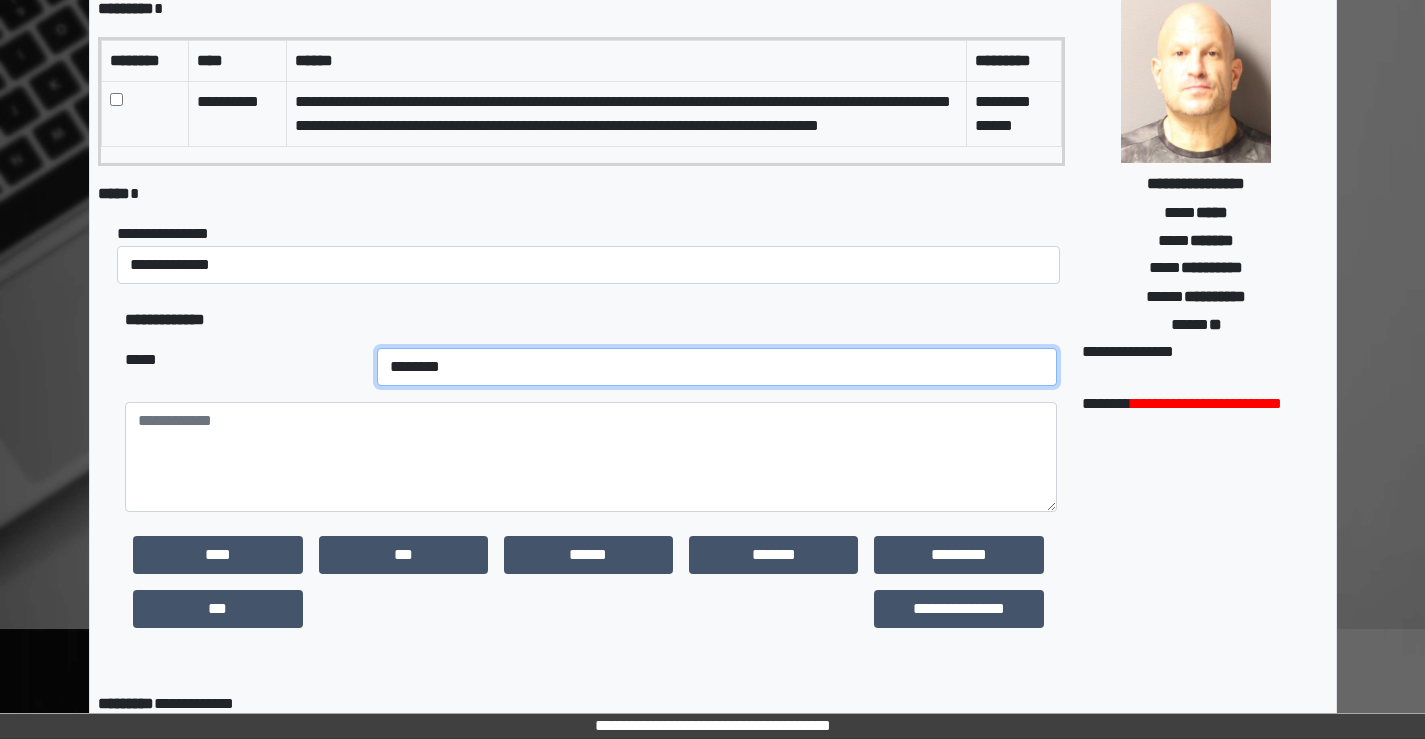 scroll, scrollTop: 200, scrollLeft: 0, axis: vertical 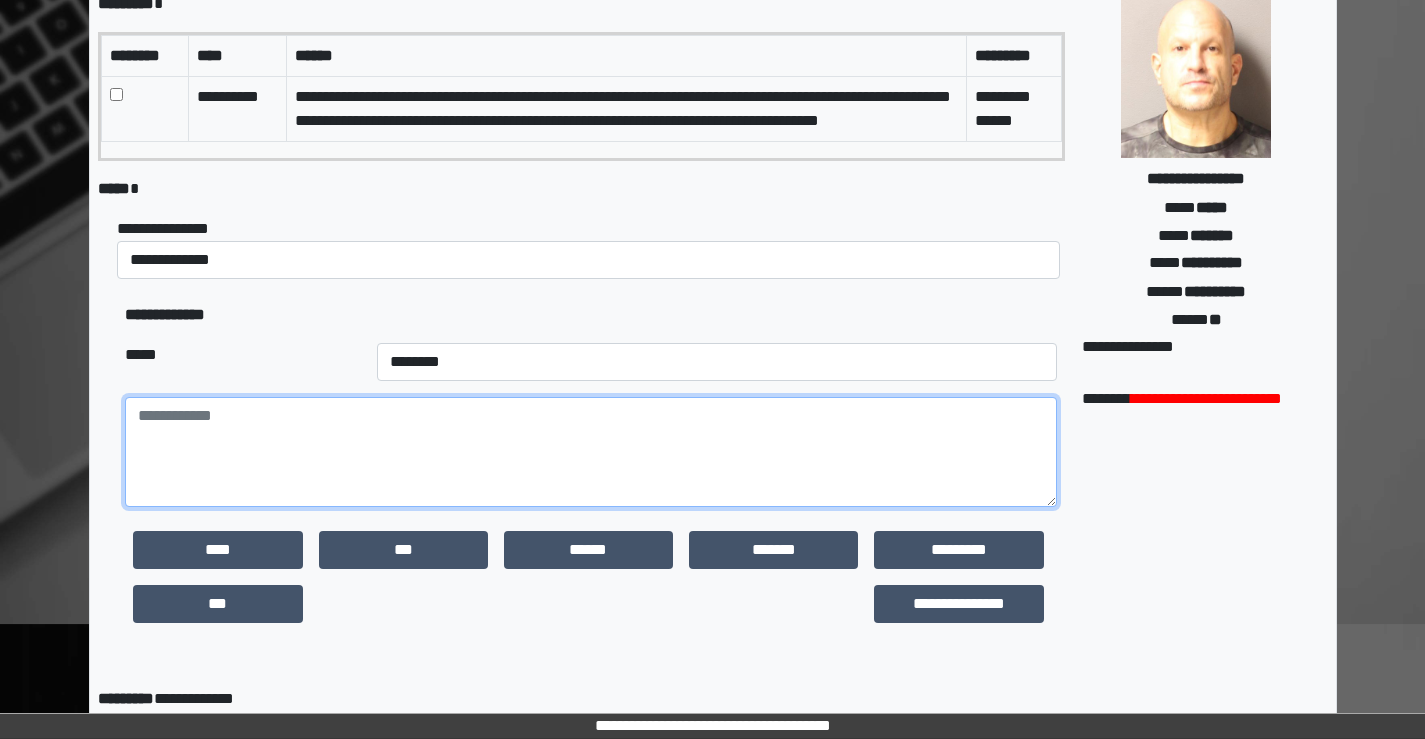 click at bounding box center (590, 452) 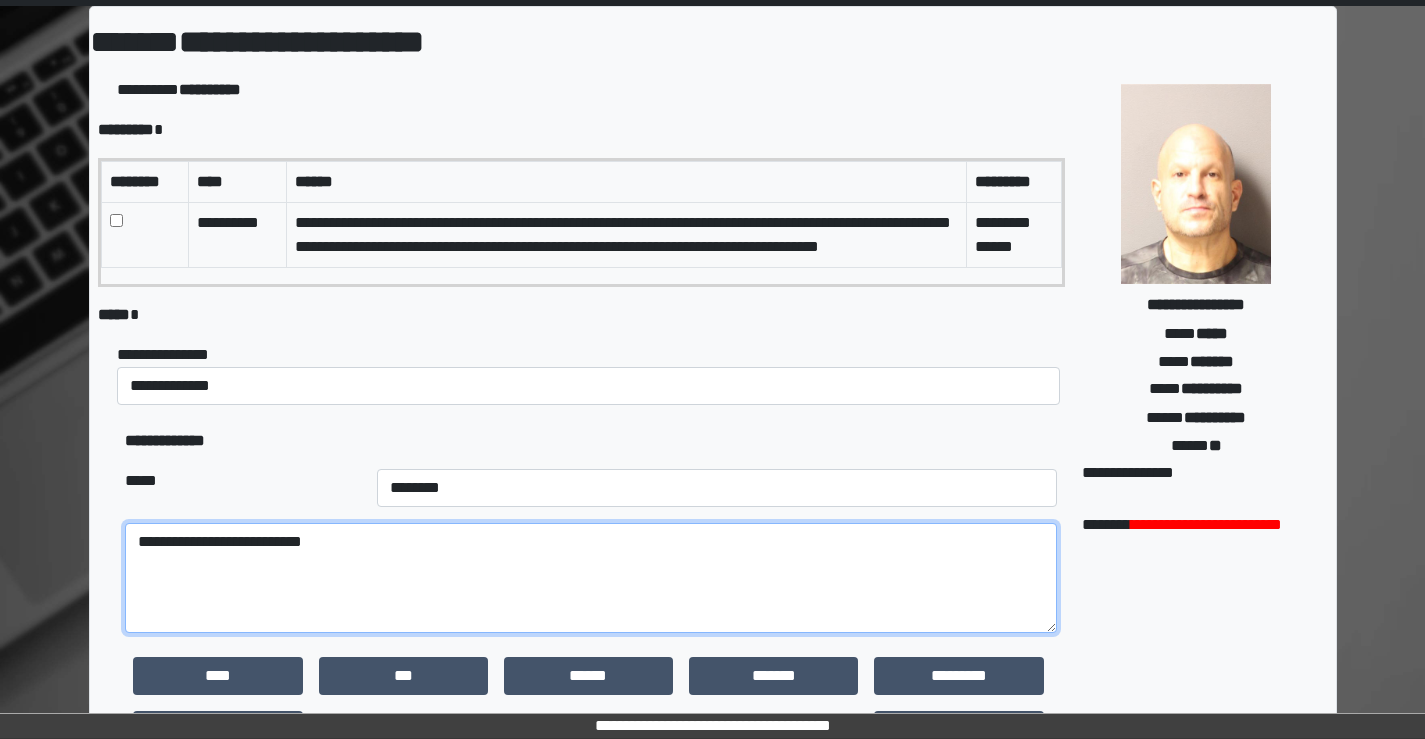 scroll, scrollTop: 0, scrollLeft: 0, axis: both 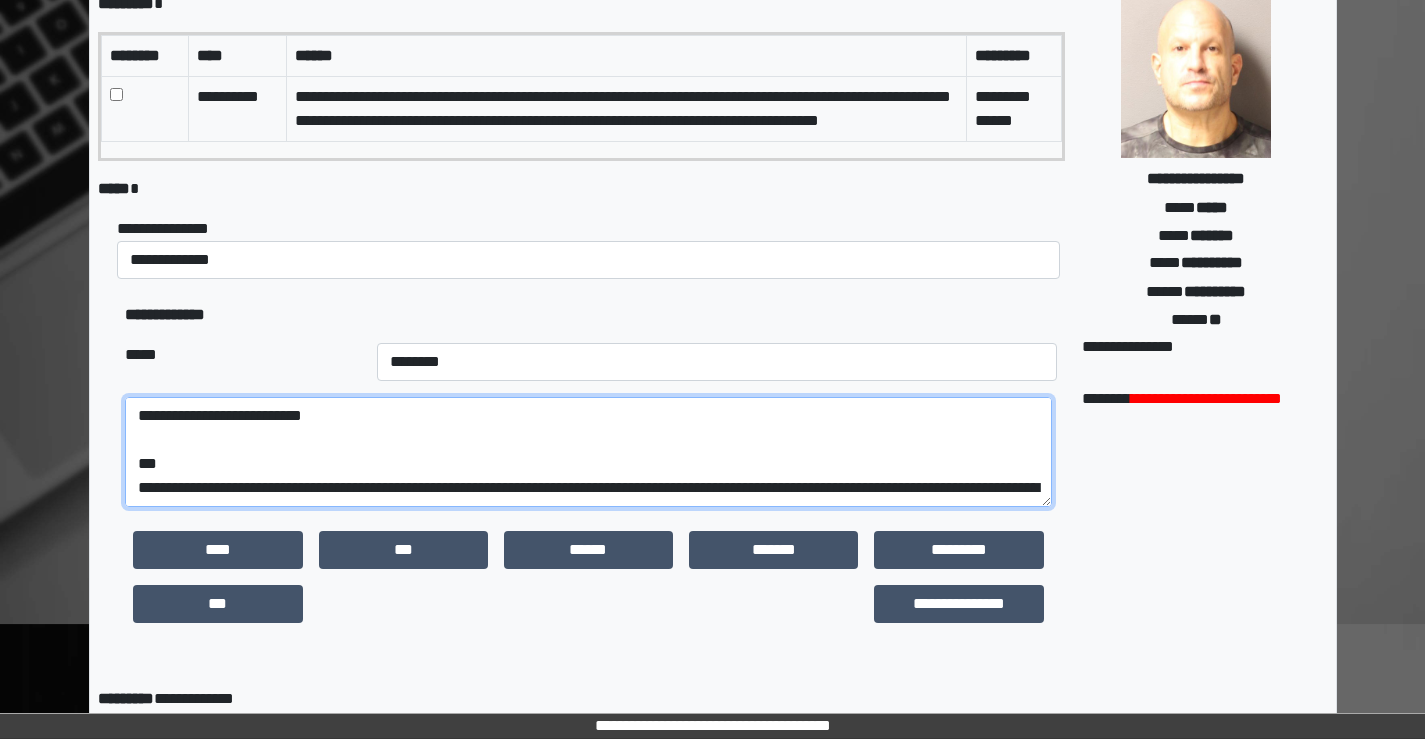 click on "**********" at bounding box center (588, 452) 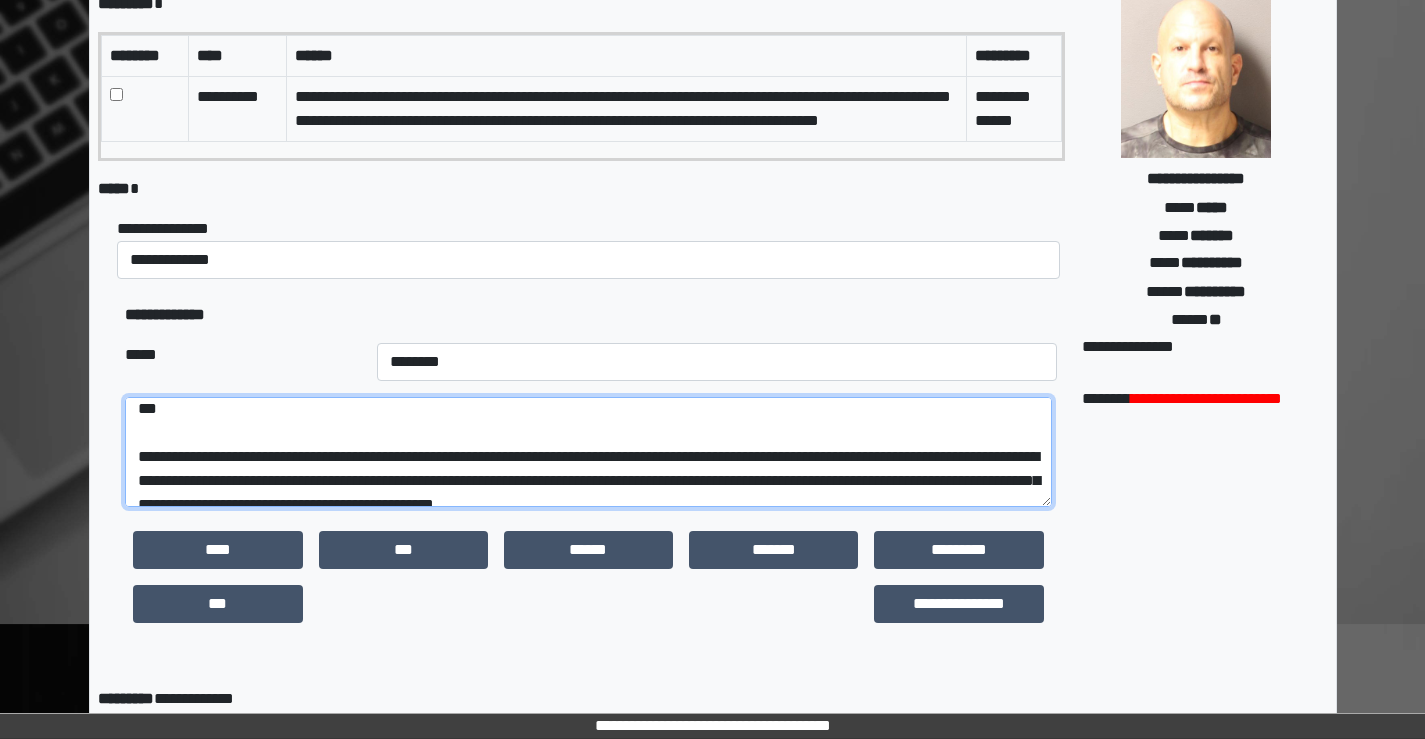 scroll, scrollTop: 100, scrollLeft: 0, axis: vertical 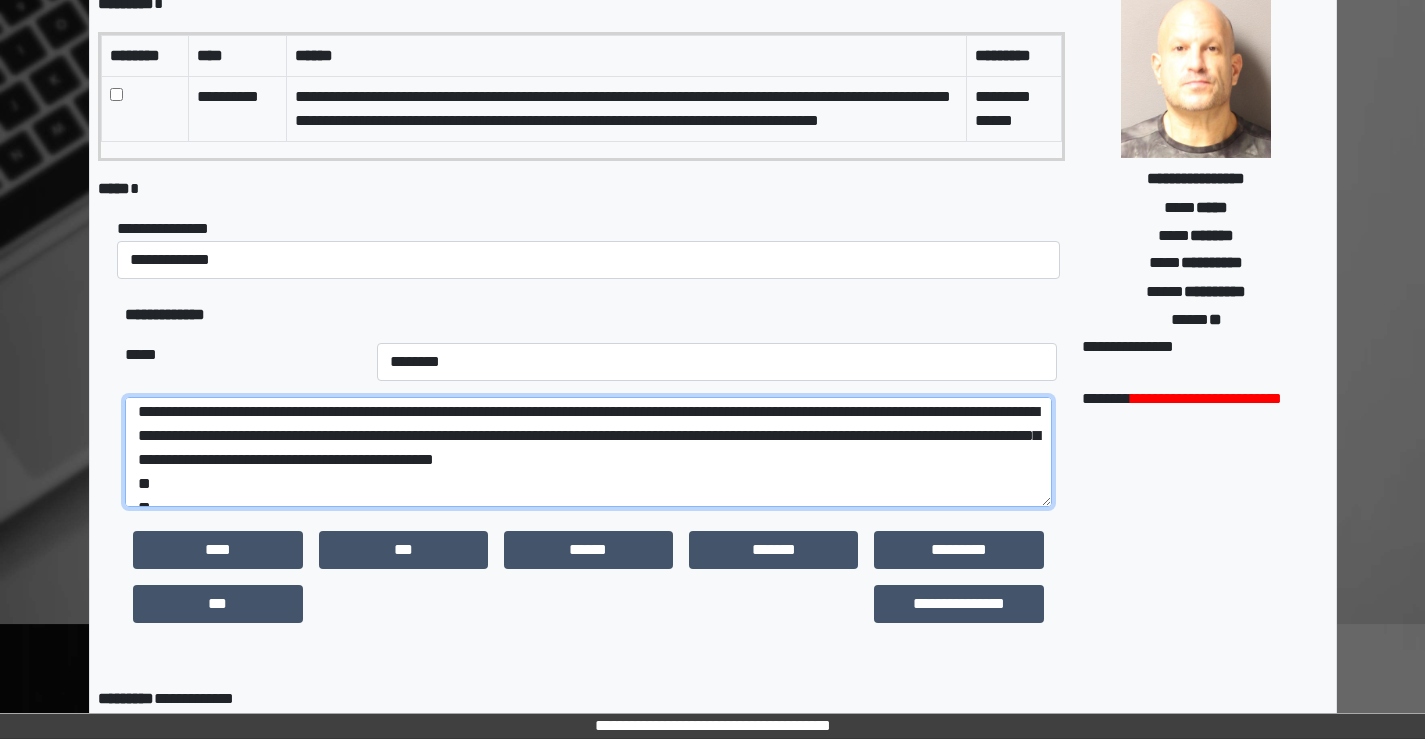 click on "**********" at bounding box center [588, 452] 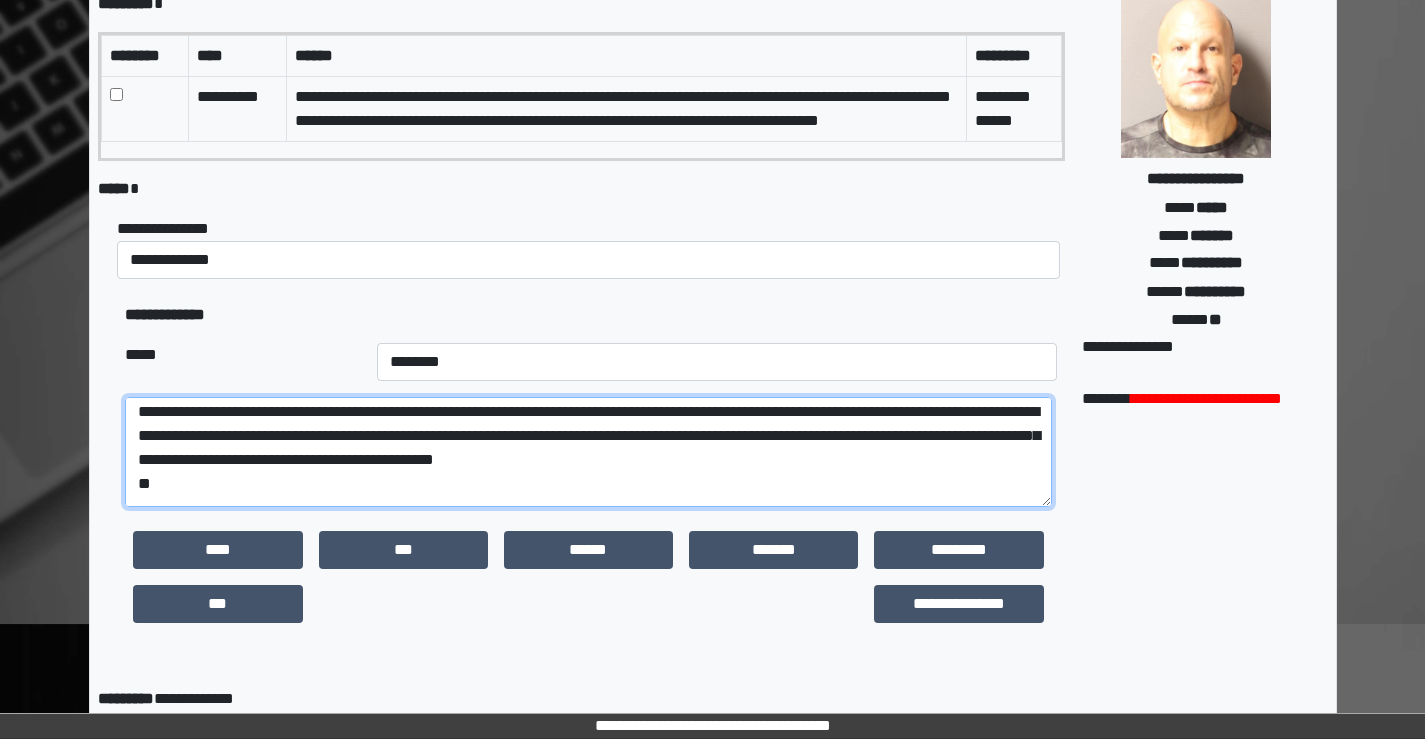 scroll, scrollTop: 112, scrollLeft: 0, axis: vertical 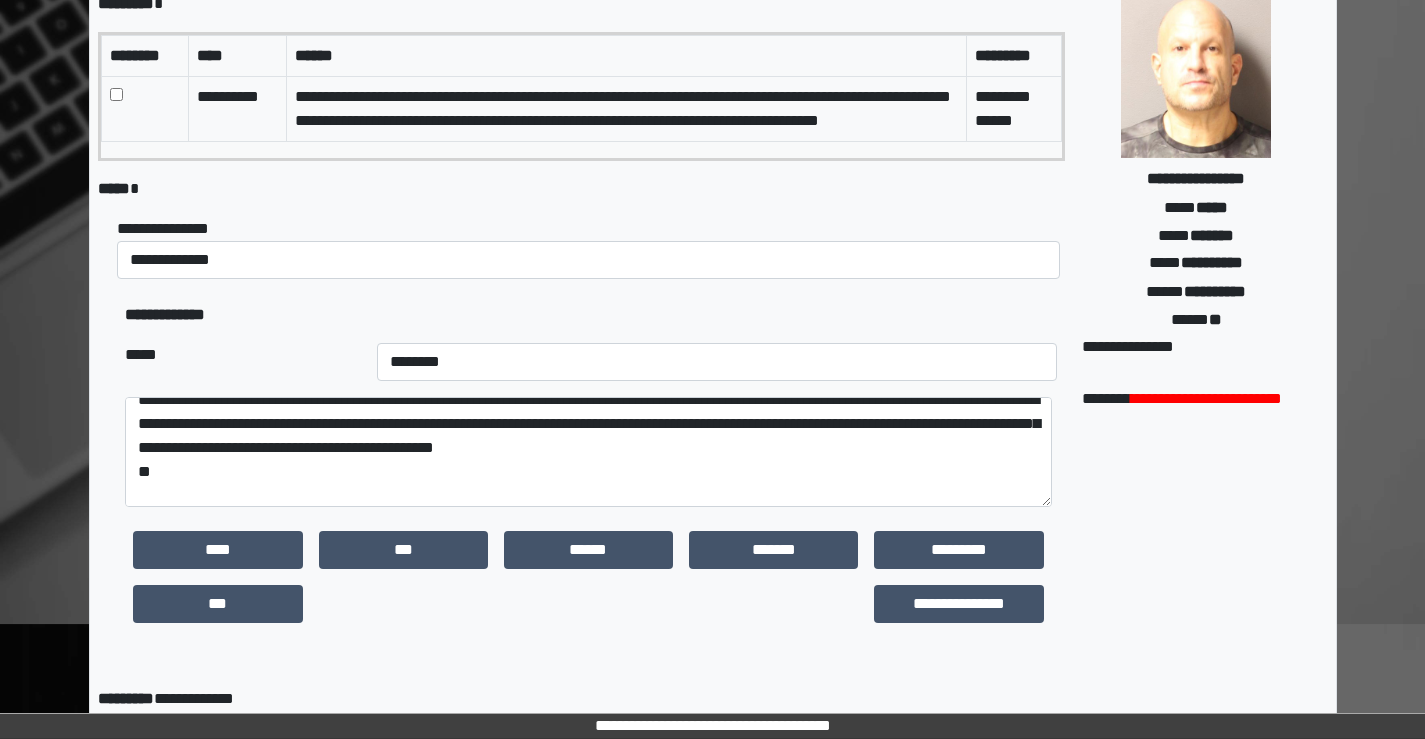 click on "**********" at bounding box center [590, 452] 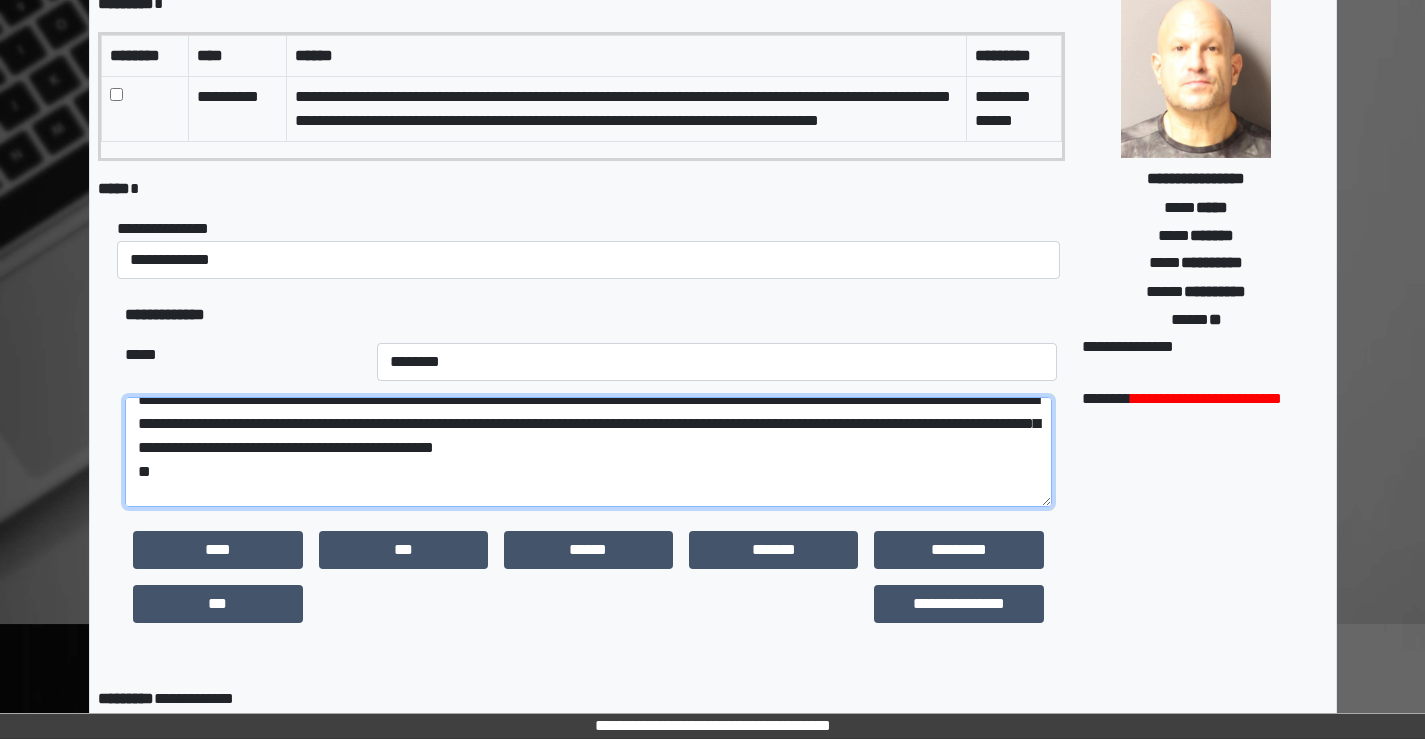 click on "**********" at bounding box center (588, 452) 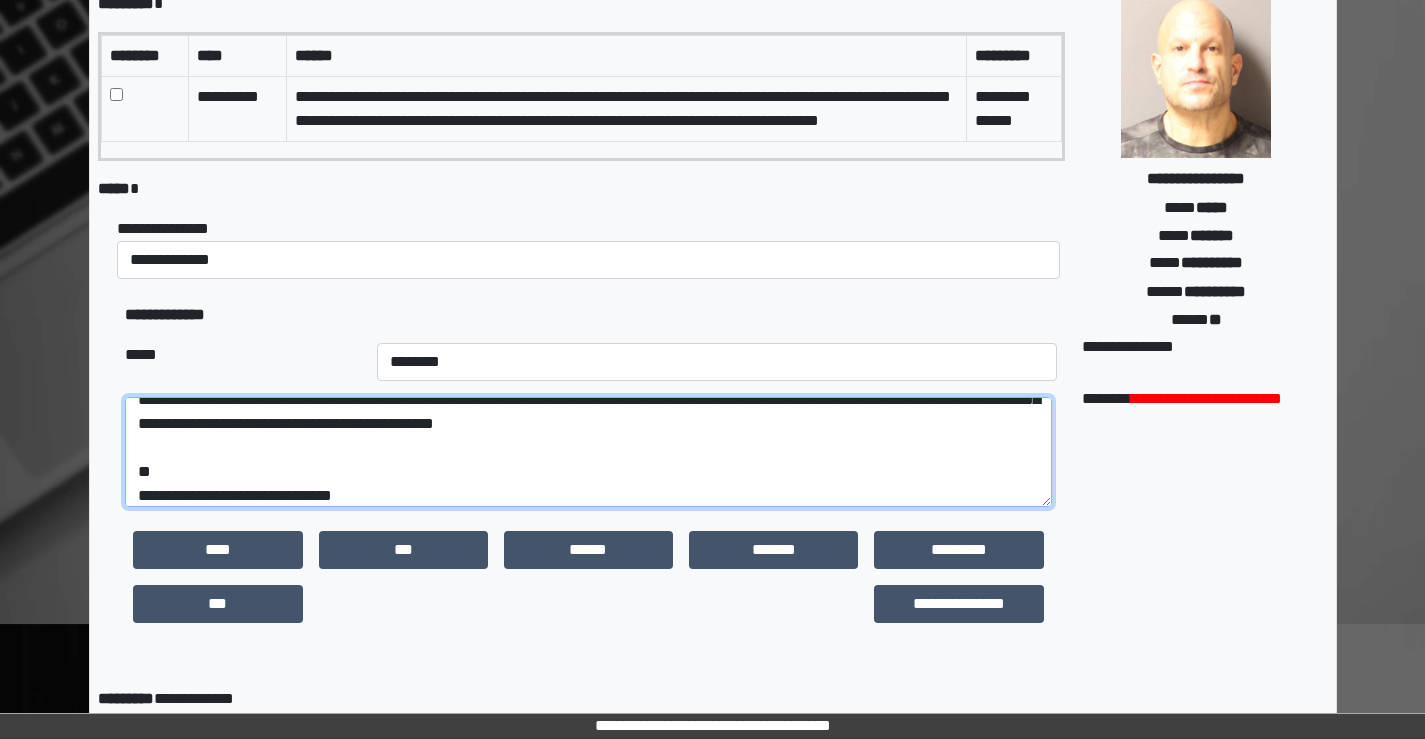 scroll, scrollTop: 160, scrollLeft: 0, axis: vertical 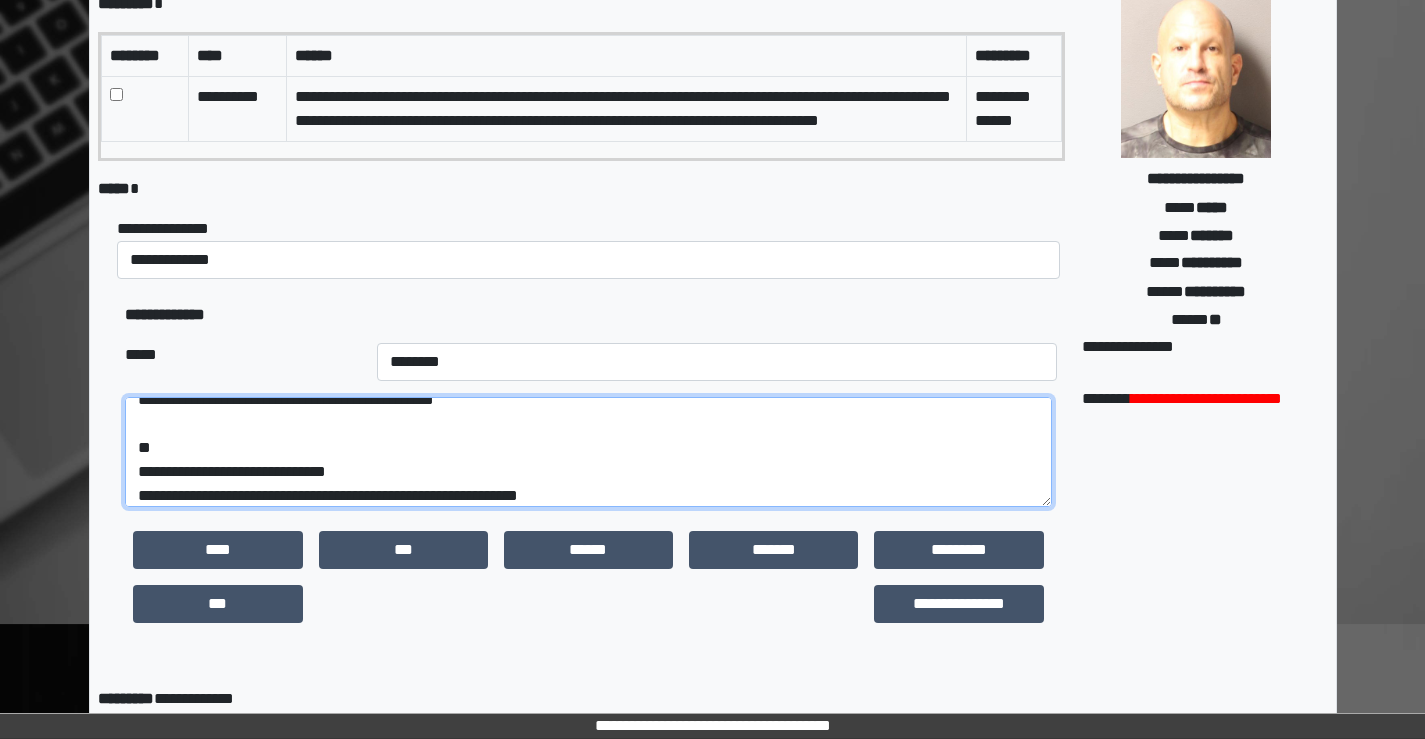 click on "**********" at bounding box center [588, 452] 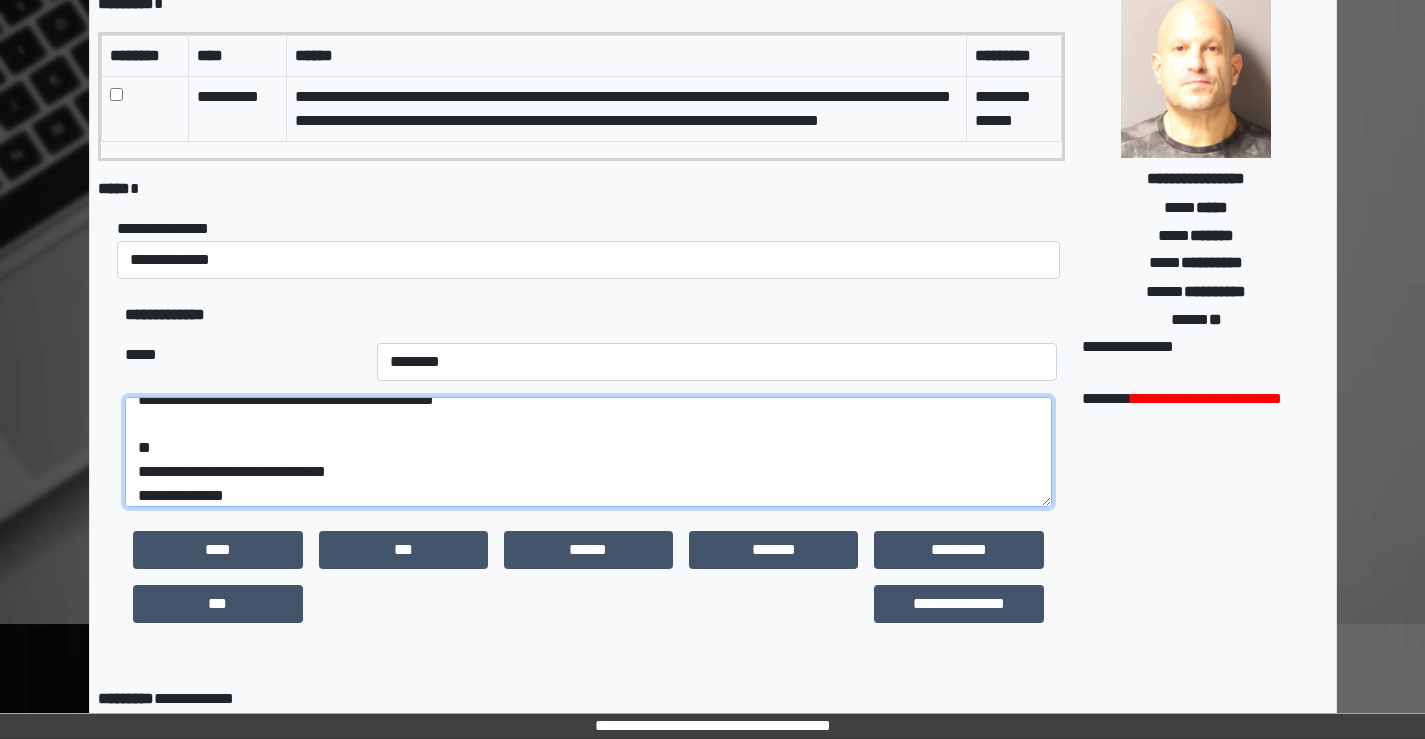 scroll, scrollTop: 184, scrollLeft: 0, axis: vertical 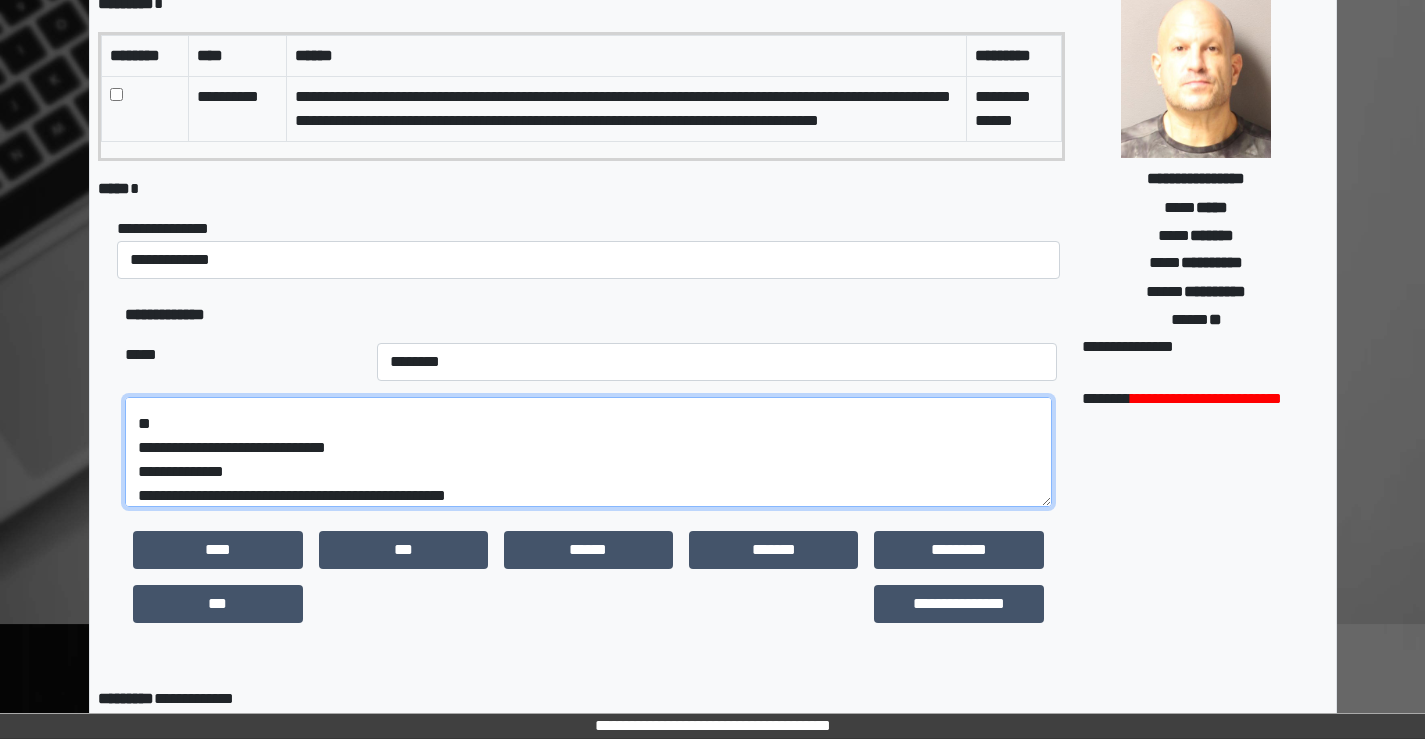 click on "**********" at bounding box center (588, 452) 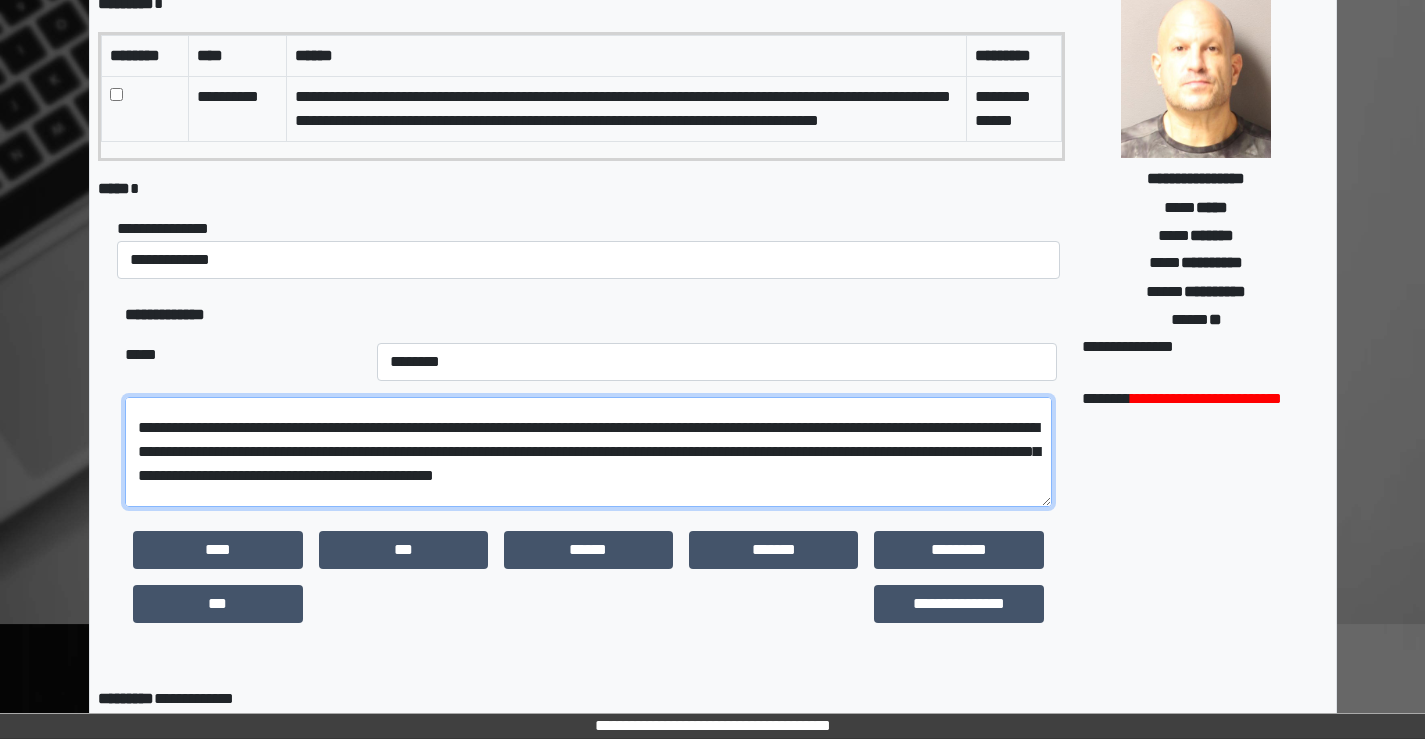 scroll, scrollTop: 0, scrollLeft: 0, axis: both 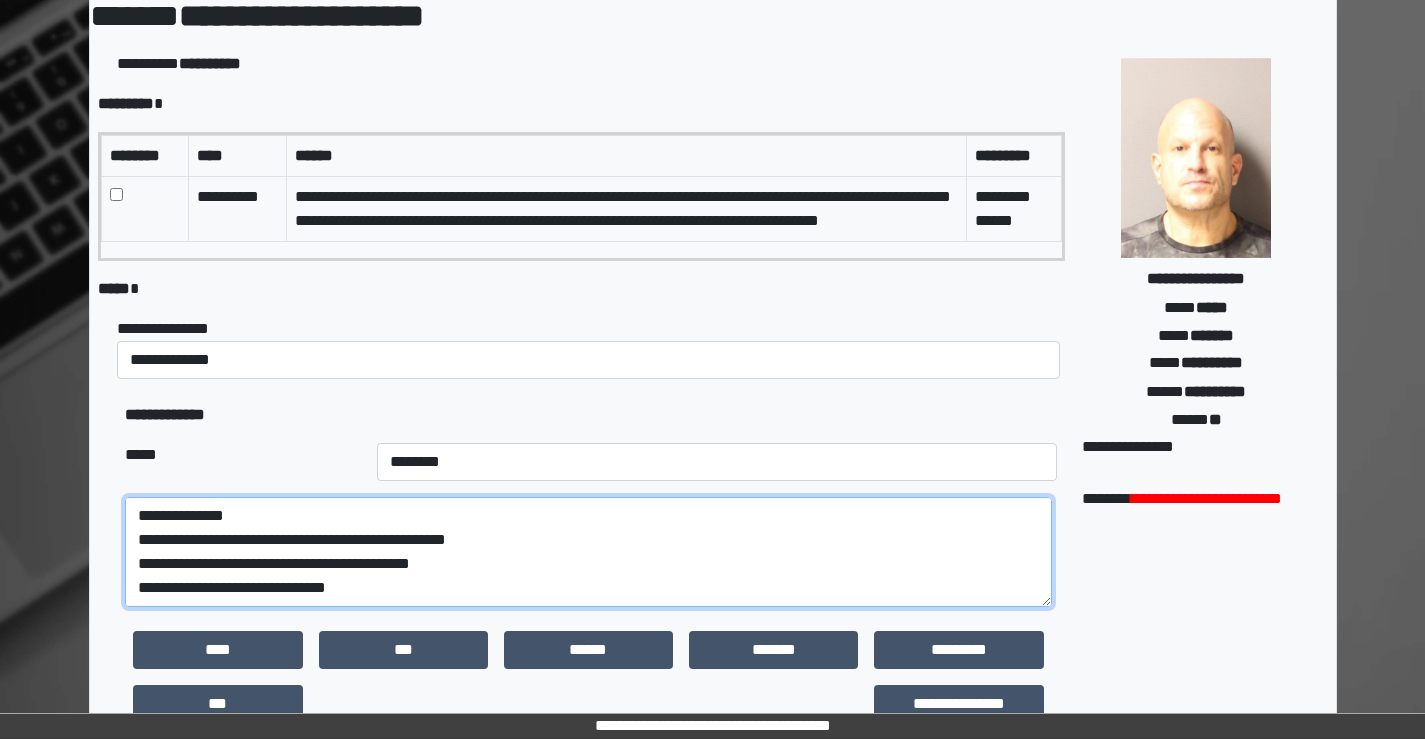 drag, startPoint x: 284, startPoint y: 591, endPoint x: 297, endPoint y: 589, distance: 13.152946 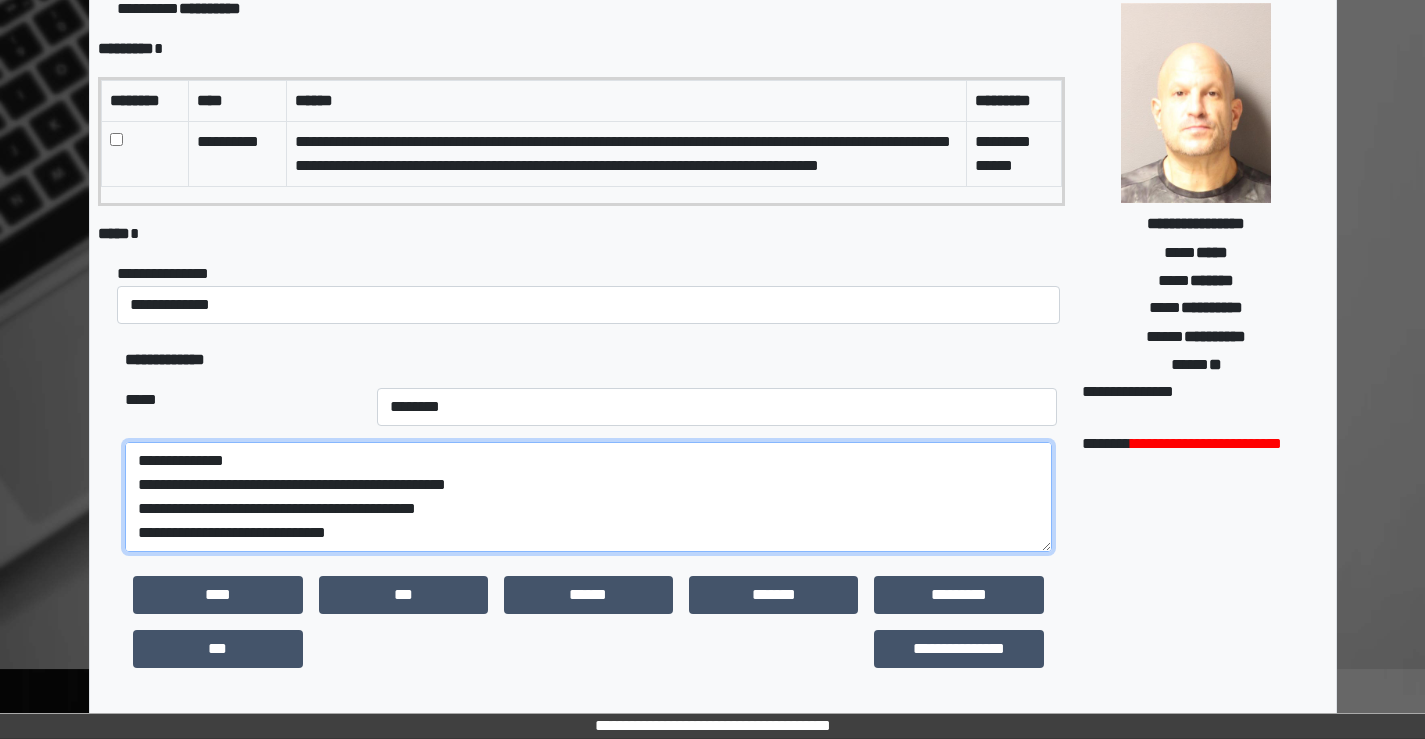 scroll, scrollTop: 200, scrollLeft: 0, axis: vertical 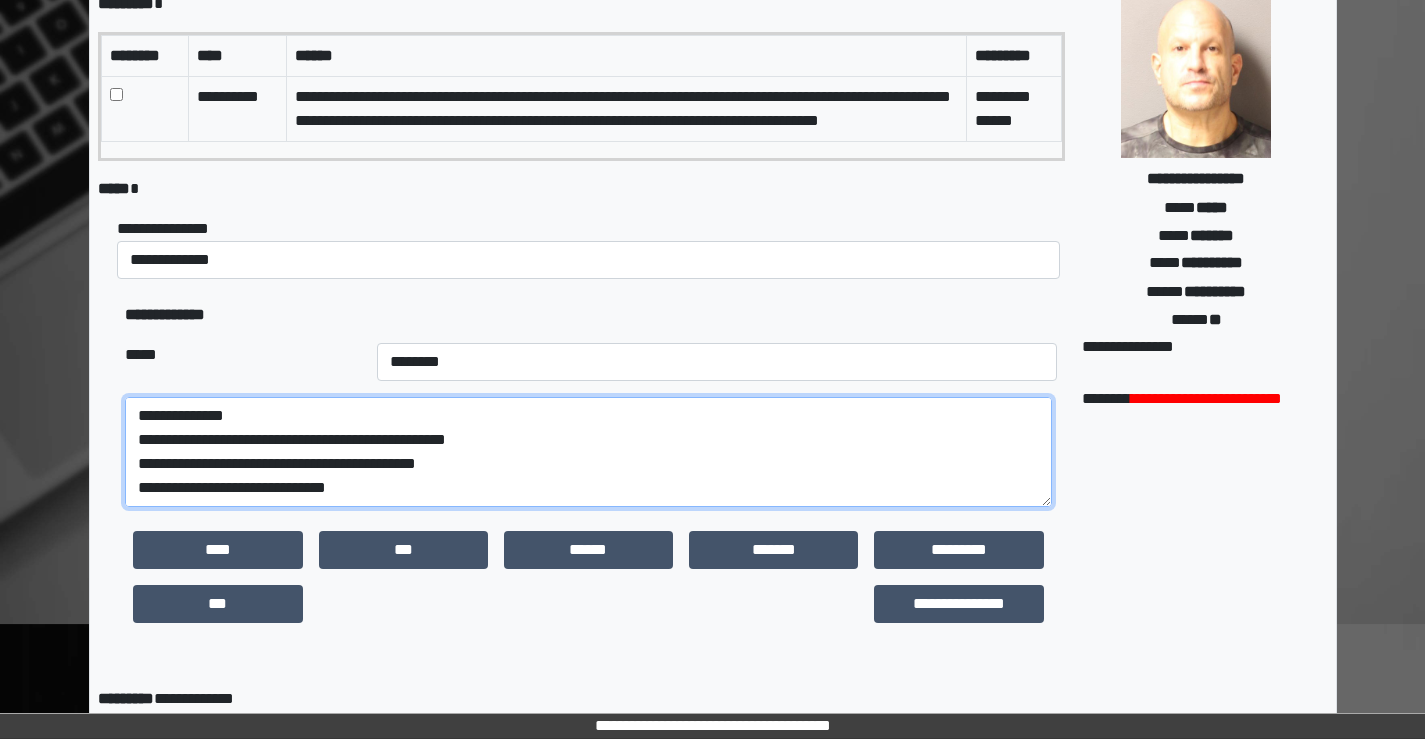 click on "**********" at bounding box center [588, 452] 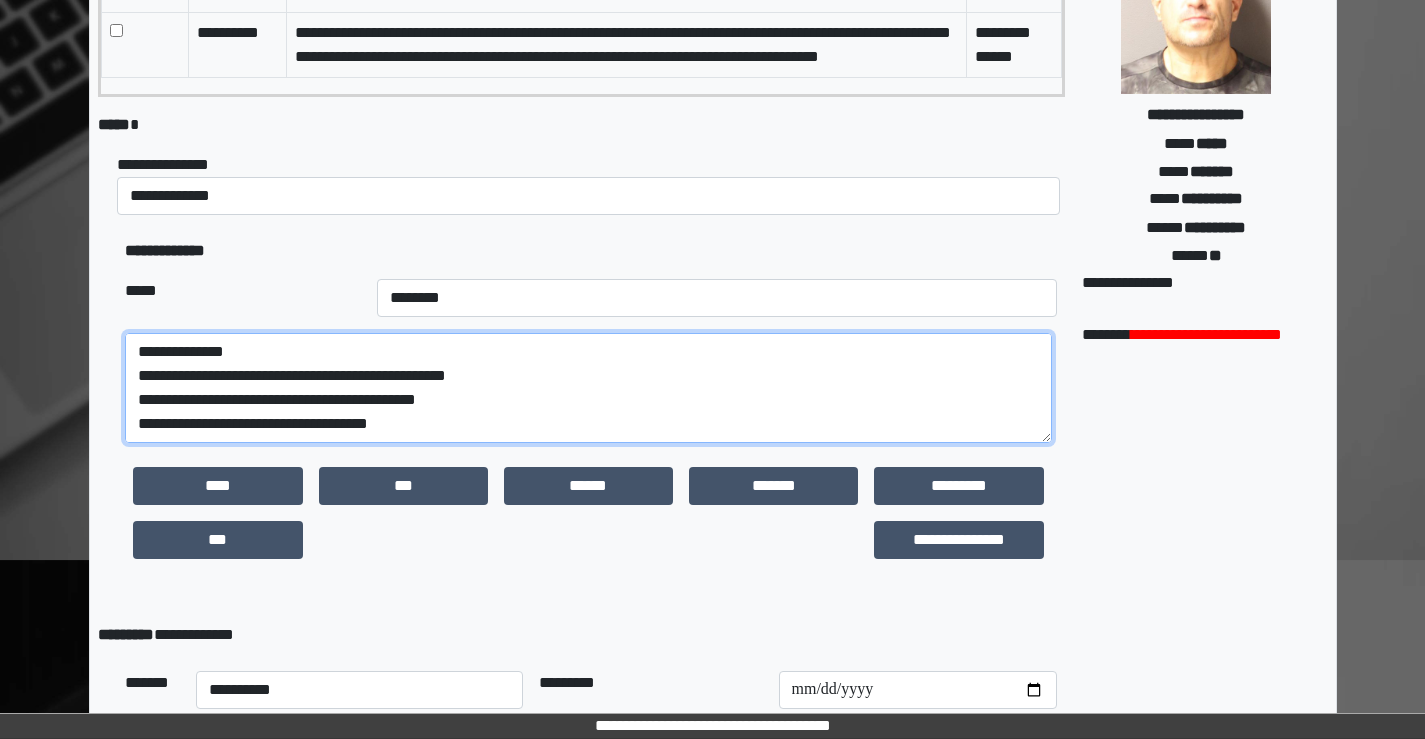 scroll, scrollTop: 300, scrollLeft: 0, axis: vertical 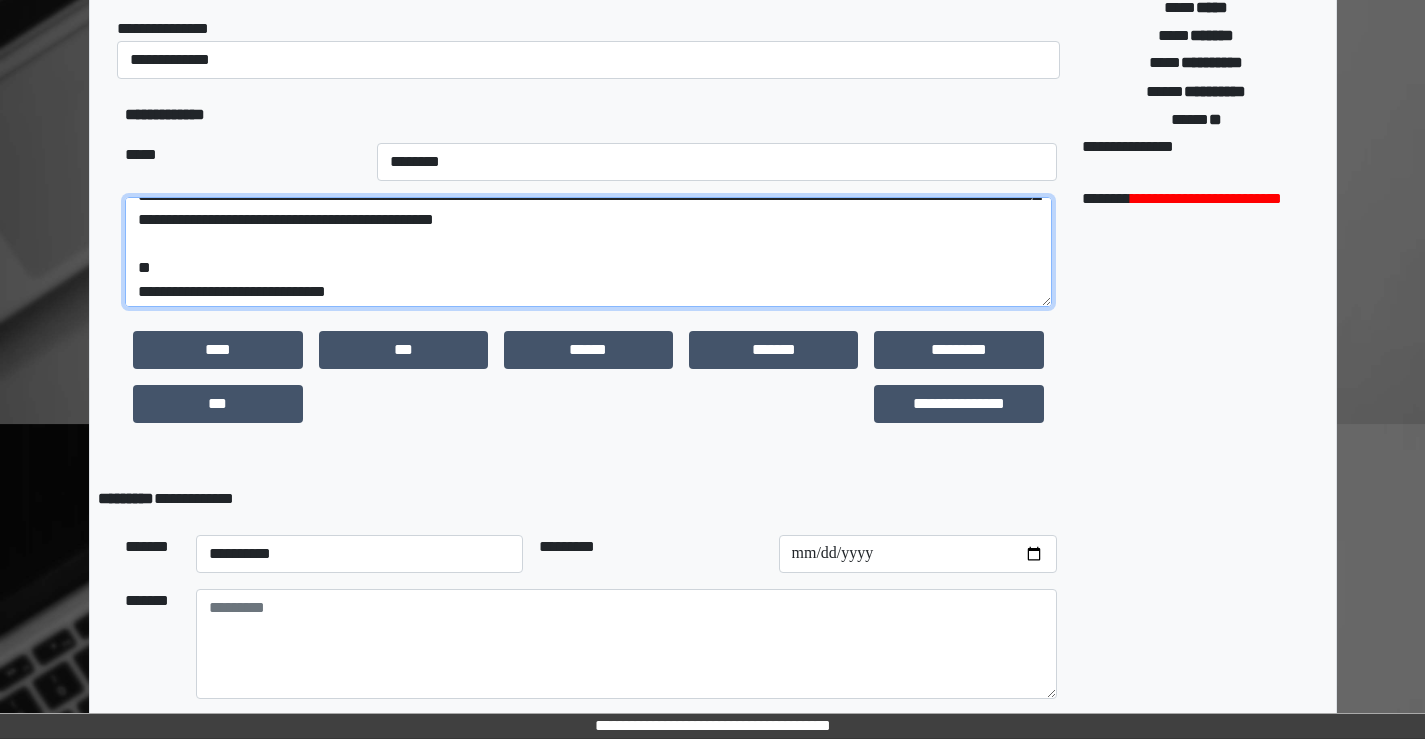 click on "**********" at bounding box center [588, 252] 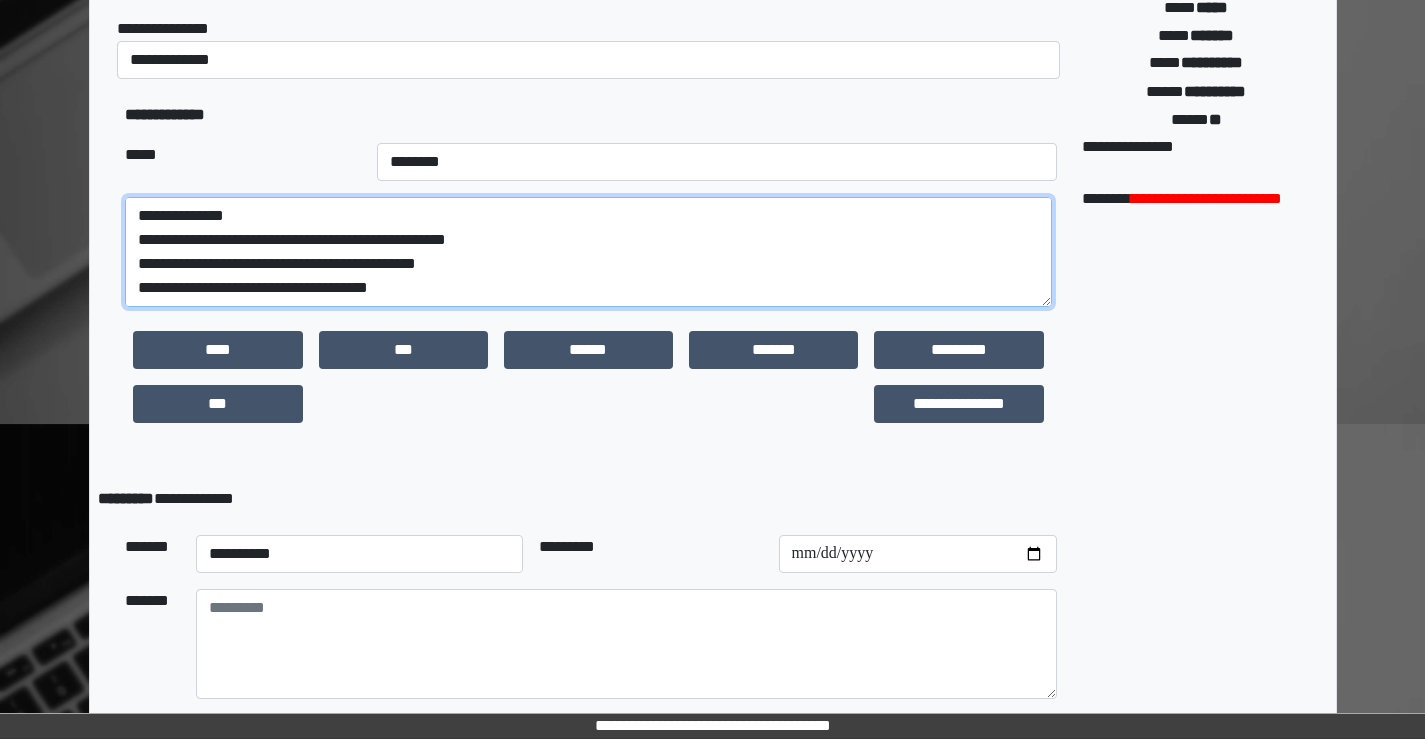 scroll, scrollTop: 264, scrollLeft: 0, axis: vertical 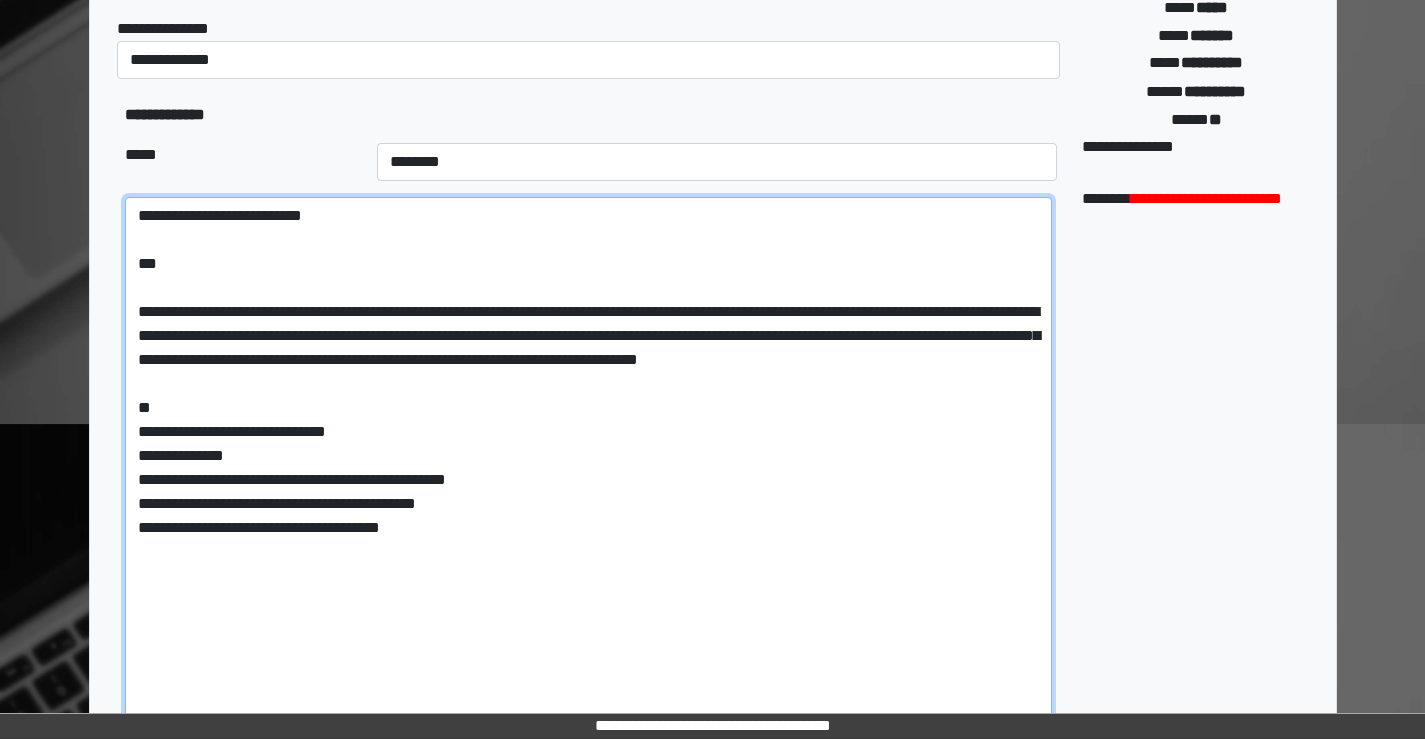 drag, startPoint x: 1051, startPoint y: 327, endPoint x: 1027, endPoint y: 764, distance: 437.65854 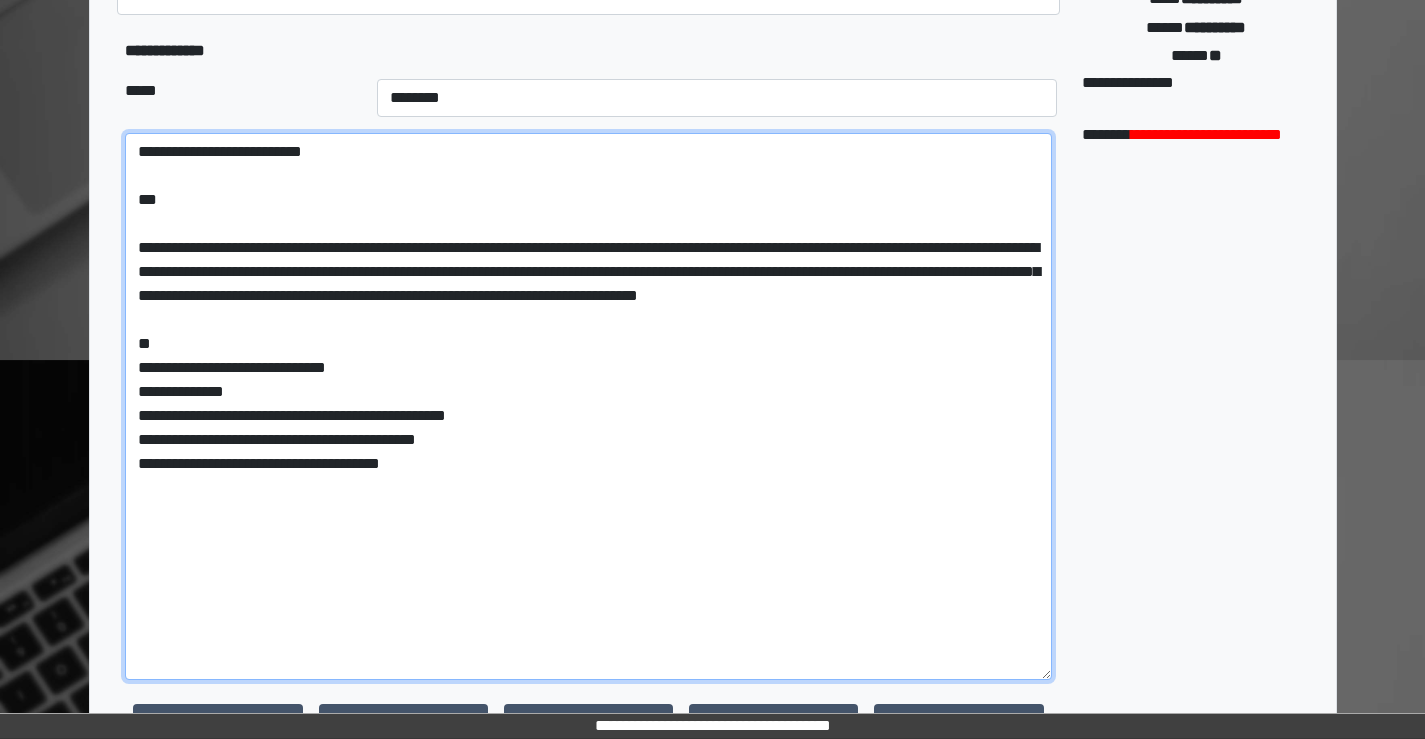 scroll, scrollTop: 500, scrollLeft: 0, axis: vertical 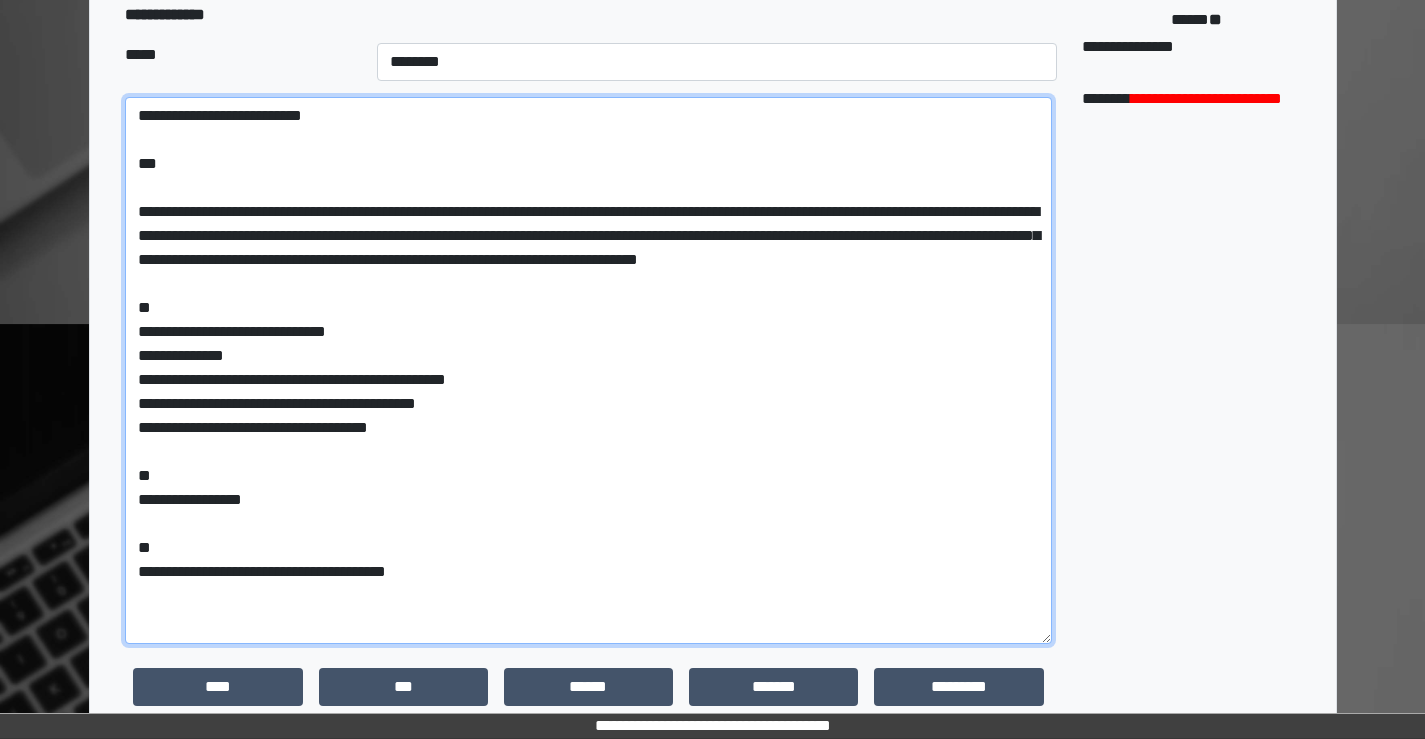 click on "**********" at bounding box center [588, 370] 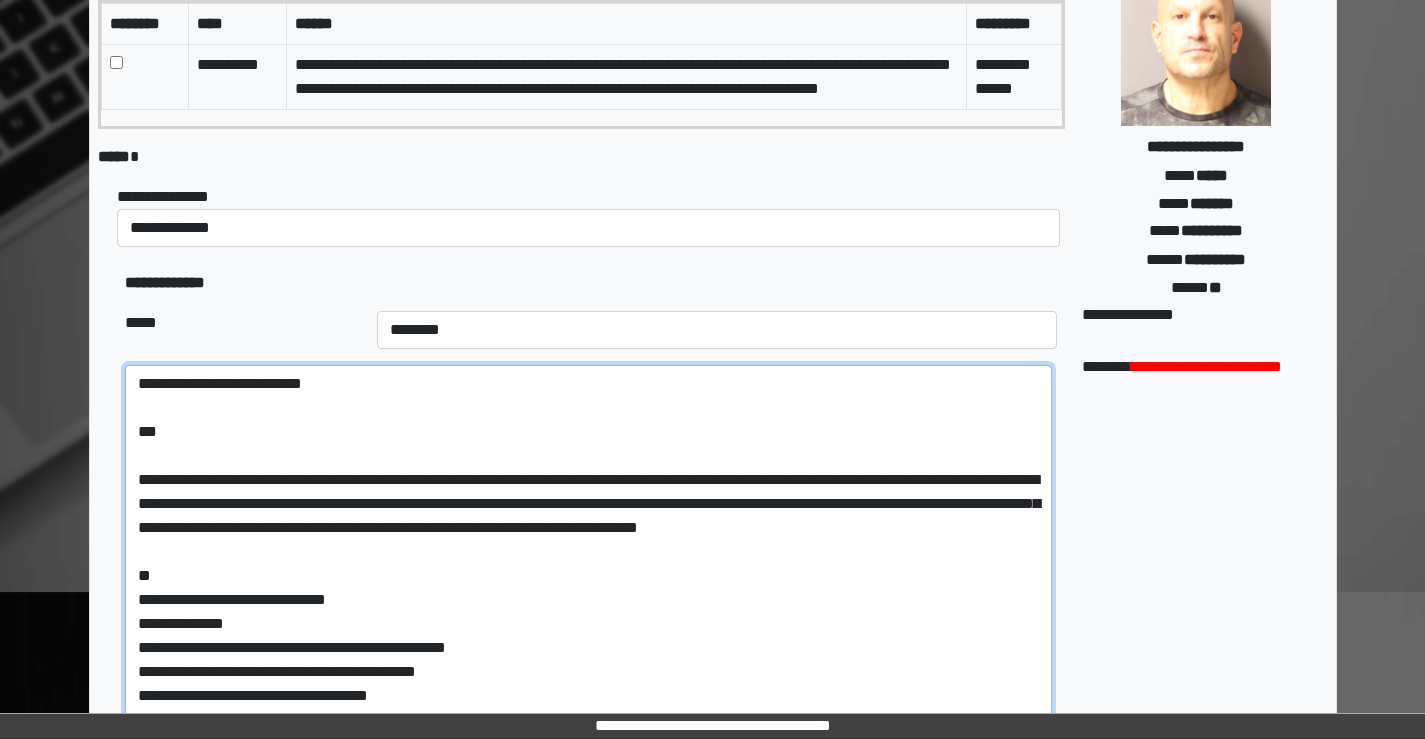 scroll, scrollTop: 100, scrollLeft: 0, axis: vertical 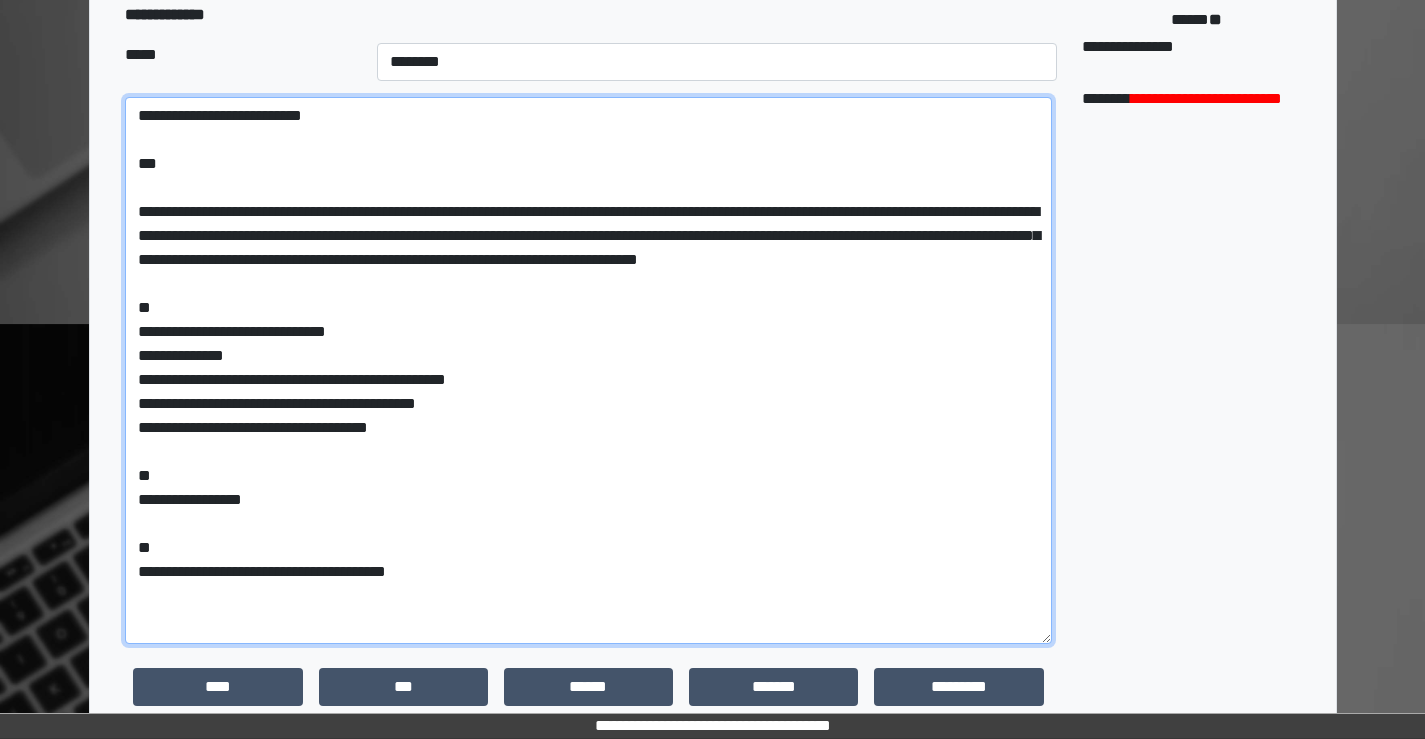click on "**********" at bounding box center [588, 370] 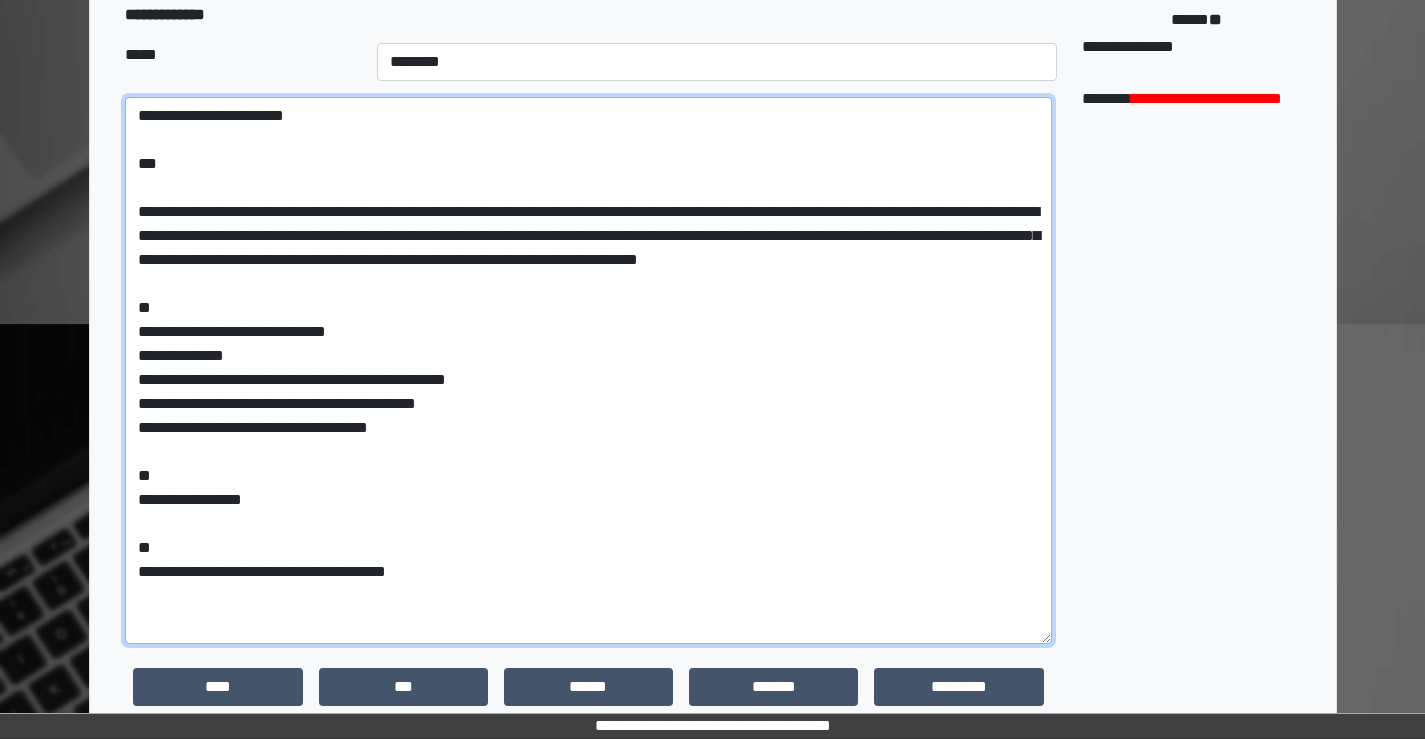 drag, startPoint x: 474, startPoint y: 238, endPoint x: 655, endPoint y: 207, distance: 183.63551 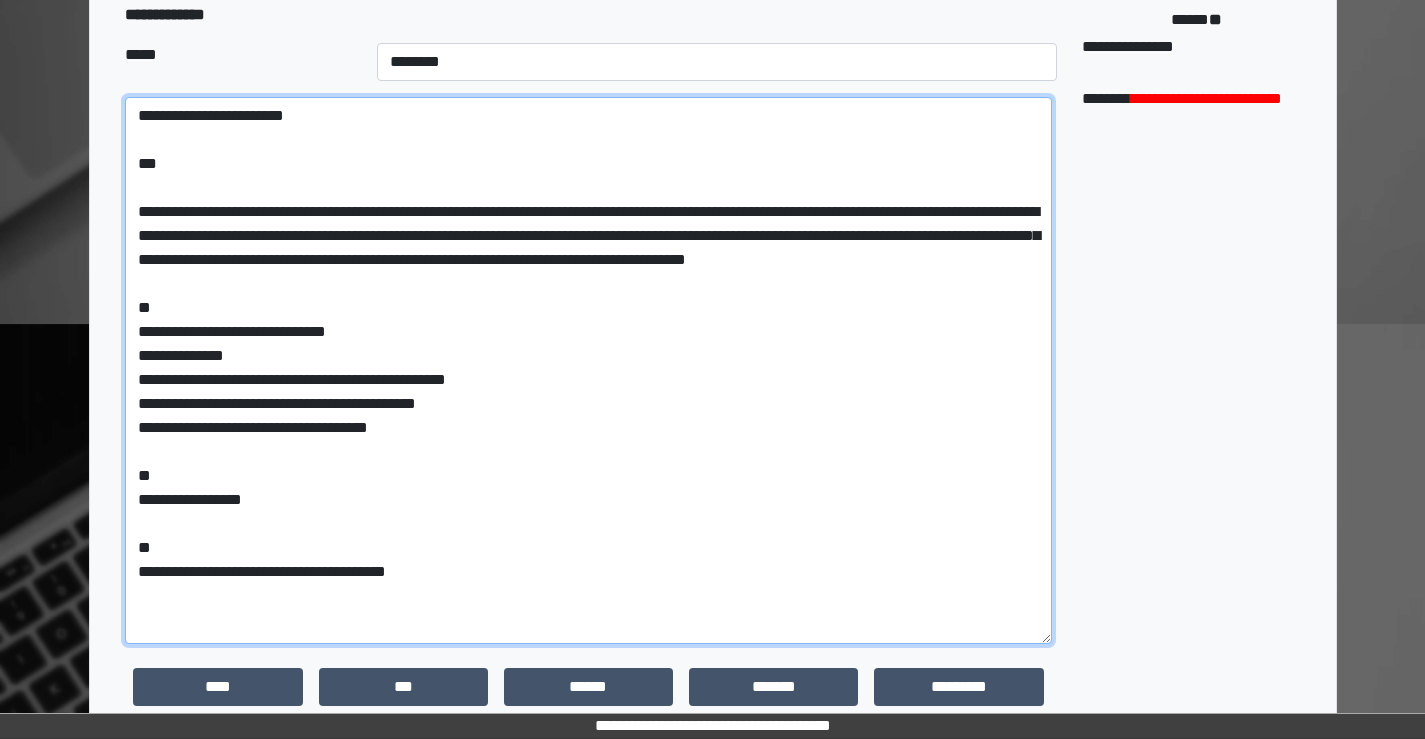 click on "**********" at bounding box center [588, 370] 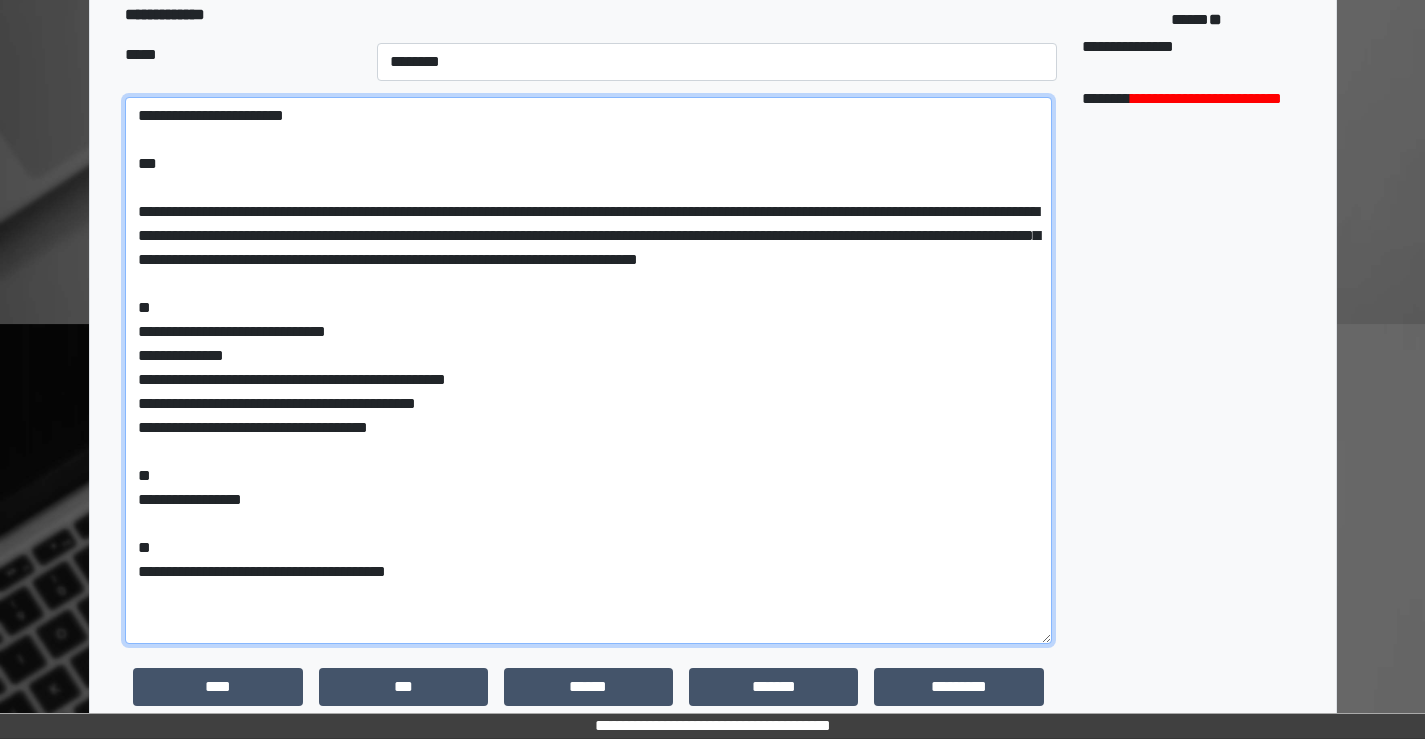 click on "**********" at bounding box center [588, 370] 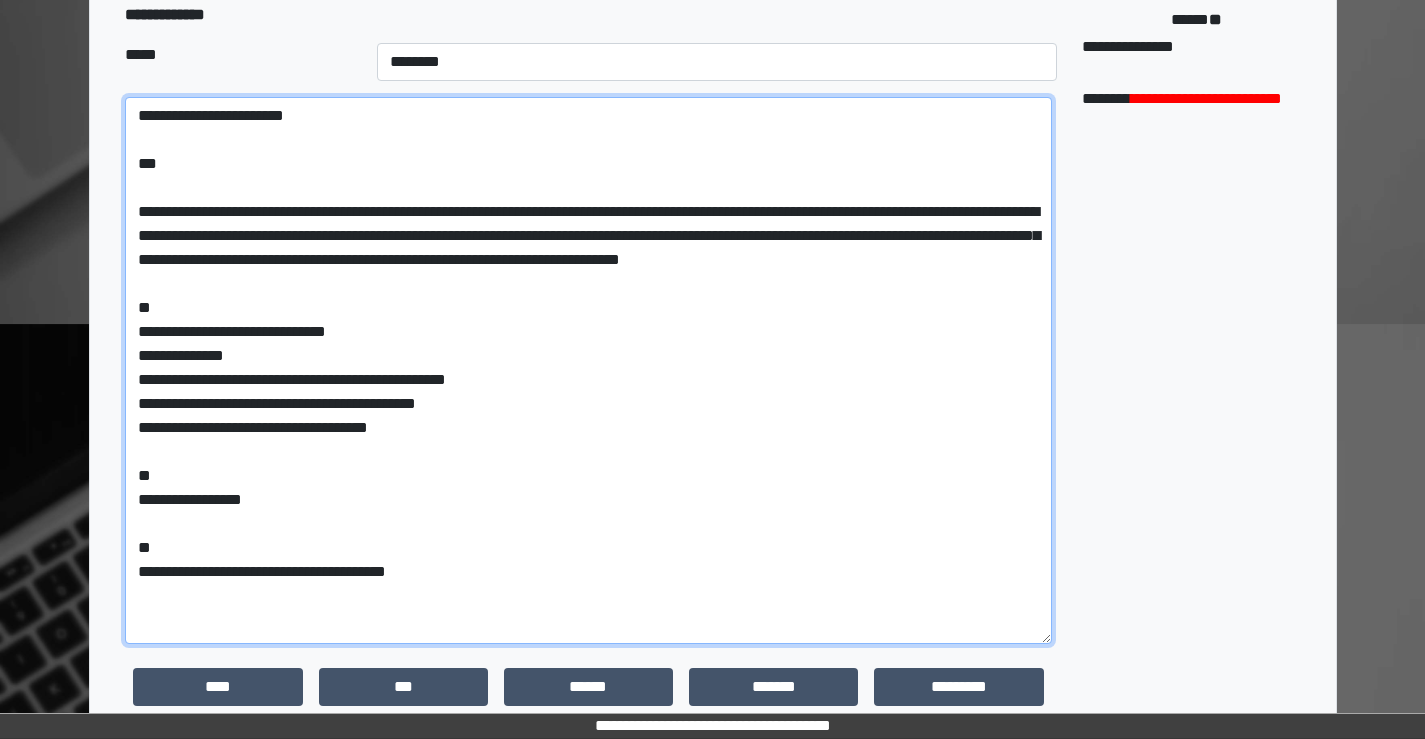 click on "**********" at bounding box center [588, 370] 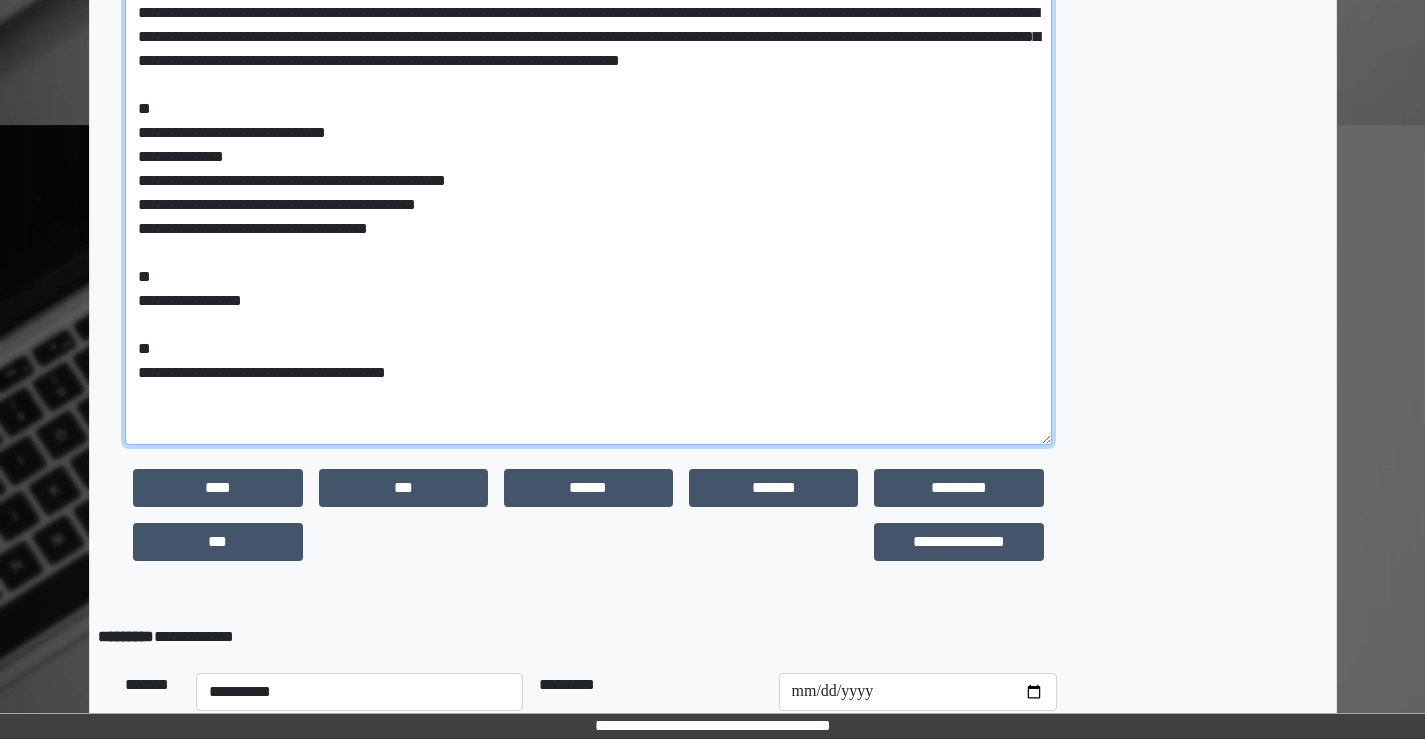scroll, scrollTop: 700, scrollLeft: 0, axis: vertical 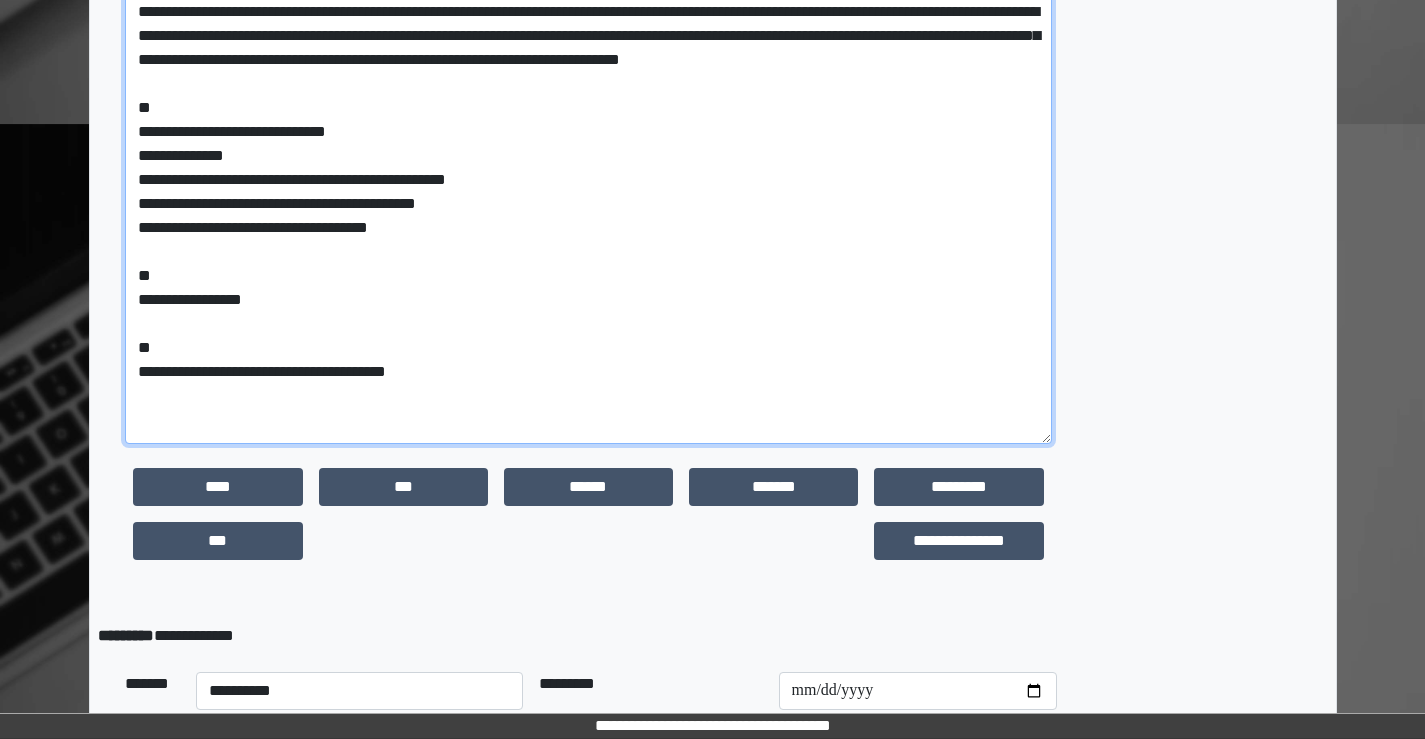 drag, startPoint x: 209, startPoint y: 322, endPoint x: 266, endPoint y: 321, distance: 57.00877 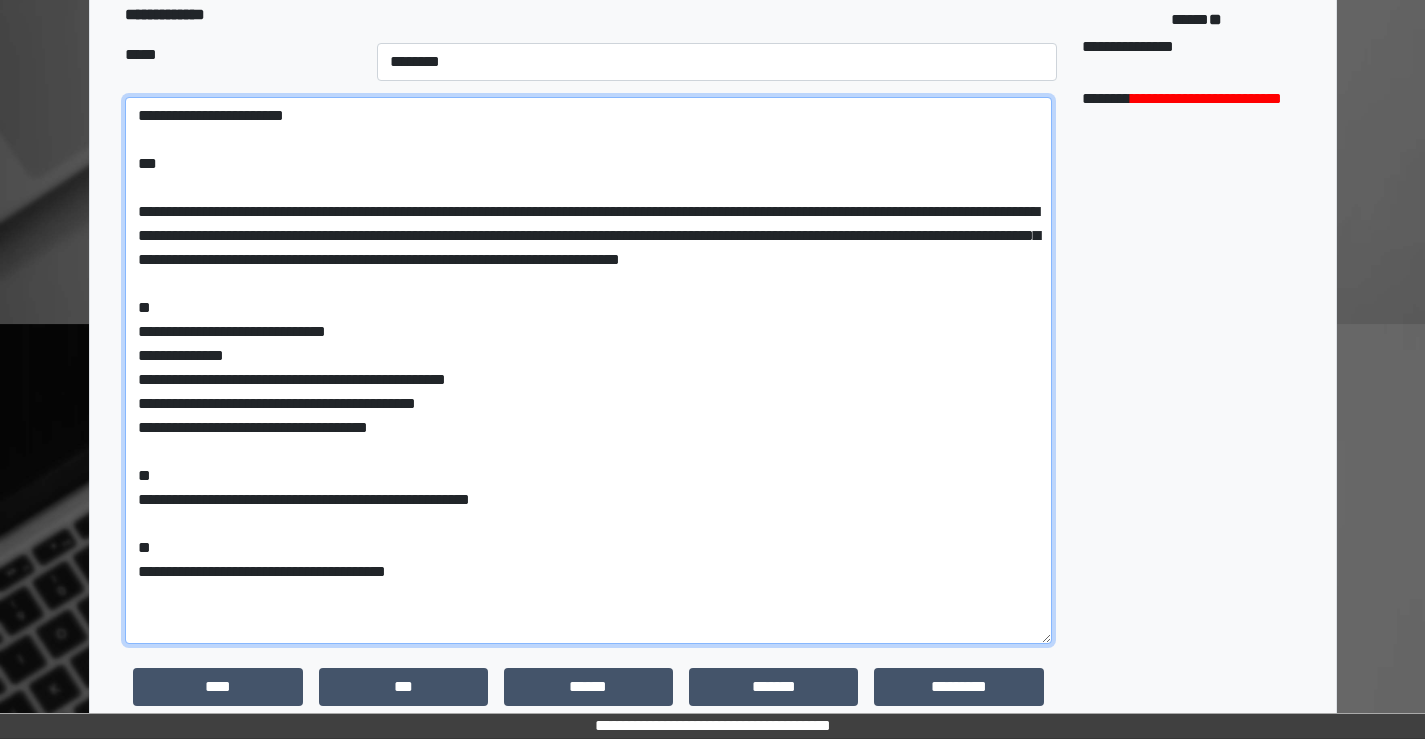 scroll, scrollTop: 400, scrollLeft: 0, axis: vertical 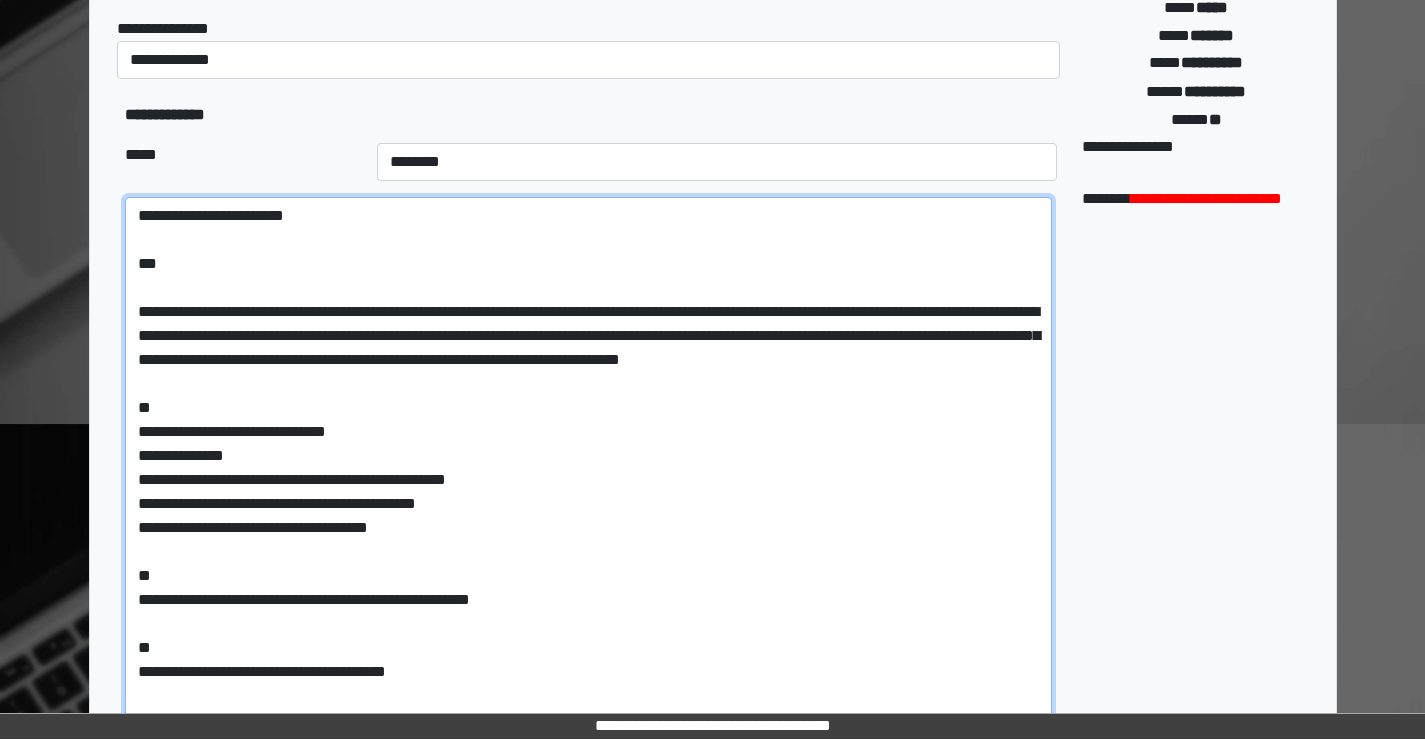 click on "**********" at bounding box center (588, 470) 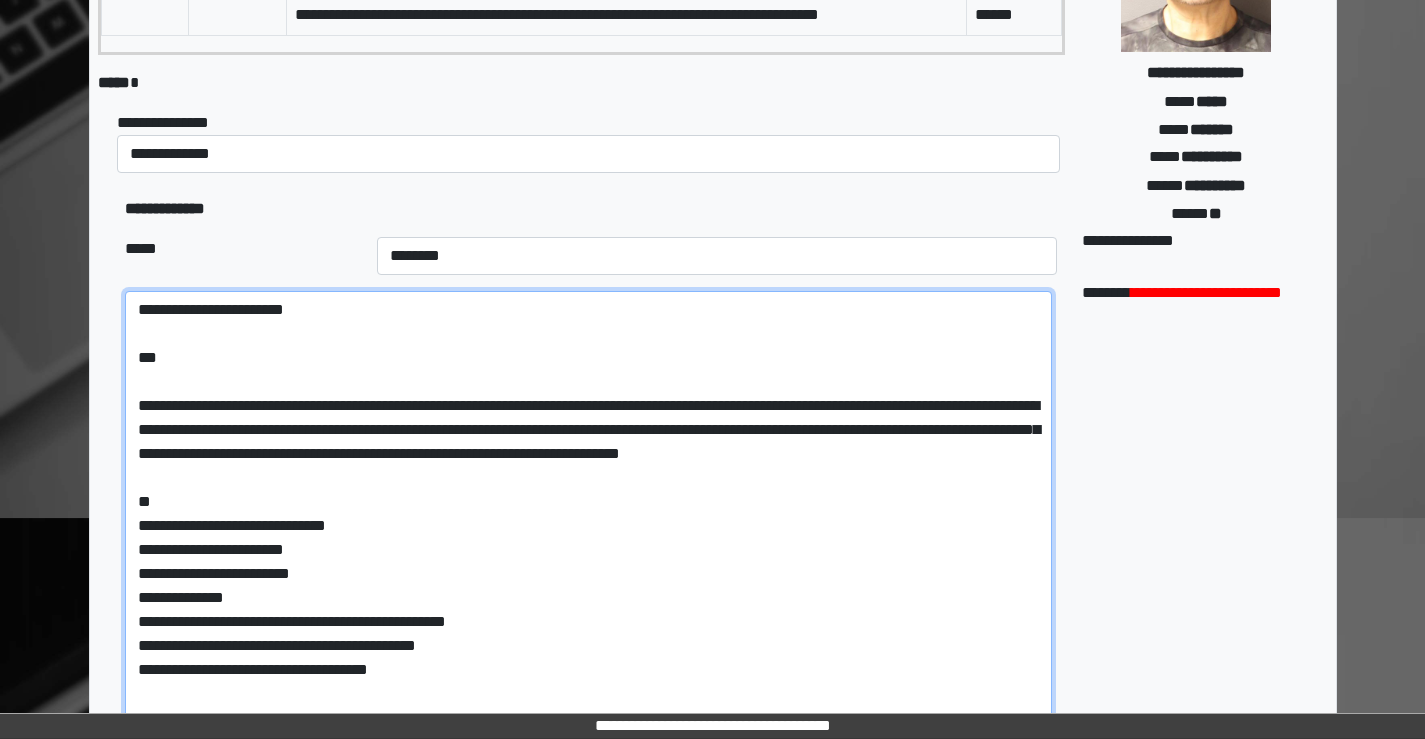 scroll, scrollTop: 400, scrollLeft: 0, axis: vertical 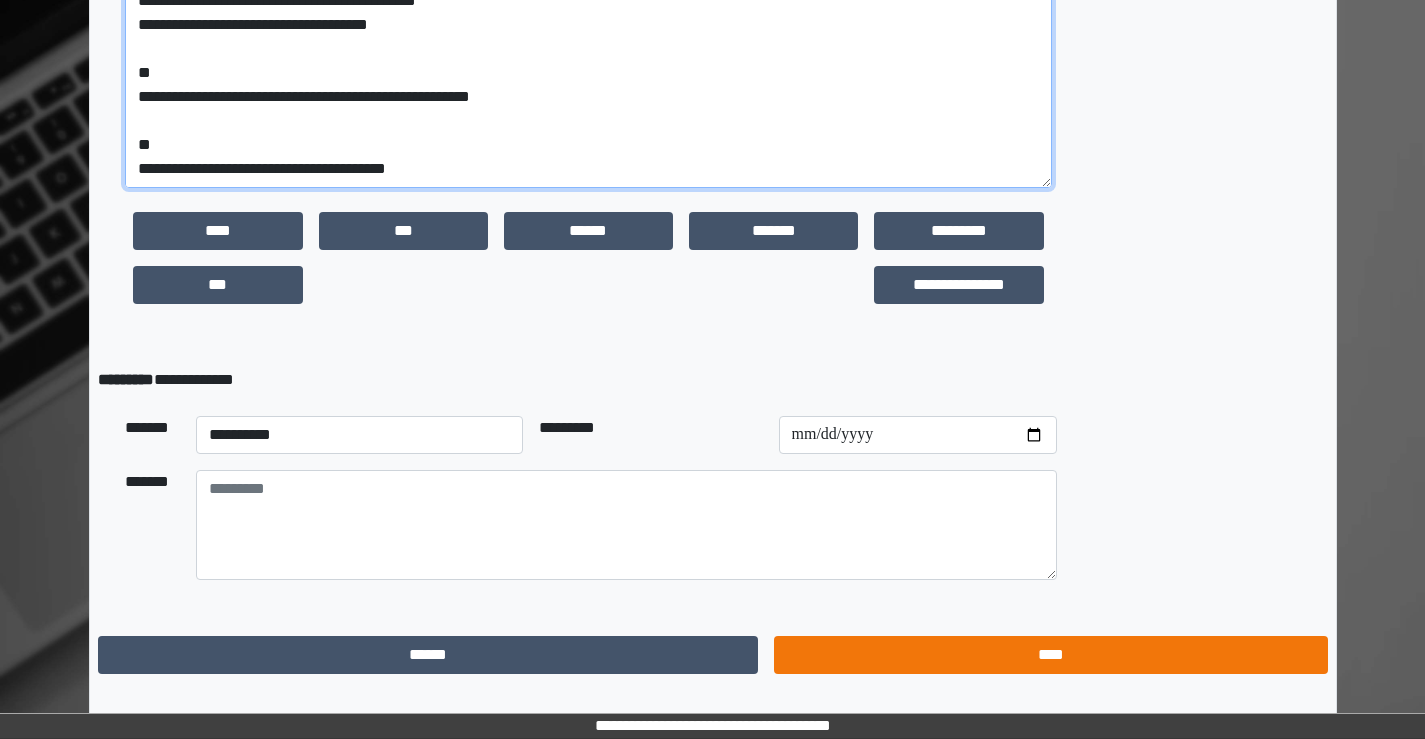 type on "**********" 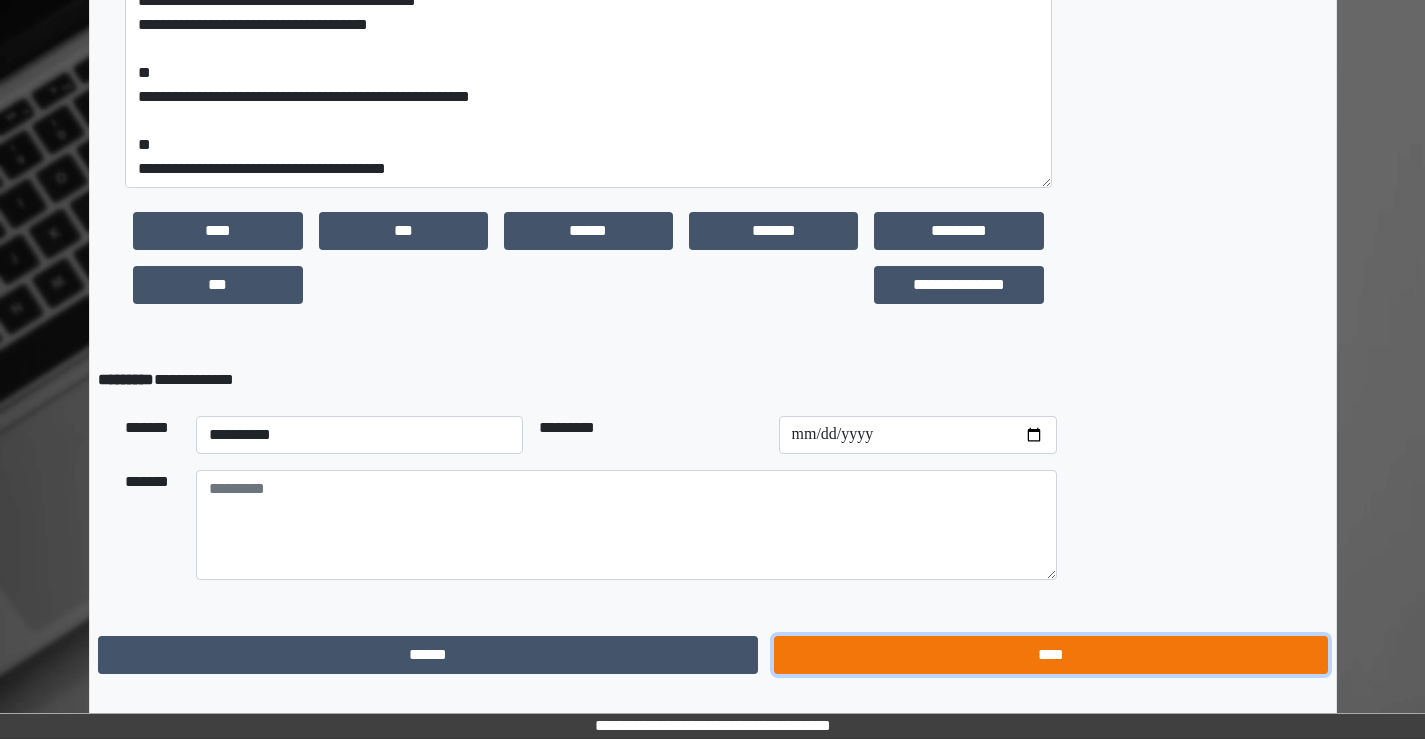 click on "****" at bounding box center (1050, 655) 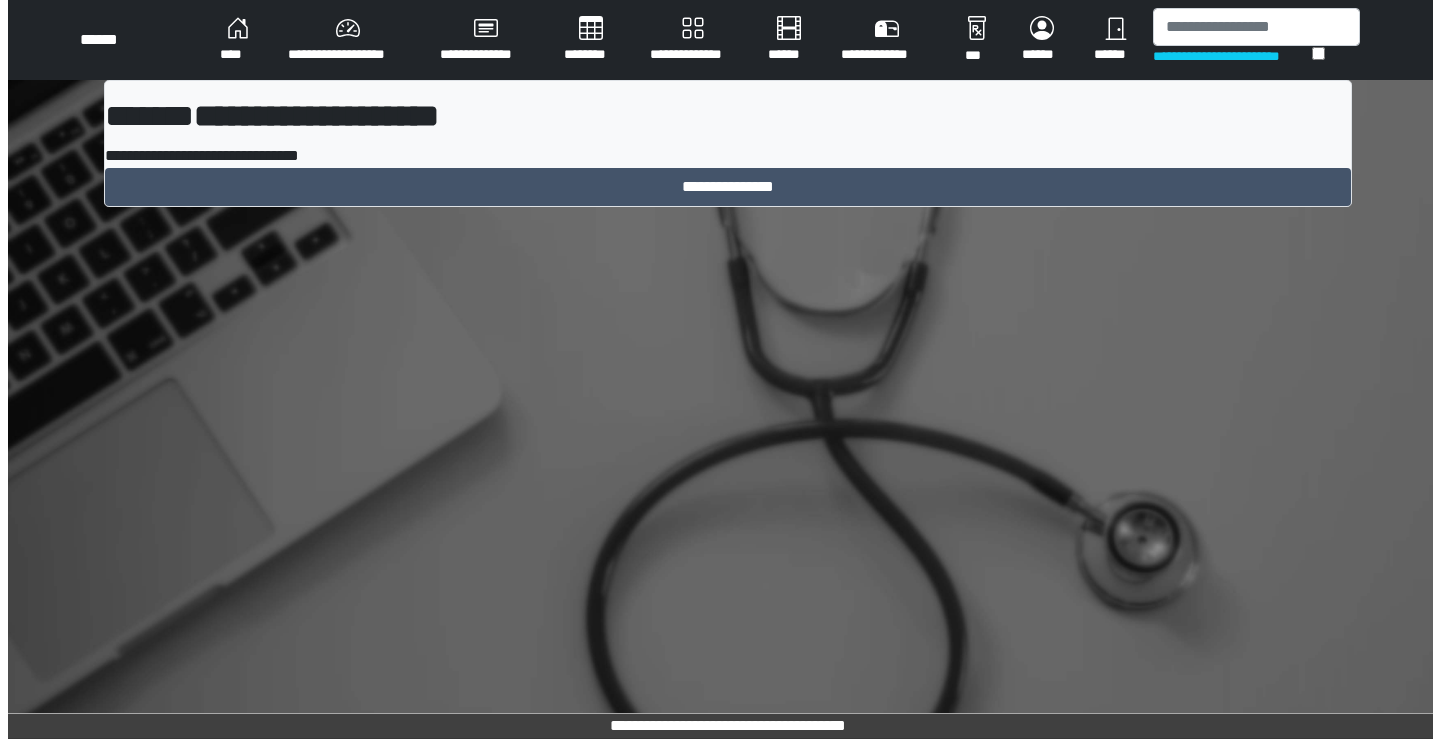 scroll, scrollTop: 0, scrollLeft: 0, axis: both 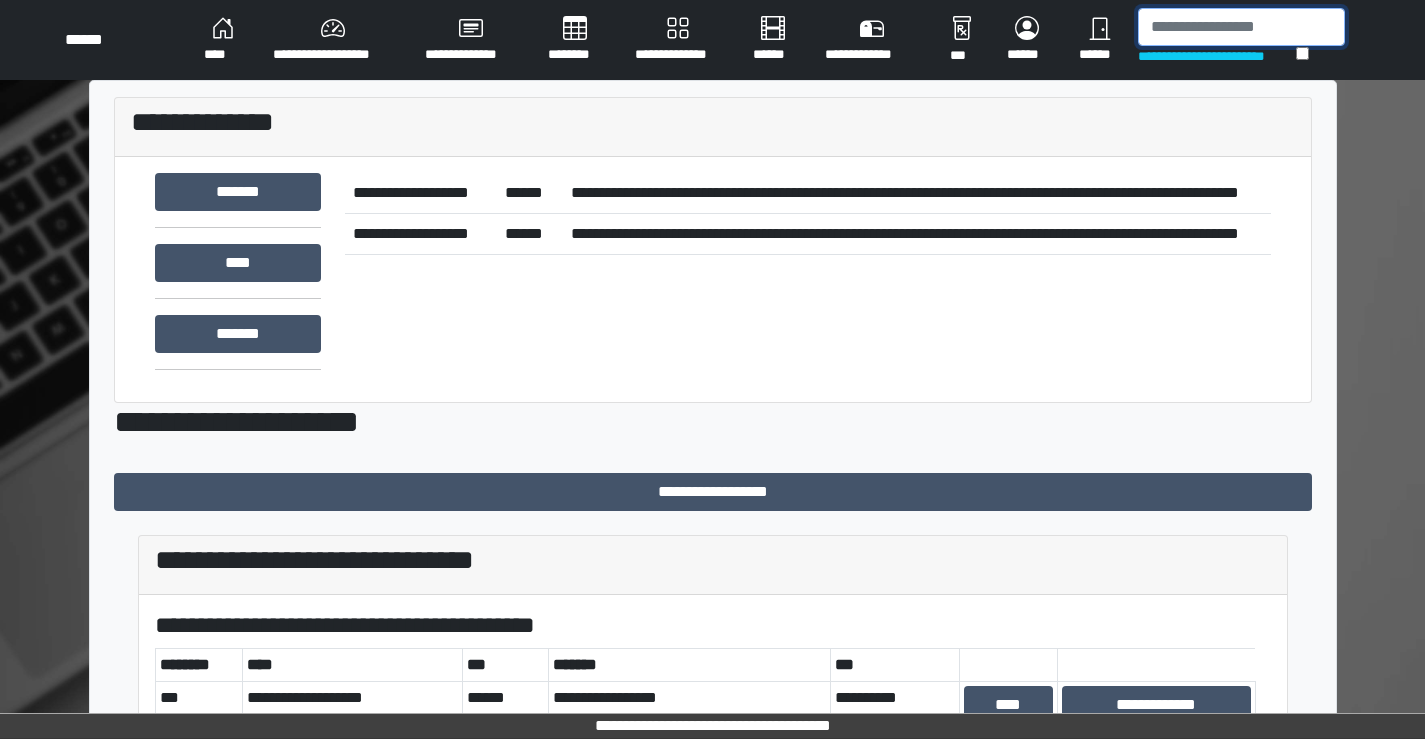 click at bounding box center (1241, 27) 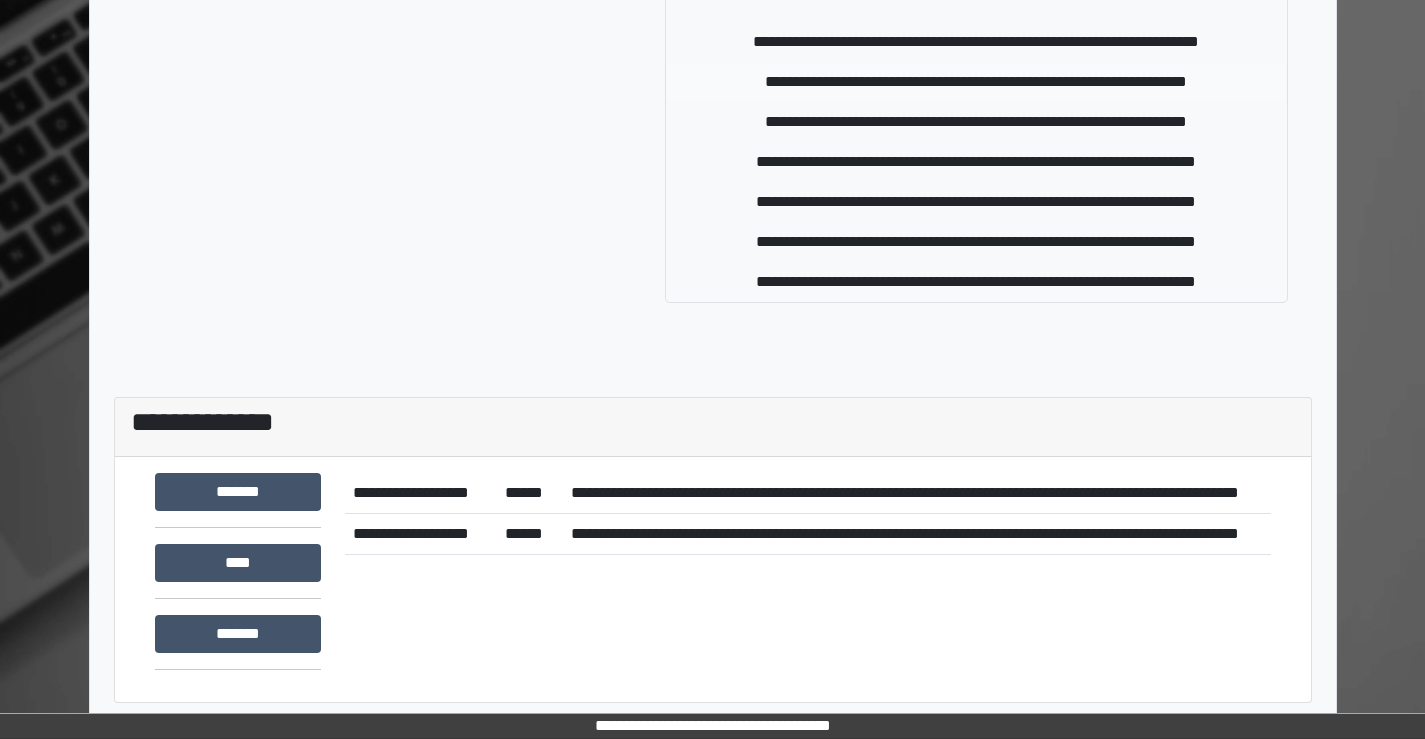 type on "******" 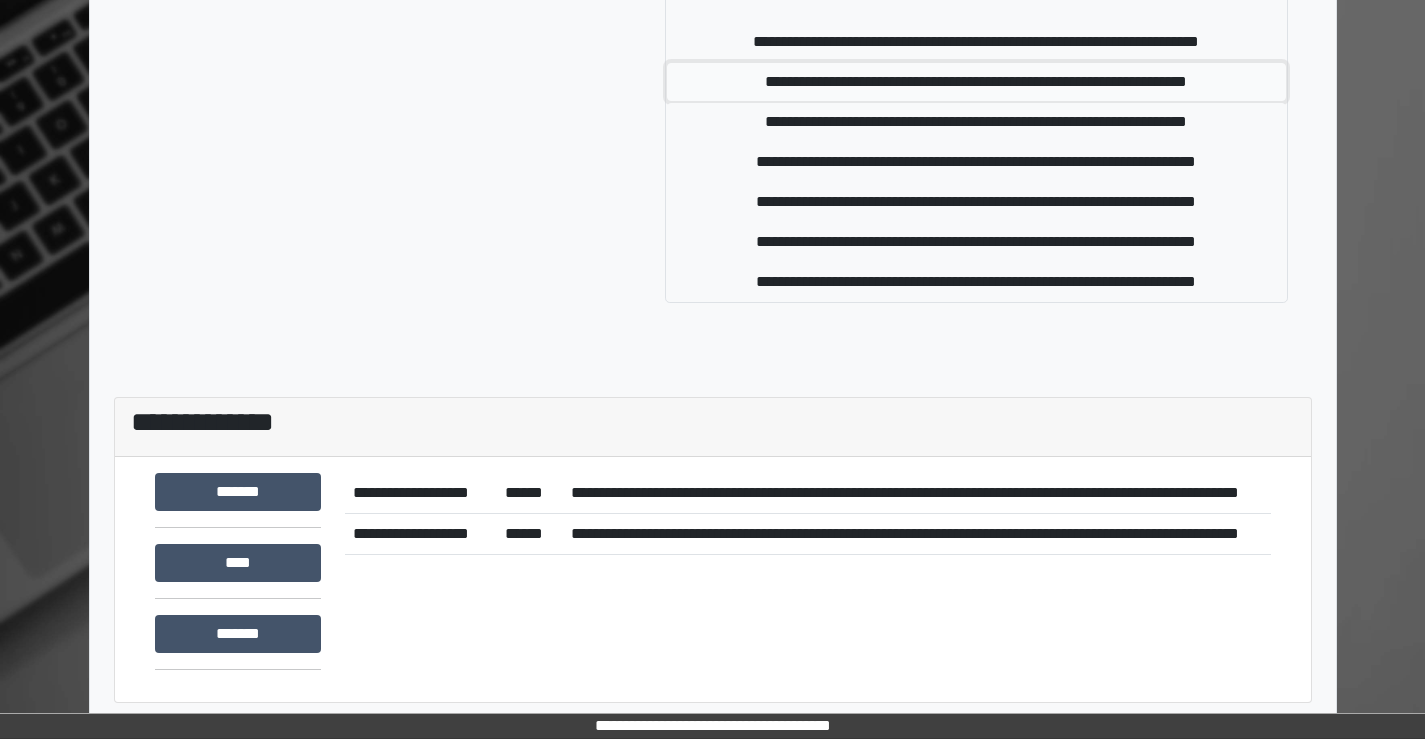 click on "**********" at bounding box center [976, 82] 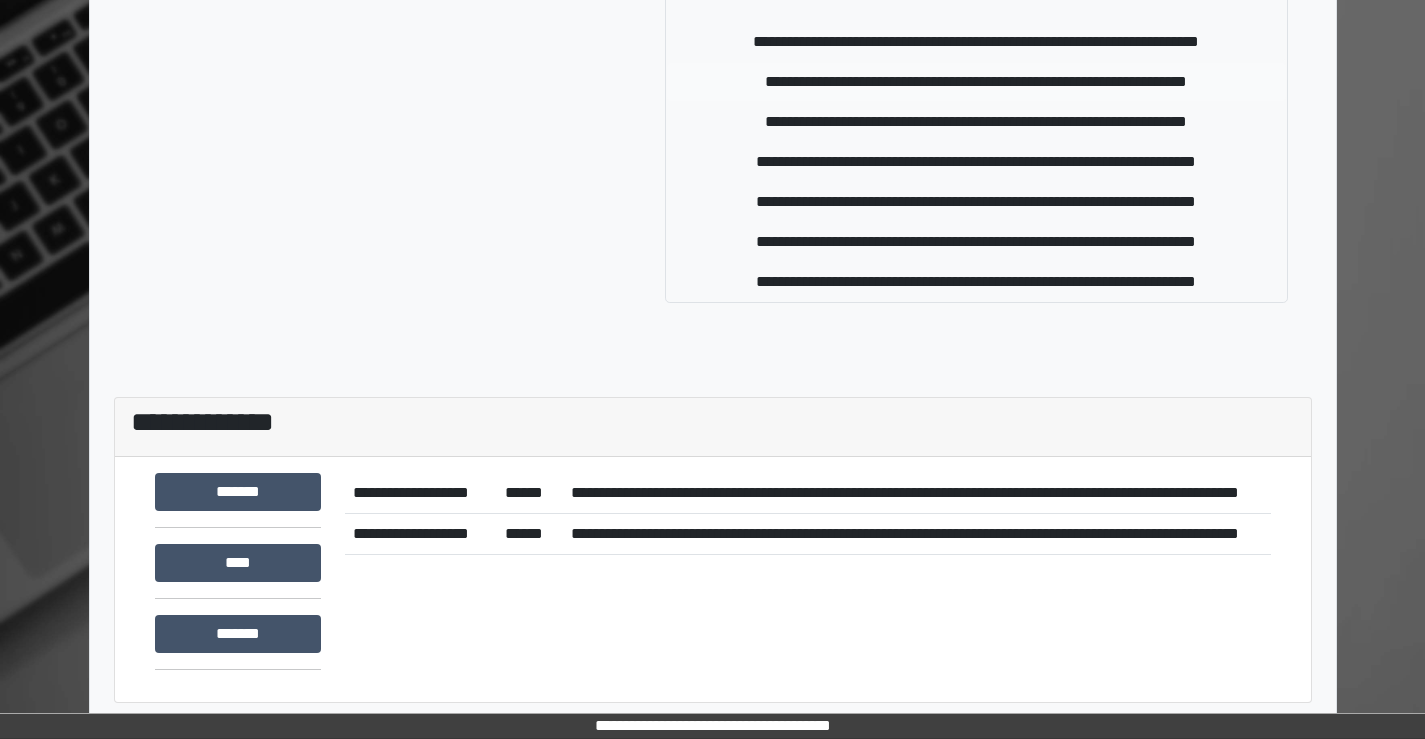 type 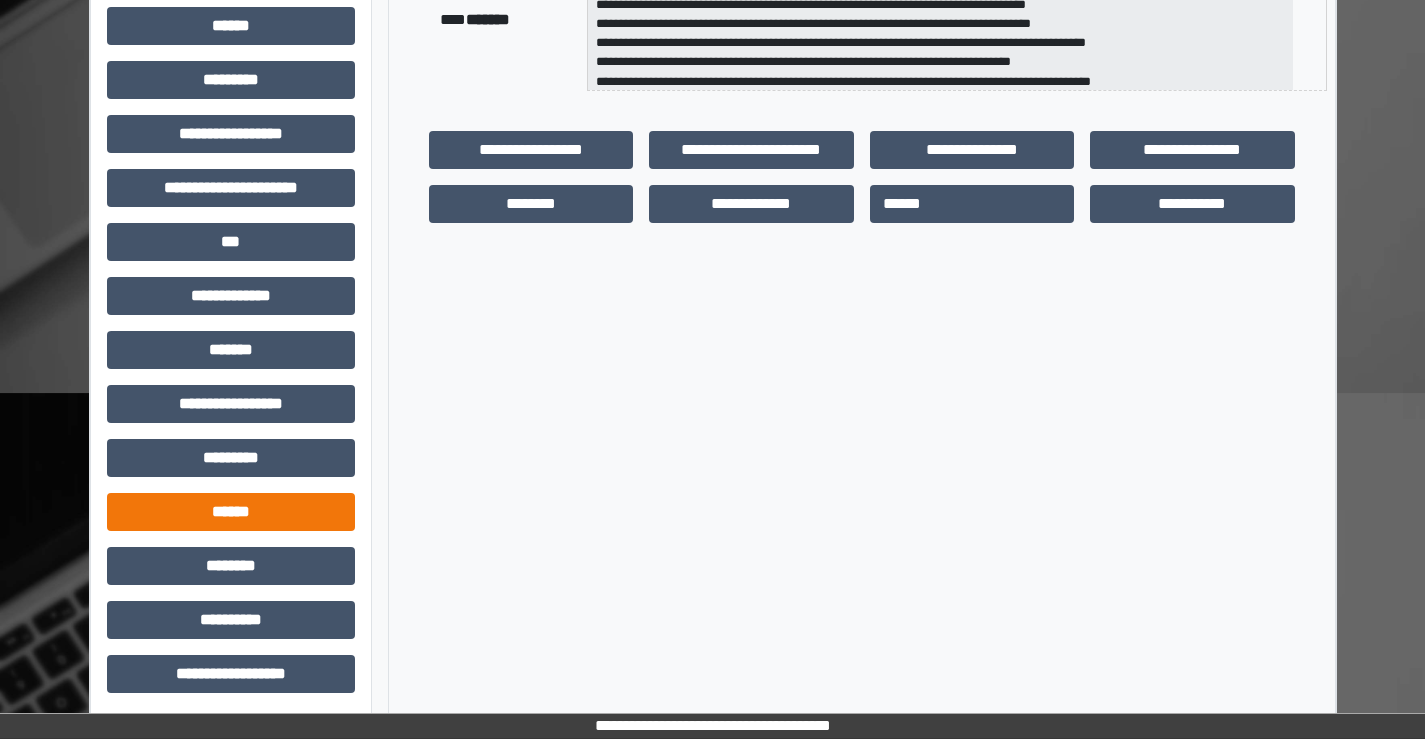 scroll, scrollTop: 435, scrollLeft: 0, axis: vertical 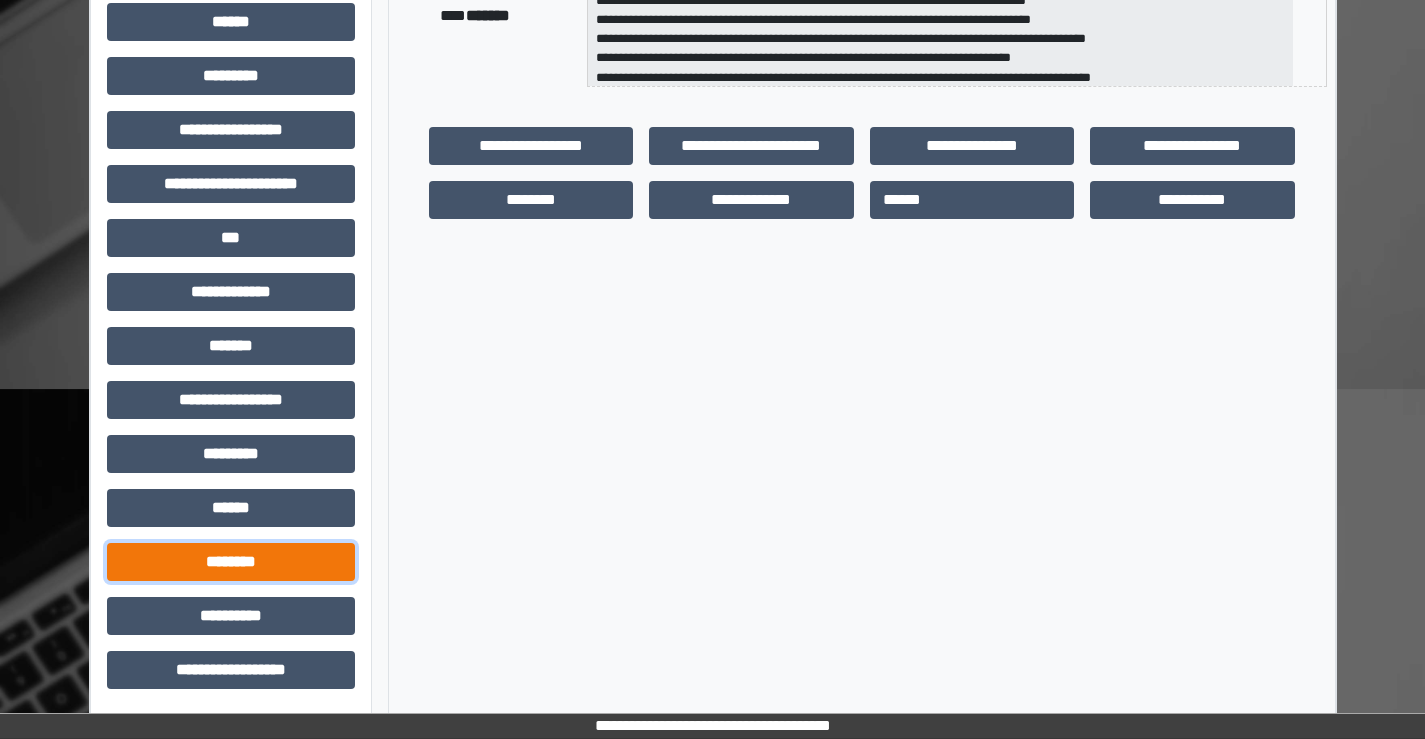 click on "********" at bounding box center [231, 562] 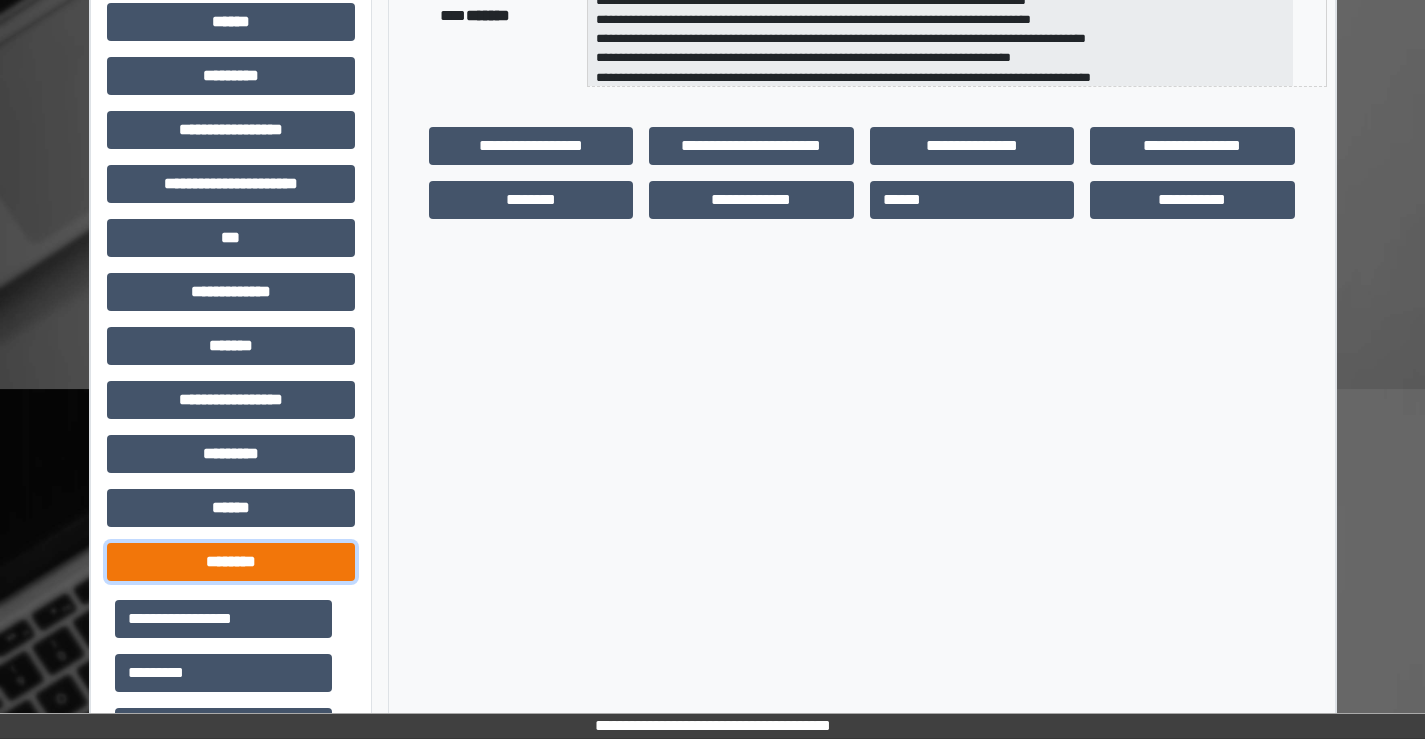 scroll, scrollTop: 0, scrollLeft: 0, axis: both 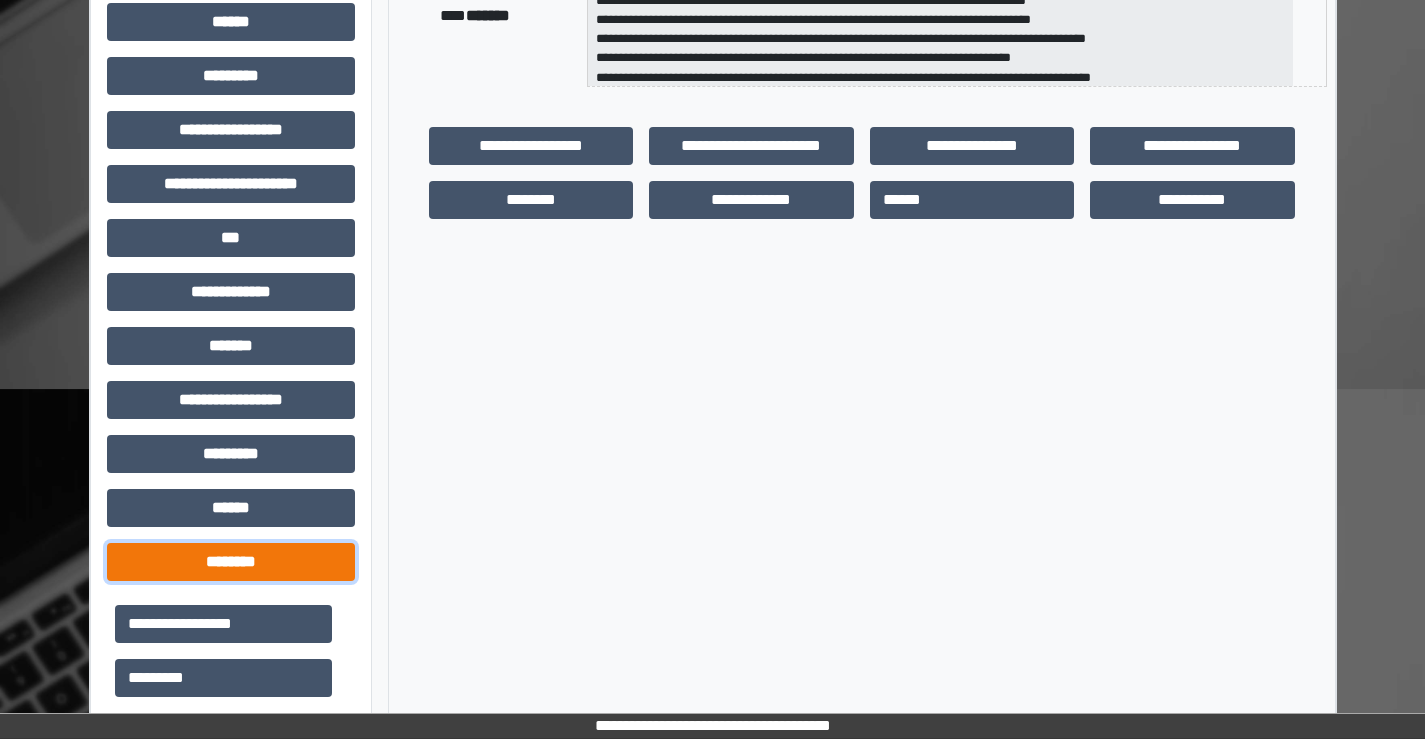 click on "********" at bounding box center [231, 562] 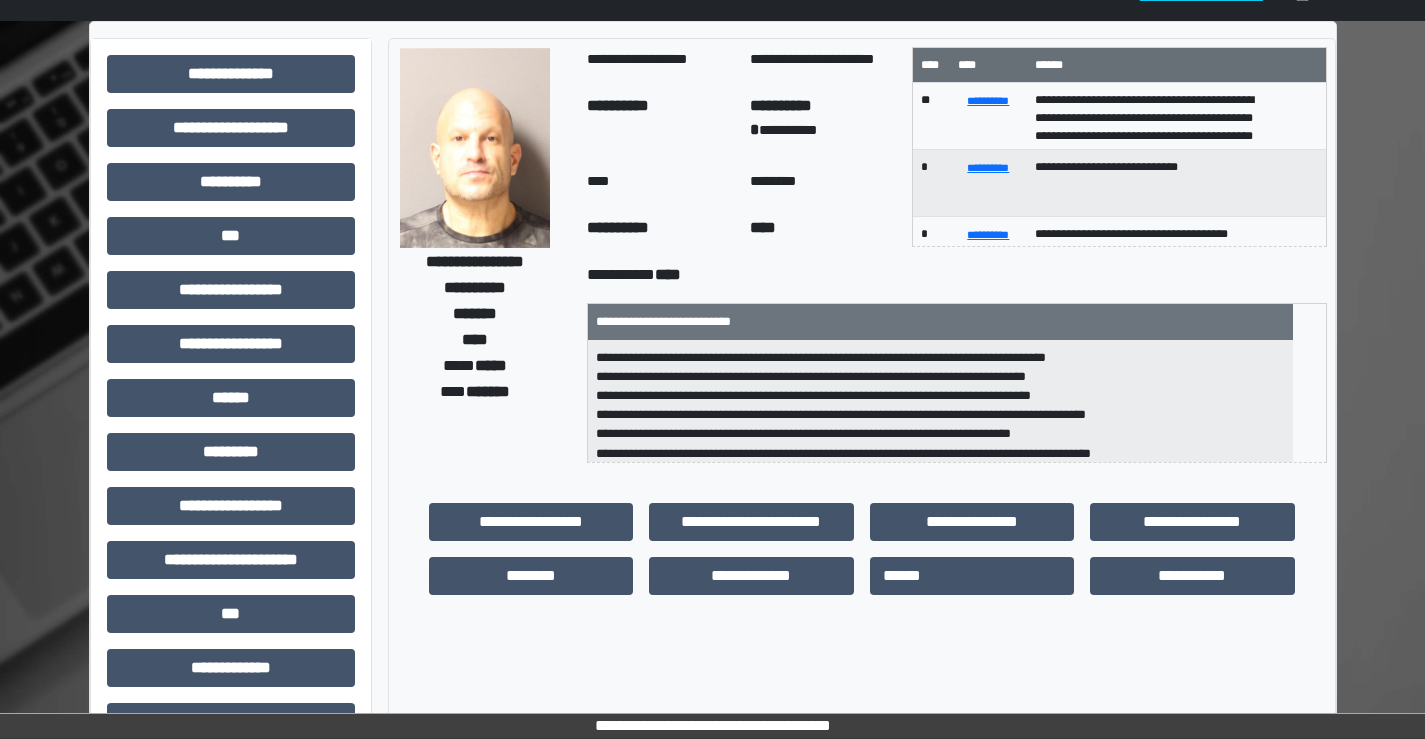 scroll, scrollTop: 0, scrollLeft: 0, axis: both 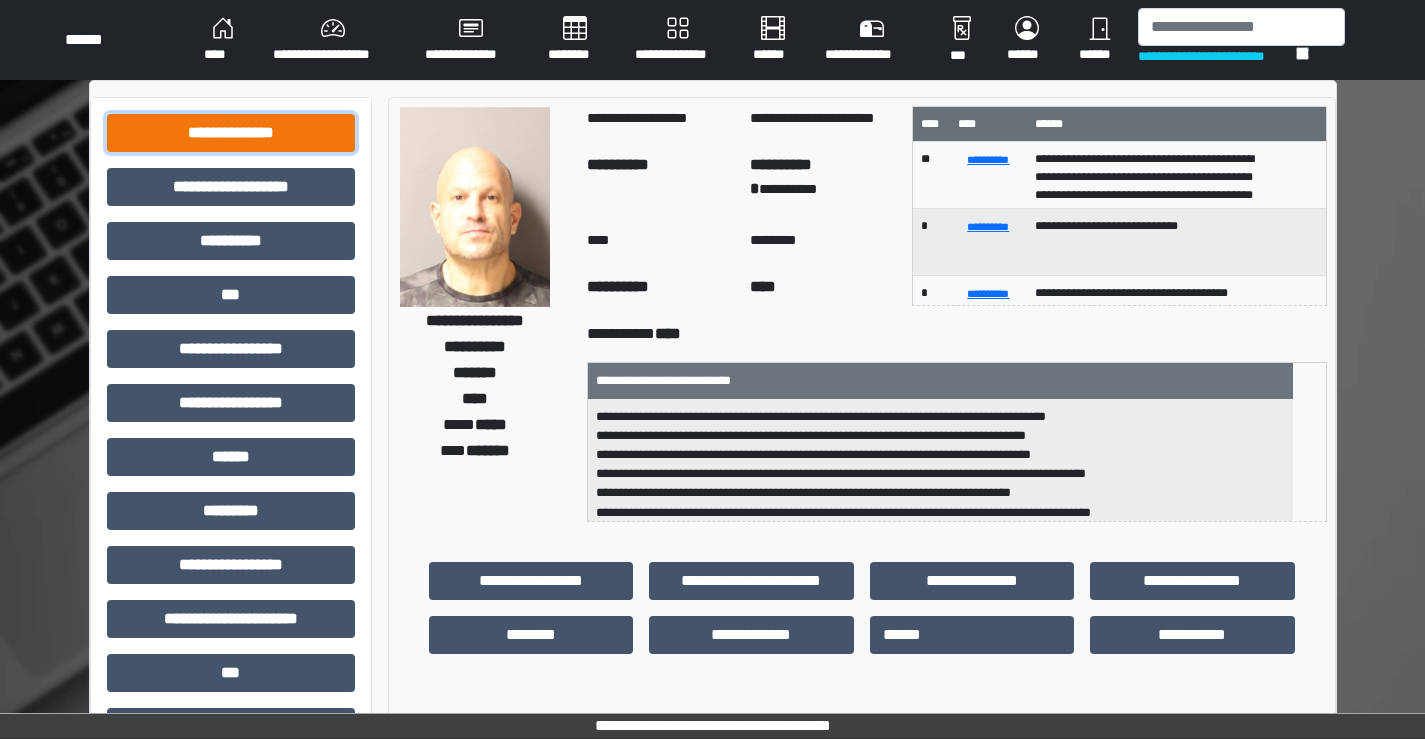click on "**********" at bounding box center (231, 133) 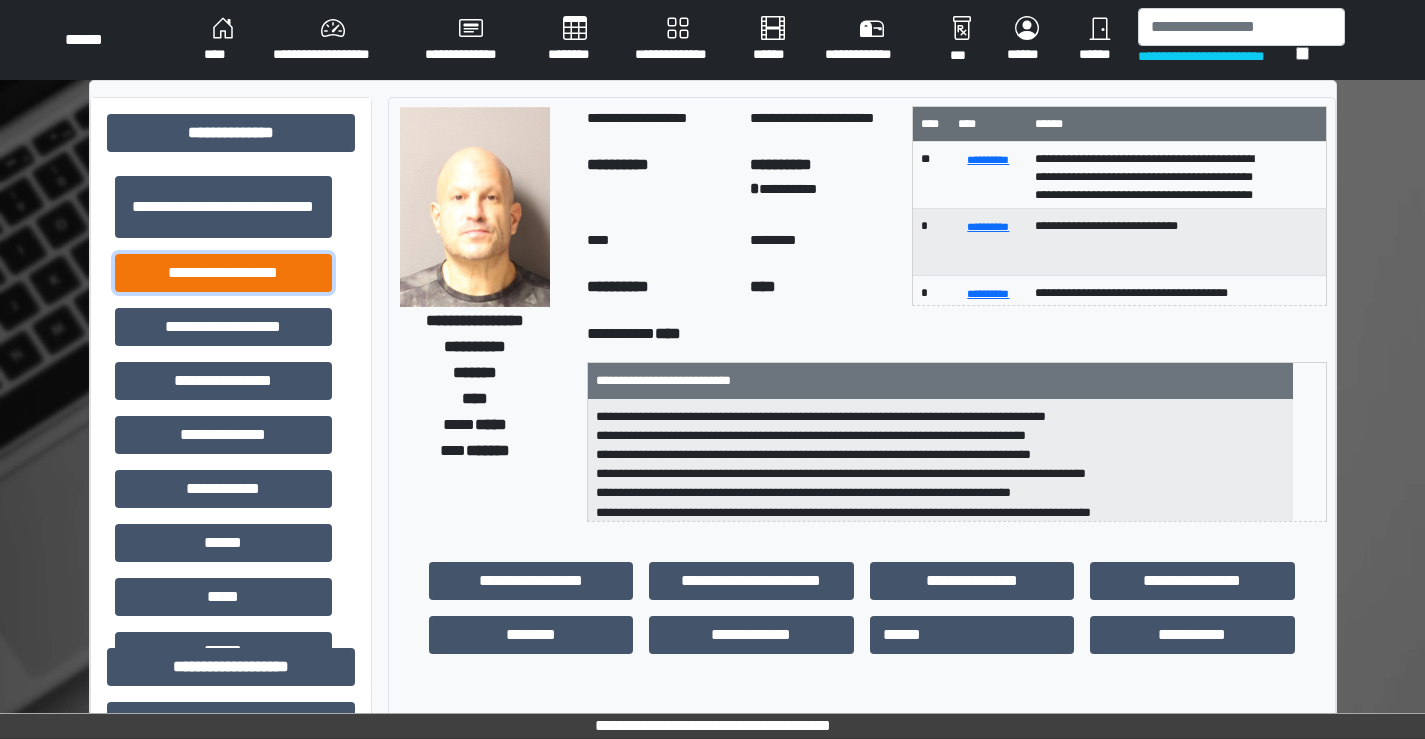 click on "**********" at bounding box center [223, 273] 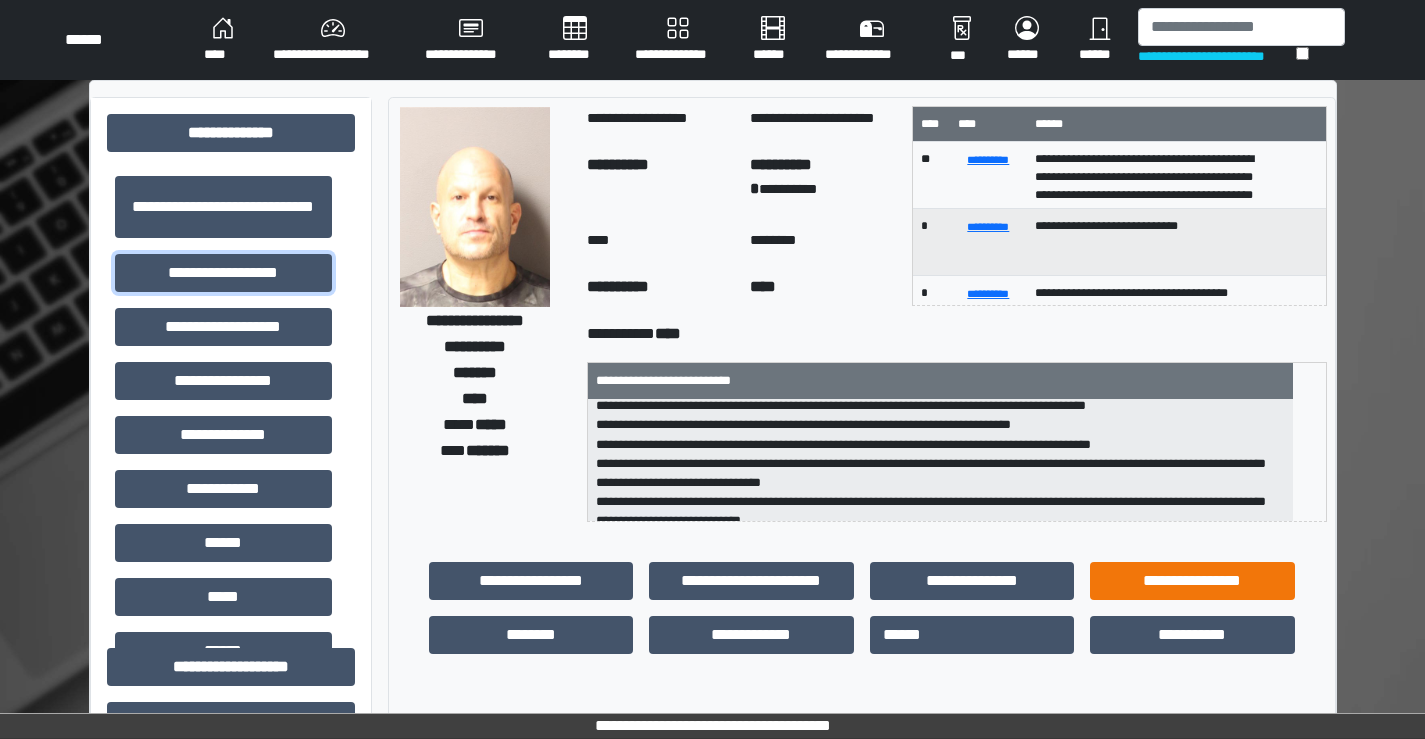 scroll, scrollTop: 100, scrollLeft: 0, axis: vertical 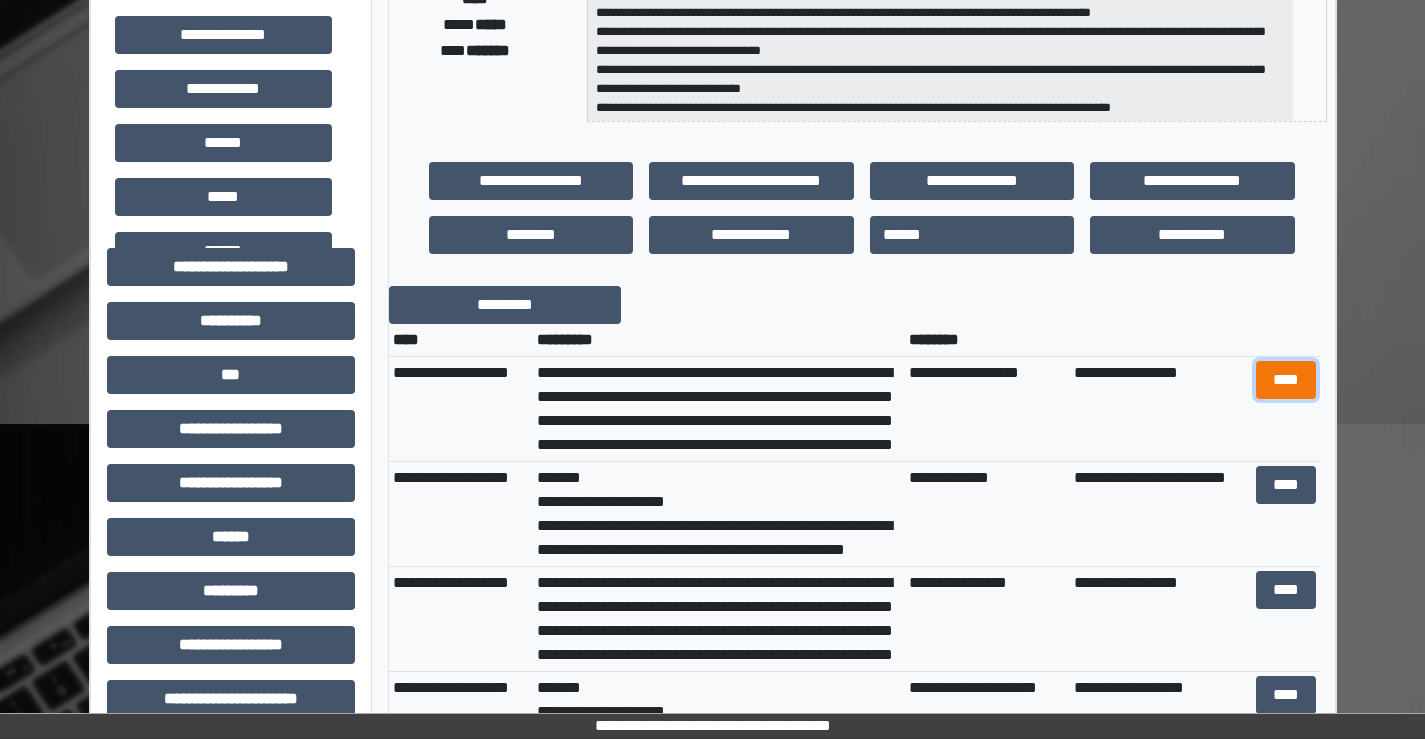 click on "****" at bounding box center [1286, 380] 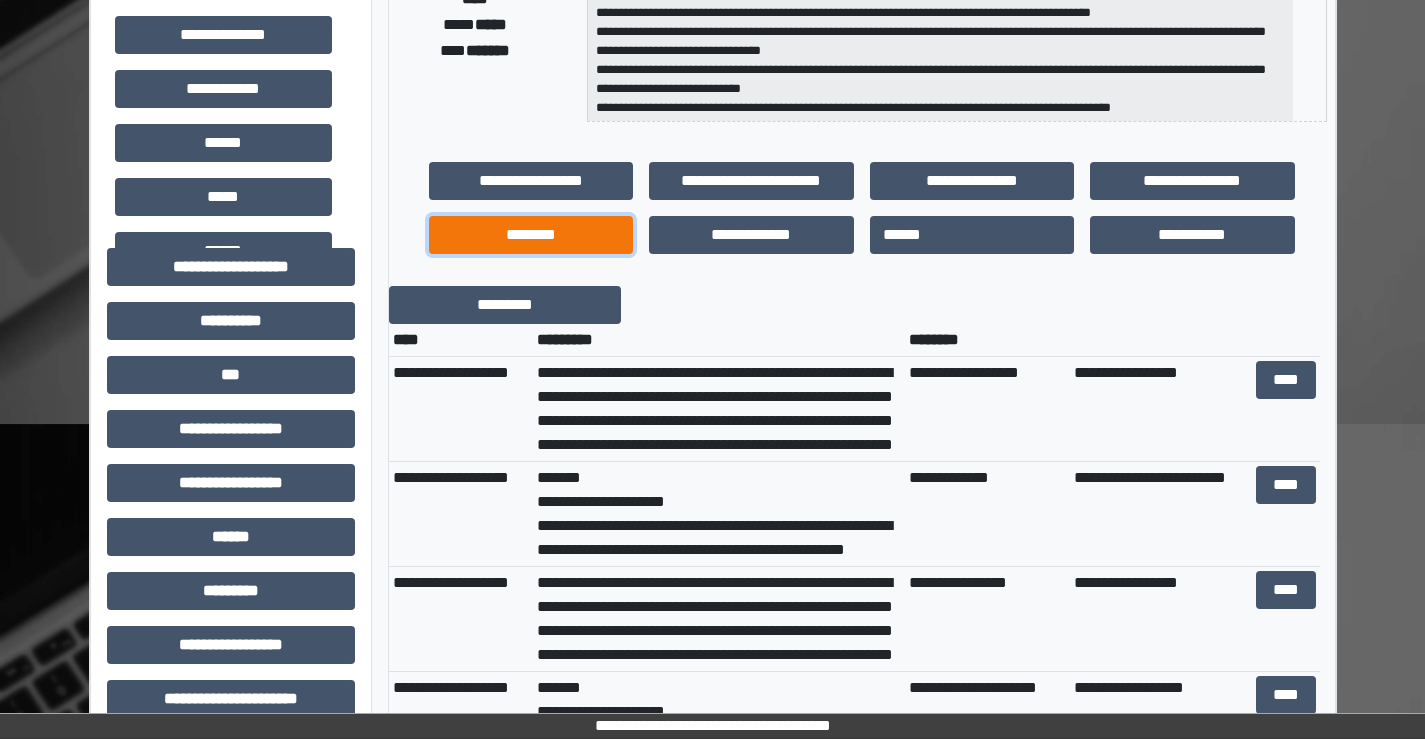 click on "********" at bounding box center (531, 235) 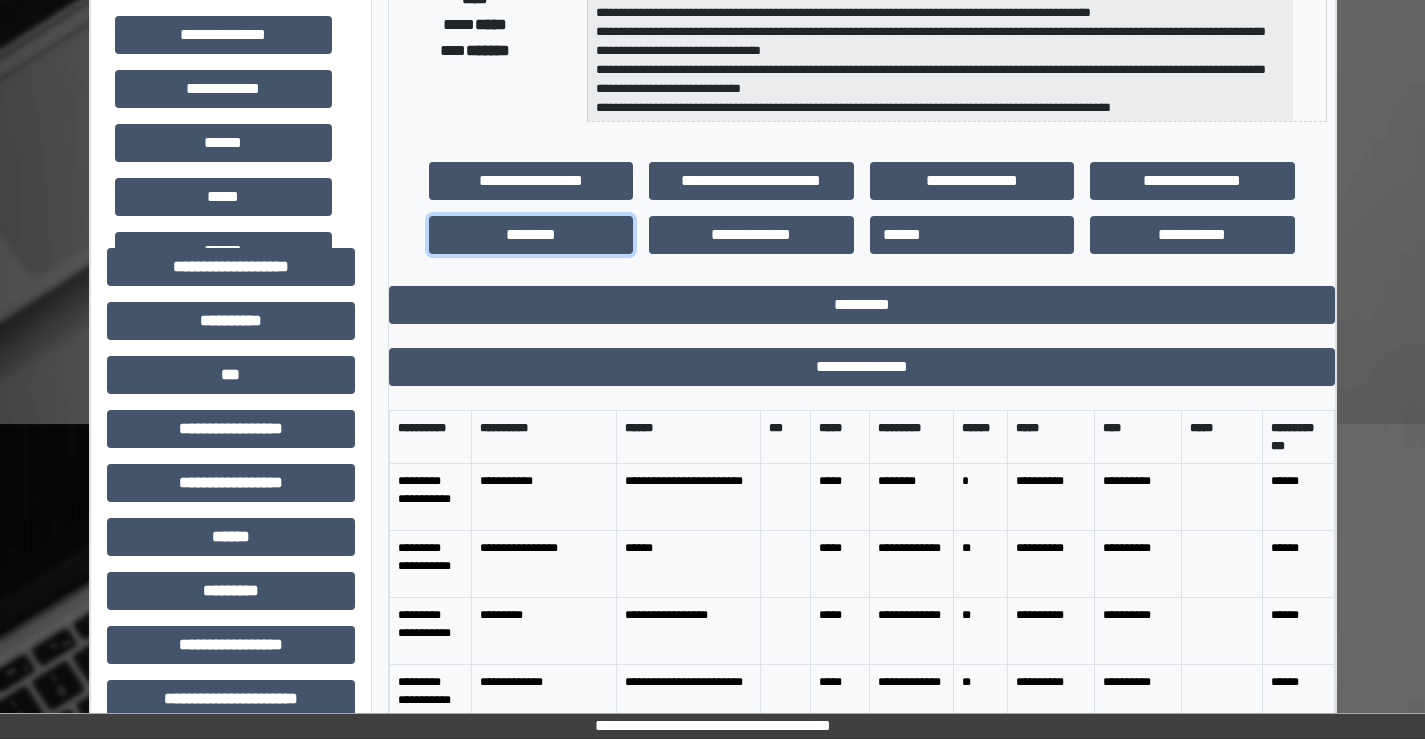 scroll, scrollTop: 500, scrollLeft: 0, axis: vertical 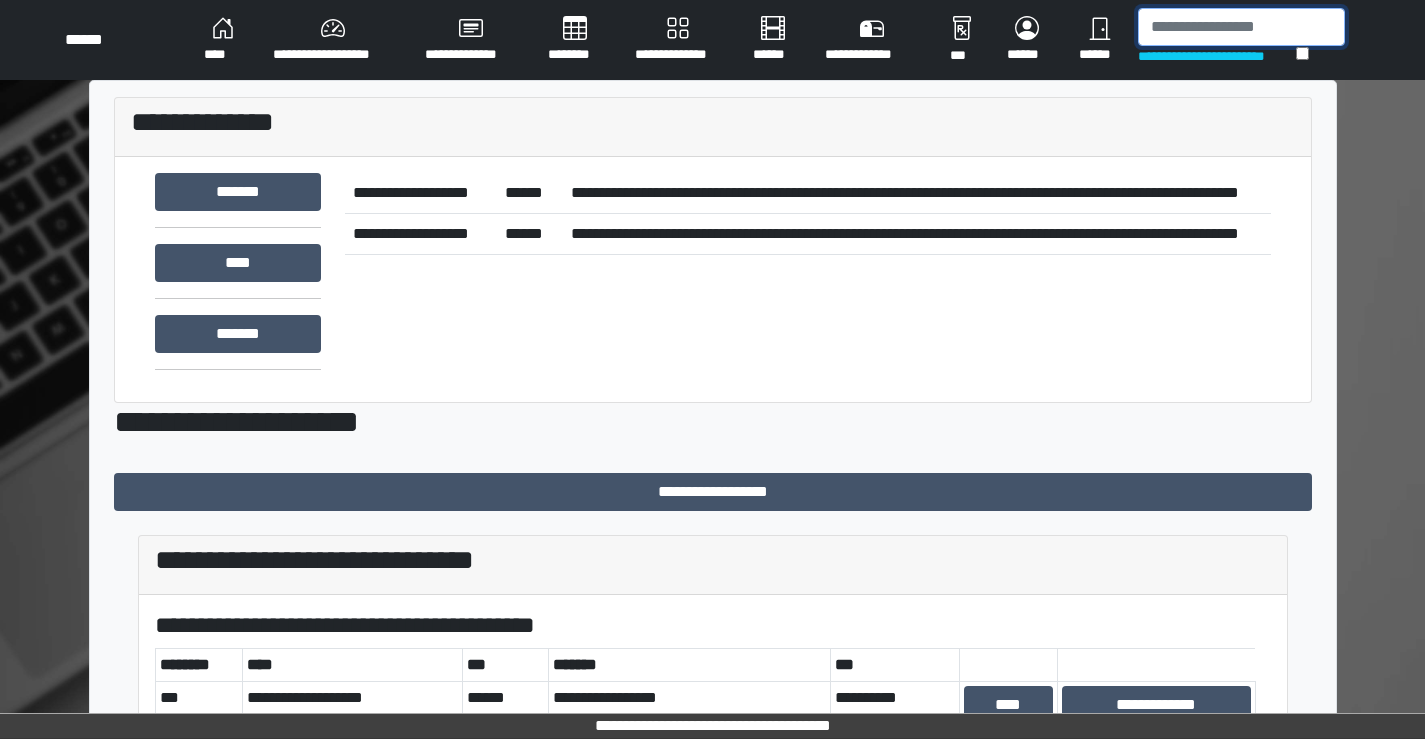 click at bounding box center [1241, 27] 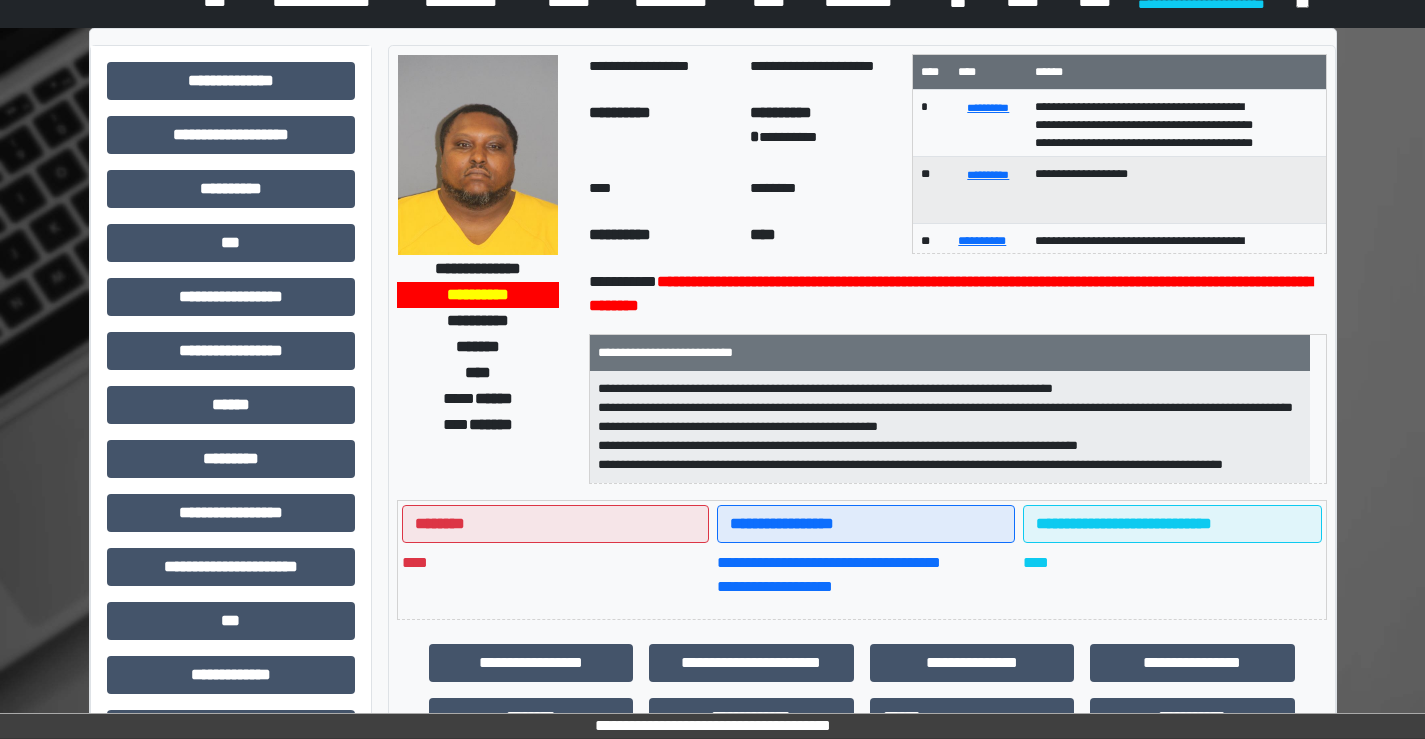 scroll, scrollTop: 100, scrollLeft: 0, axis: vertical 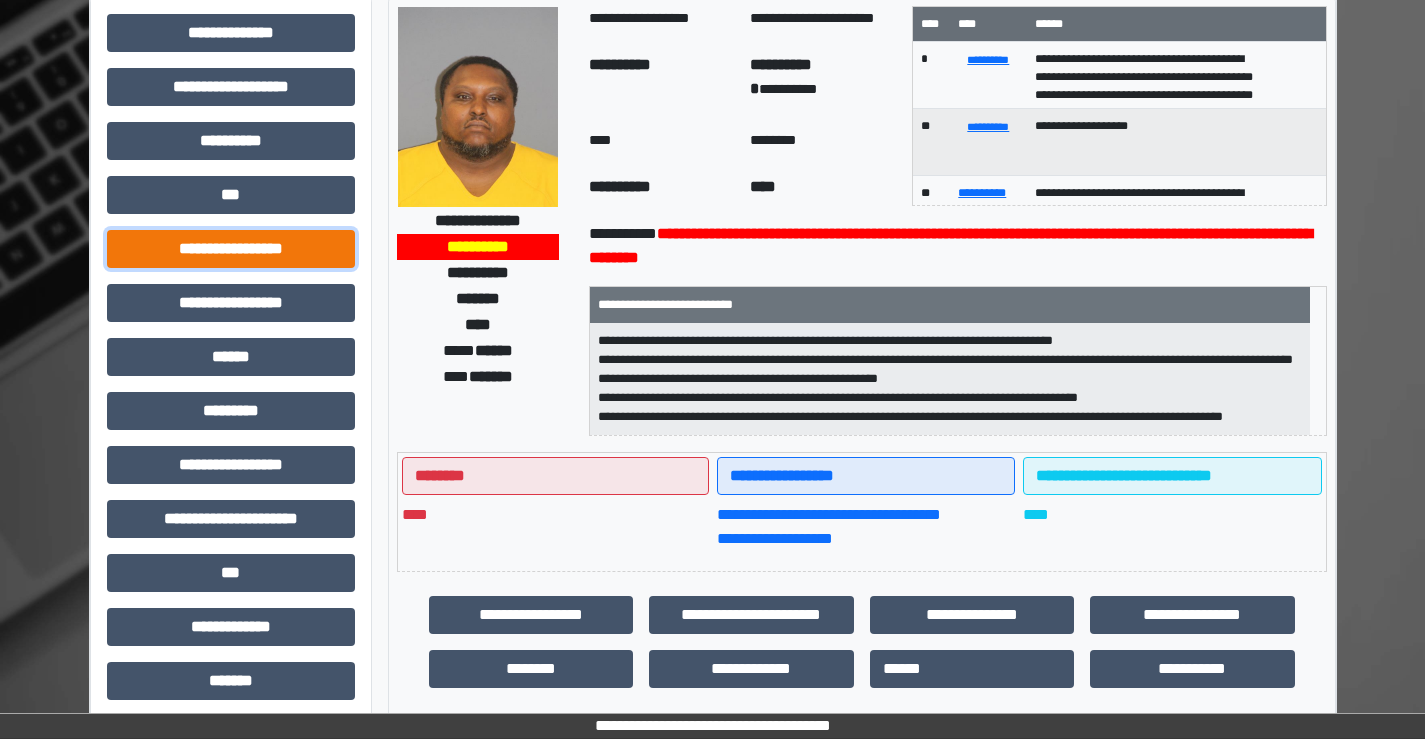 click on "**********" at bounding box center [231, 249] 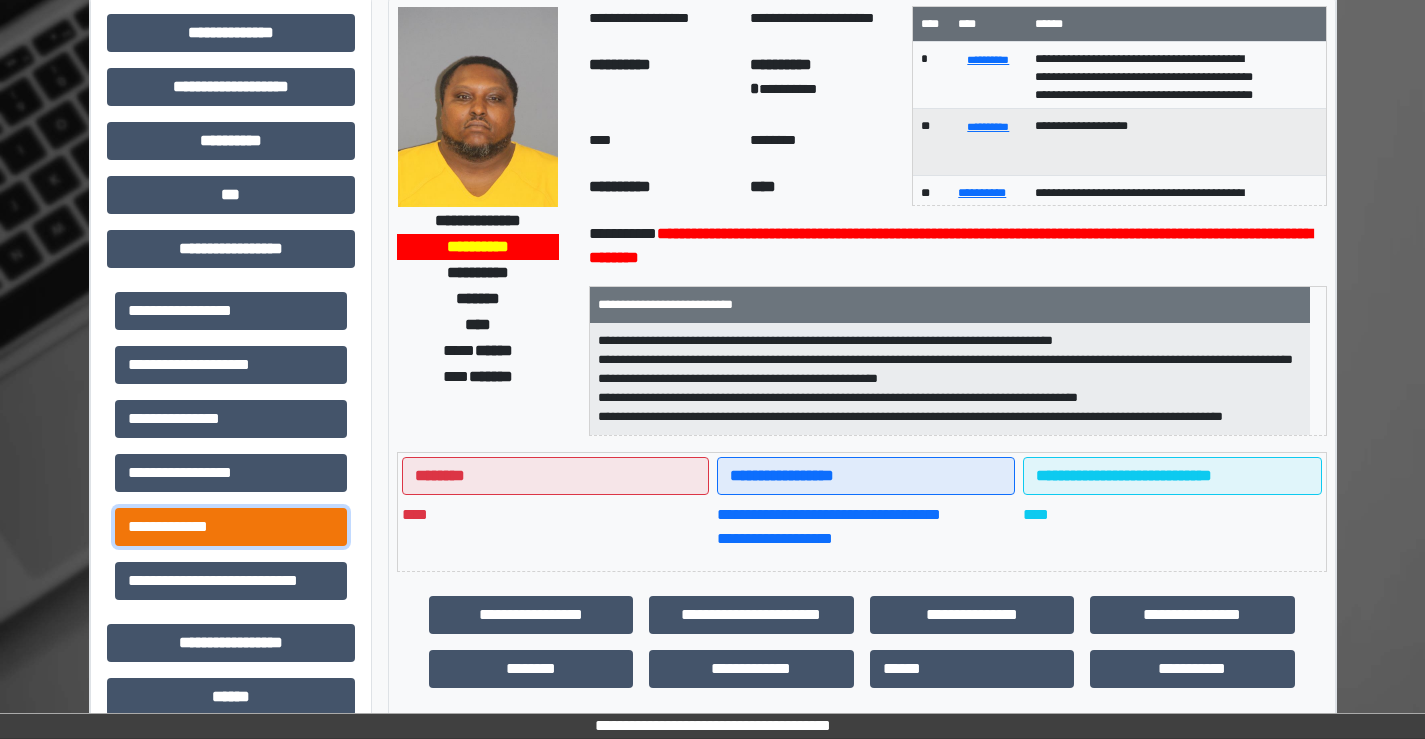 click on "**********" at bounding box center [231, 527] 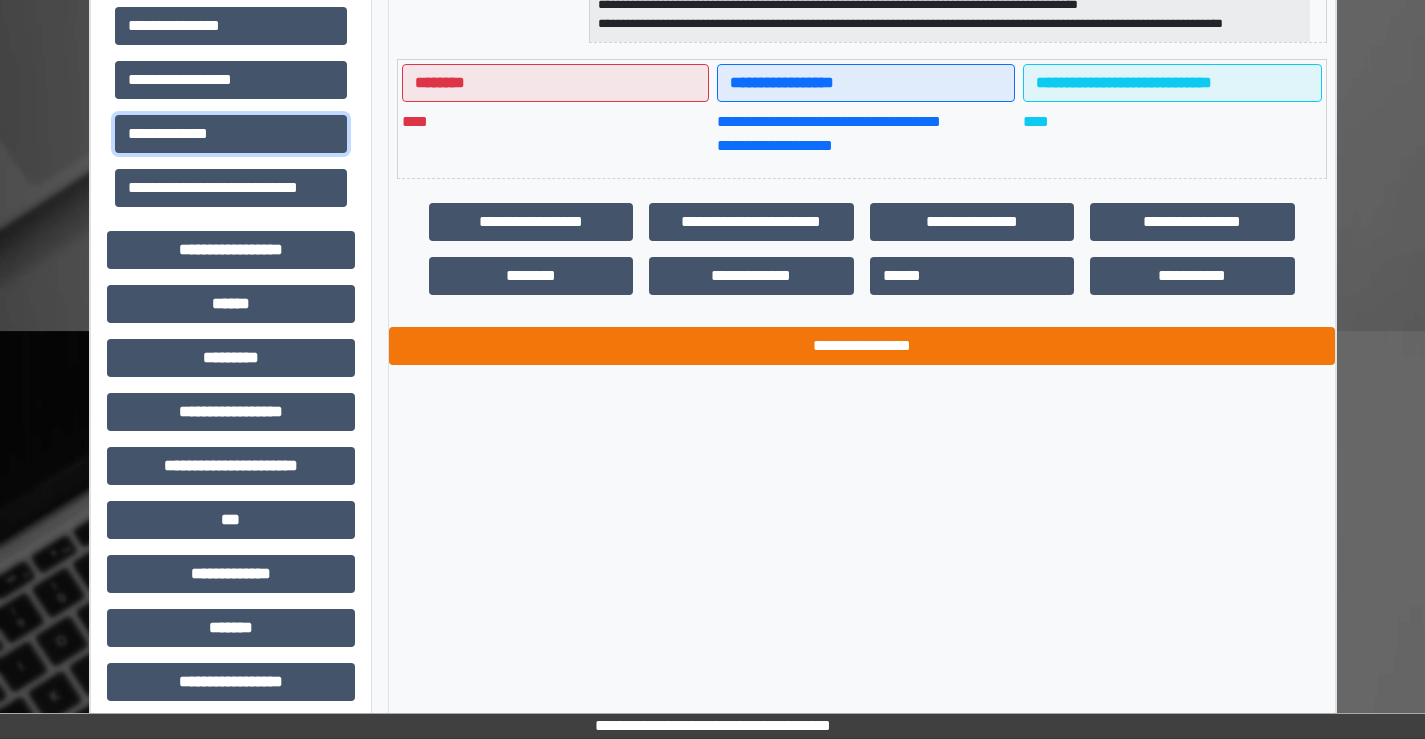 scroll, scrollTop: 600, scrollLeft: 0, axis: vertical 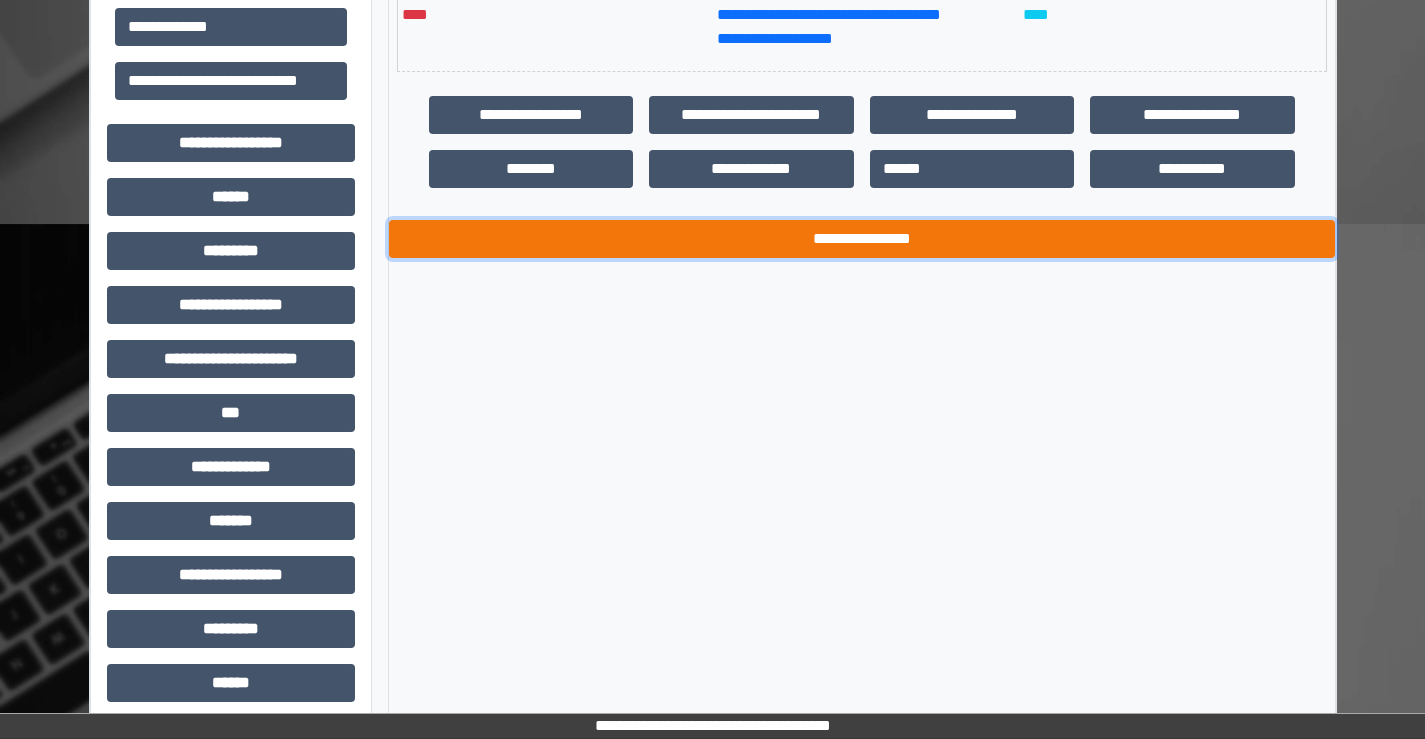 click on "**********" at bounding box center (862, 239) 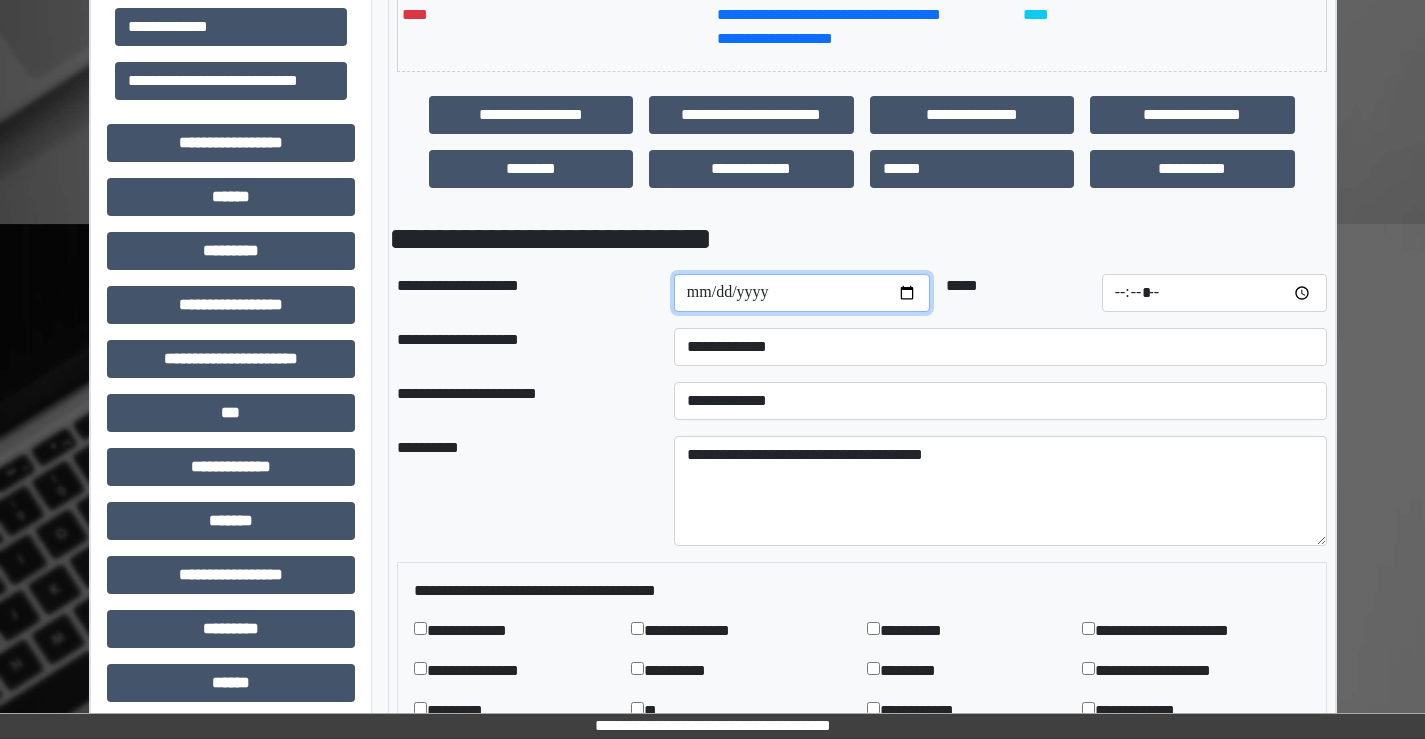 click at bounding box center (802, 293) 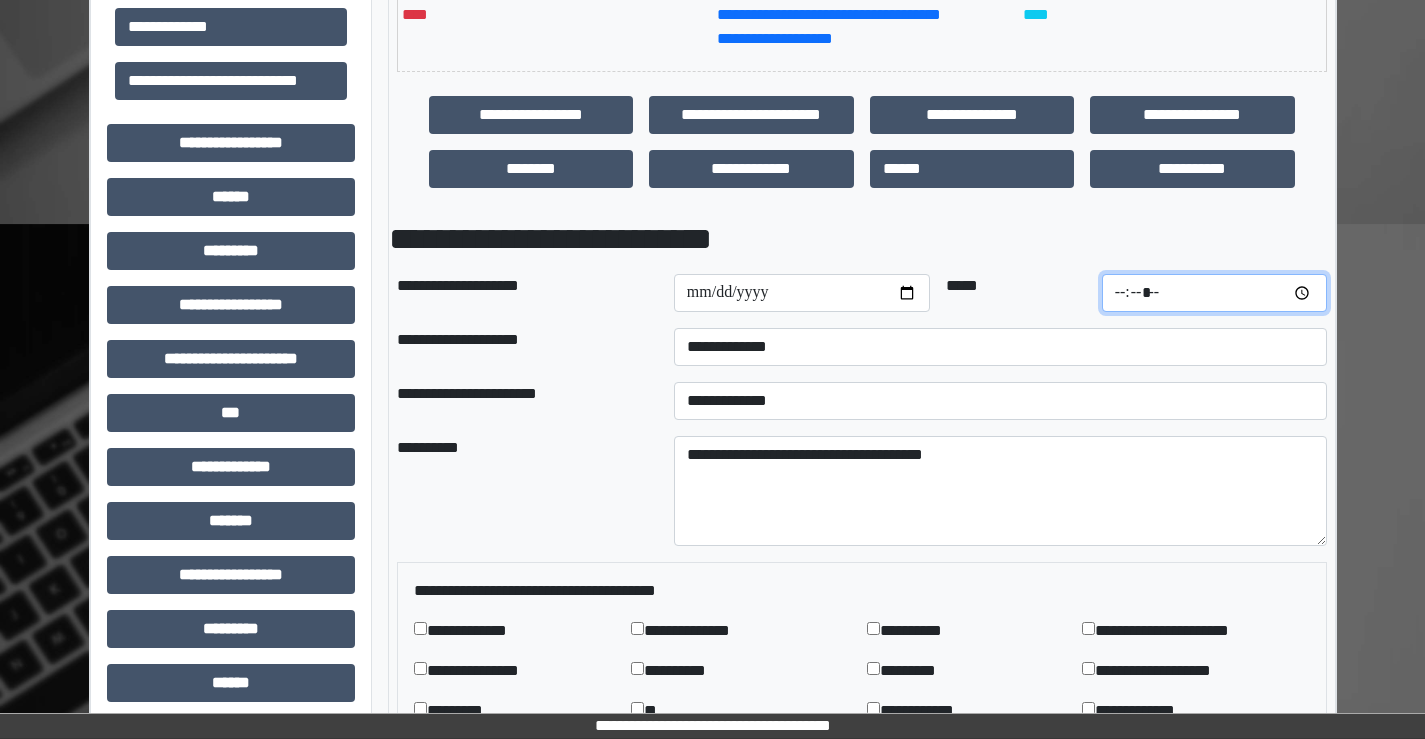 click at bounding box center (1214, 293) 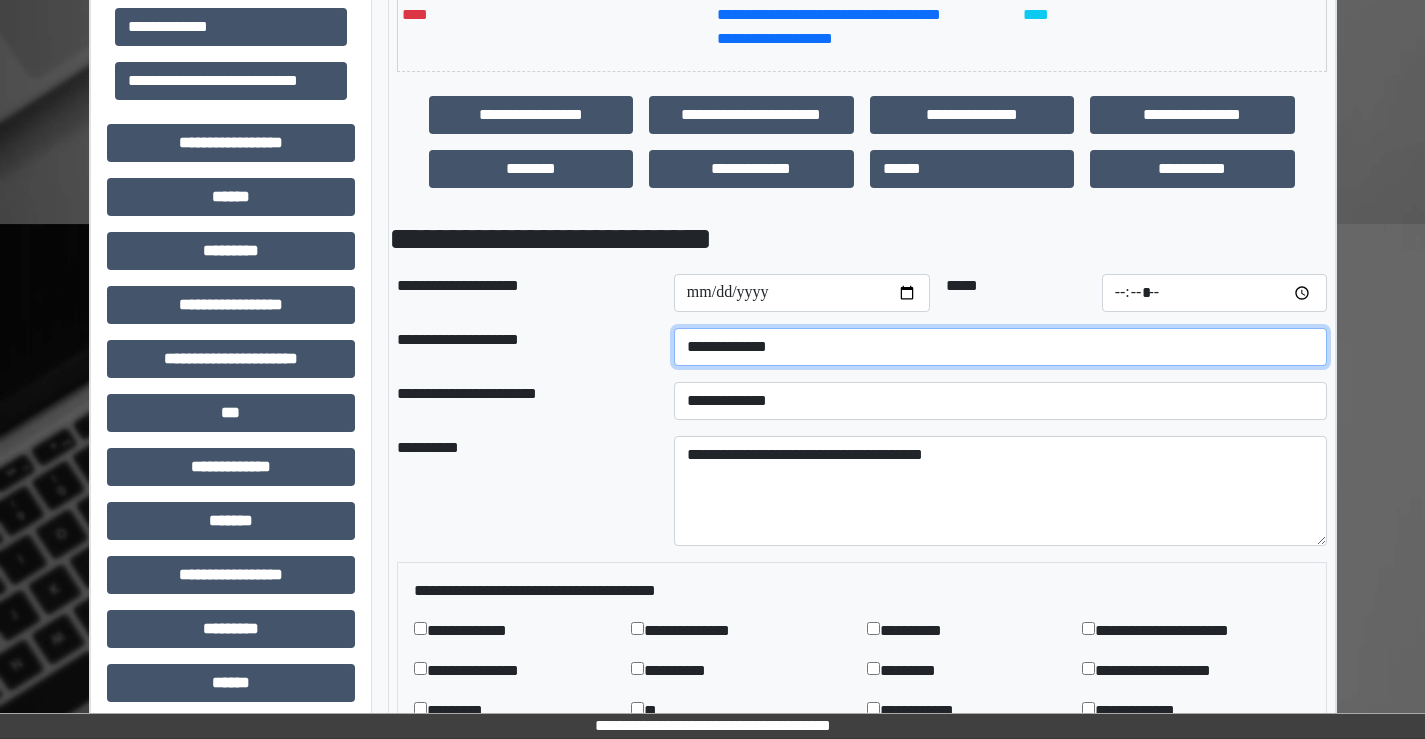type on "*****" 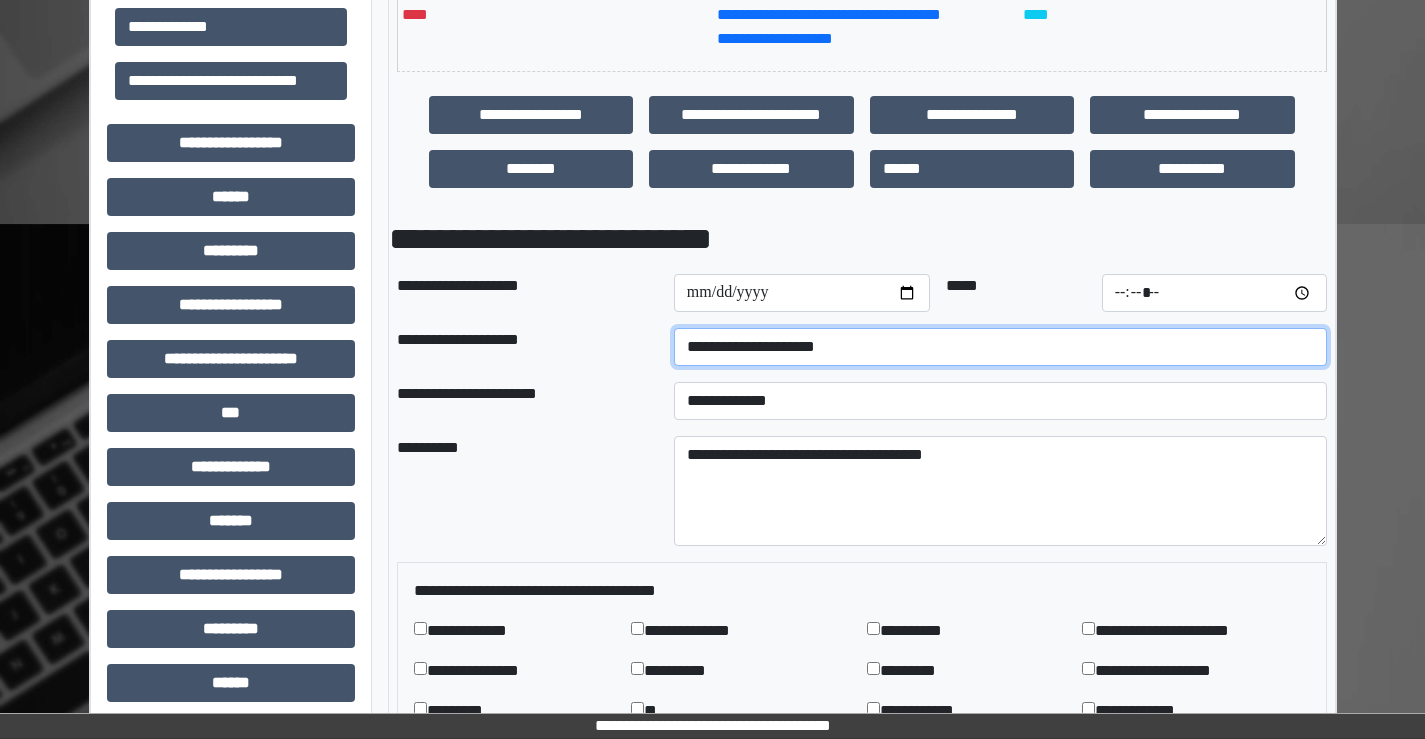 click on "**********" at bounding box center [1000, 347] 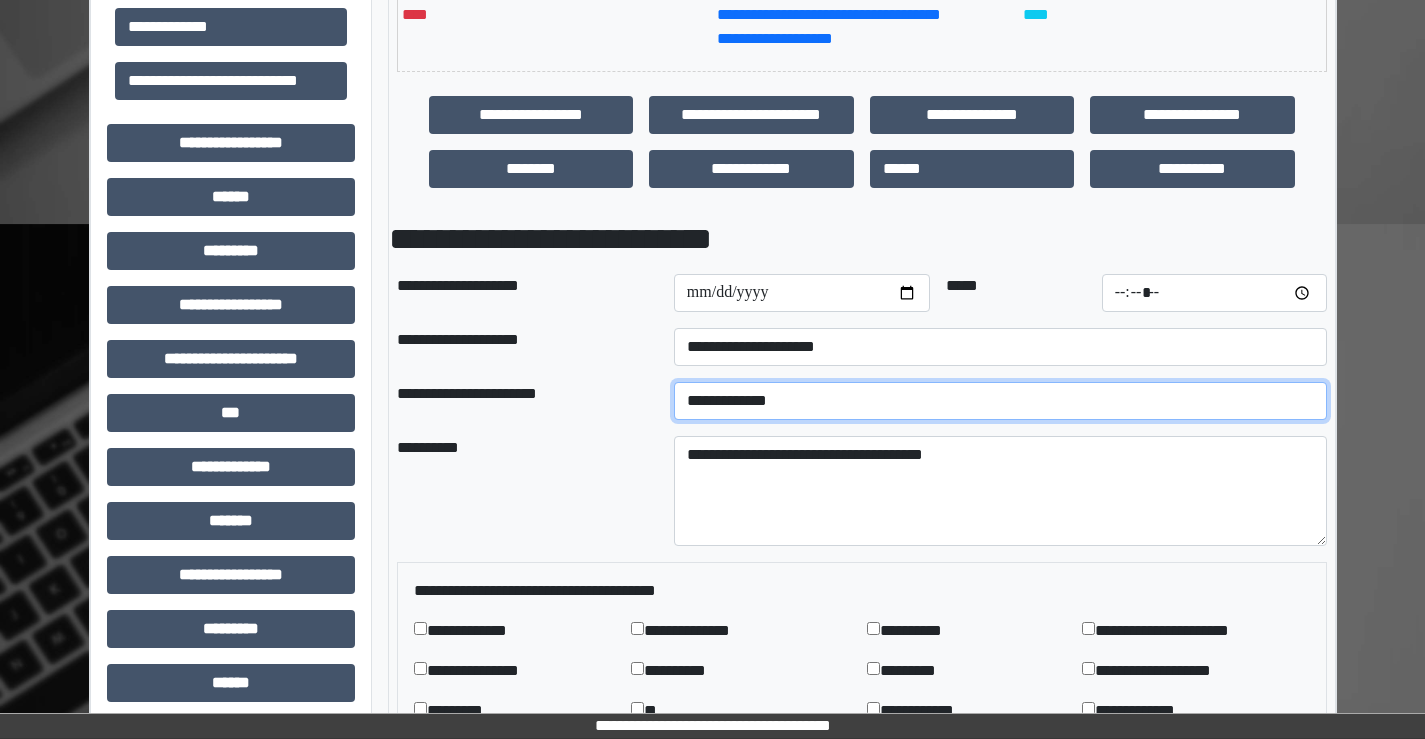 click on "**********" at bounding box center [1000, 401] 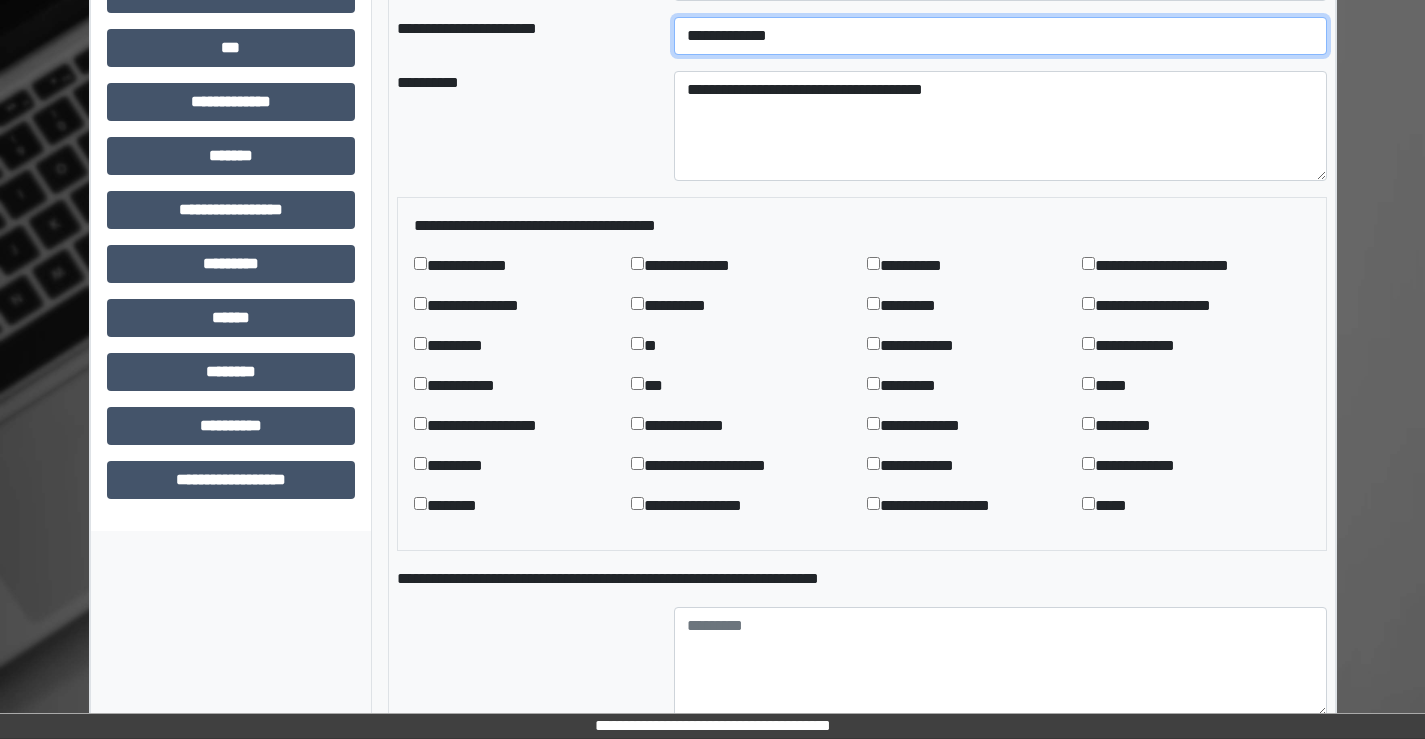 scroll, scrollTop: 1000, scrollLeft: 0, axis: vertical 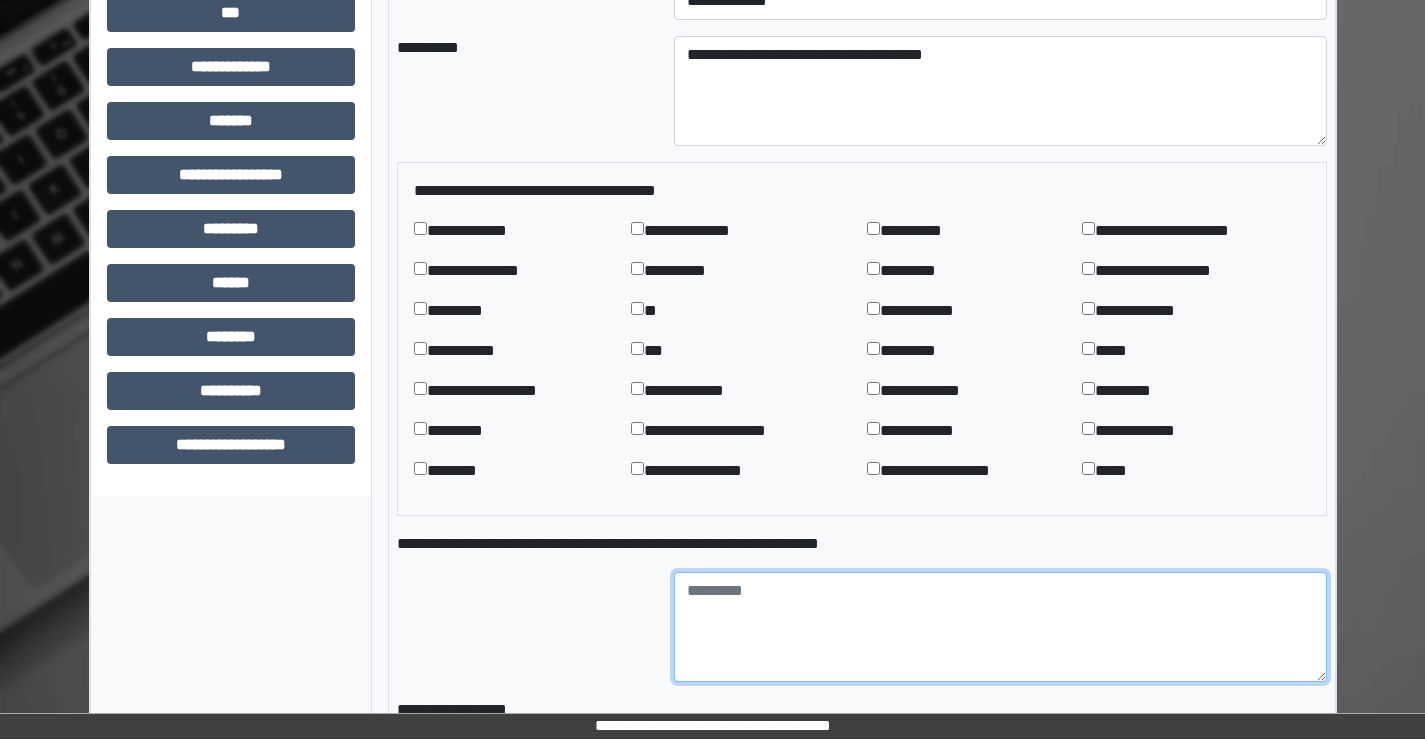 click at bounding box center [1000, 627] 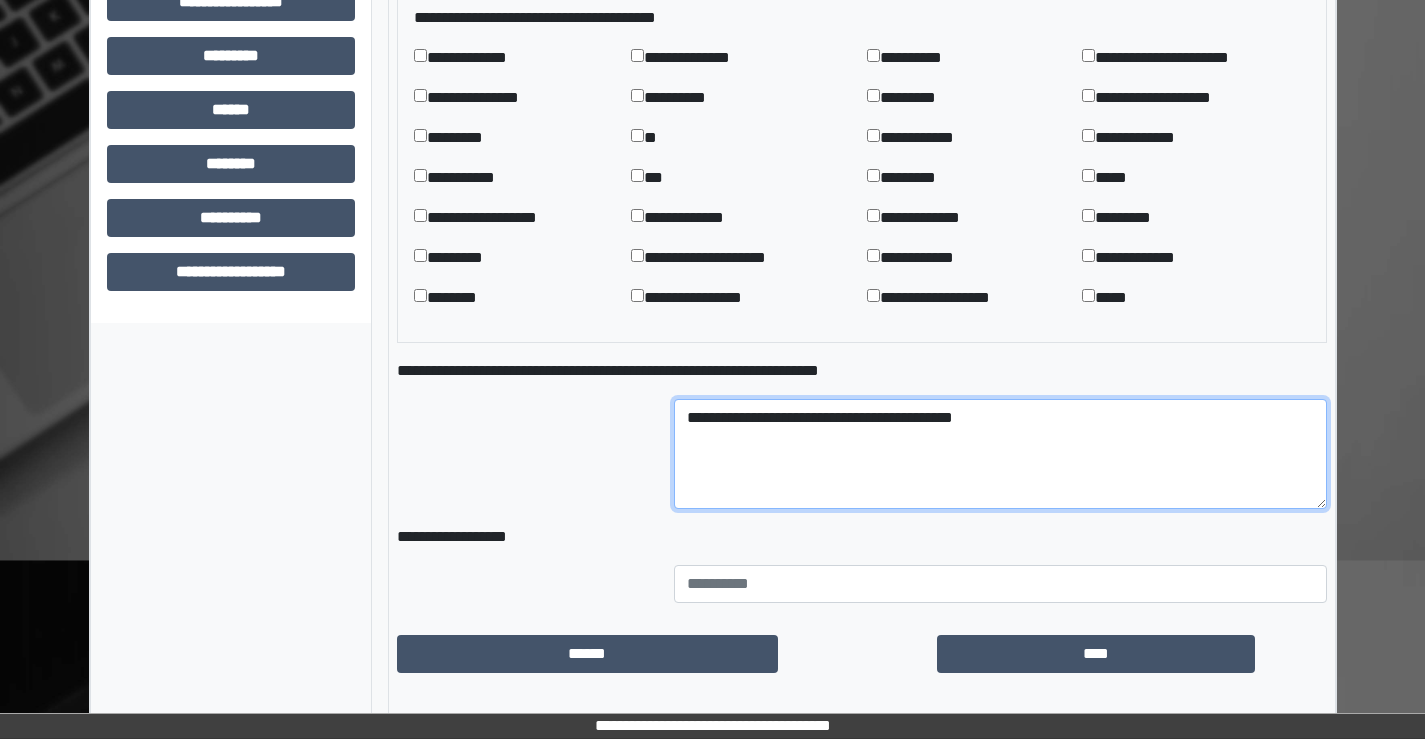 scroll, scrollTop: 1200, scrollLeft: 0, axis: vertical 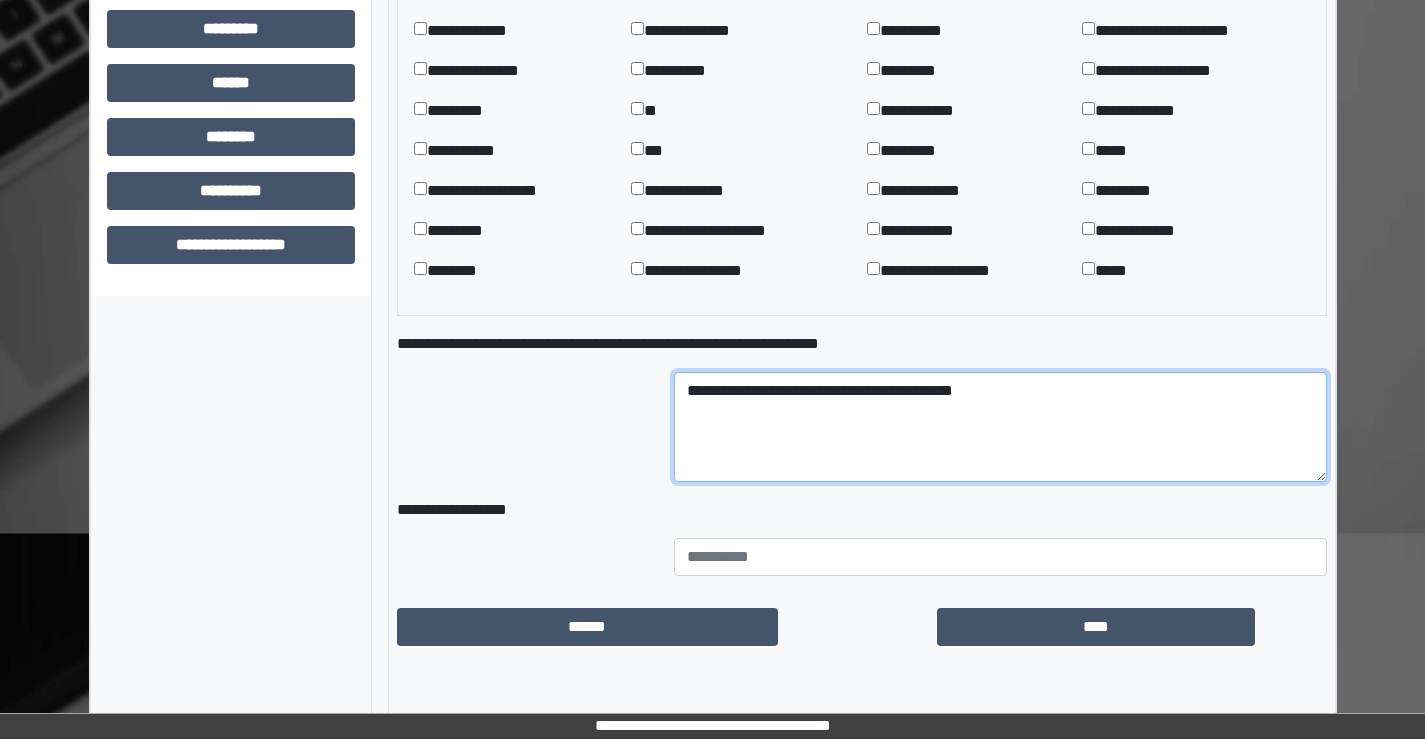 type on "**********" 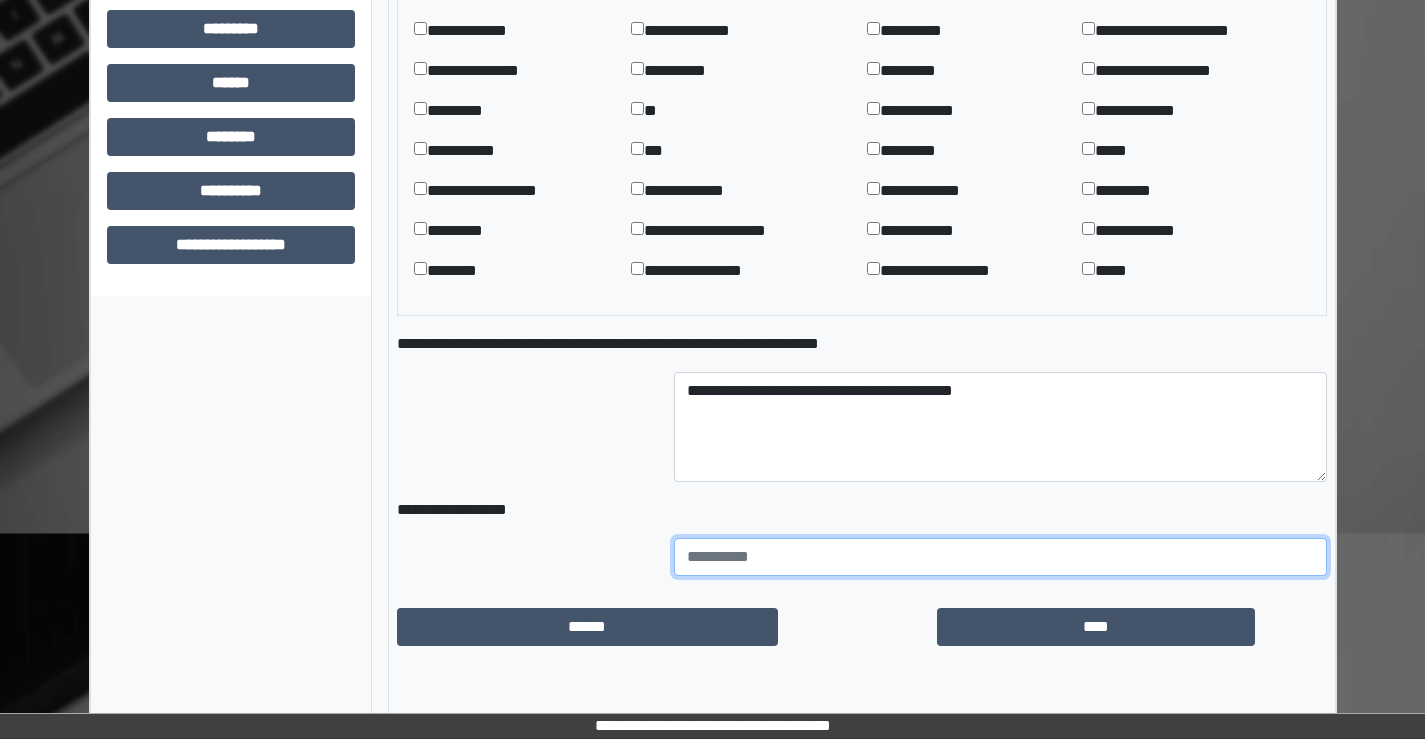 click at bounding box center (1000, 557) 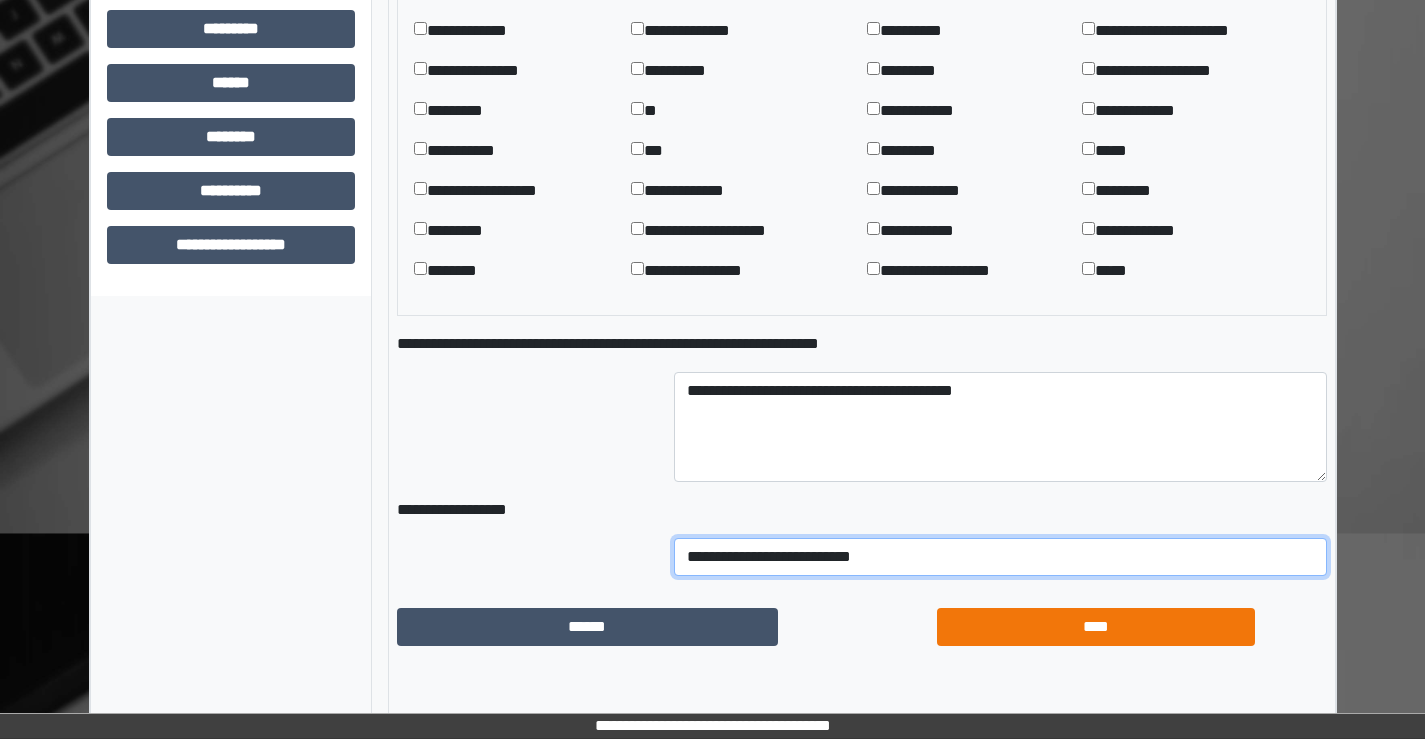 type on "**********" 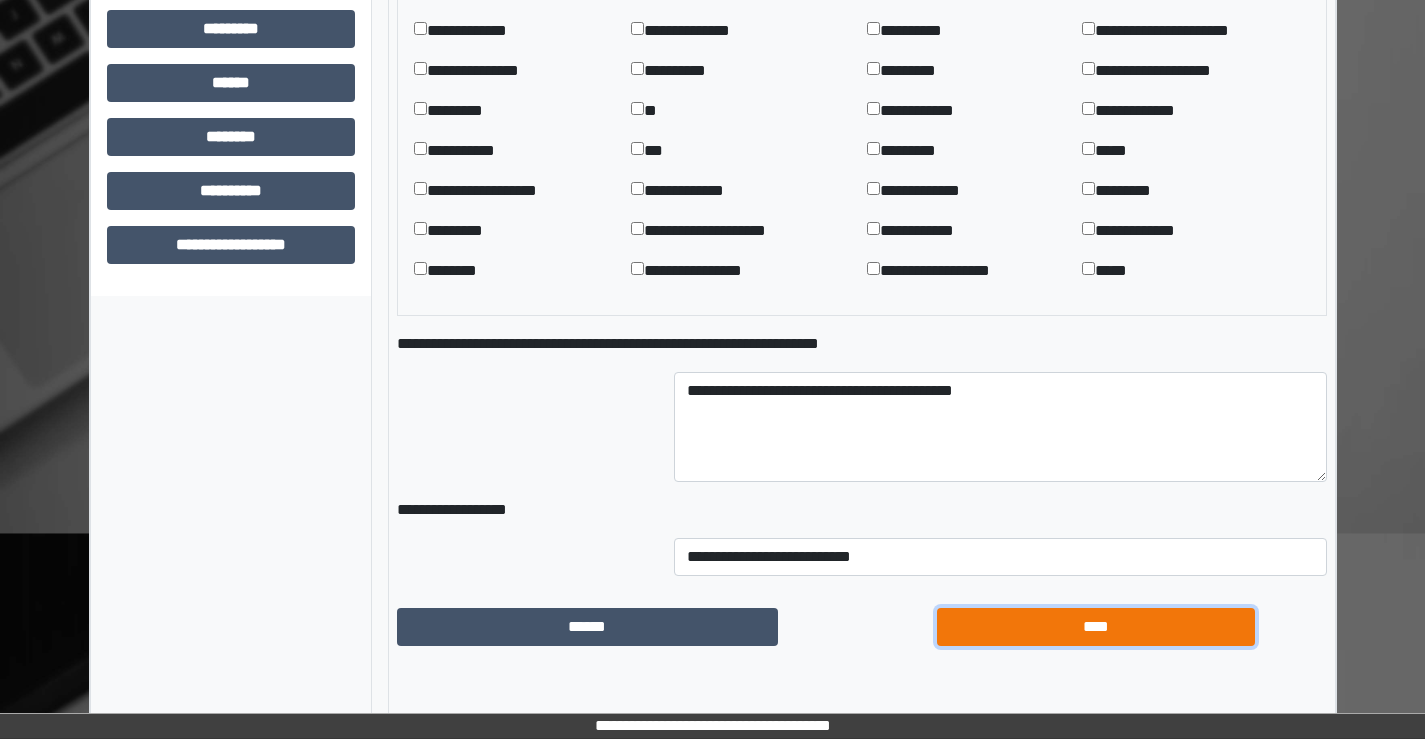 click on "****" at bounding box center (1096, 627) 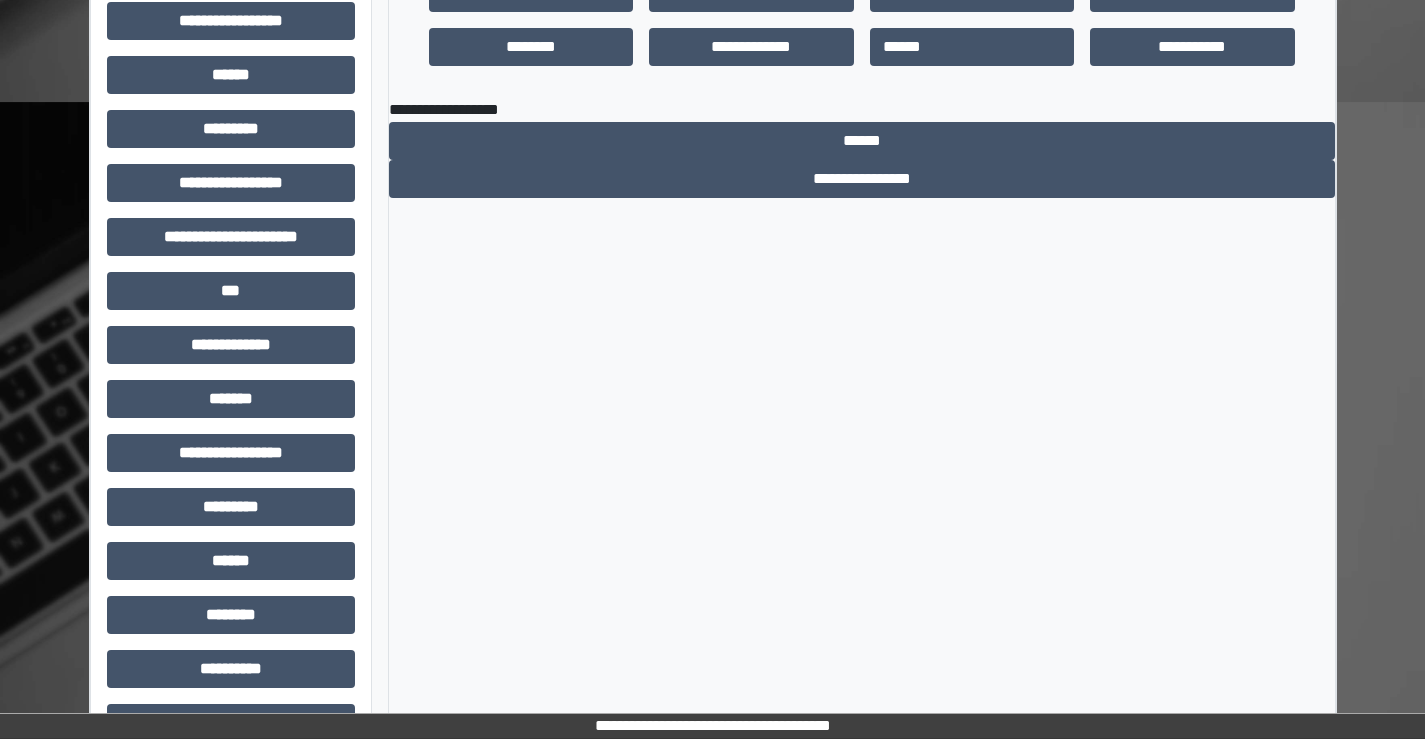 scroll, scrollTop: 675, scrollLeft: 0, axis: vertical 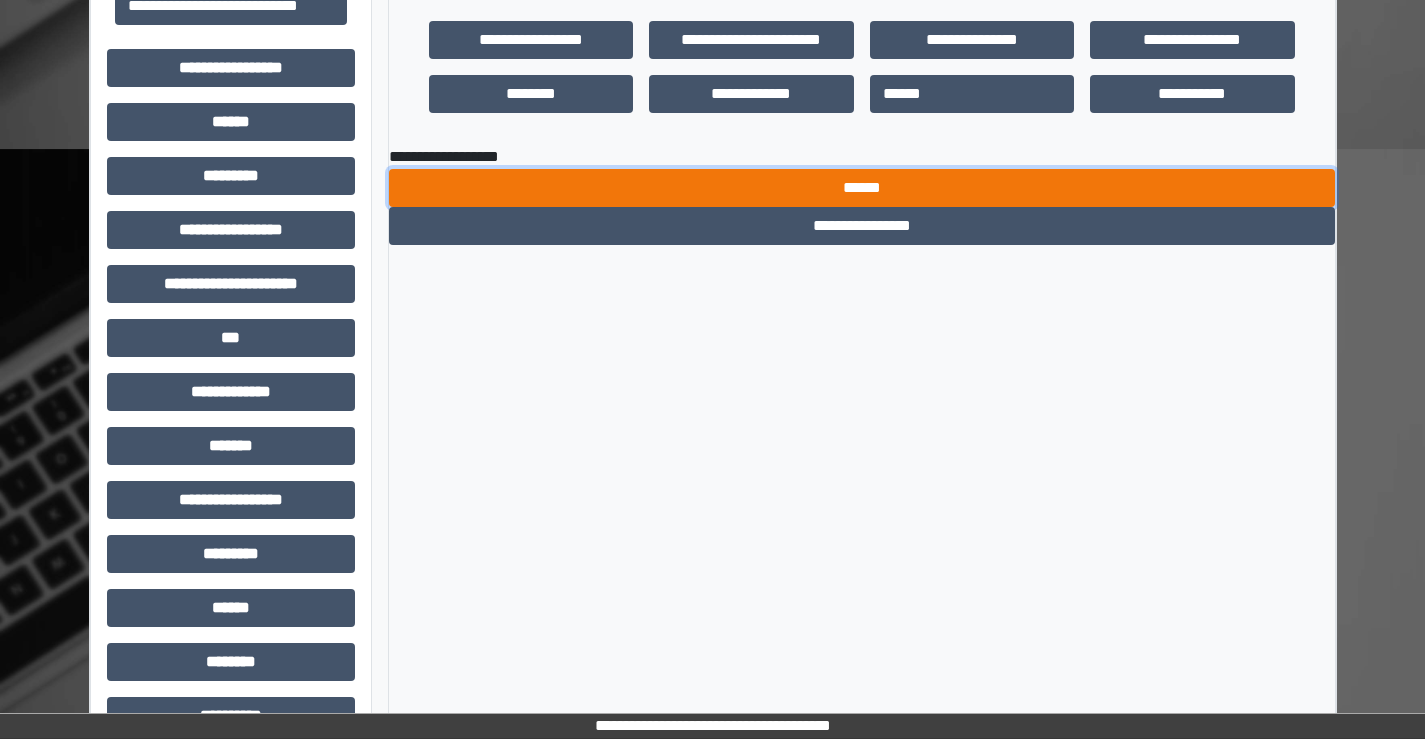 click on "******" at bounding box center (862, 188) 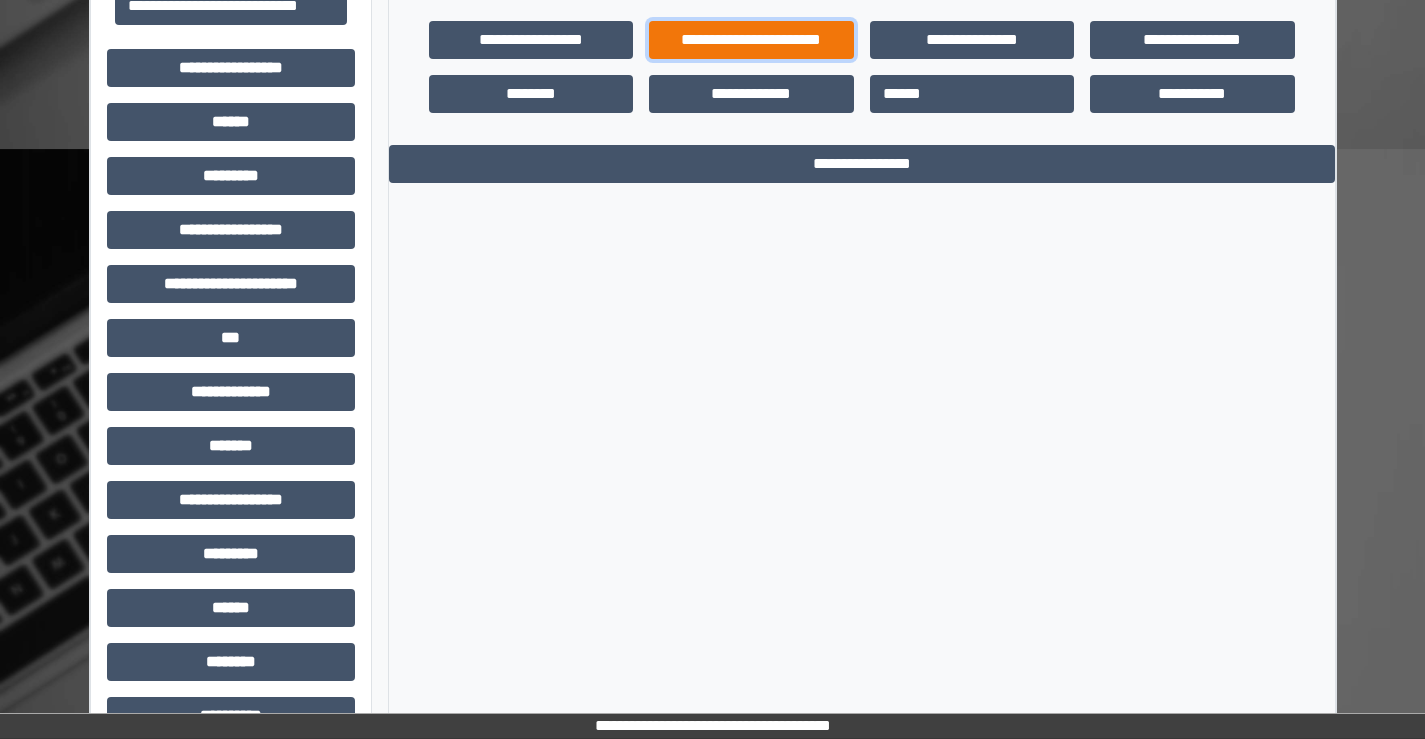 click on "**********" at bounding box center (751, 40) 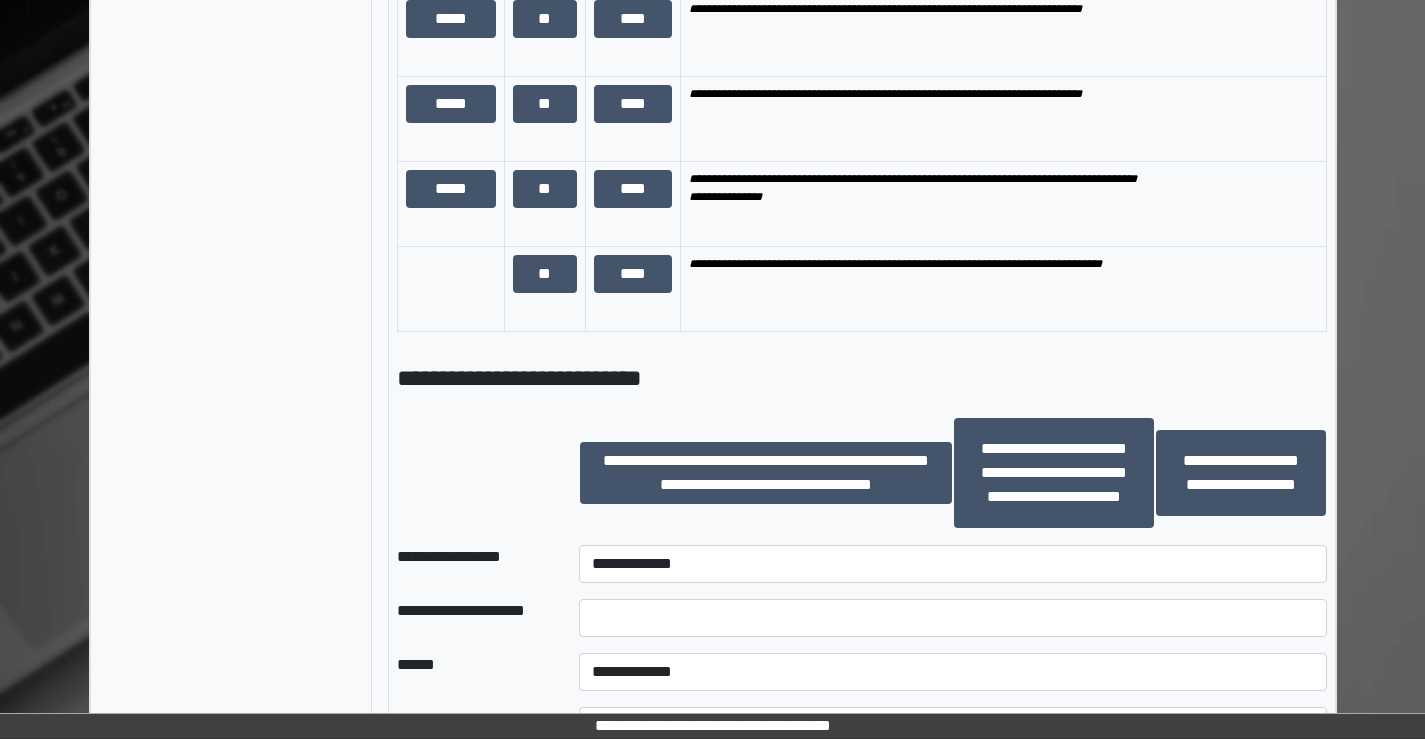 scroll, scrollTop: 1975, scrollLeft: 0, axis: vertical 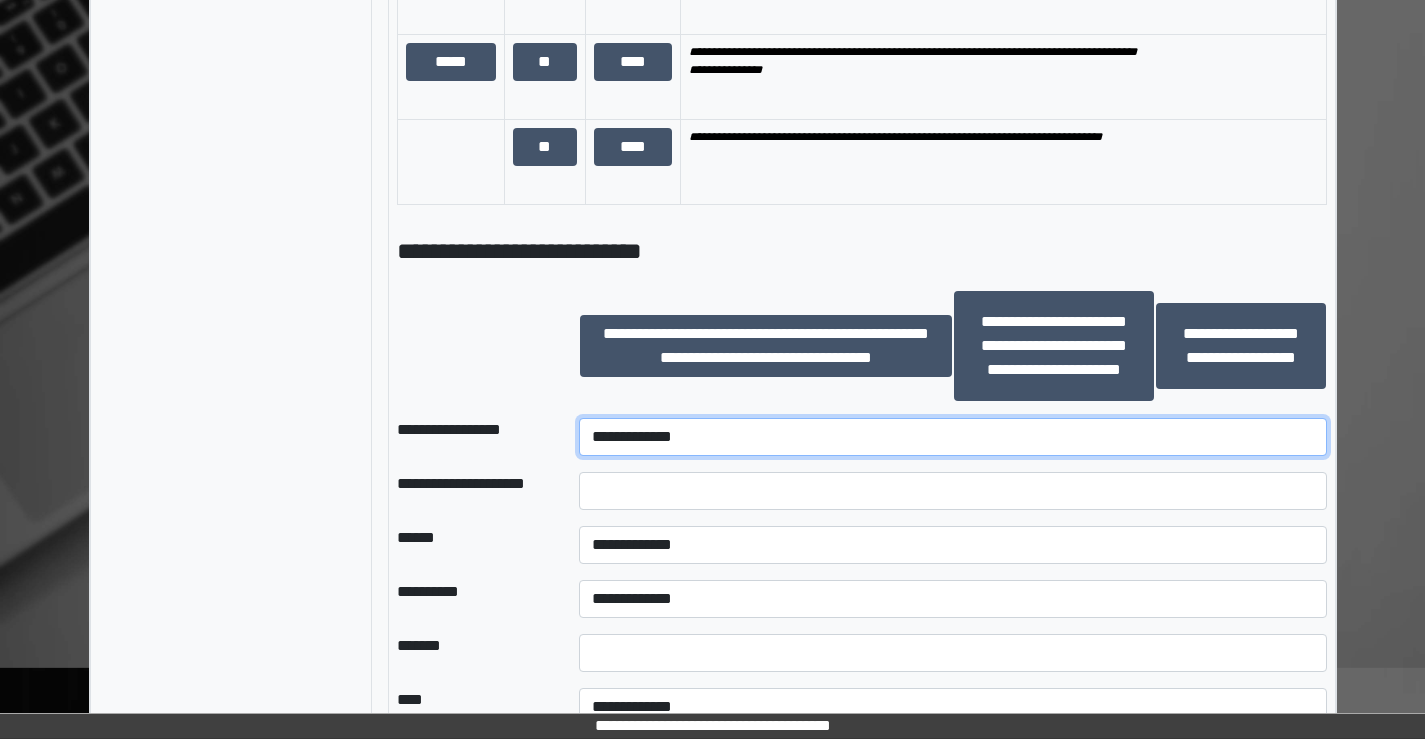 click on "**********" at bounding box center (952, 437) 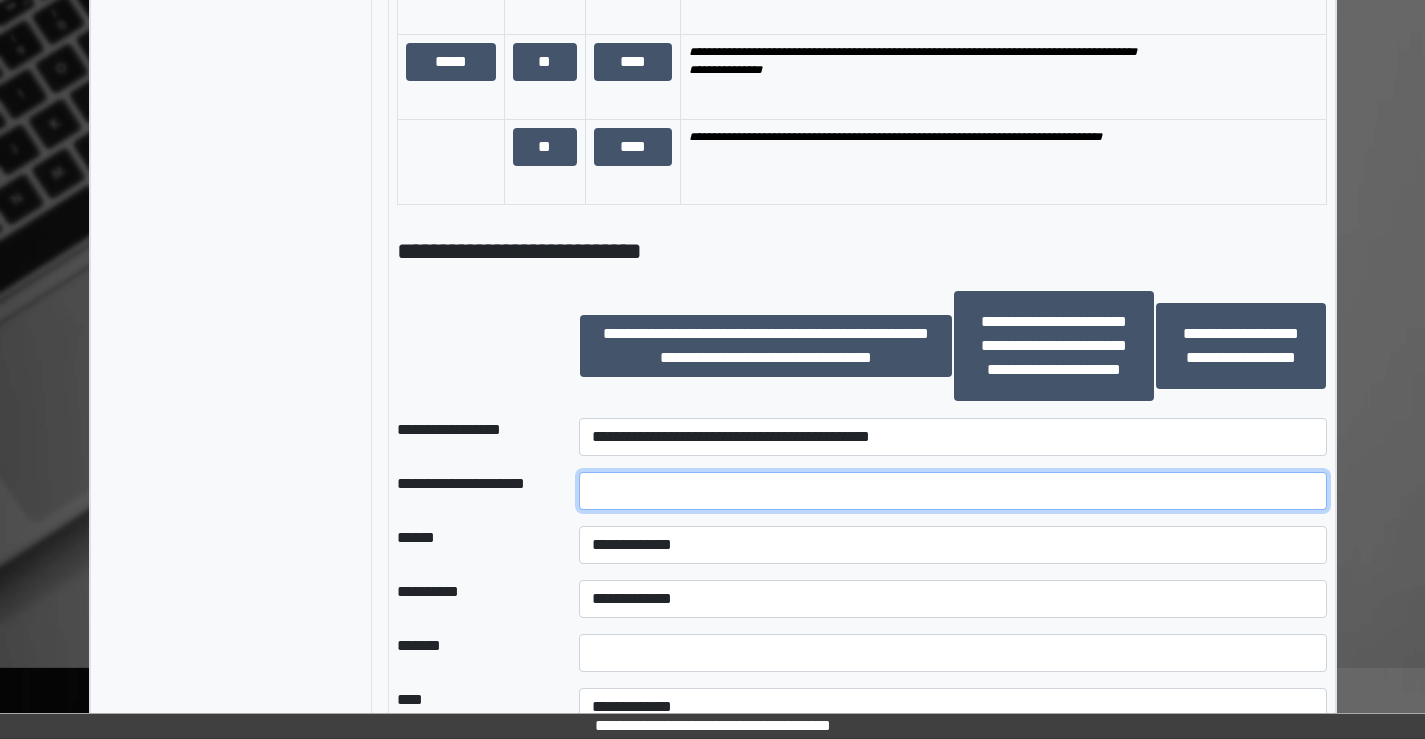 click at bounding box center [952, 491] 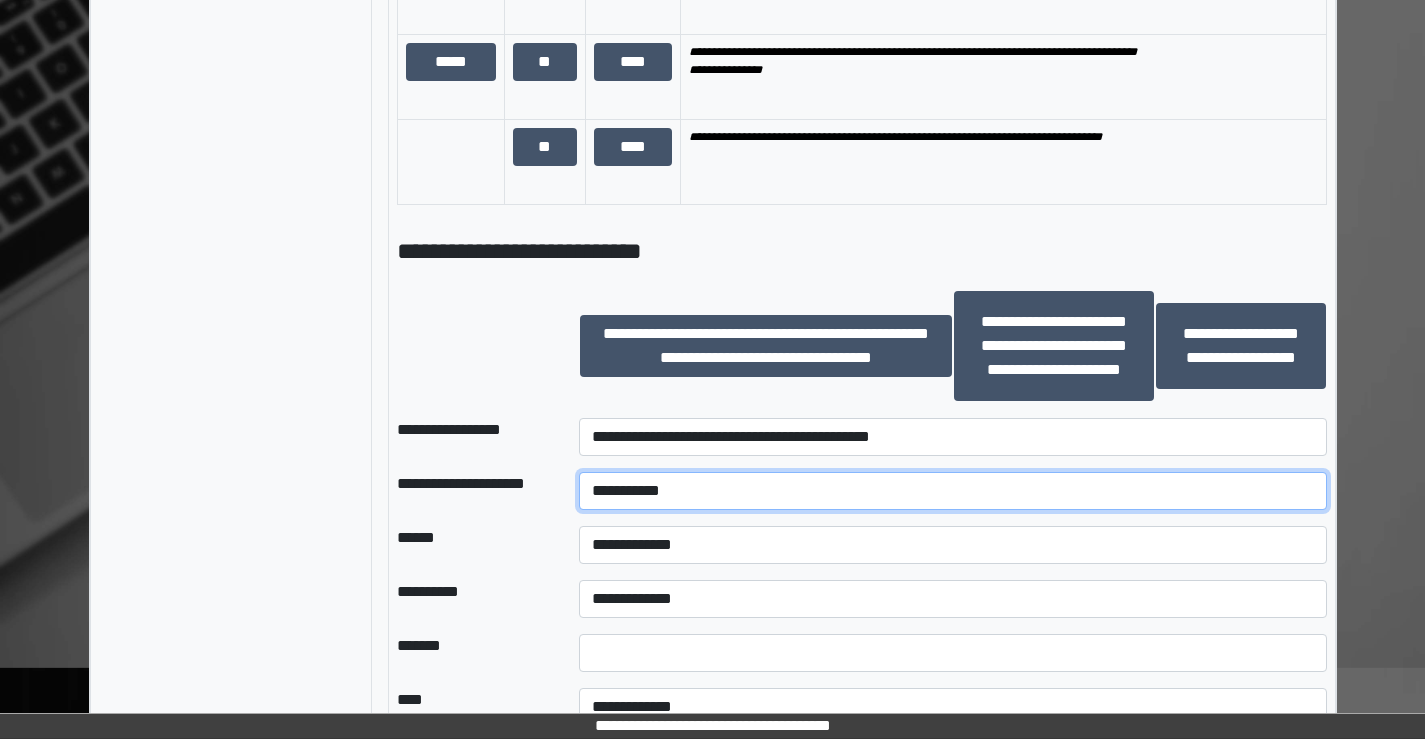 type on "**********" 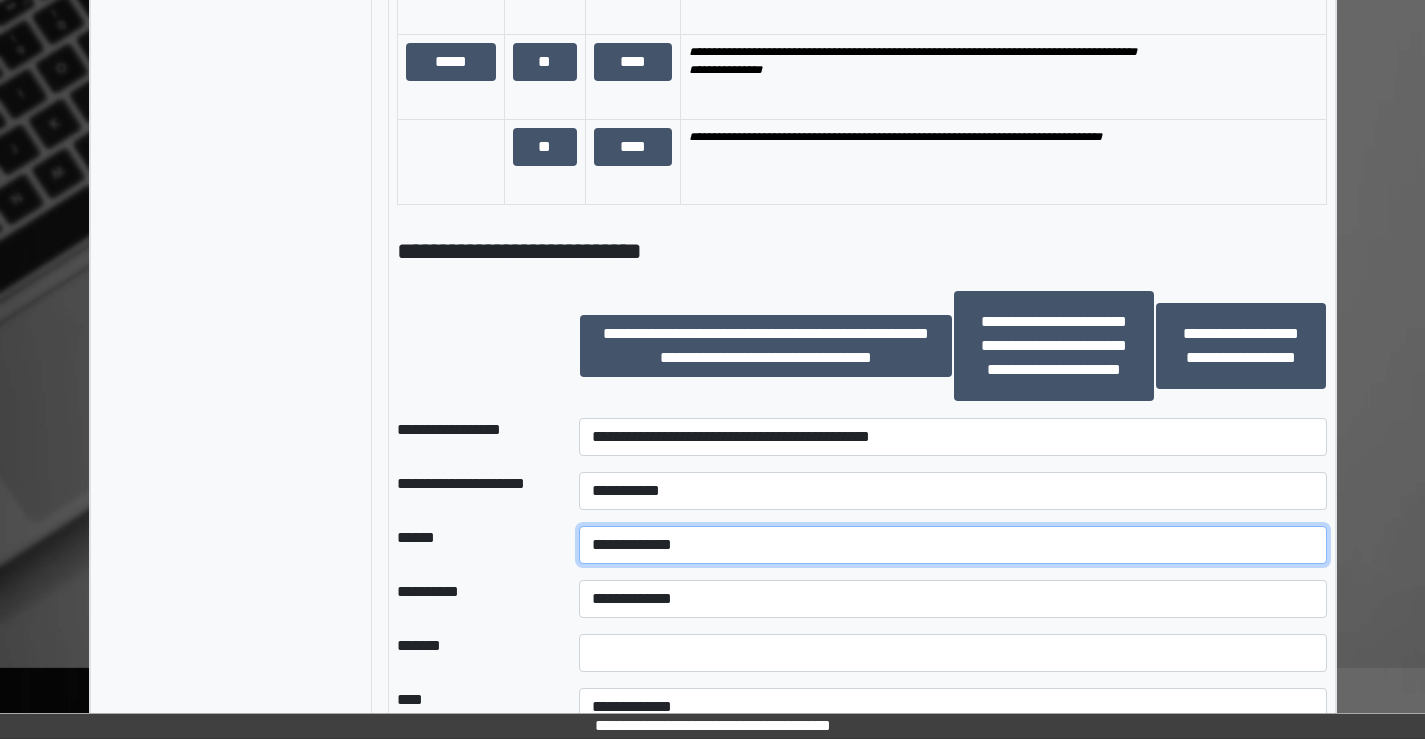 click on "**********" at bounding box center (952, 545) 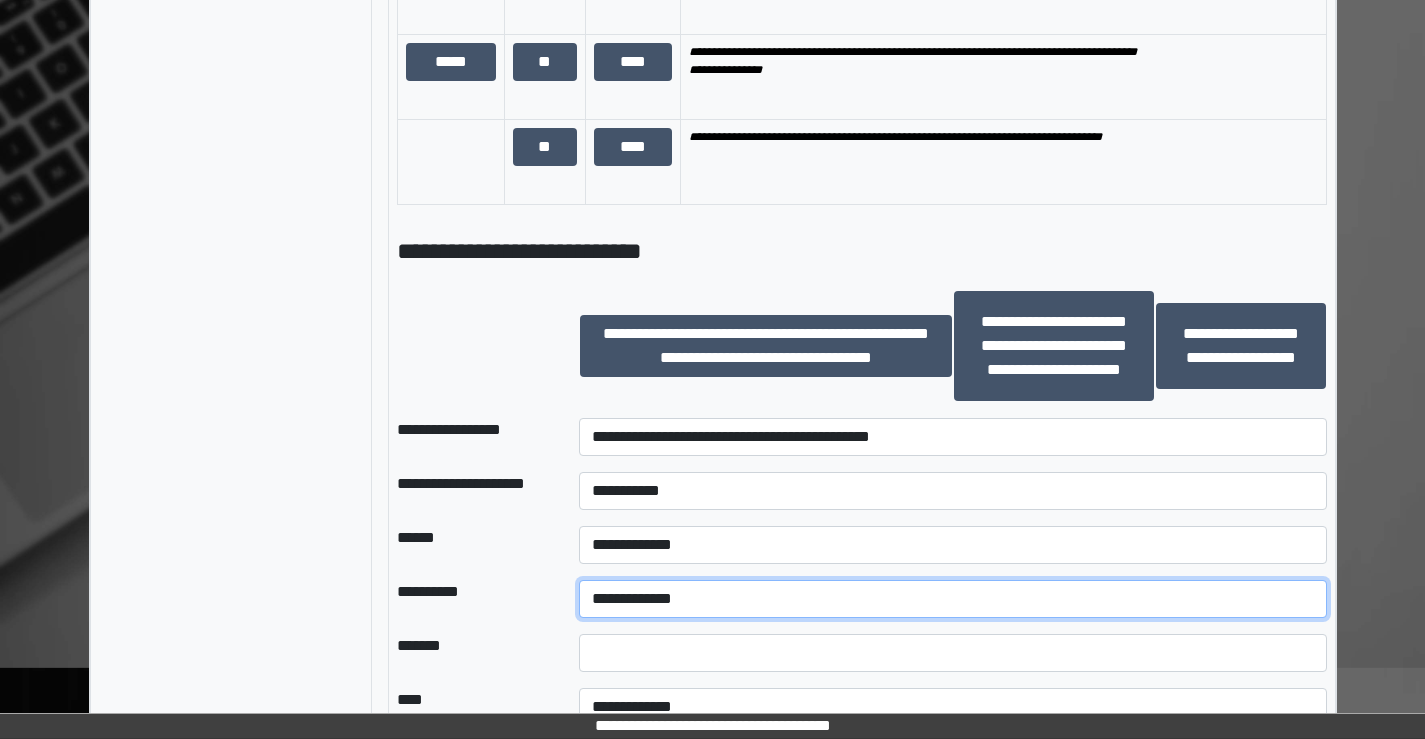 click on "**********" at bounding box center (952, 599) 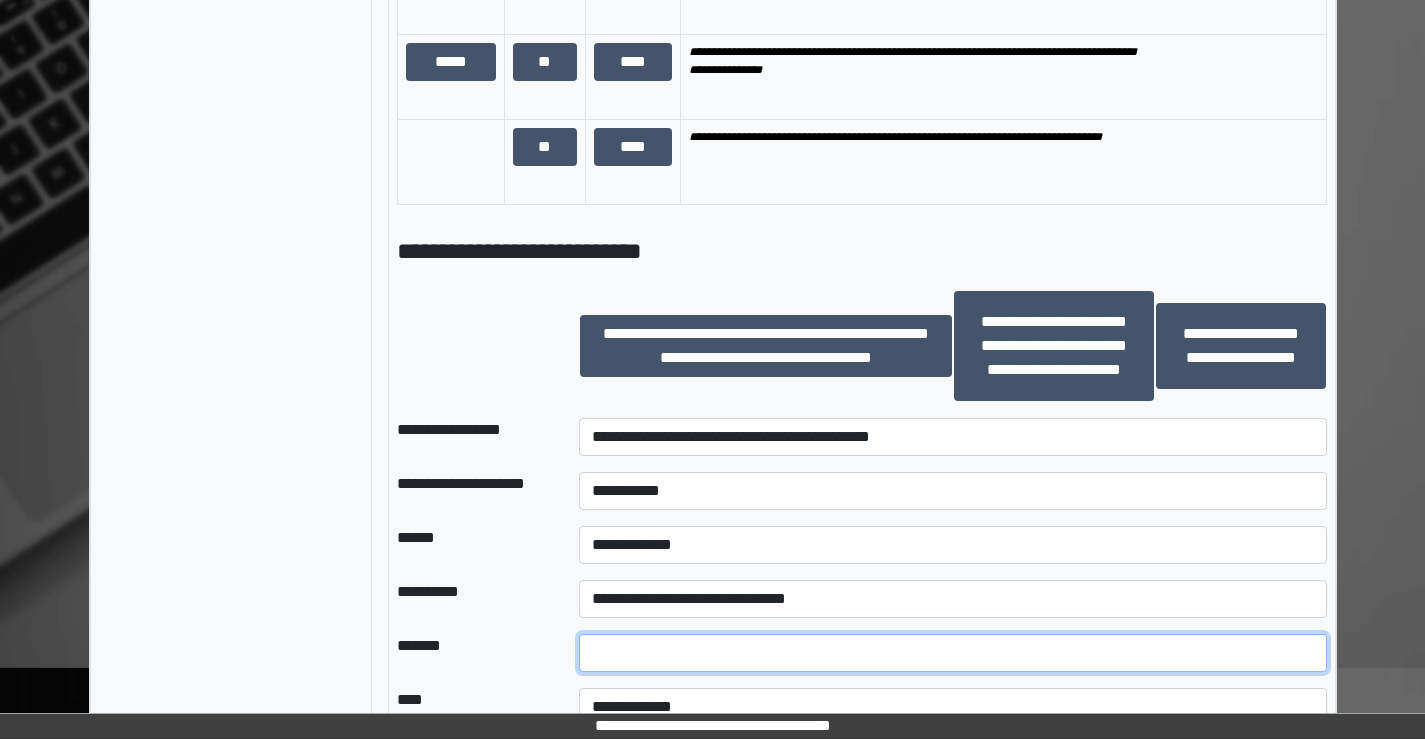 click at bounding box center (952, 653) 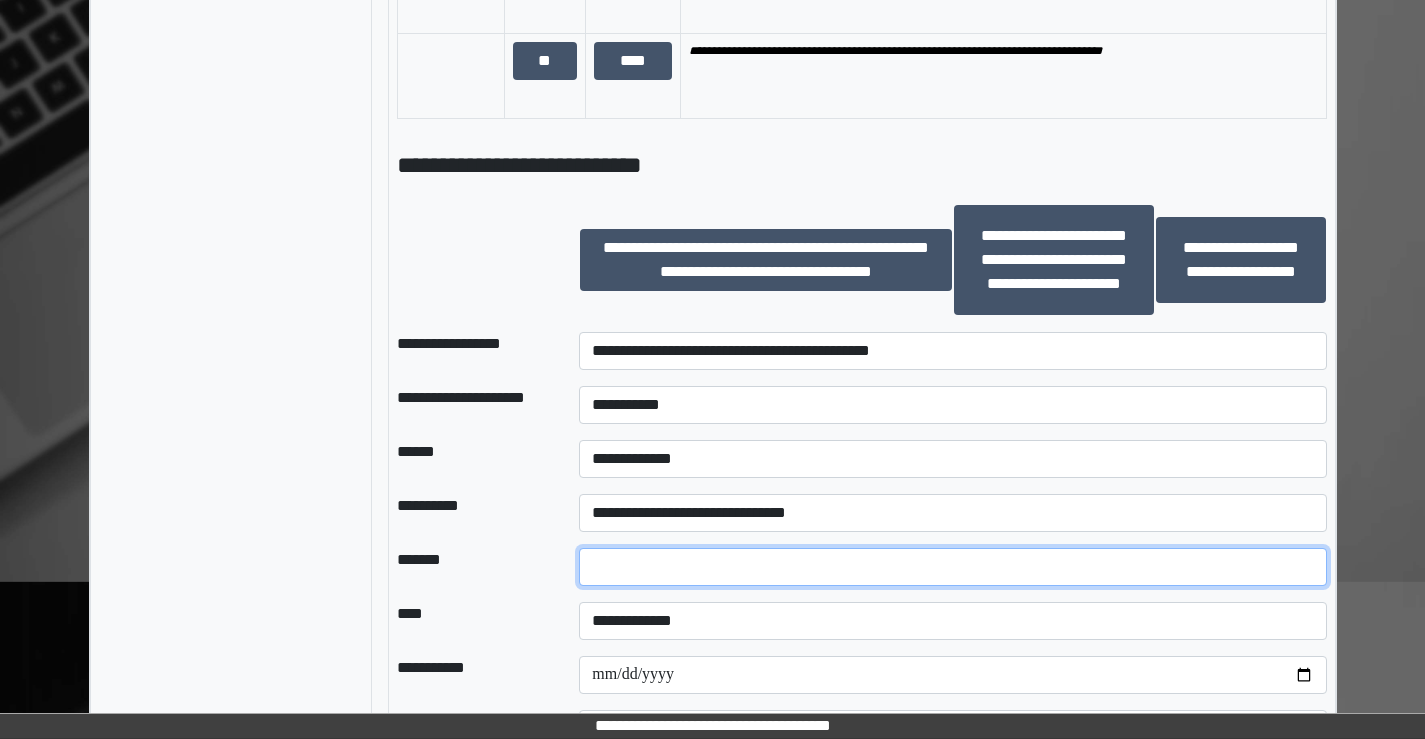 scroll, scrollTop: 2175, scrollLeft: 0, axis: vertical 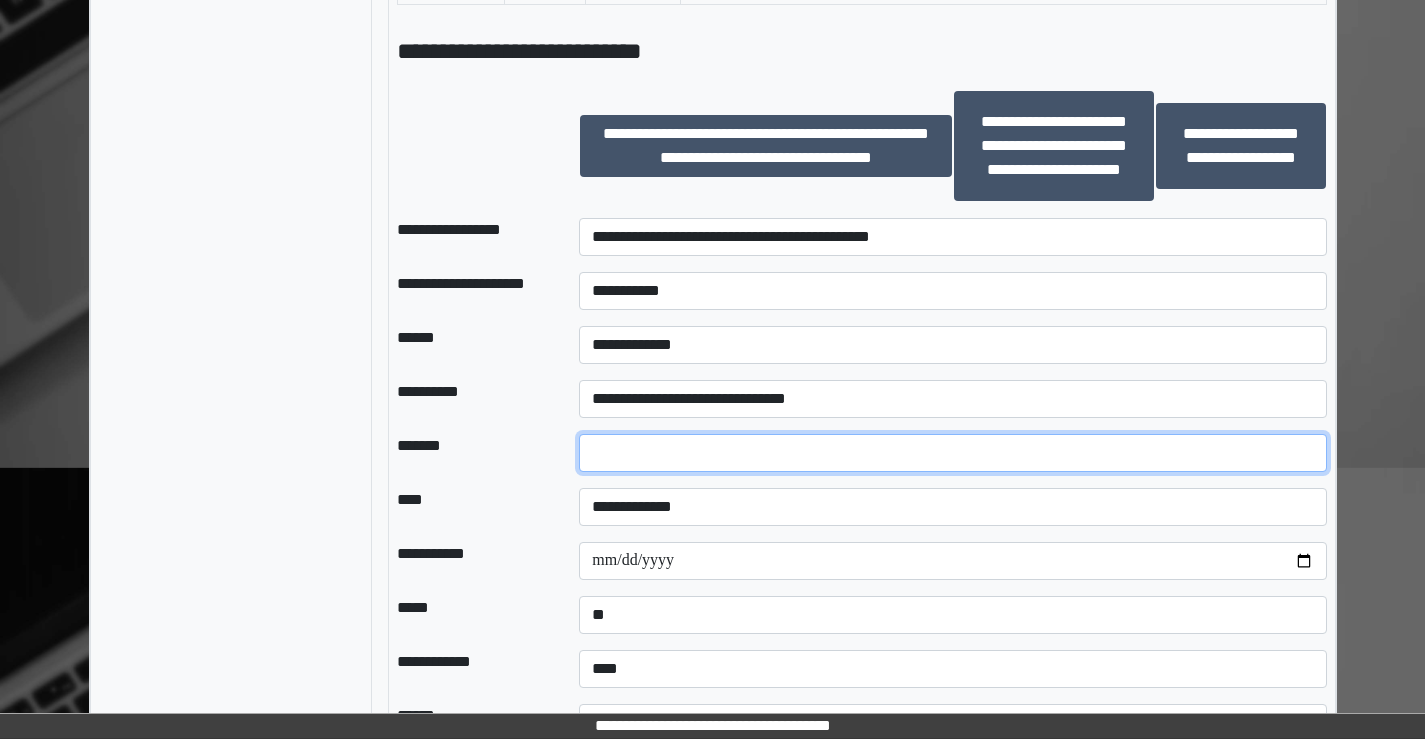 type on "*" 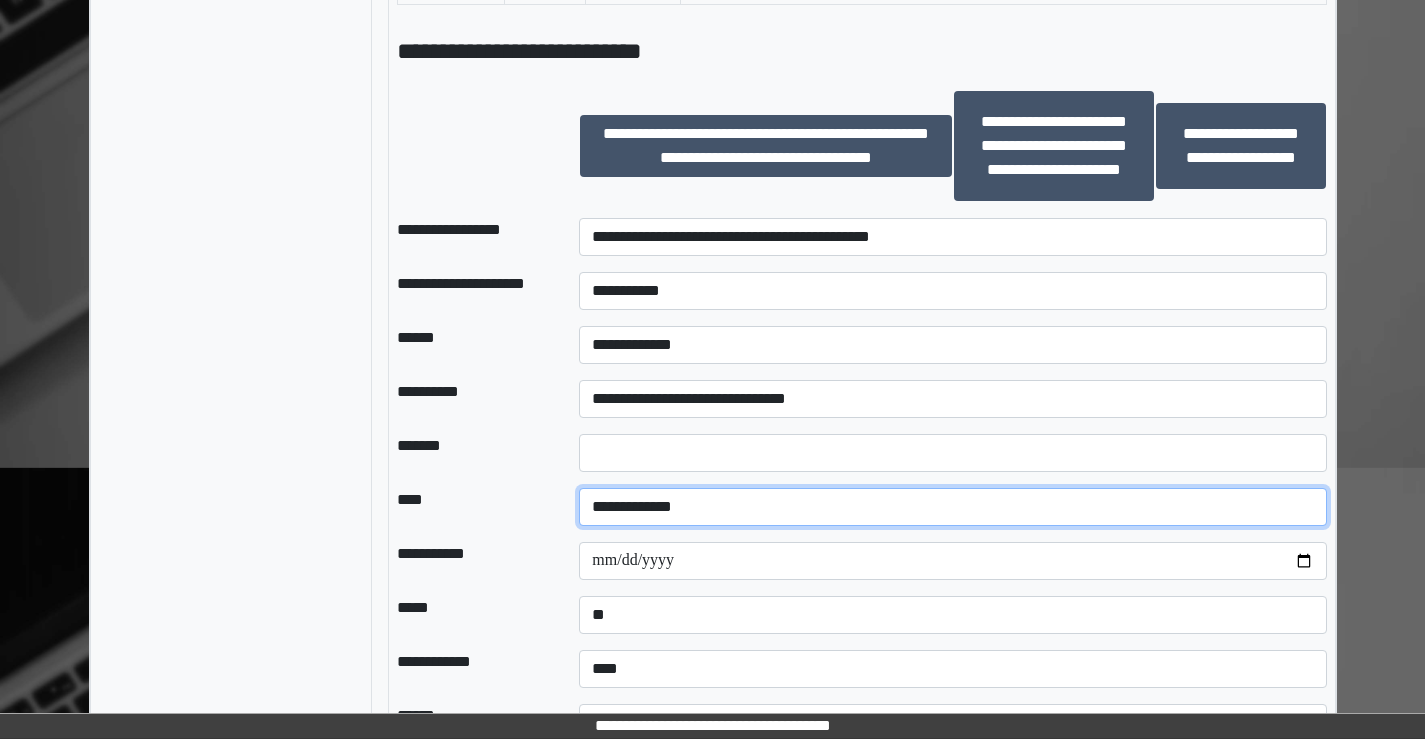 drag, startPoint x: 1169, startPoint y: 506, endPoint x: 1114, endPoint y: 513, distance: 55.443665 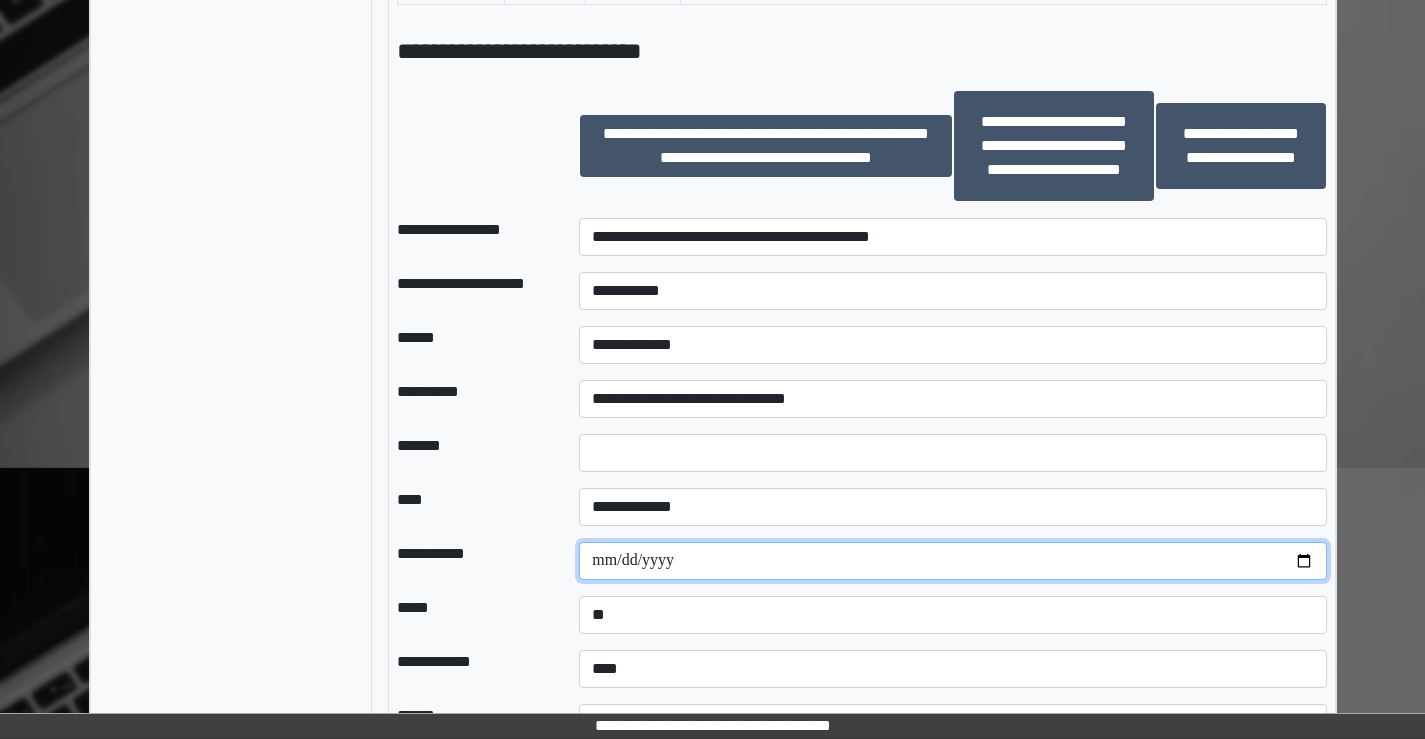 click at bounding box center (952, 561) 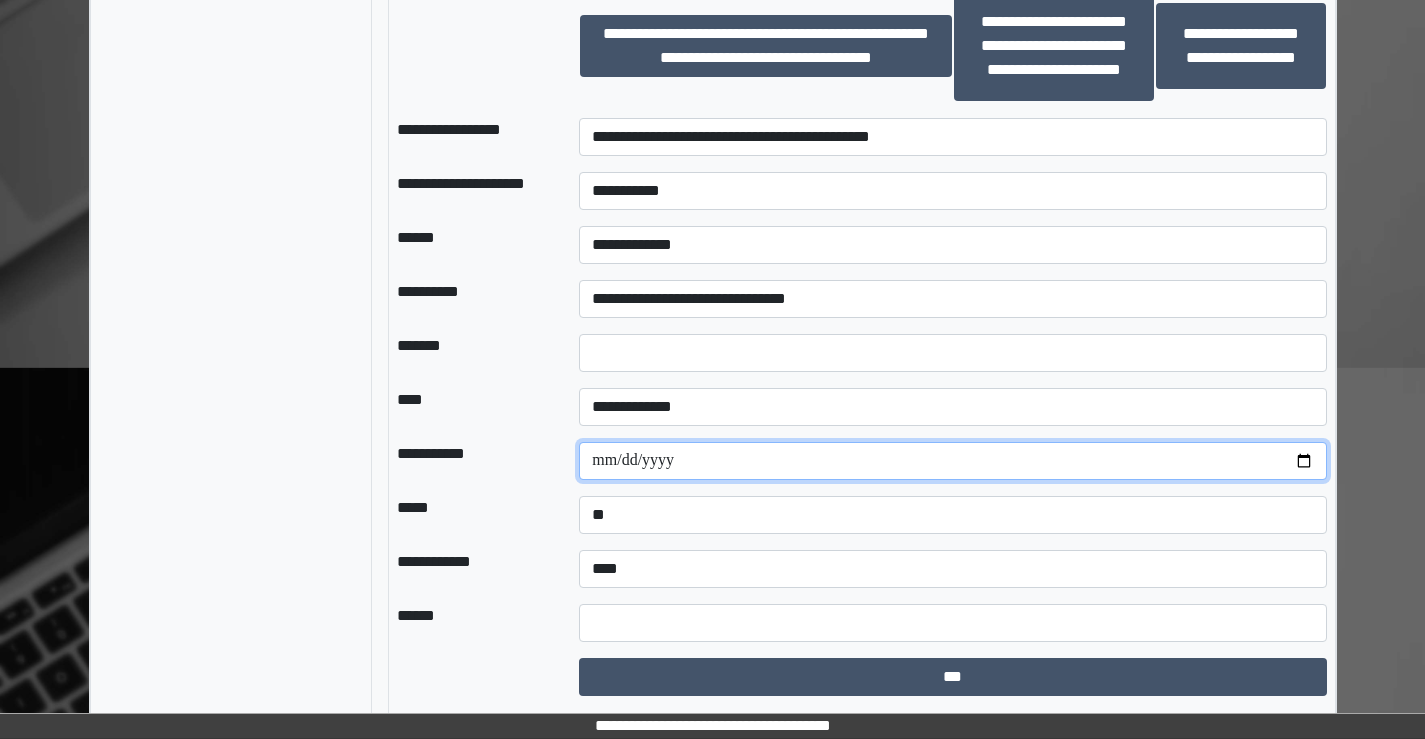 scroll, scrollTop: 2312, scrollLeft: 0, axis: vertical 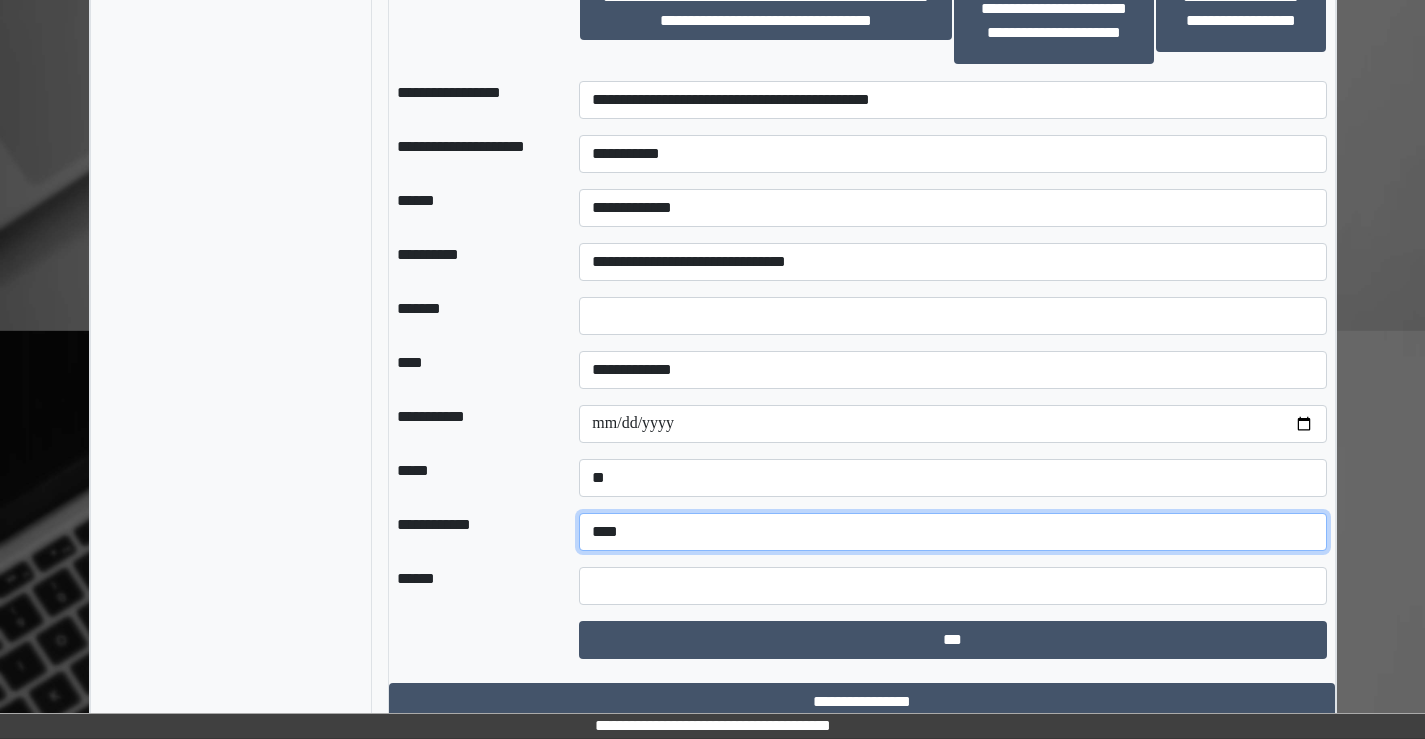 click on "**********" at bounding box center (952, 532) 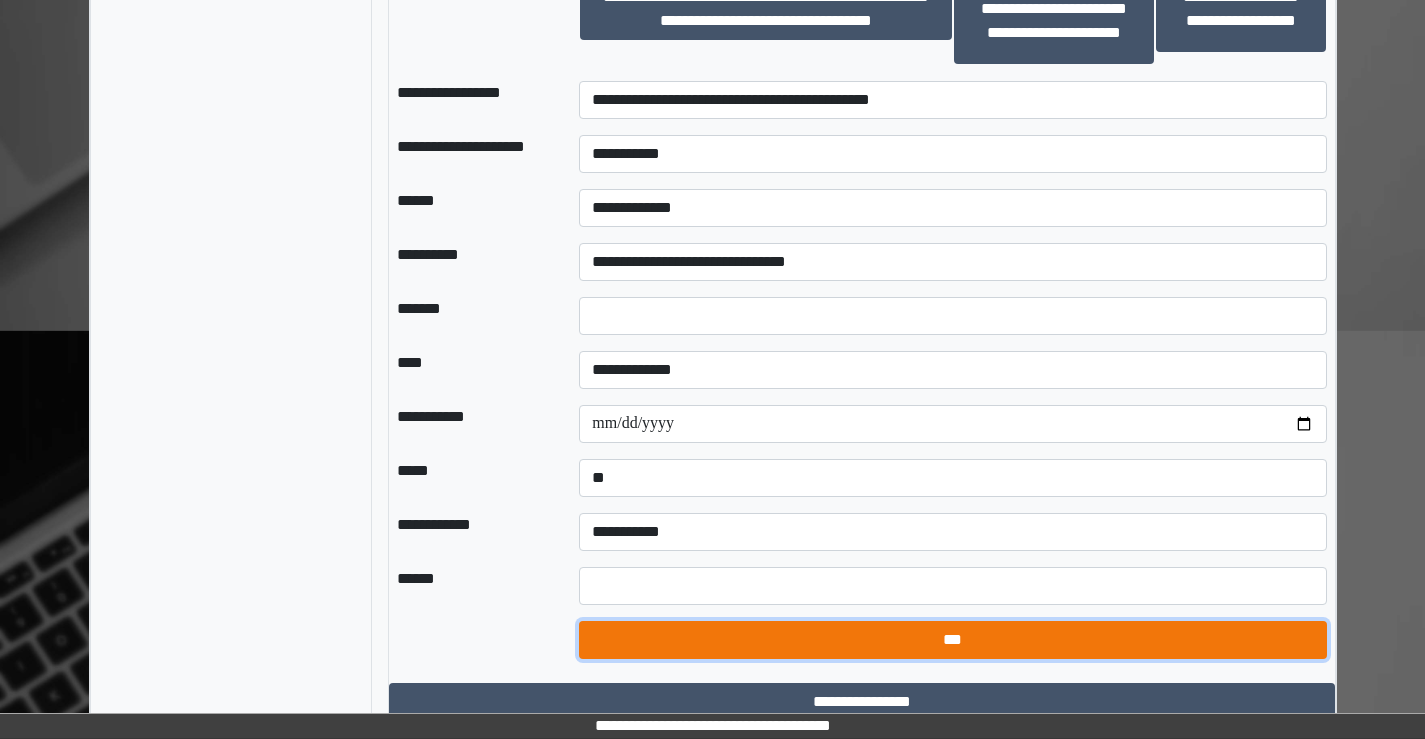click on "***" at bounding box center [952, 640] 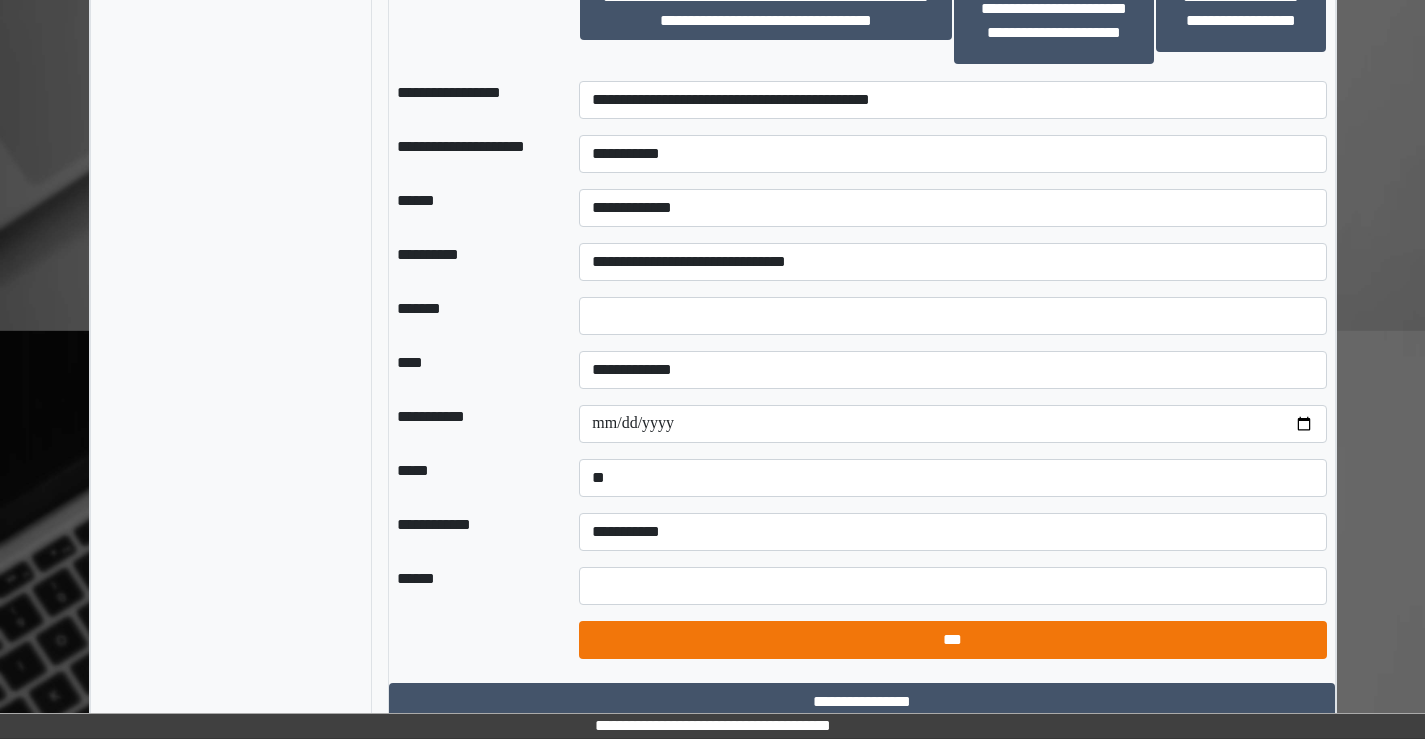 select on "*" 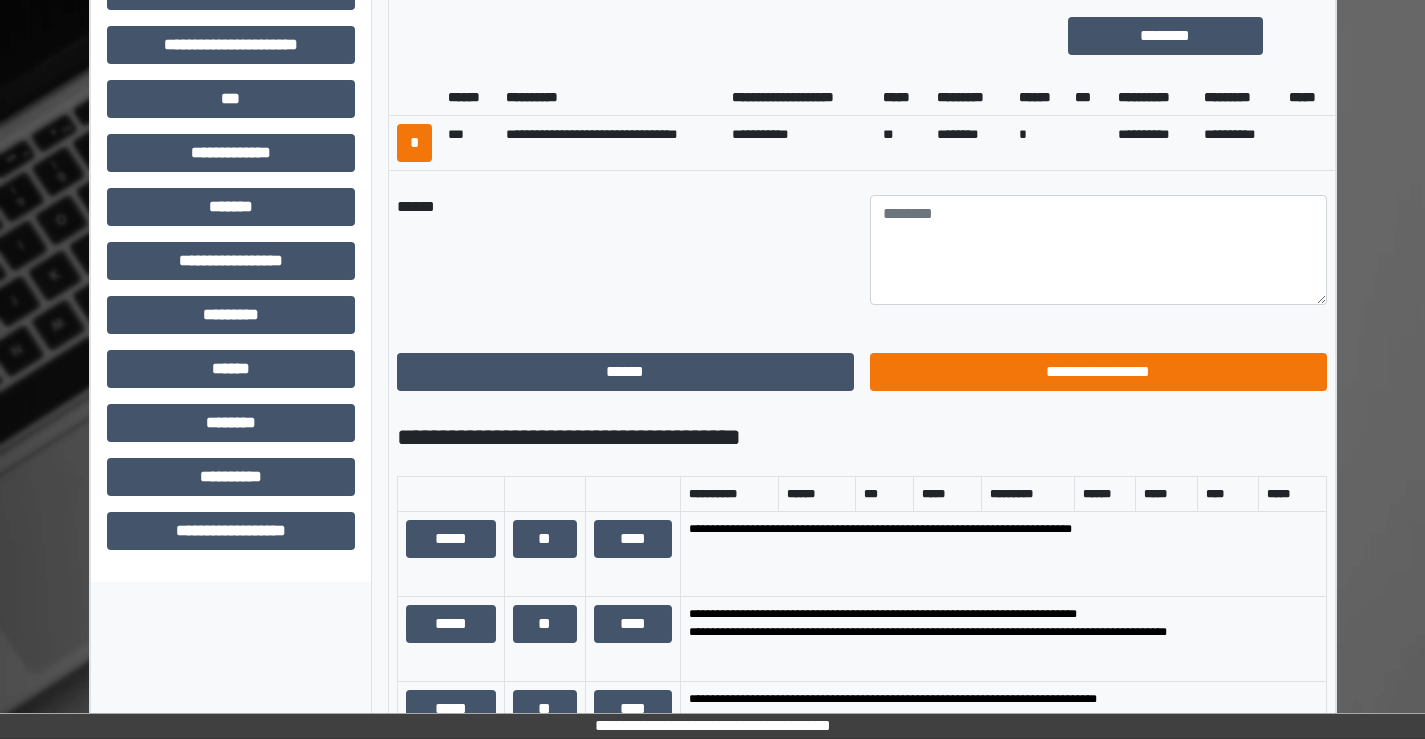 scroll, scrollTop: 912, scrollLeft: 0, axis: vertical 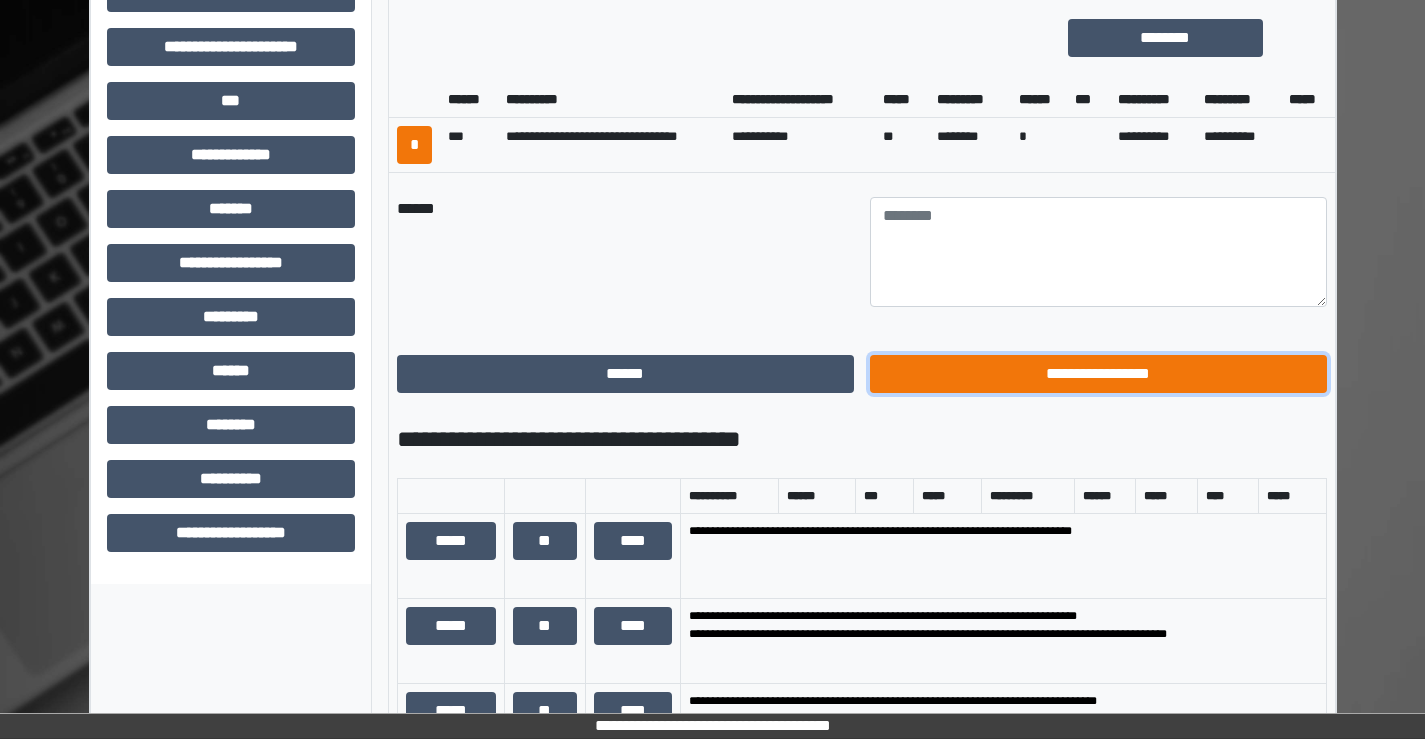 click on "**********" at bounding box center [1098, 374] 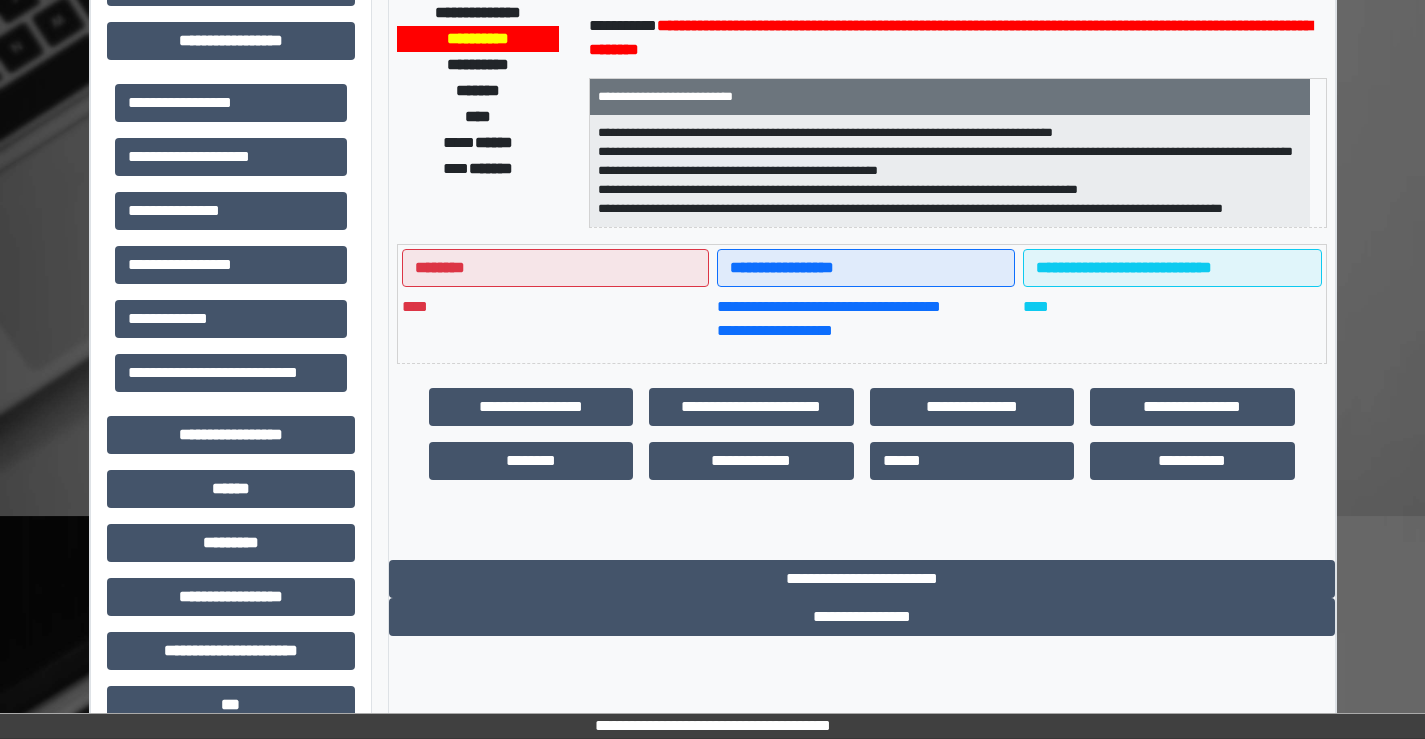 scroll, scrollTop: 275, scrollLeft: 0, axis: vertical 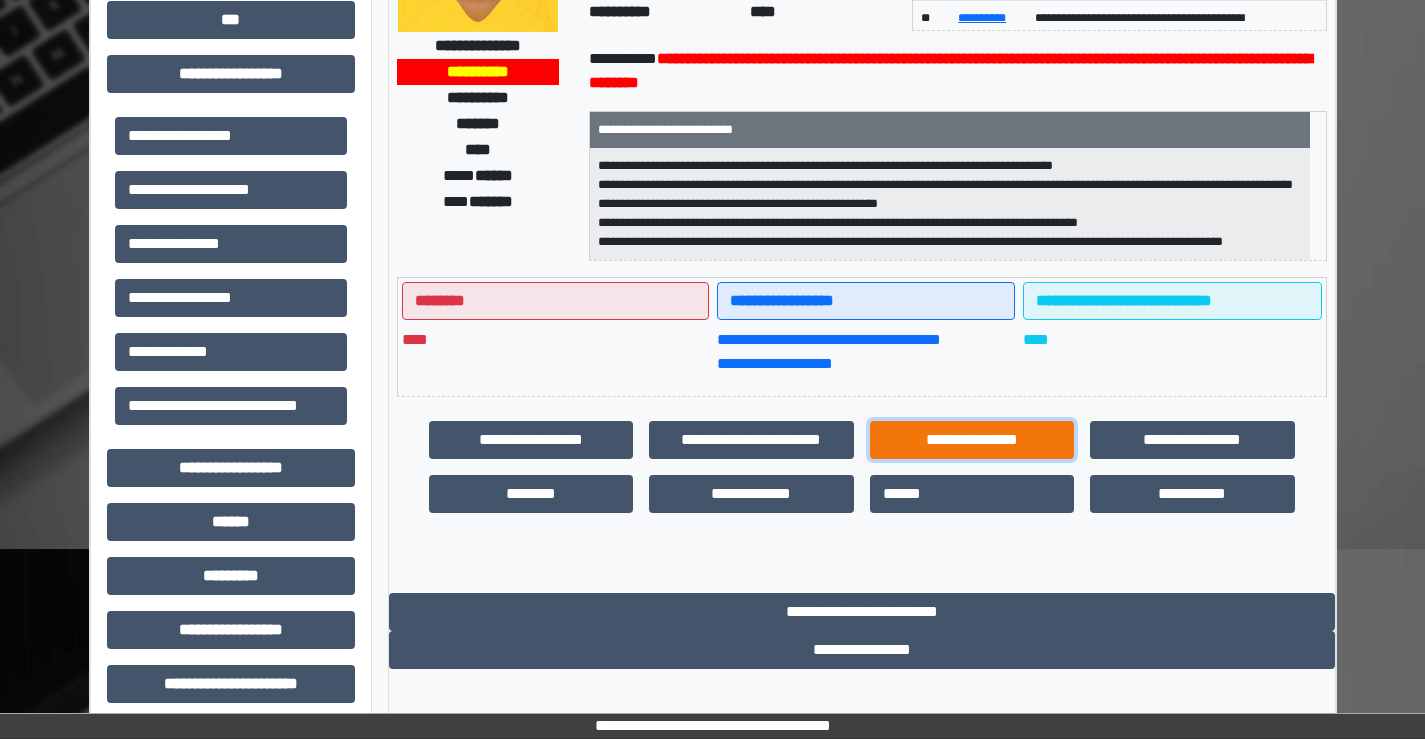 click on "**********" at bounding box center (972, 440) 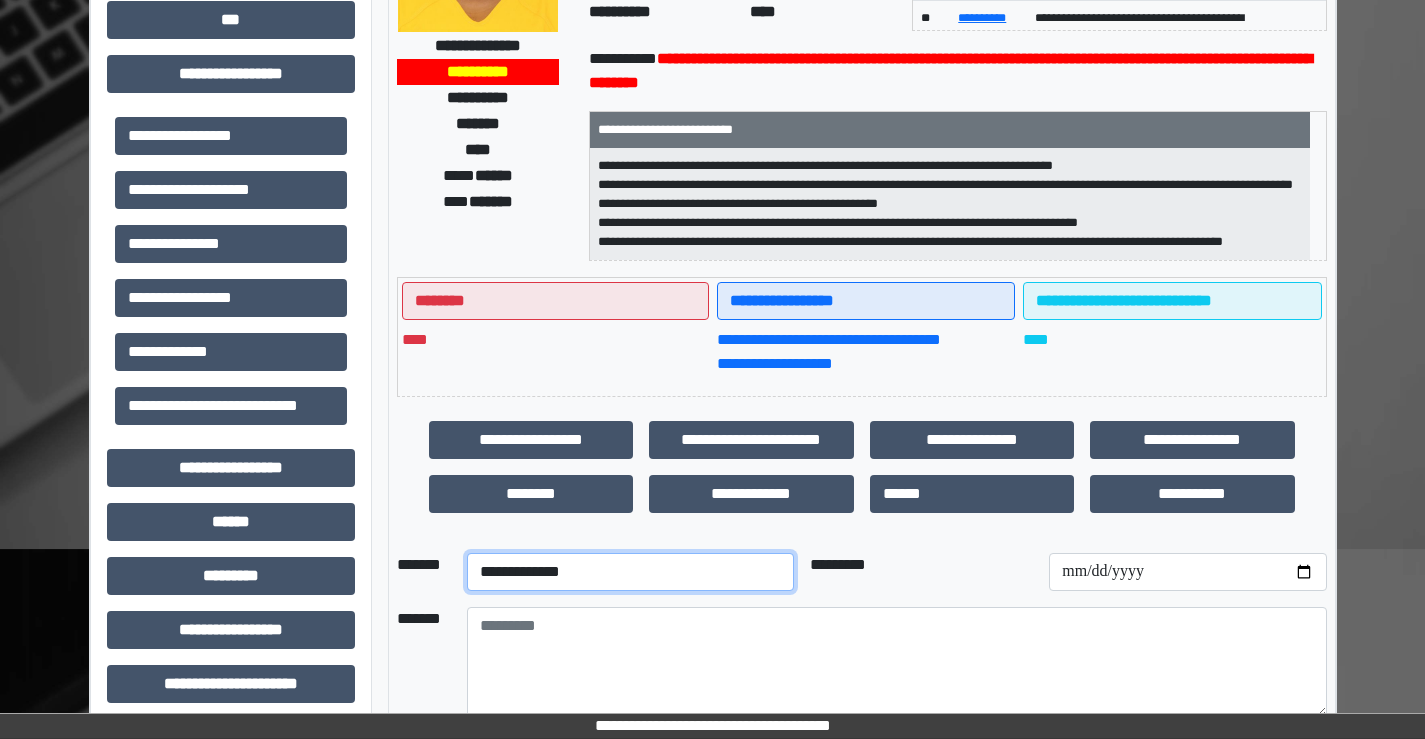 click on "**********" at bounding box center [630, 572] 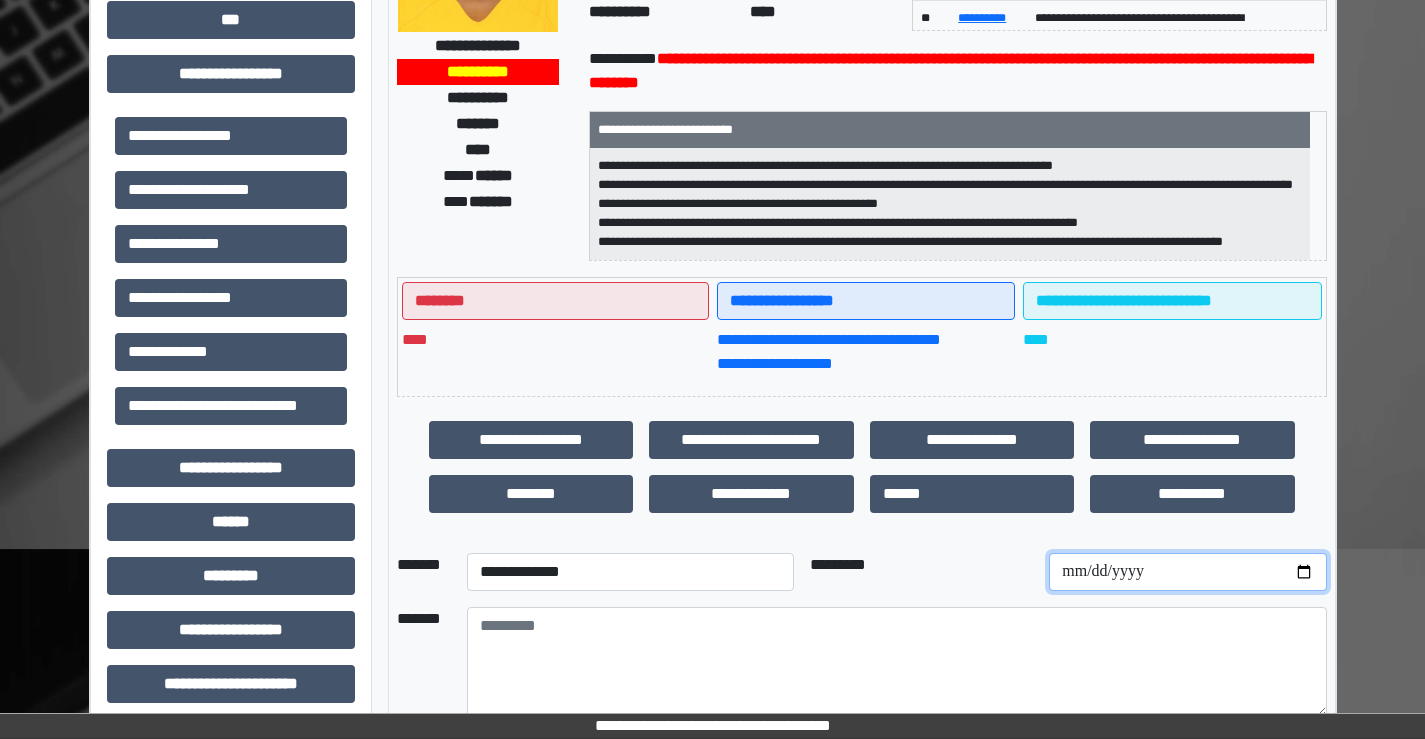 click at bounding box center (1187, 572) 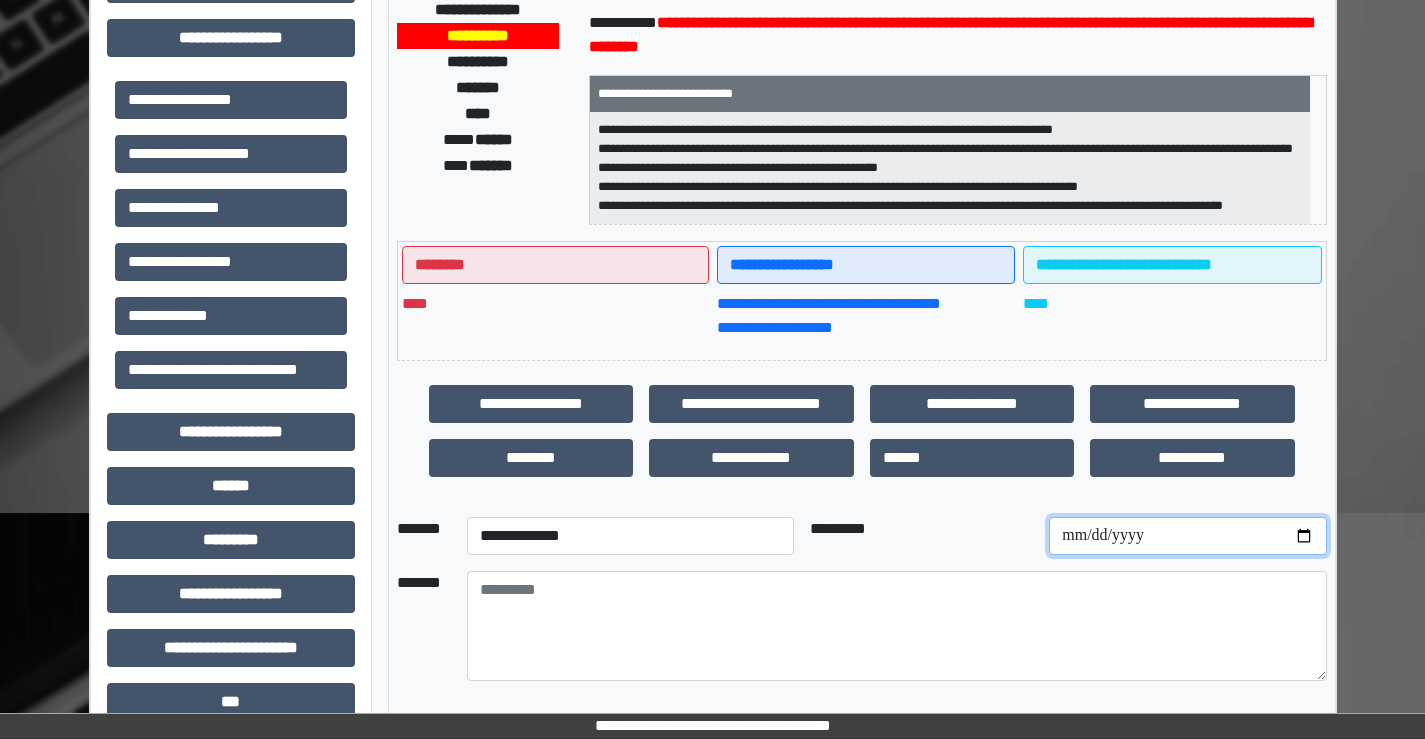 scroll, scrollTop: 375, scrollLeft: 0, axis: vertical 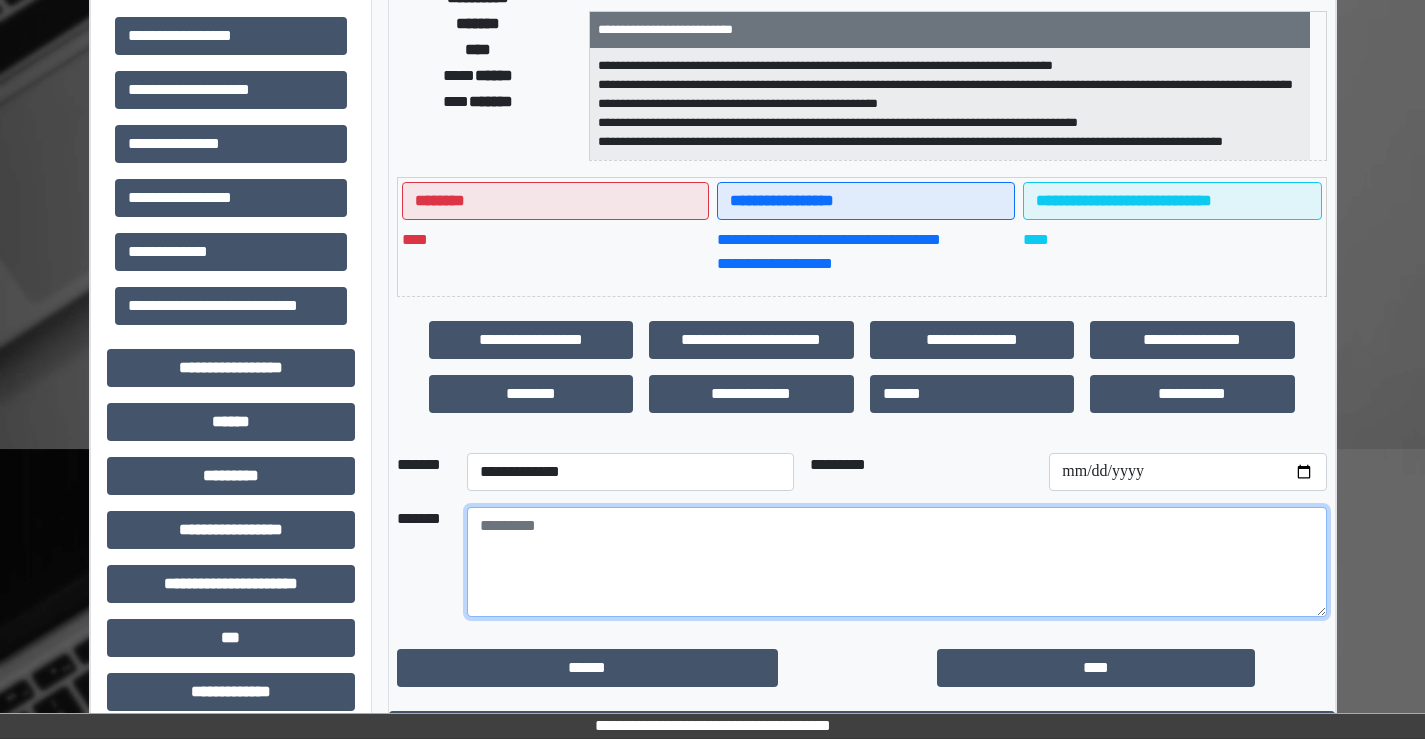 click at bounding box center [897, 562] 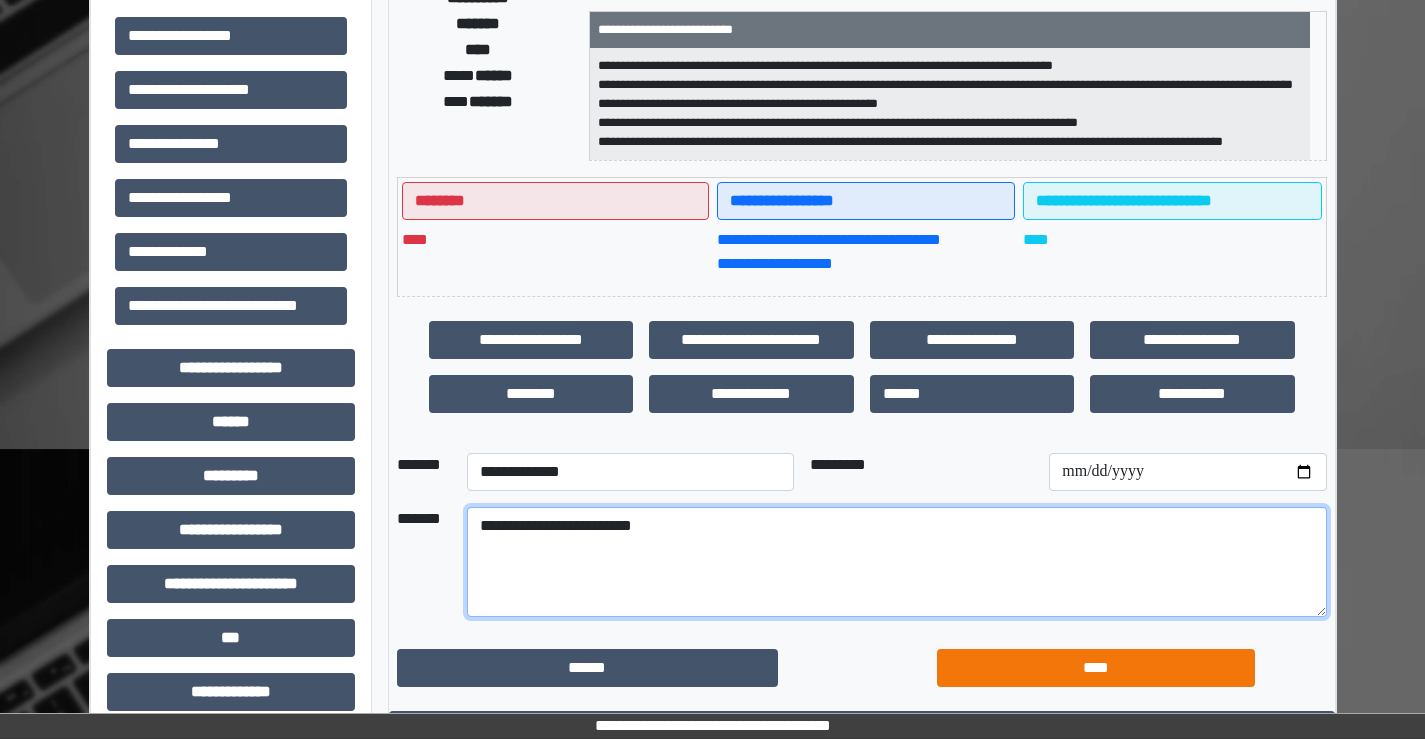 type on "**********" 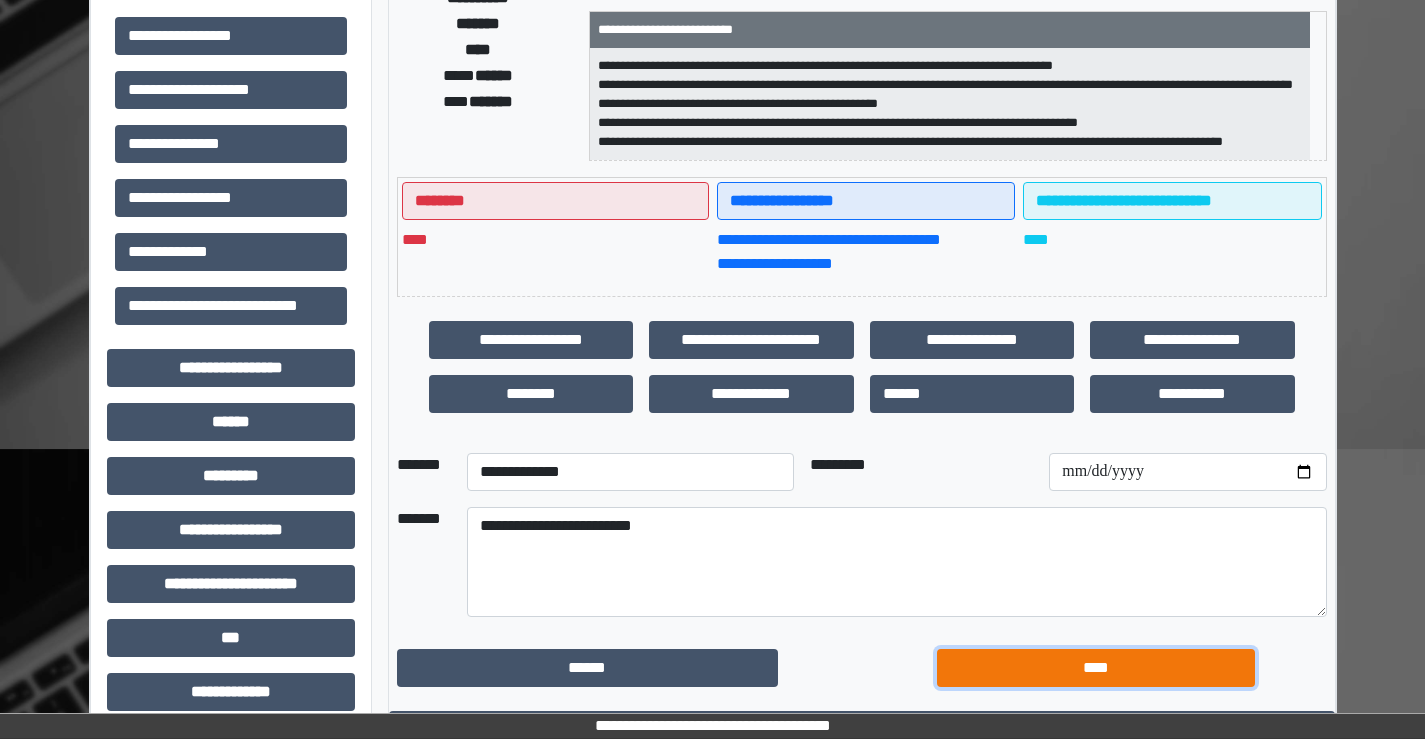 click on "****" at bounding box center [1096, 668] 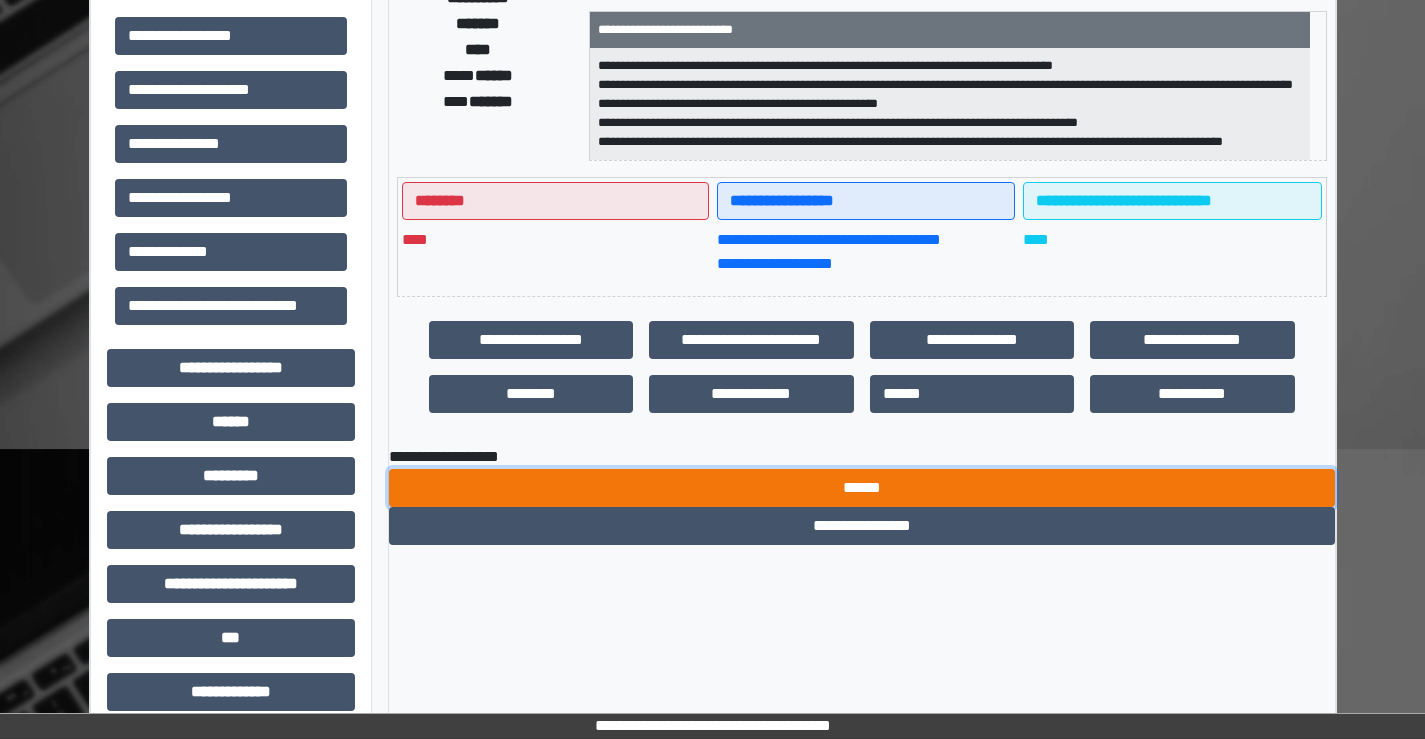 click on "******" at bounding box center [862, 488] 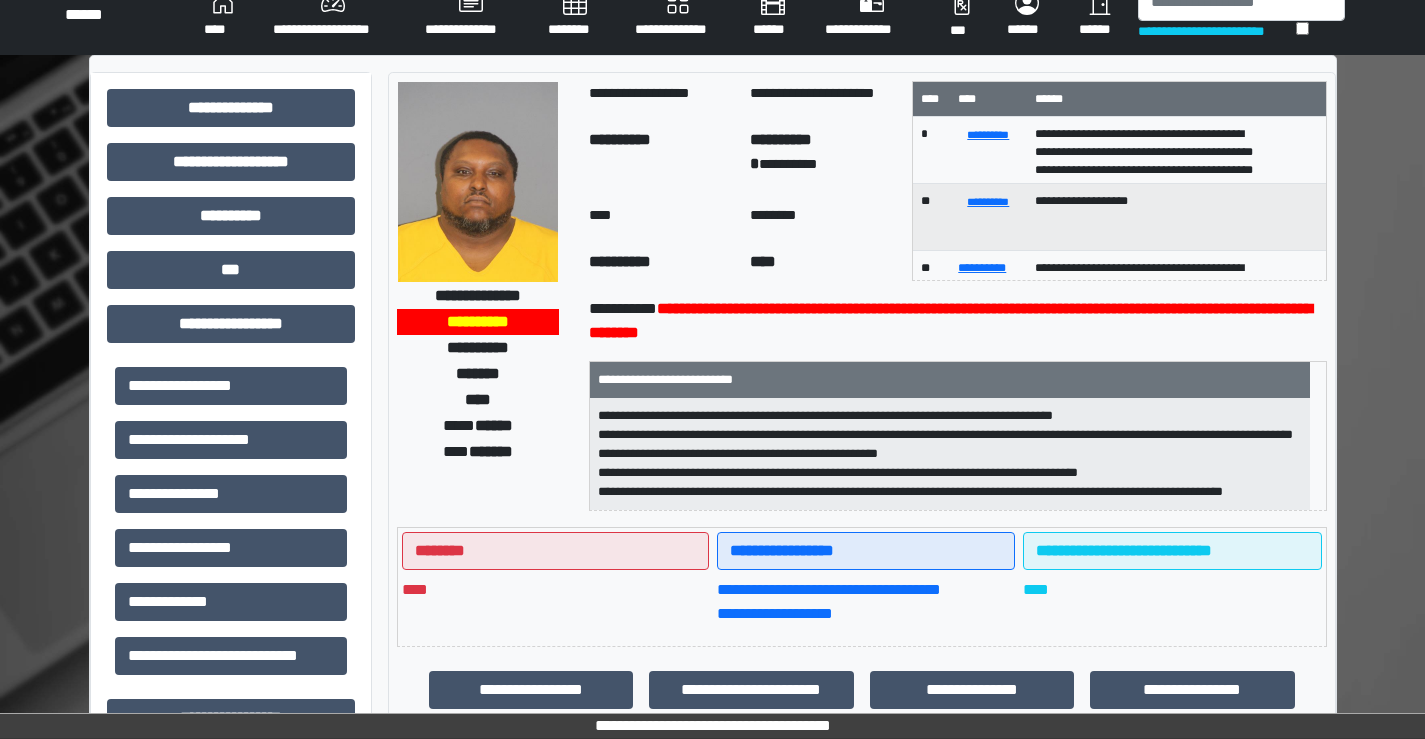 scroll, scrollTop: 0, scrollLeft: 0, axis: both 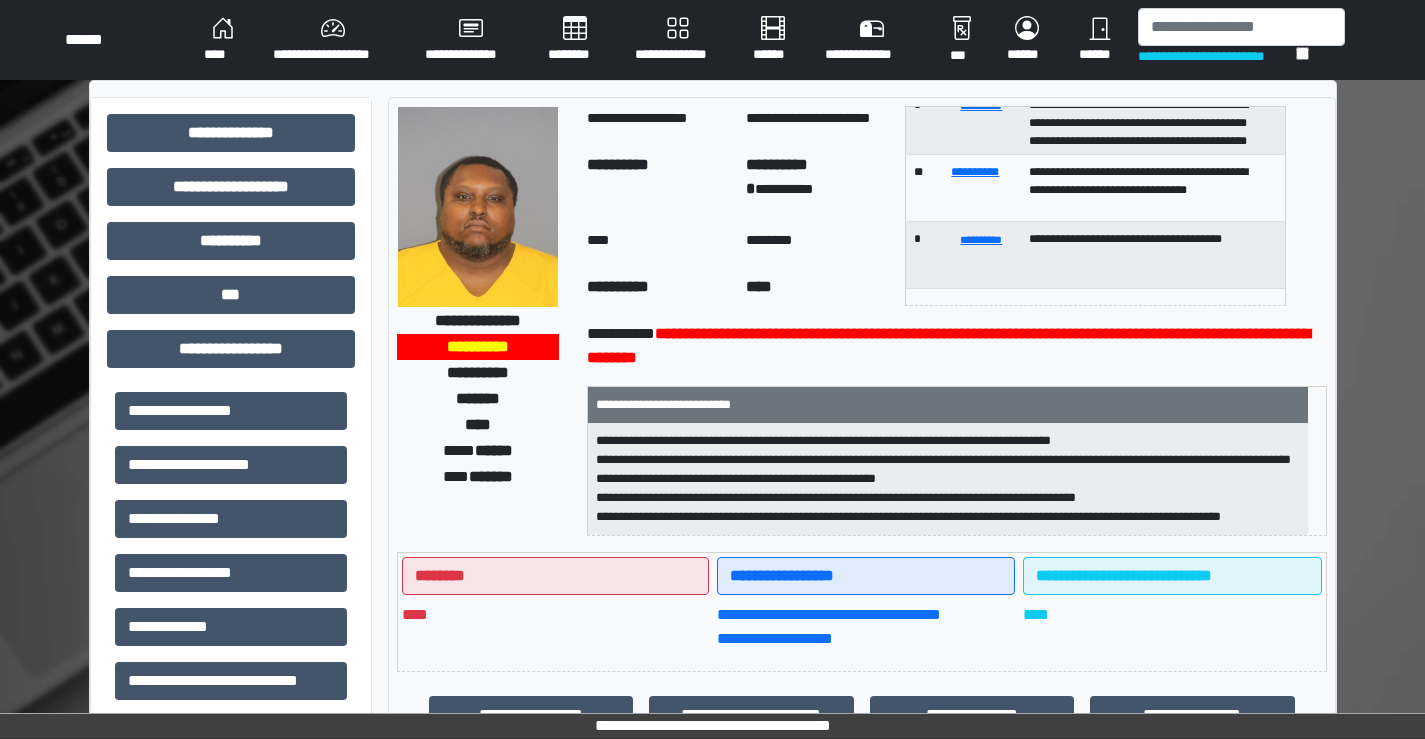 click on "******" at bounding box center (1100, 40) 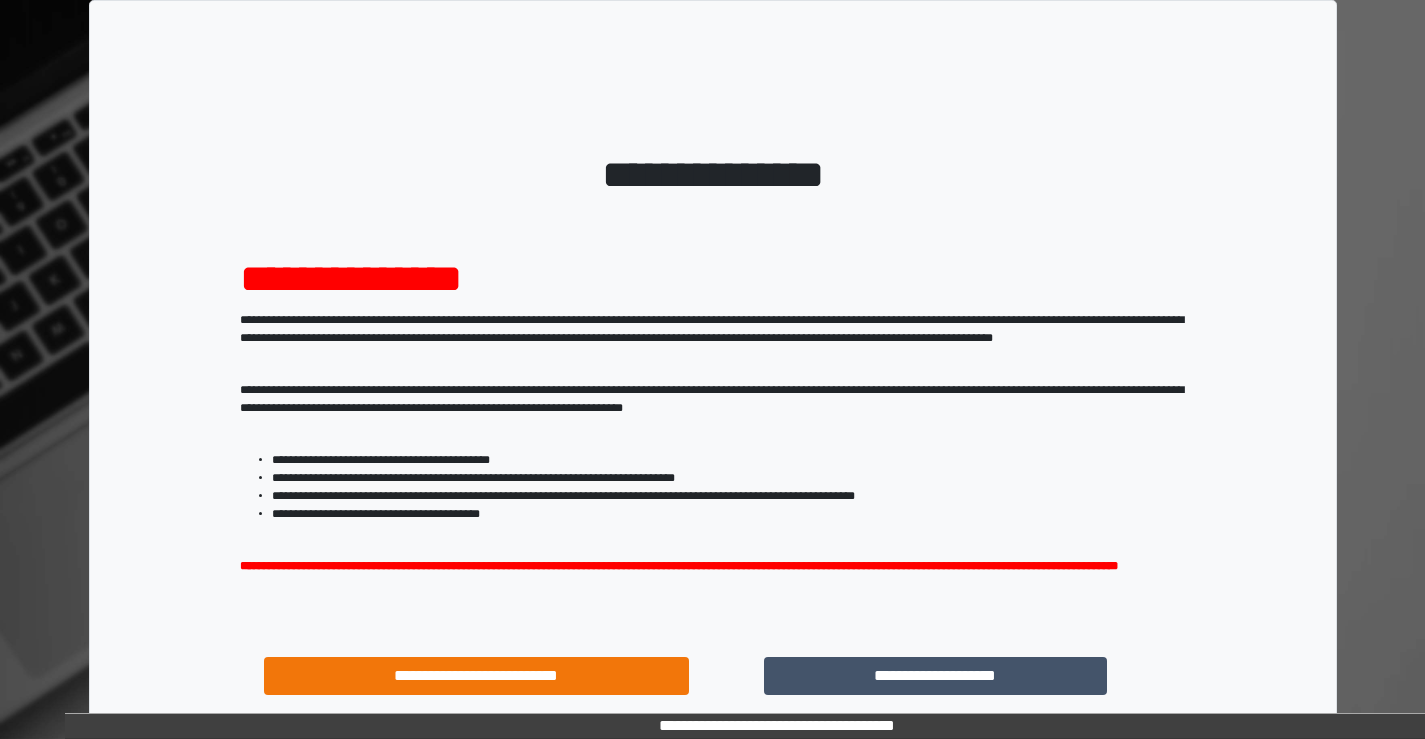 scroll, scrollTop: 0, scrollLeft: 0, axis: both 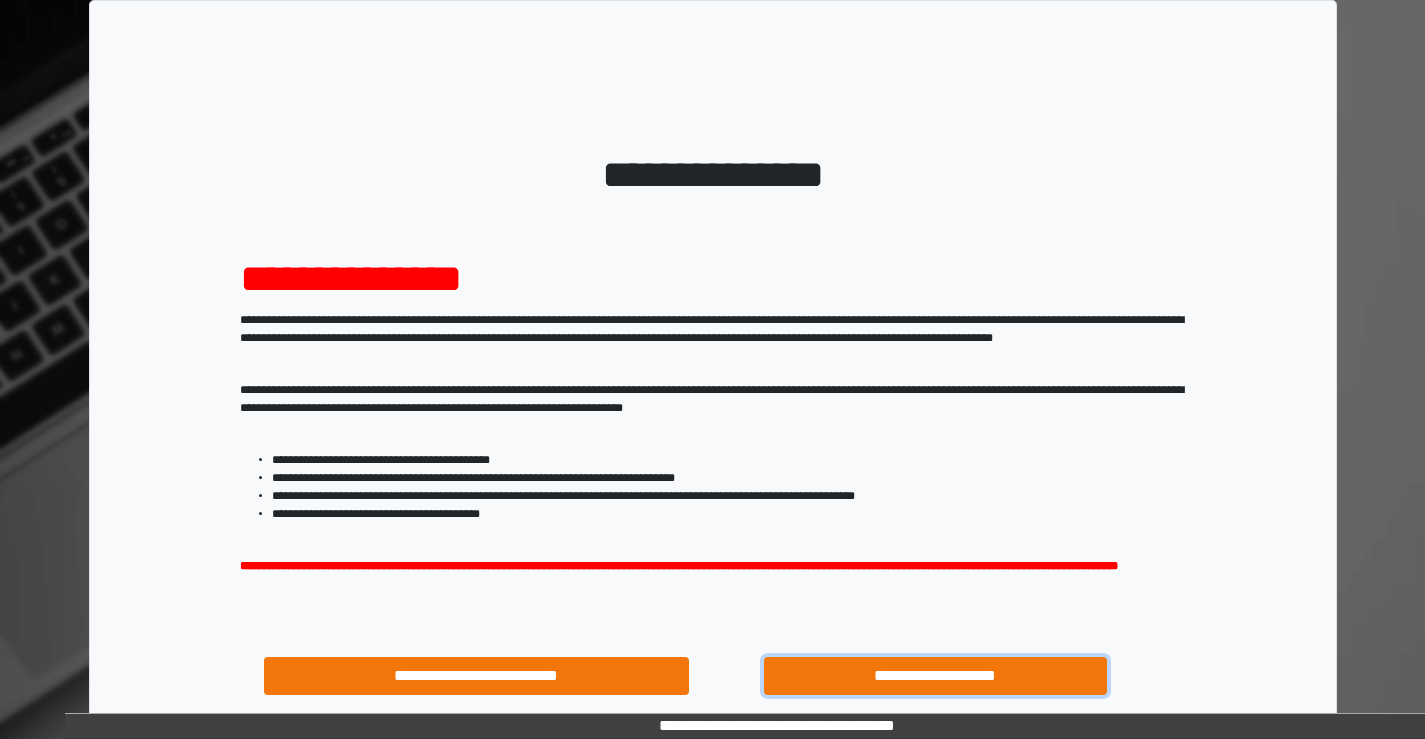 click on "**********" at bounding box center [936, 676] 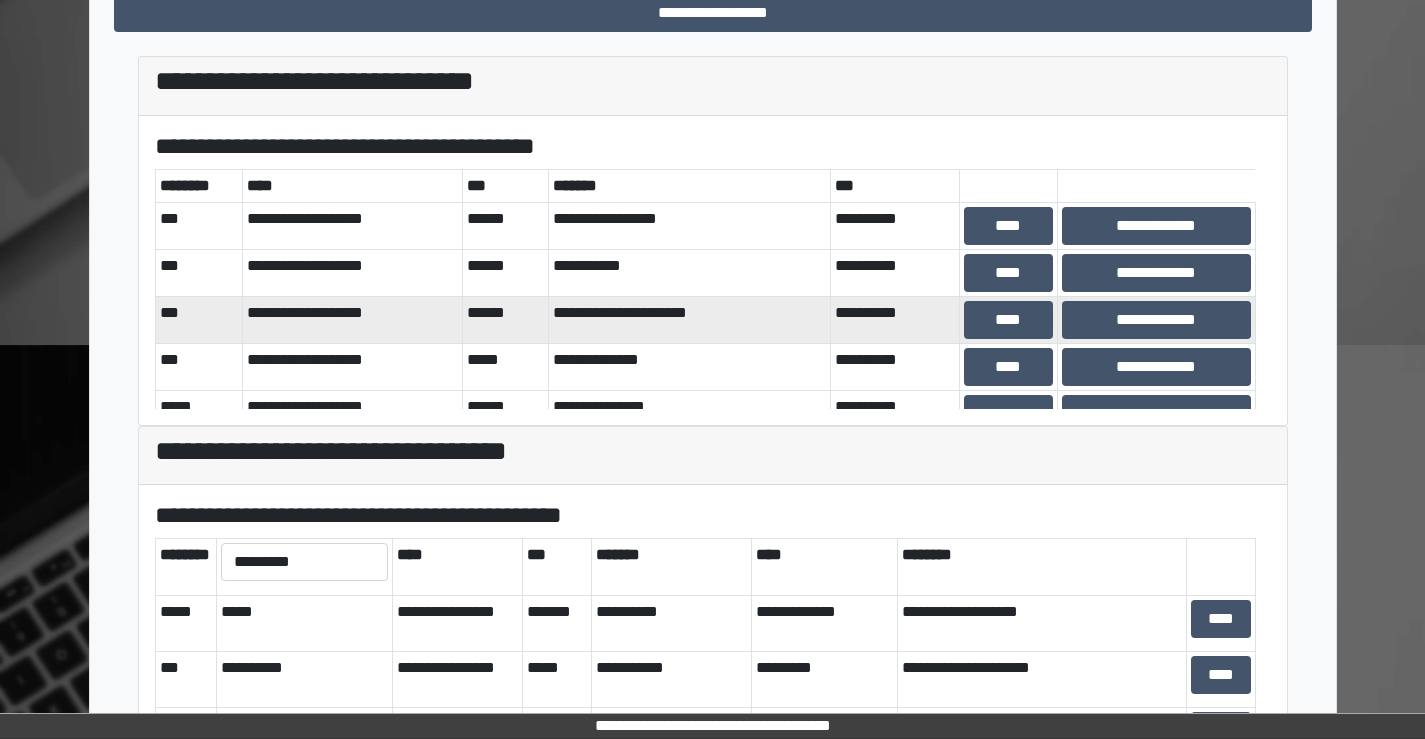scroll, scrollTop: 576, scrollLeft: 0, axis: vertical 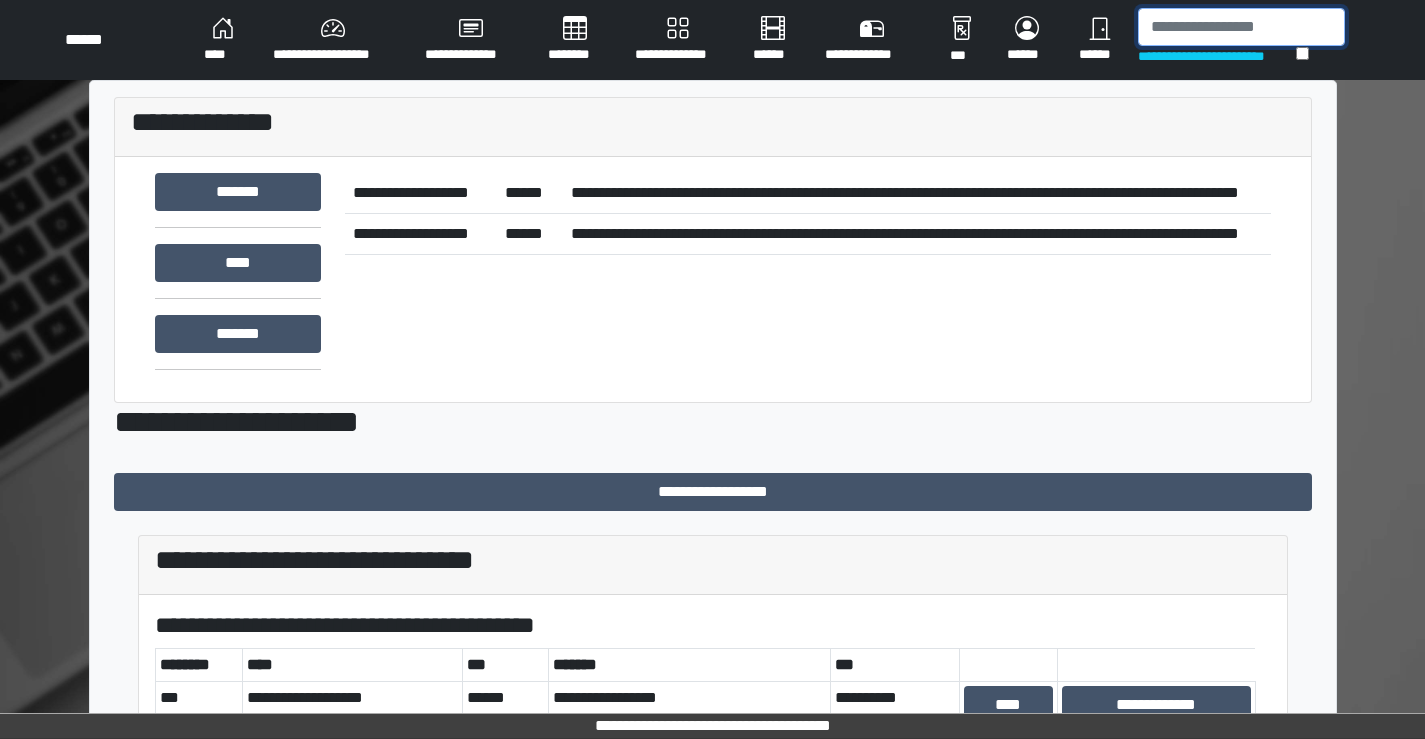 click at bounding box center [1241, 27] 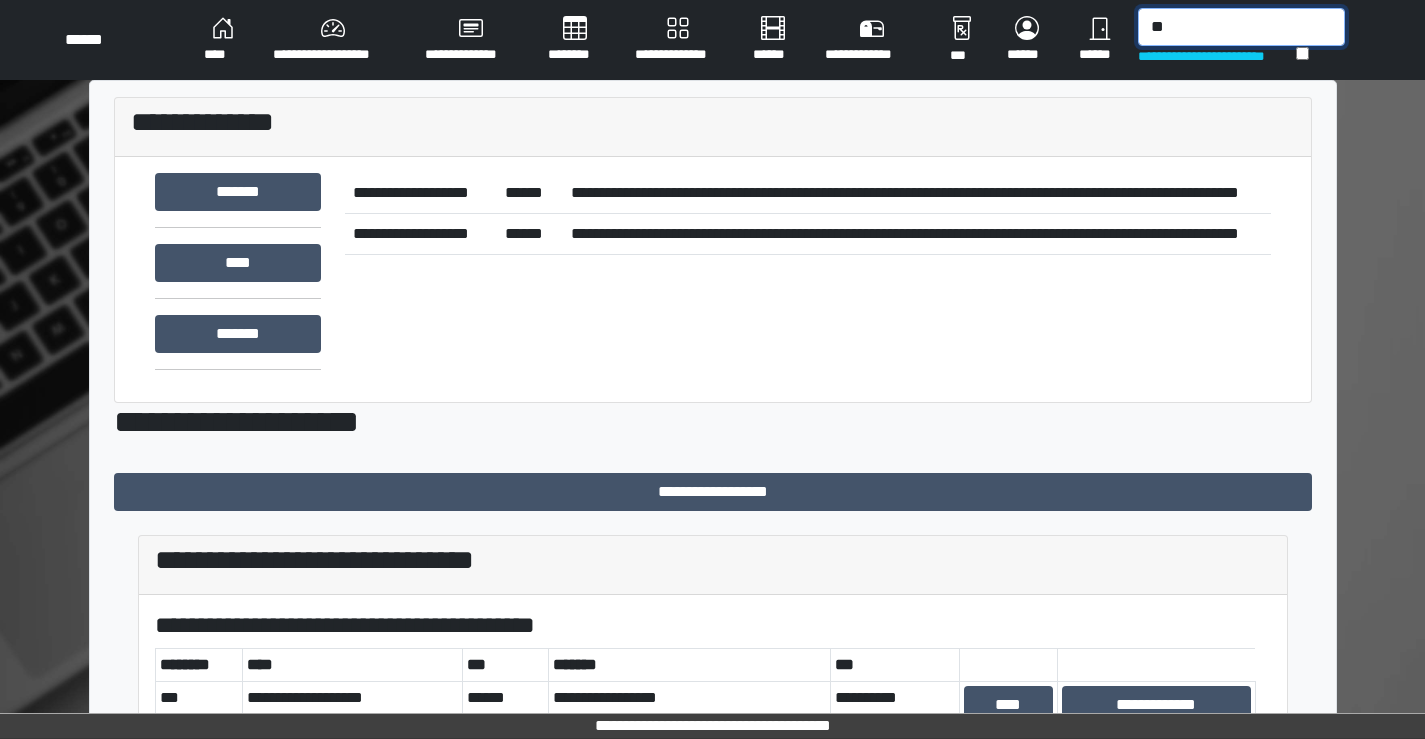 type on "*" 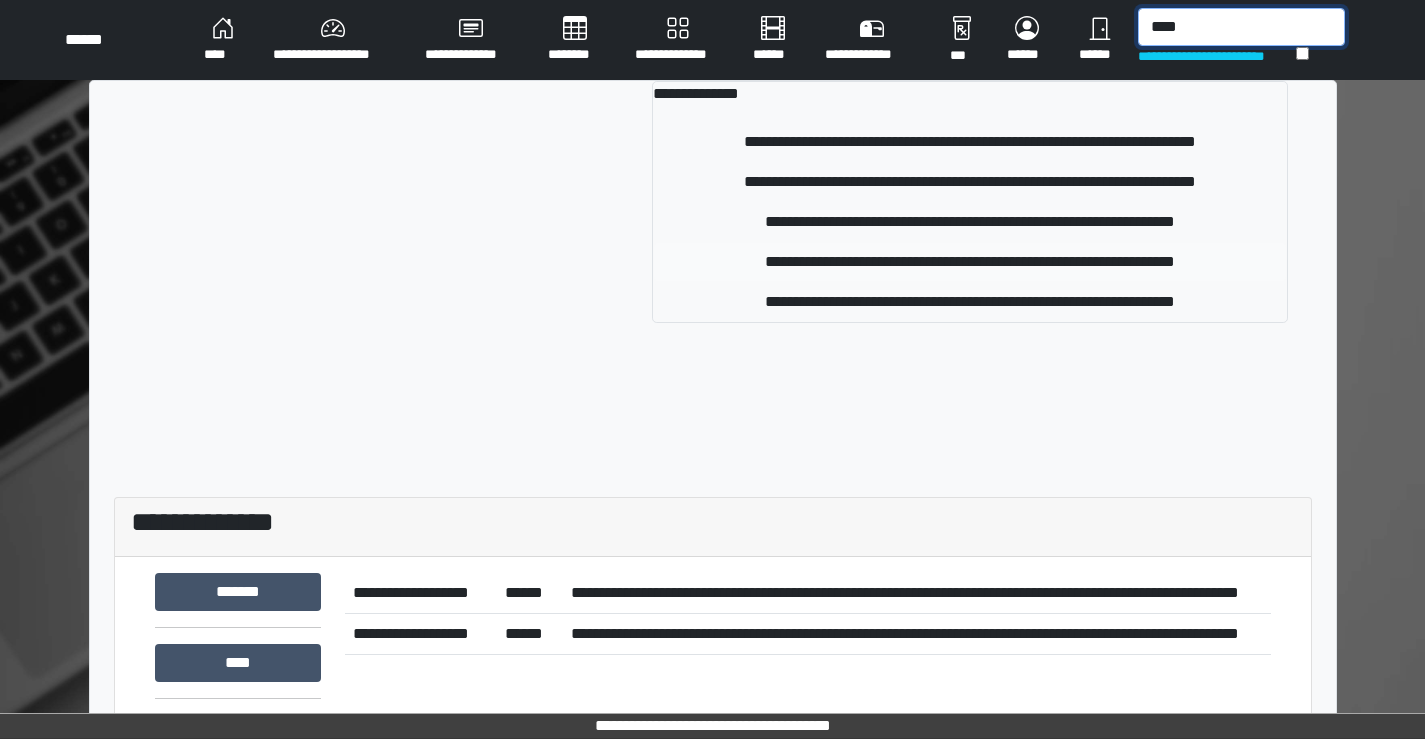 type on "****" 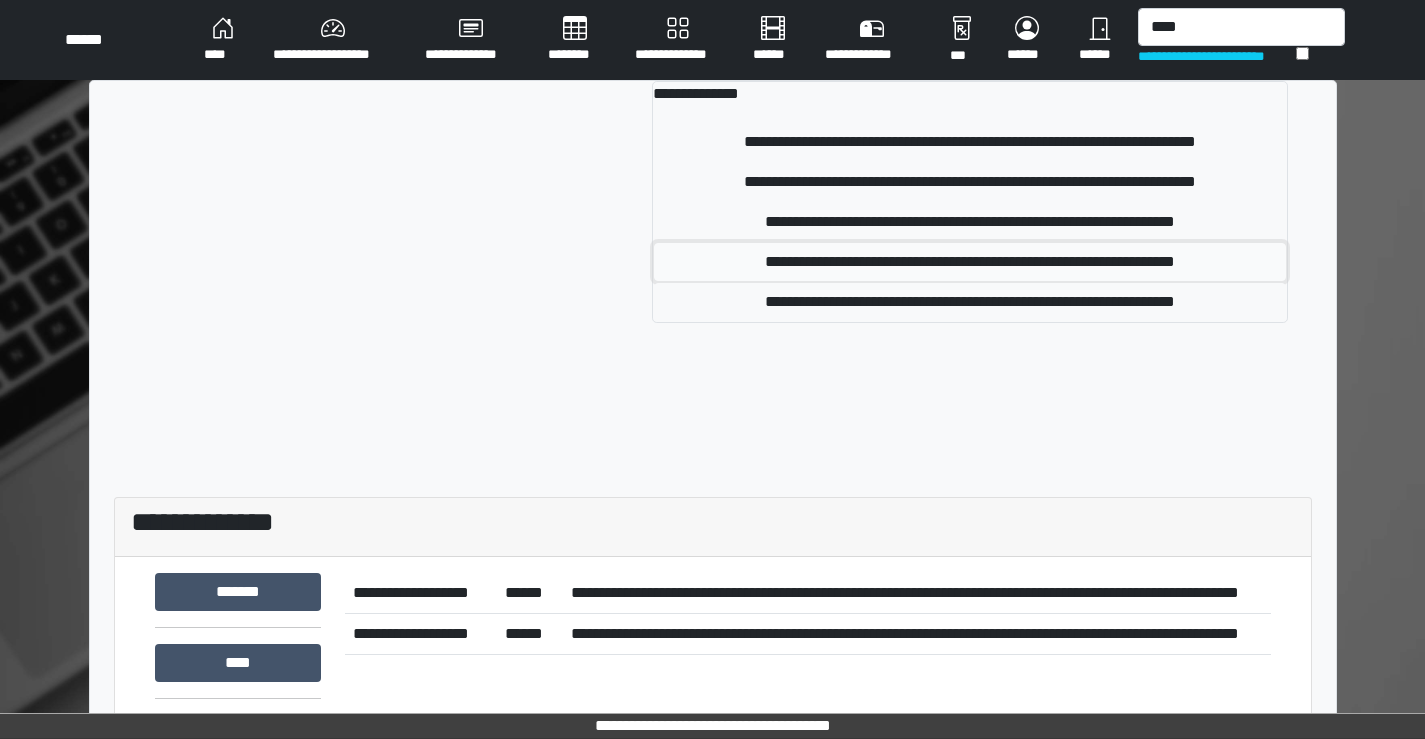 click on "**********" at bounding box center (970, 262) 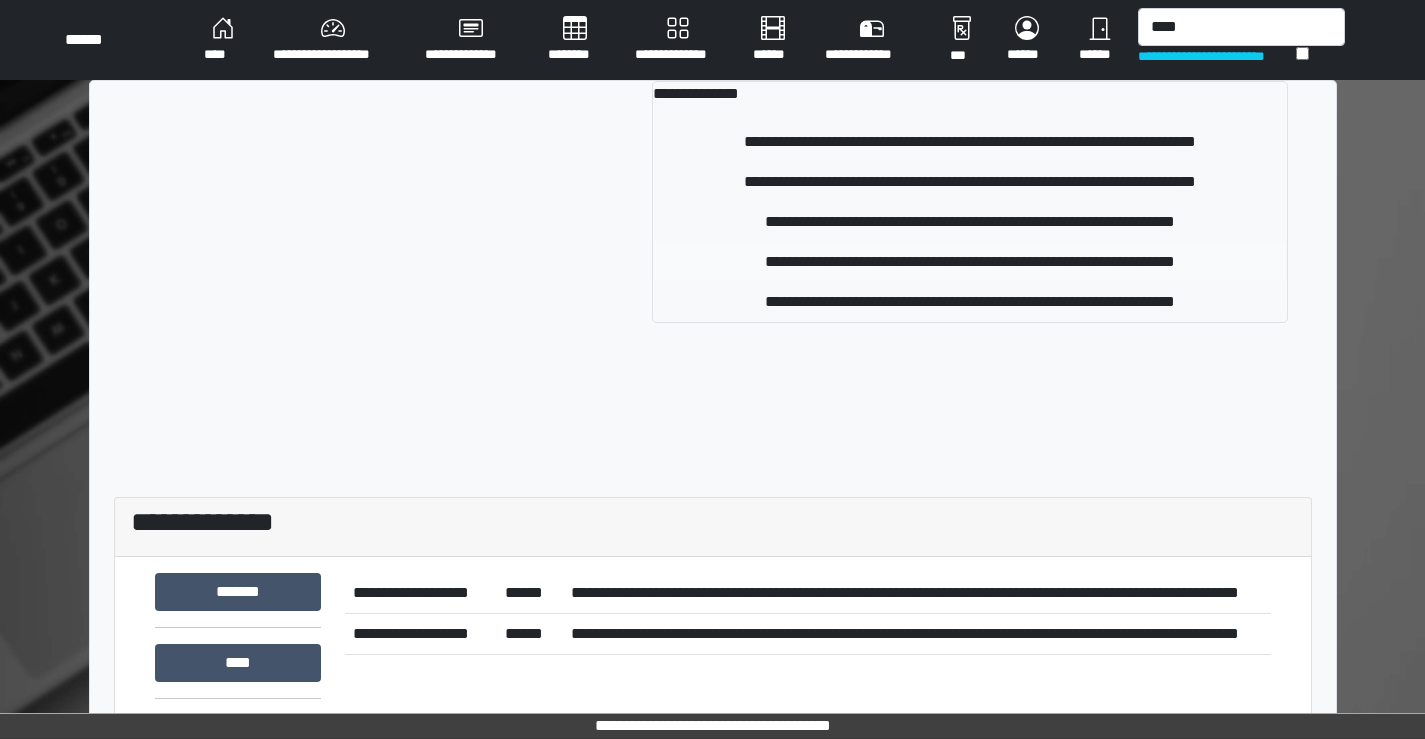type 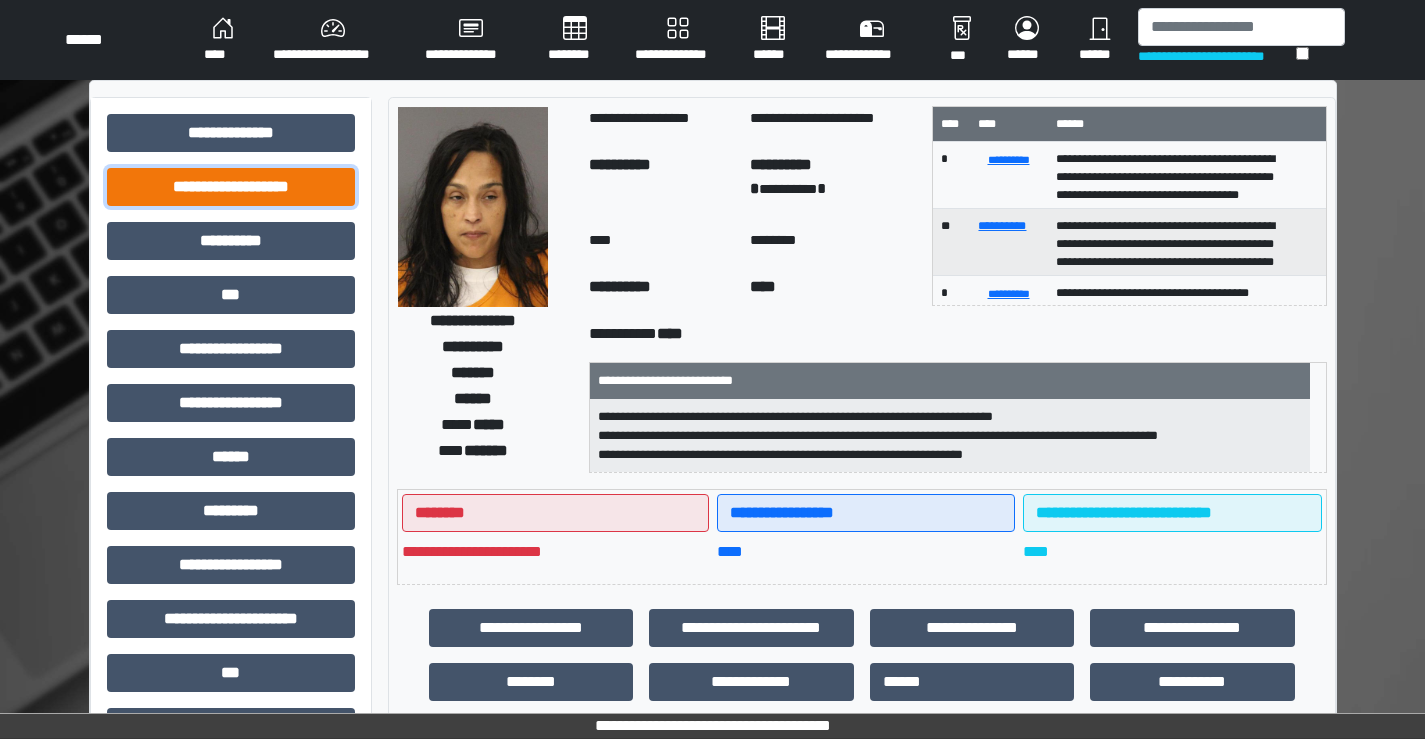 click on "**********" at bounding box center (231, 187) 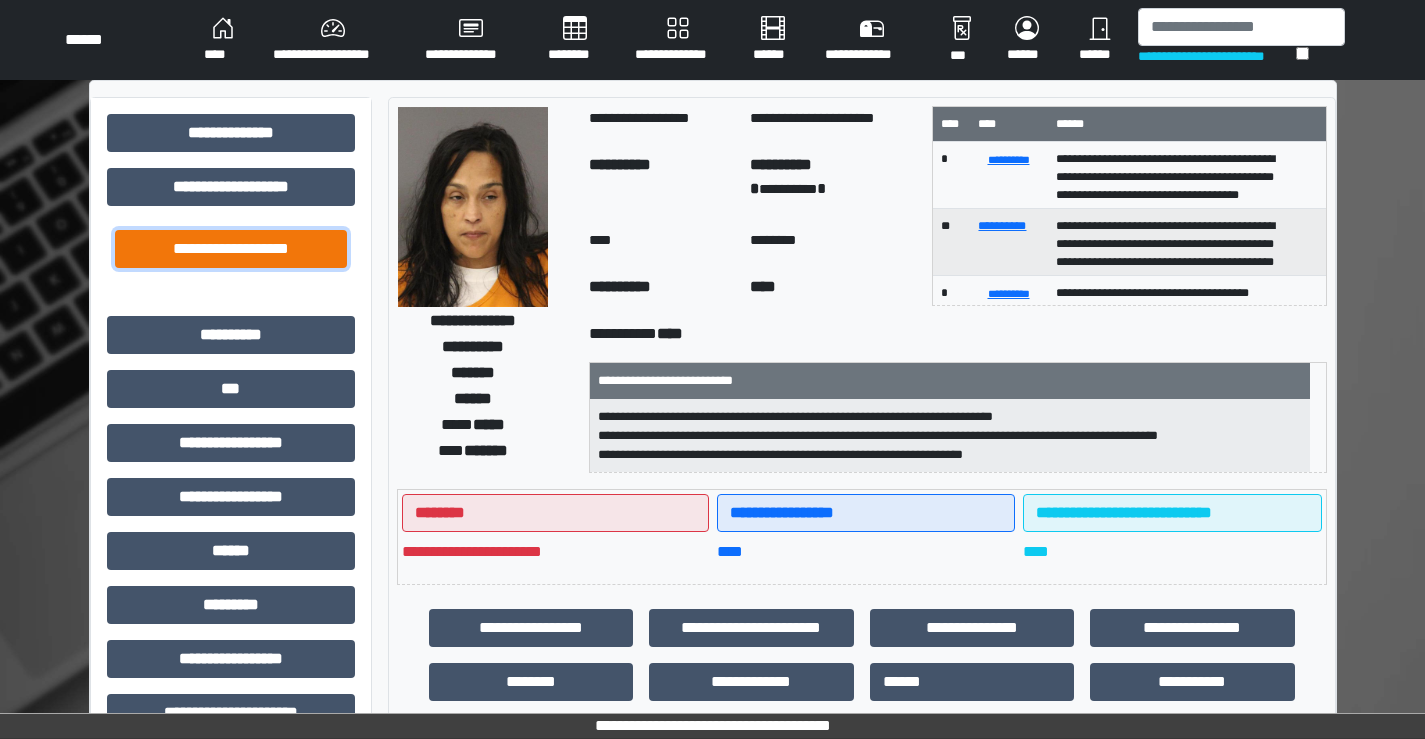 click on "**********" at bounding box center [231, 249] 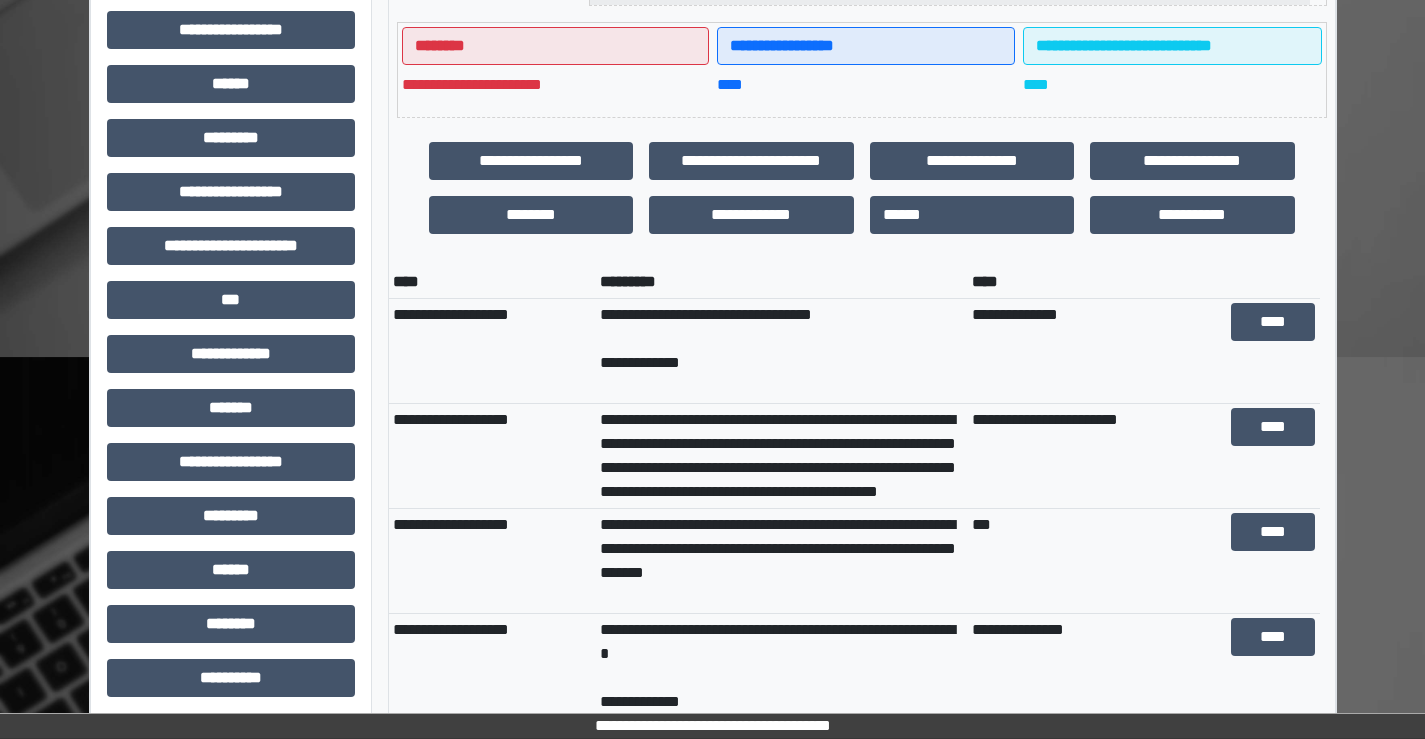 scroll, scrollTop: 500, scrollLeft: 0, axis: vertical 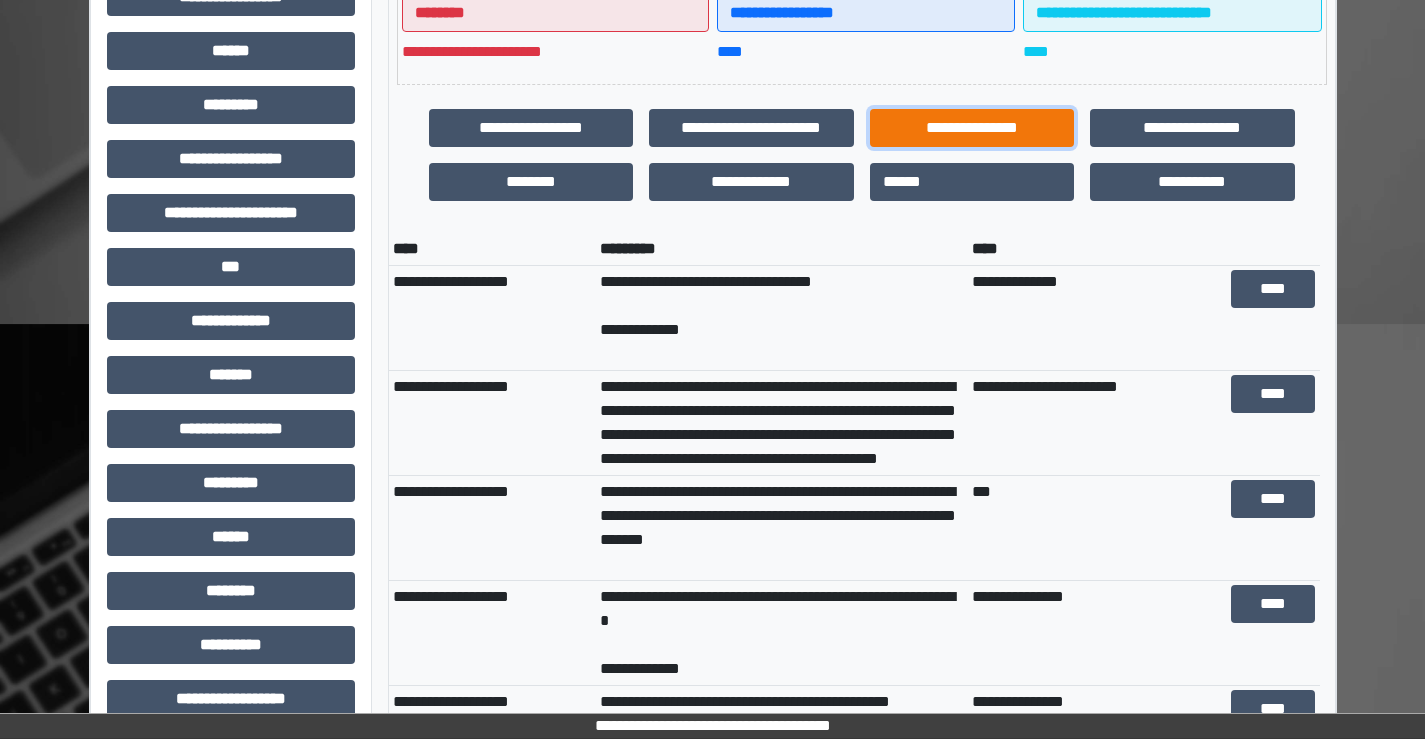 click on "**********" at bounding box center (972, 128) 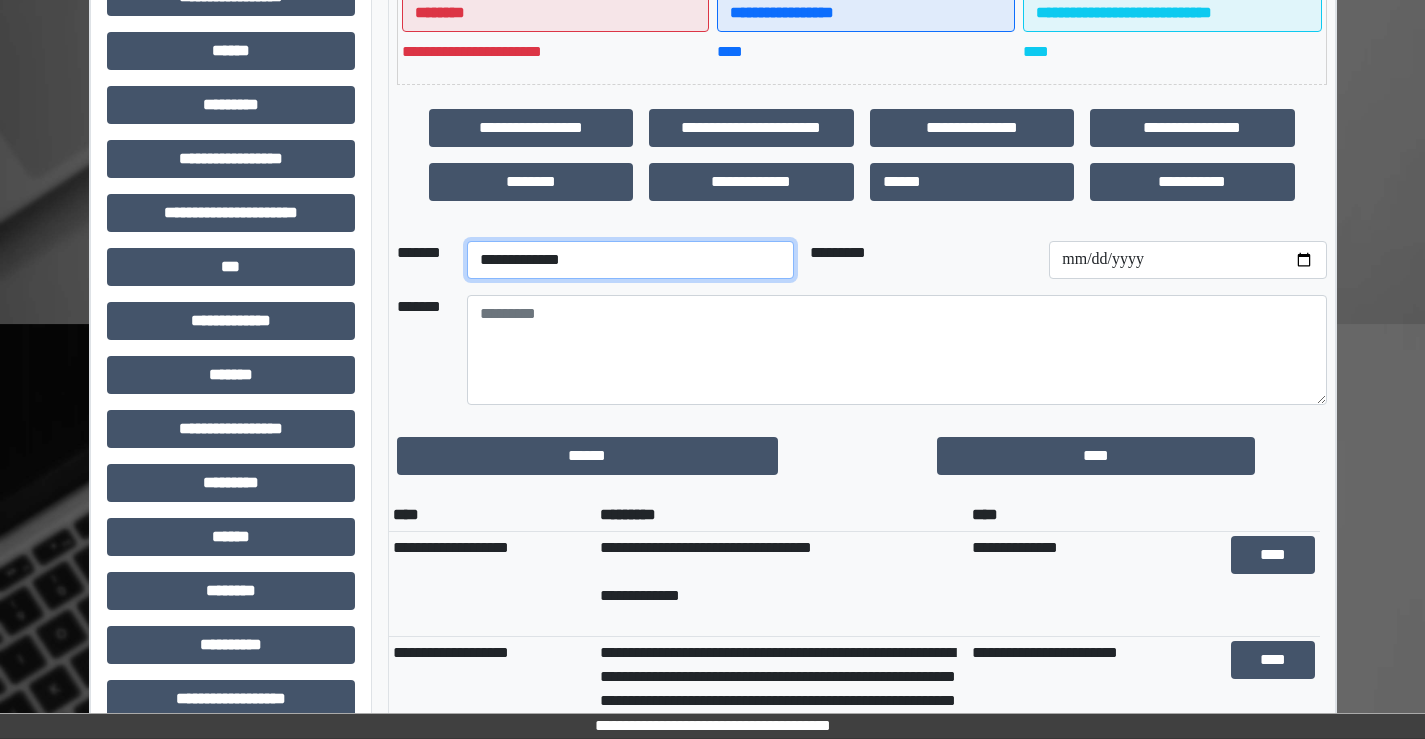 click on "**********" at bounding box center [630, 260] 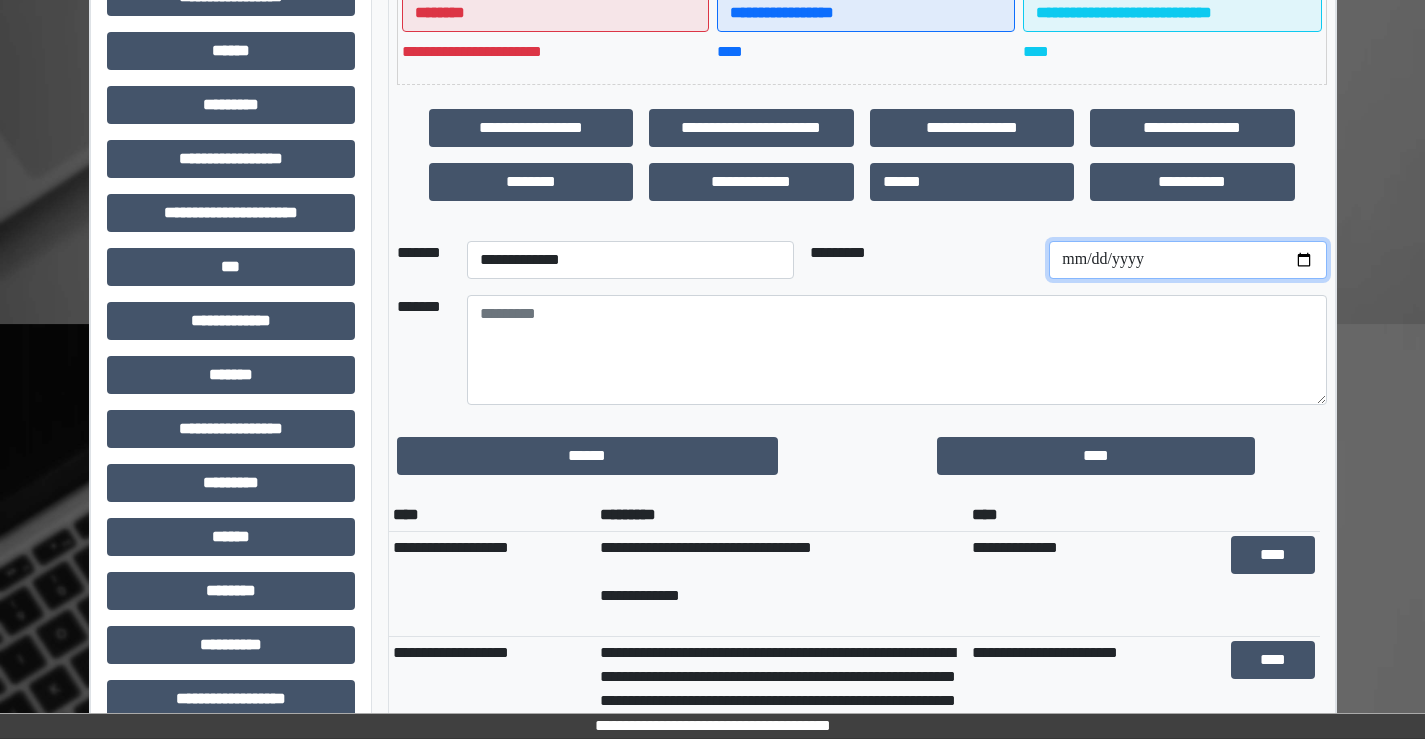 click at bounding box center (1187, 260) 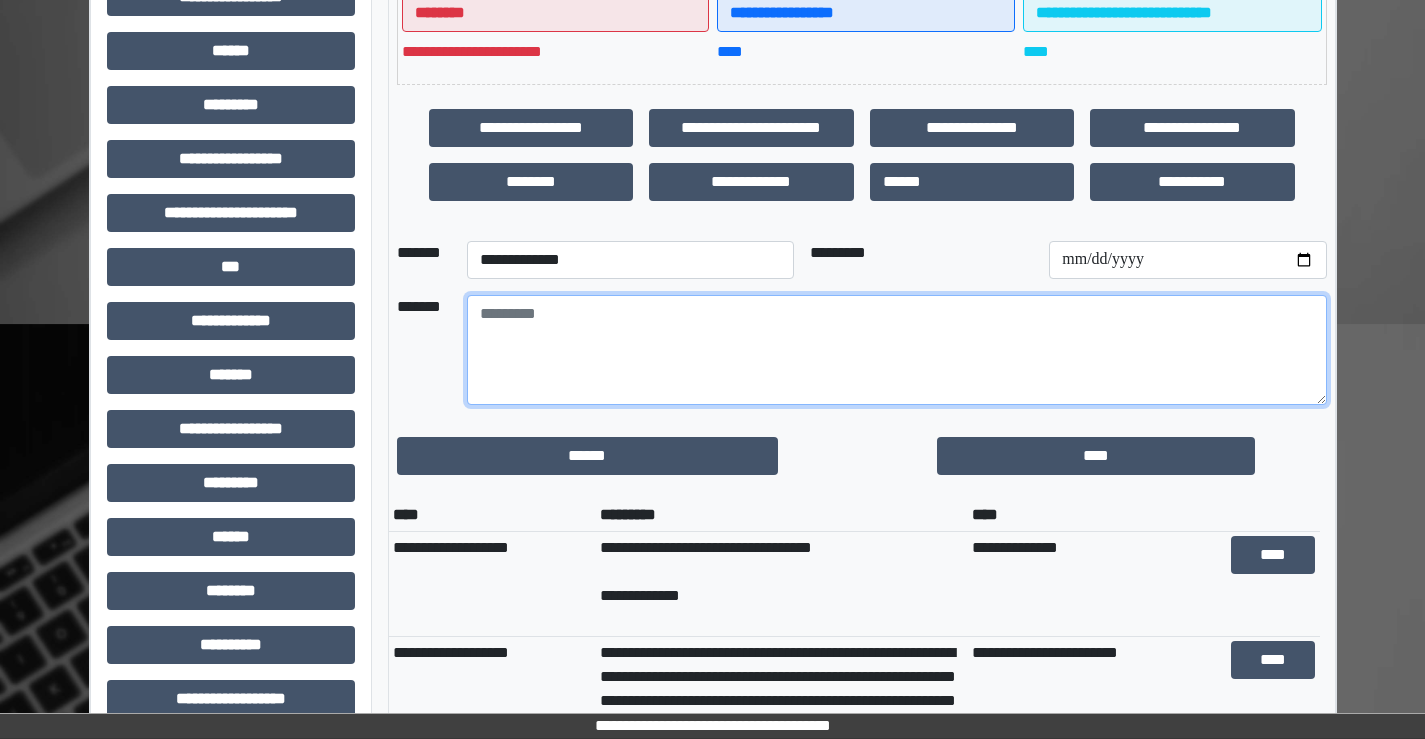 click at bounding box center (897, 350) 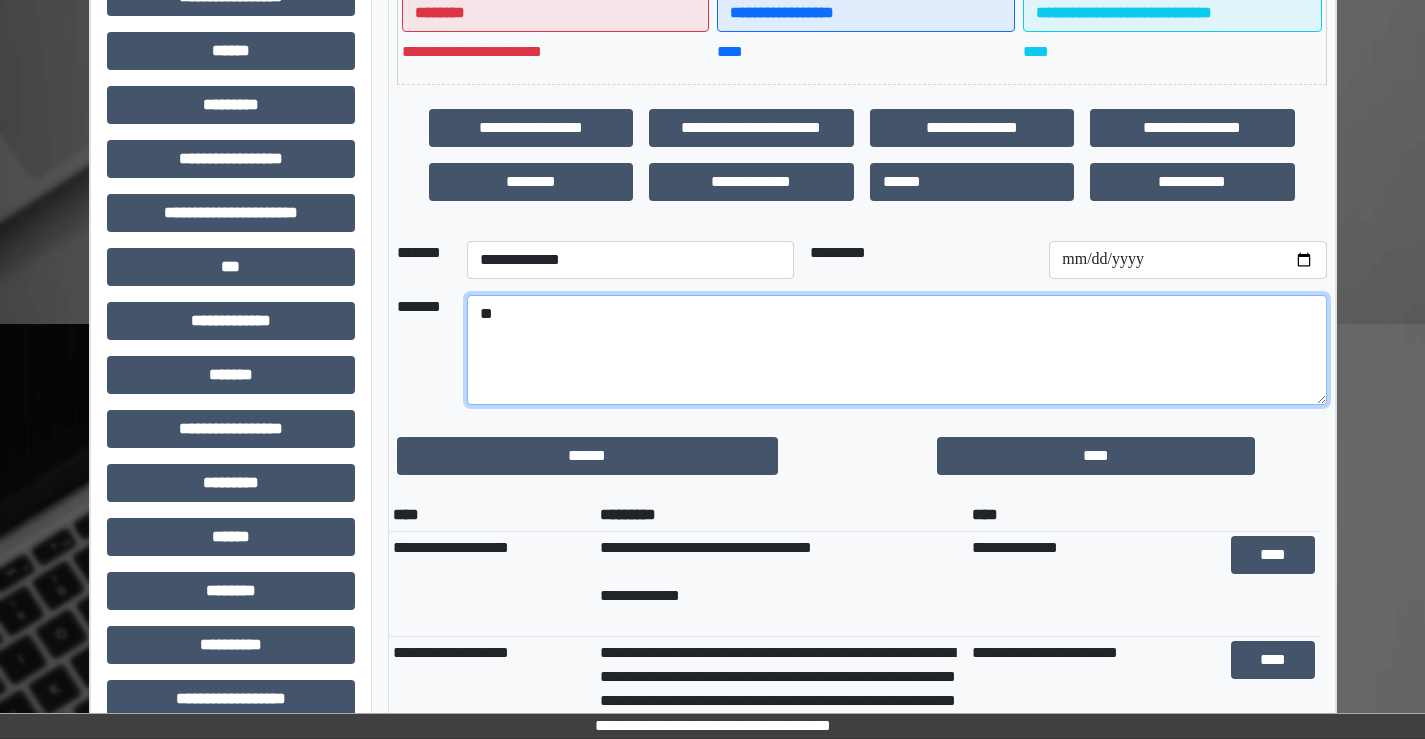 type on "*" 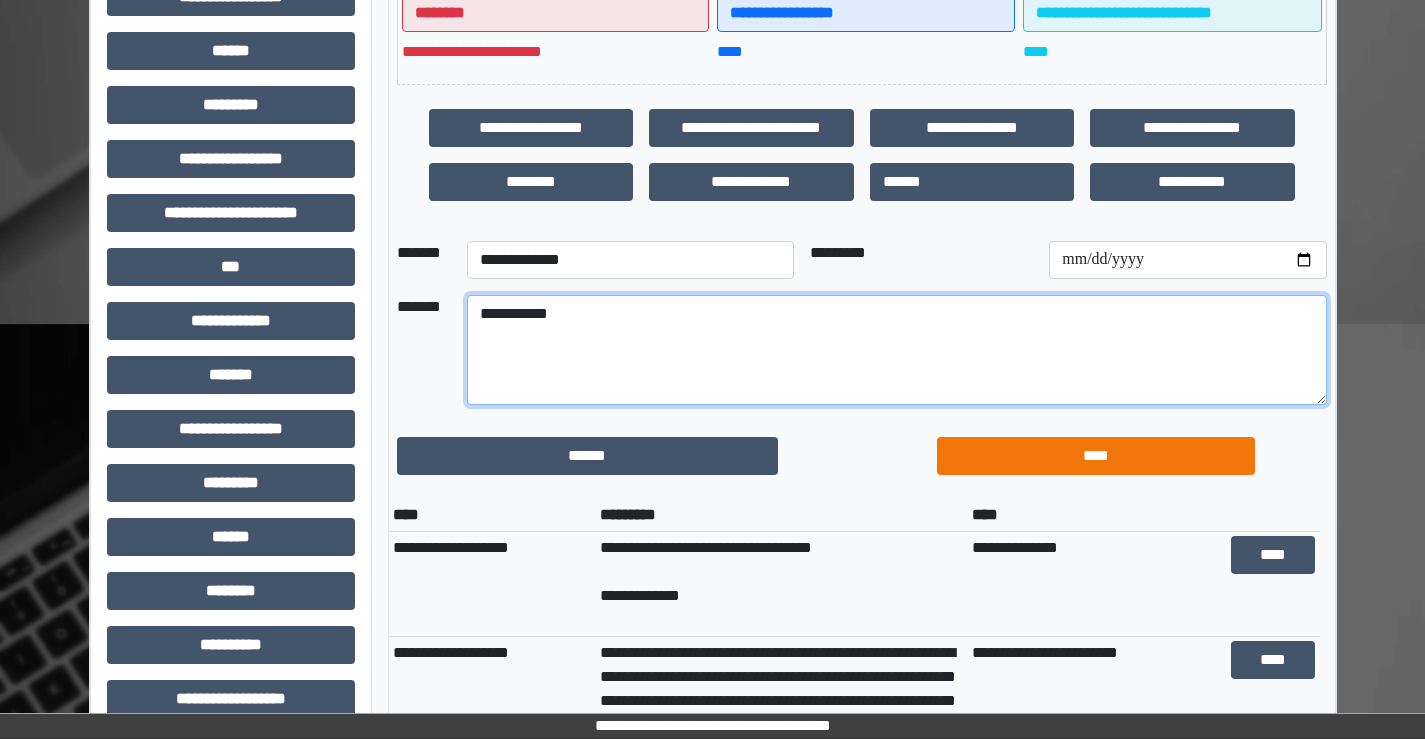 type on "**********" 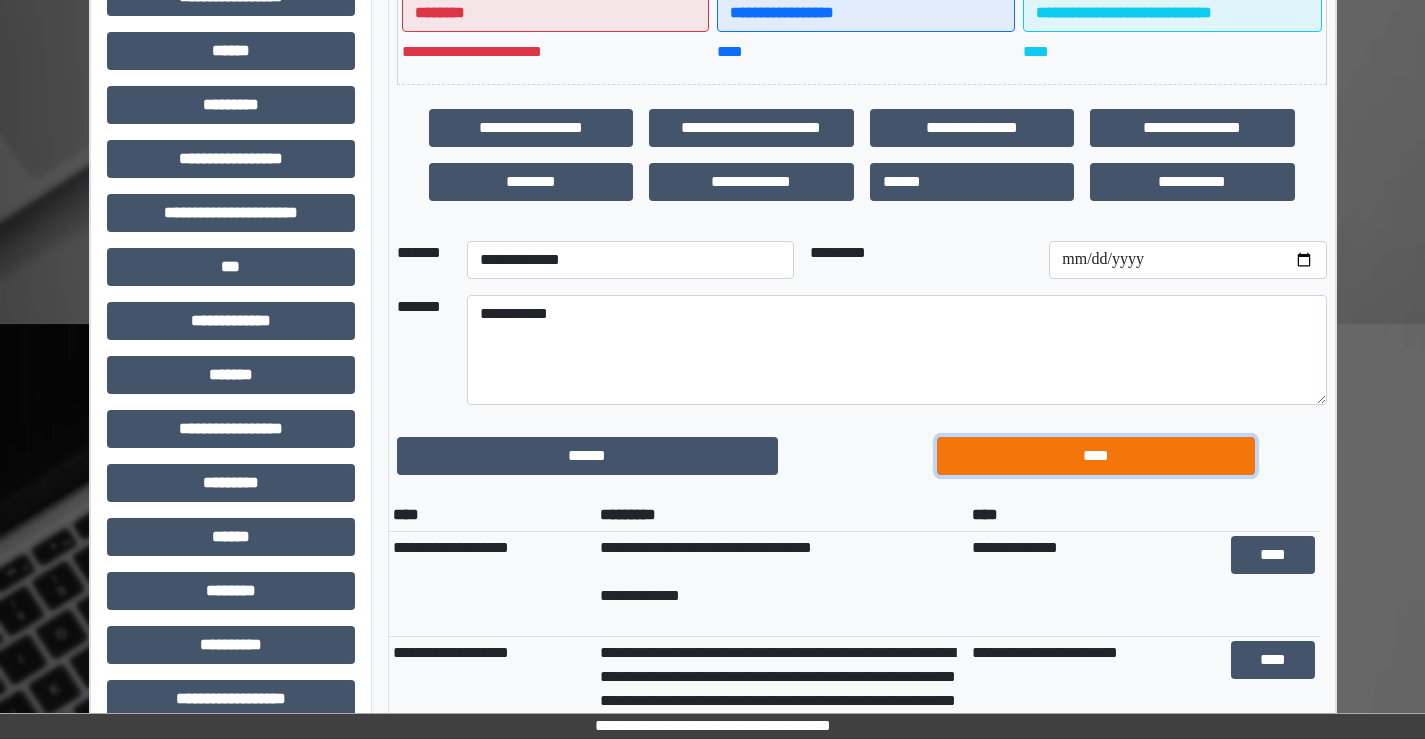 click on "****" at bounding box center (1096, 456) 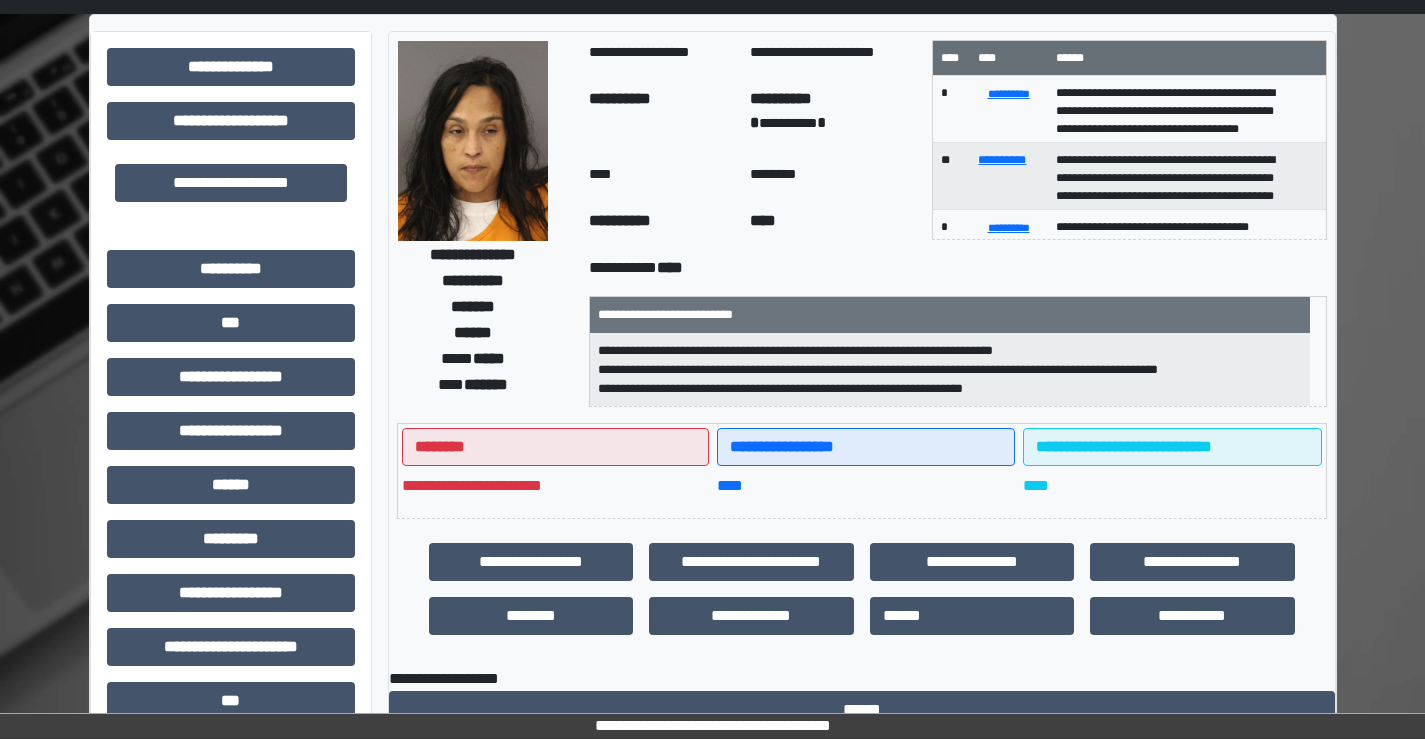 scroll, scrollTop: 0, scrollLeft: 0, axis: both 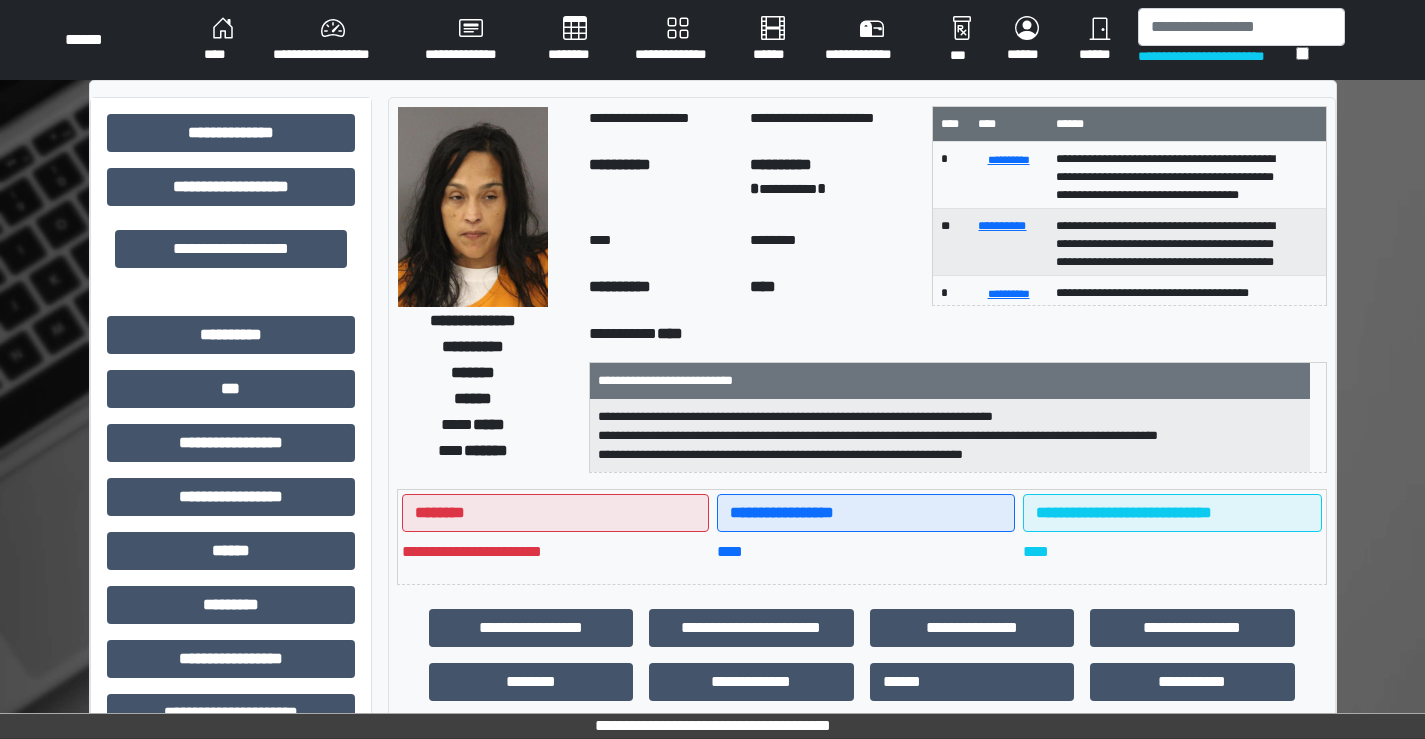 click on "******" at bounding box center (1100, 40) 